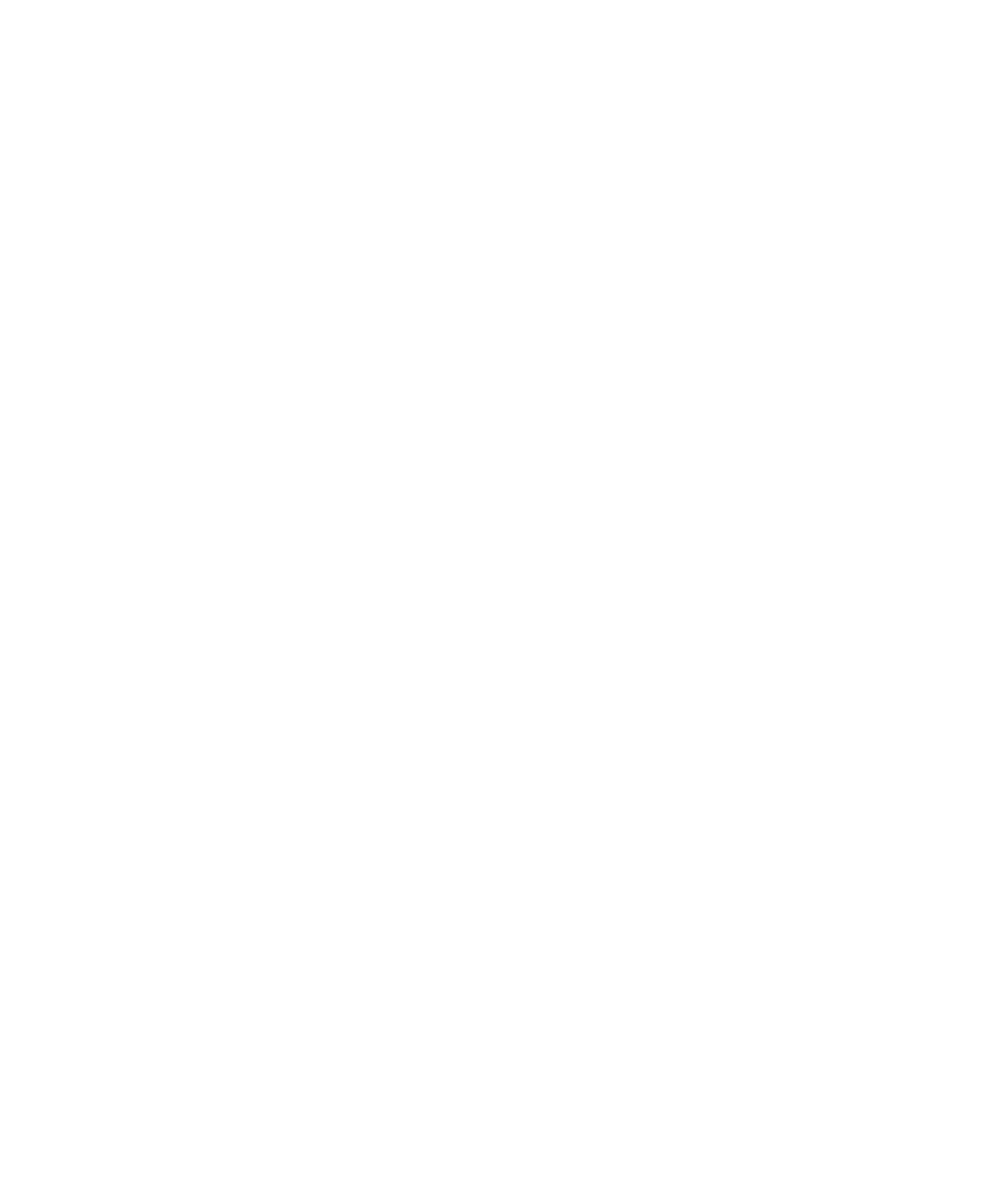 scroll, scrollTop: 0, scrollLeft: 0, axis: both 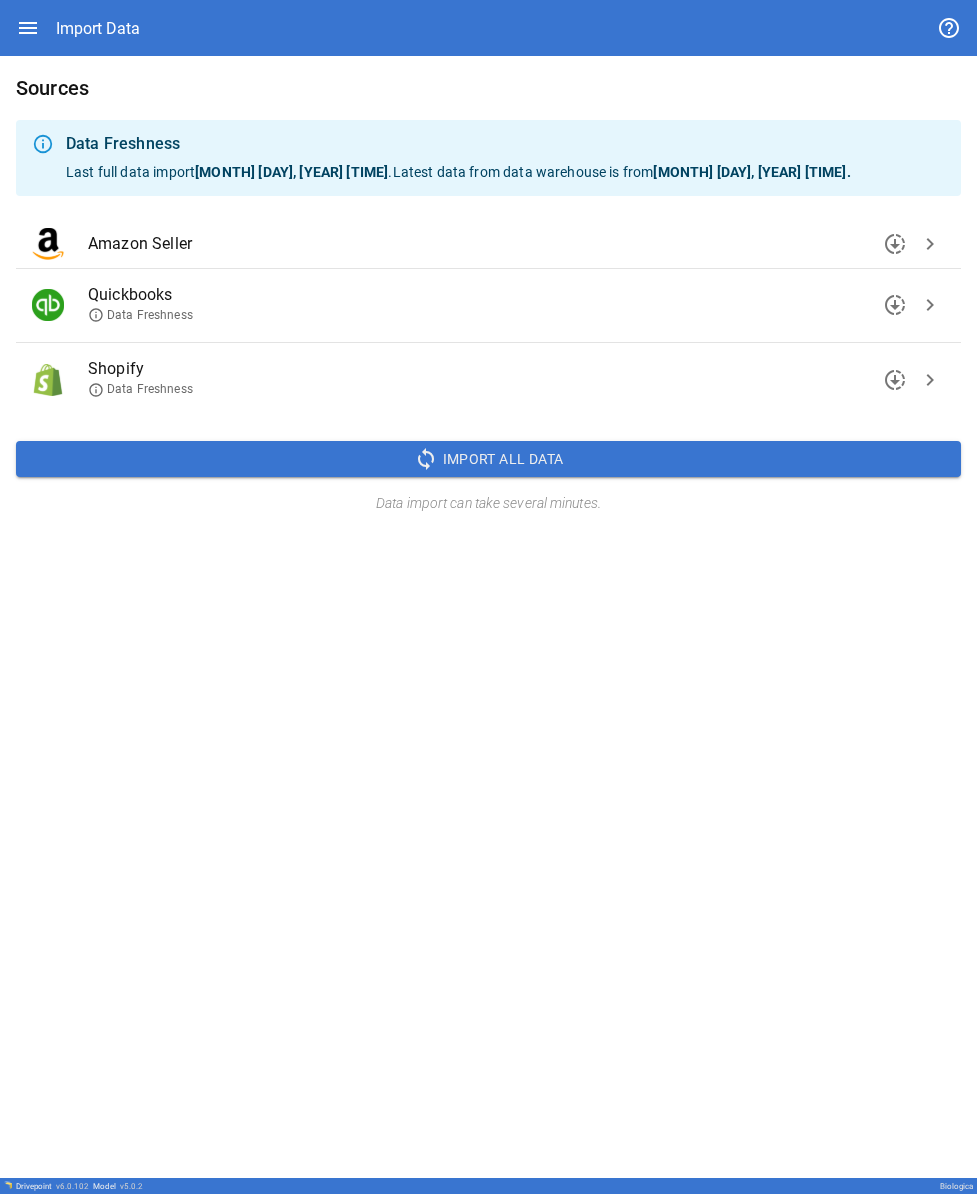 drag, startPoint x: 5, startPoint y: 190, endPoint x: 919, endPoint y: 302, distance: 920.83655 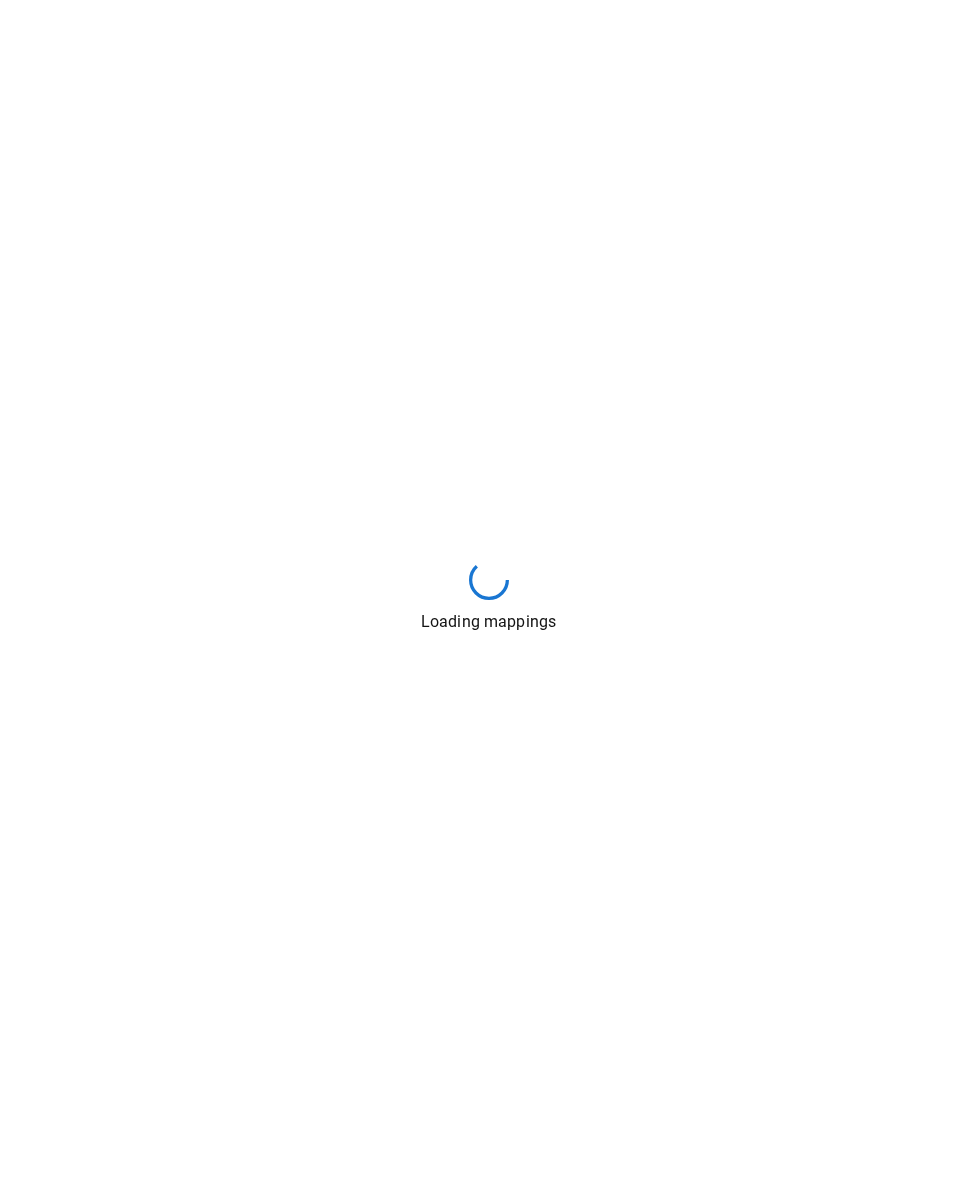 click on "Loading mappings" at bounding box center (488, 597) 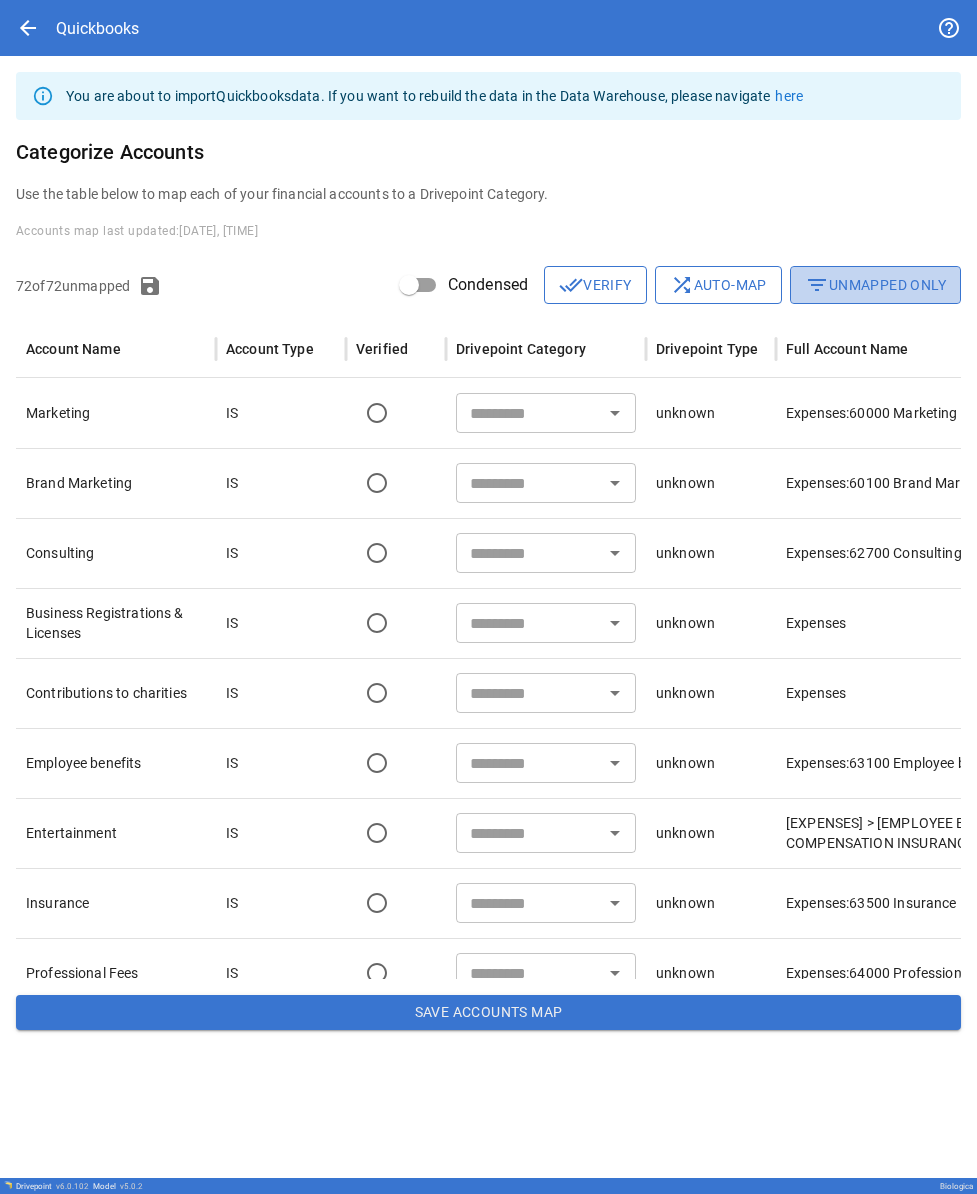 click on "filter_list Unmapped Only" at bounding box center (875, 285) 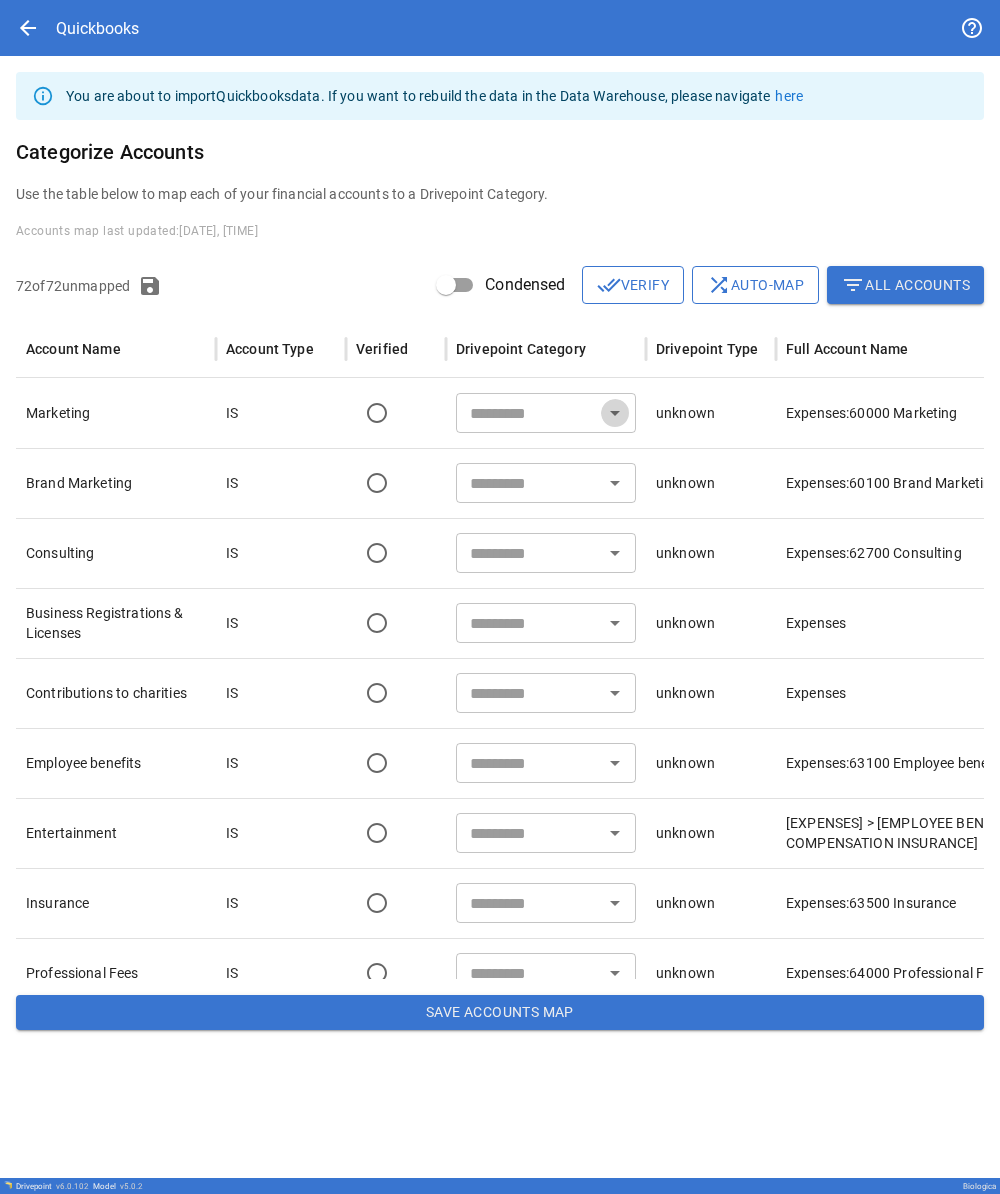 click 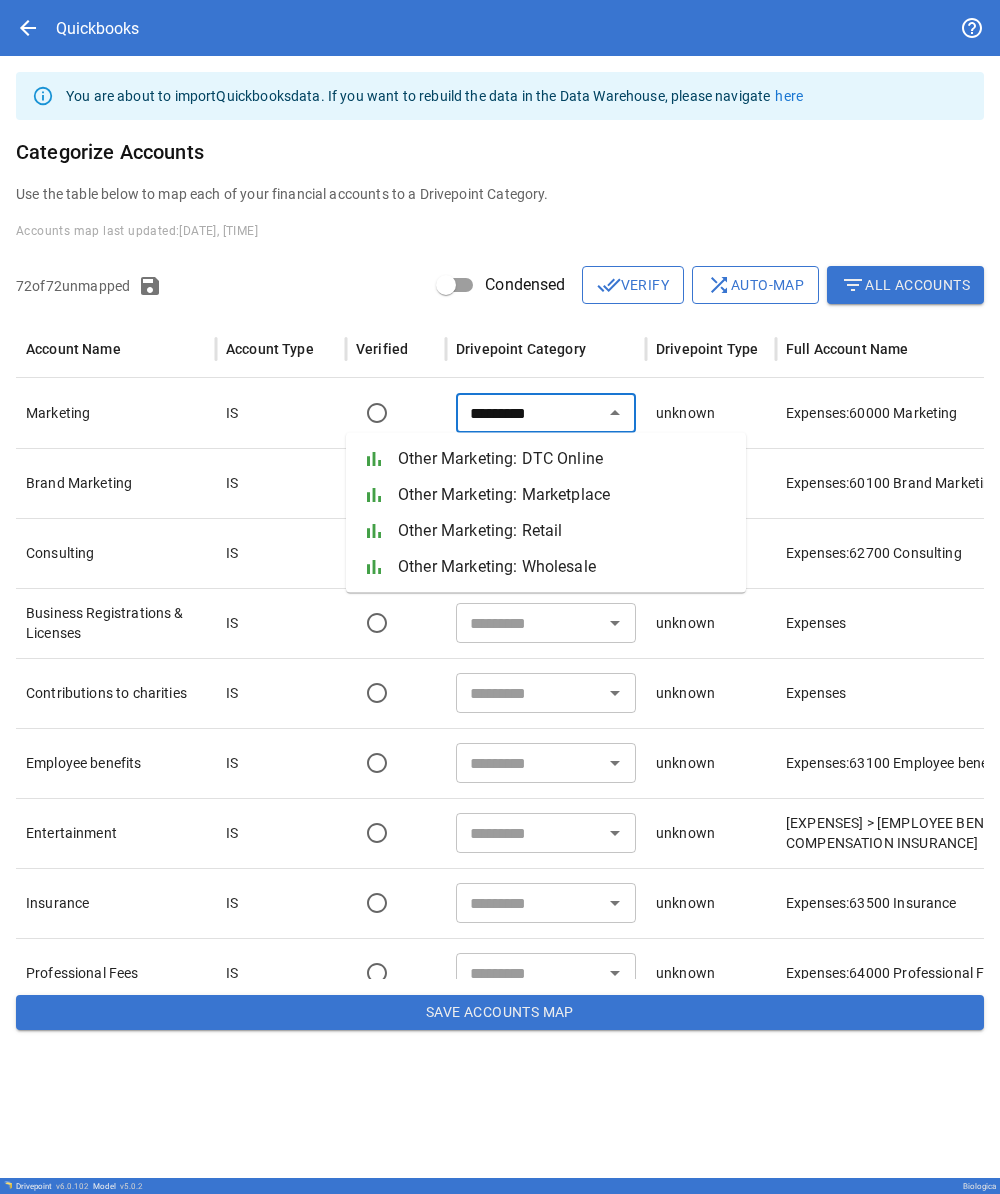 click on "Other Marketing: DTC Online" at bounding box center (564, 459) 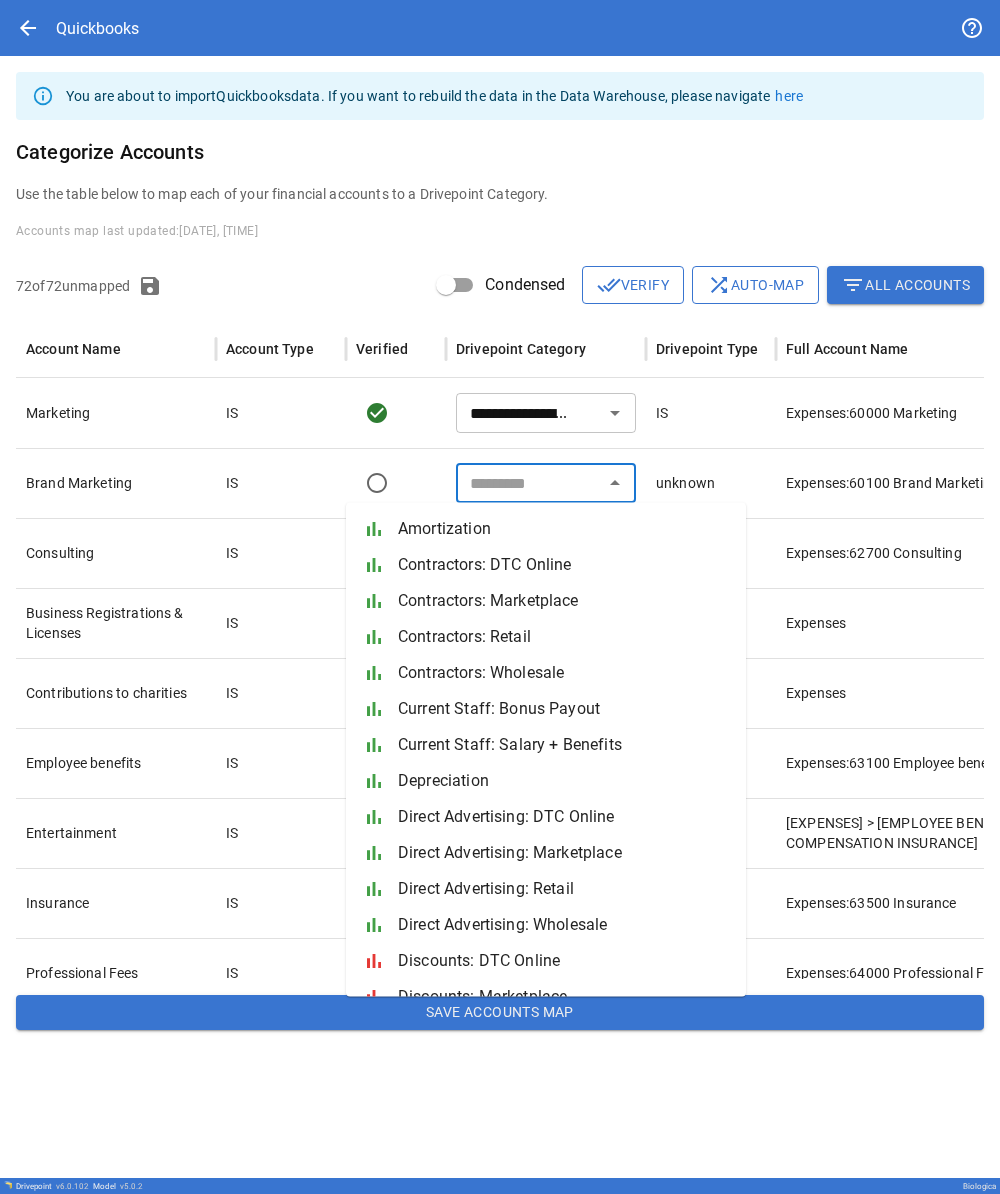 click at bounding box center [529, 483] 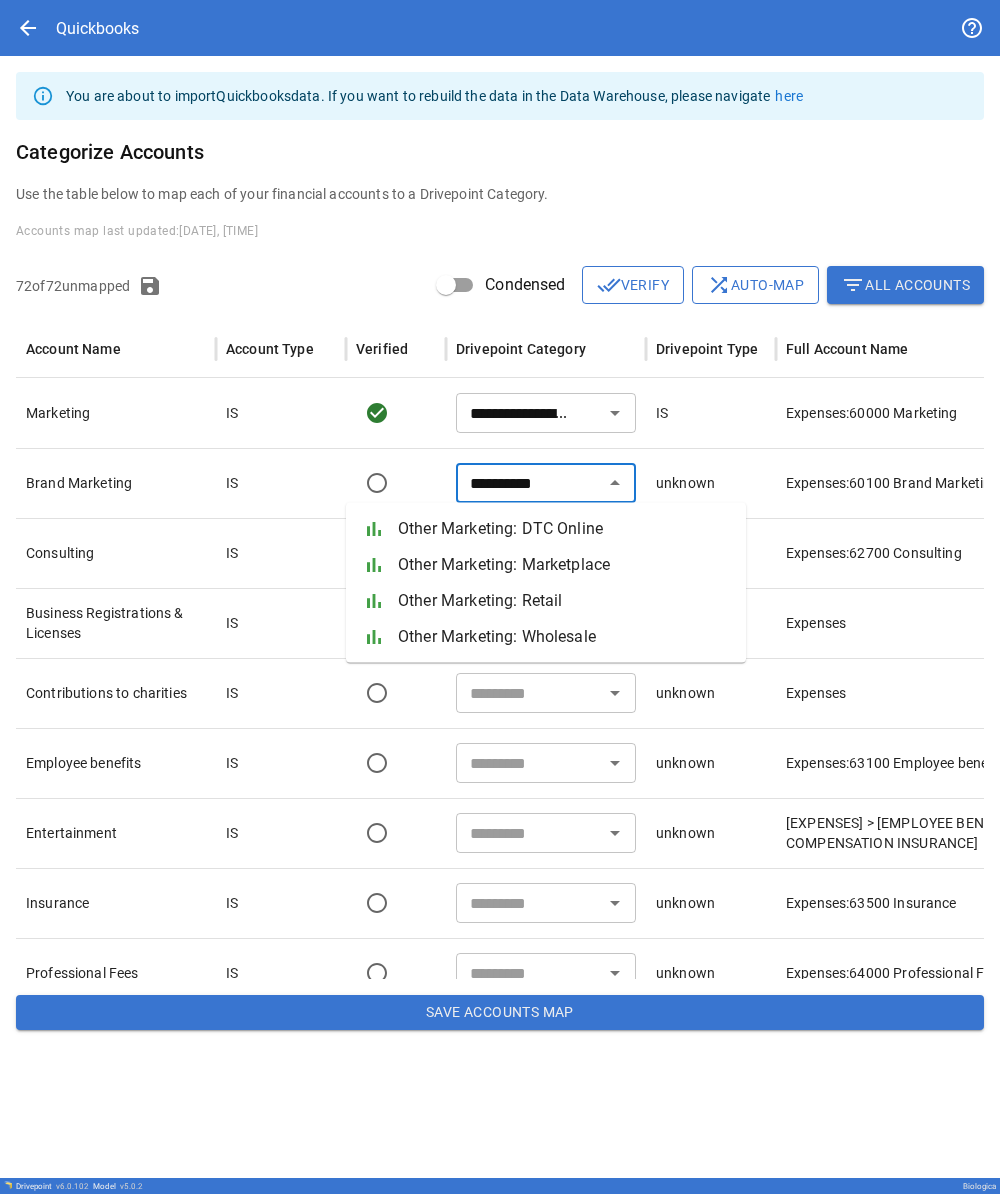 click on "Other Marketing: DTC Online" at bounding box center (564, 529) 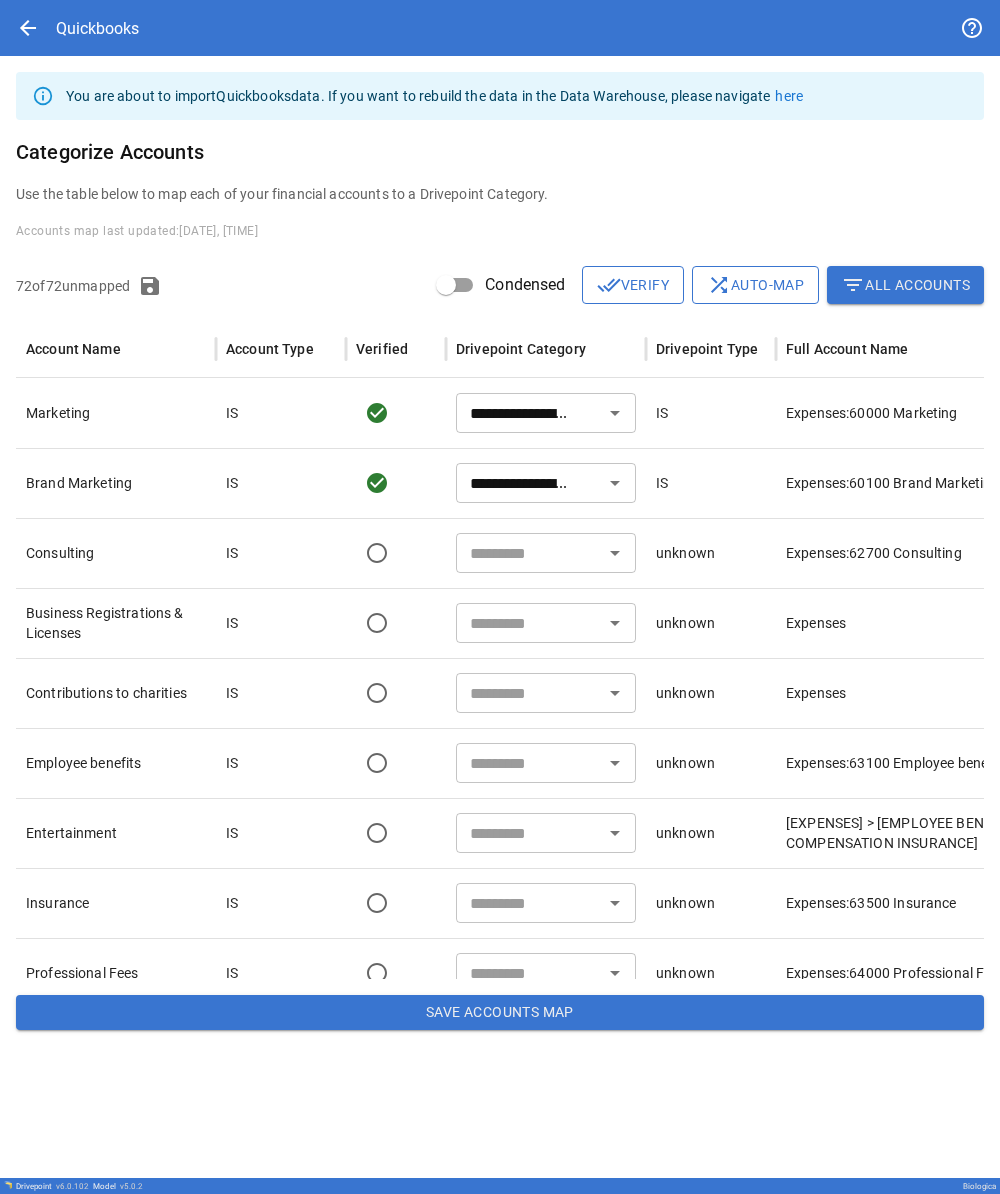 click at bounding box center (529, 553) 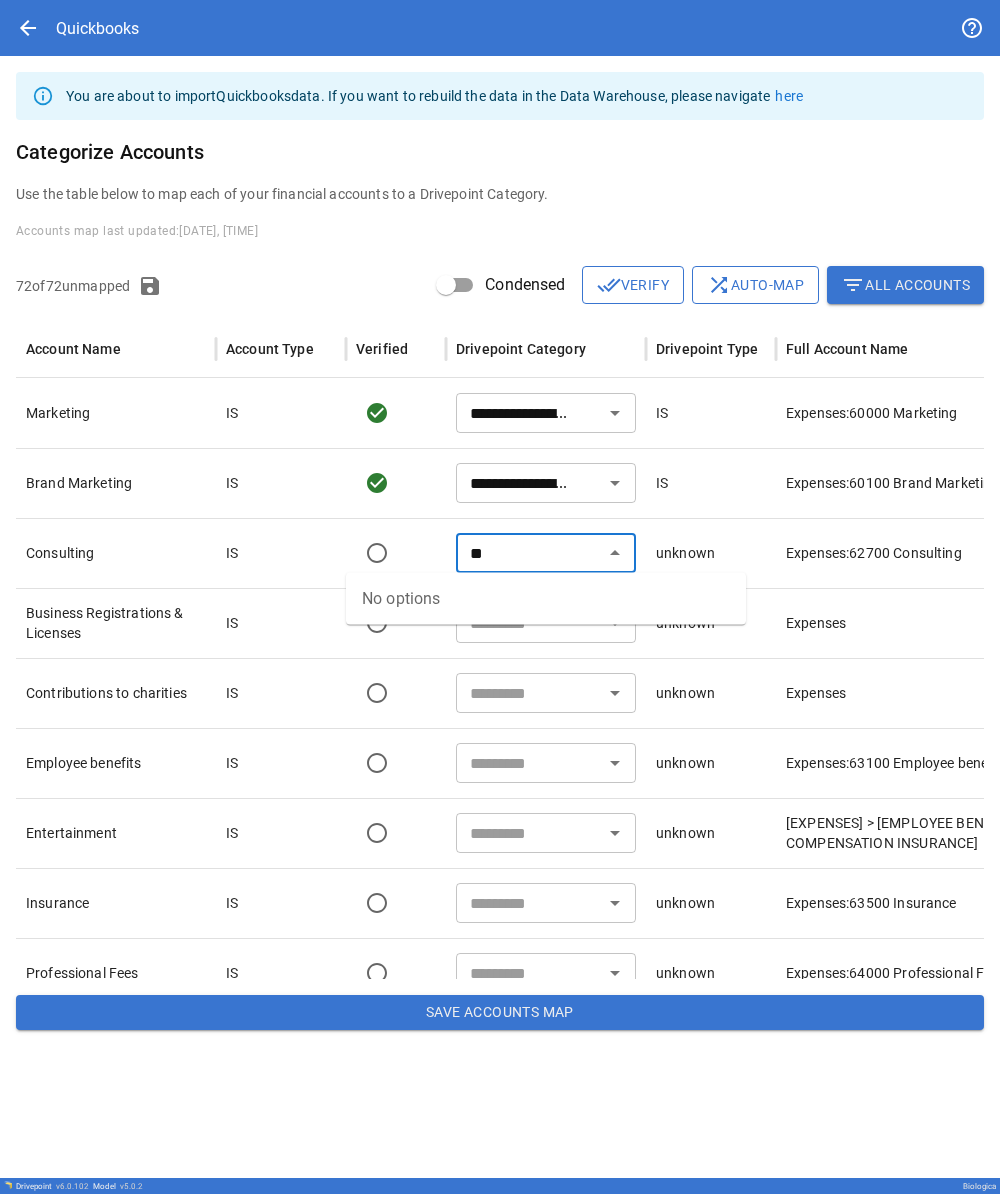 type on "*" 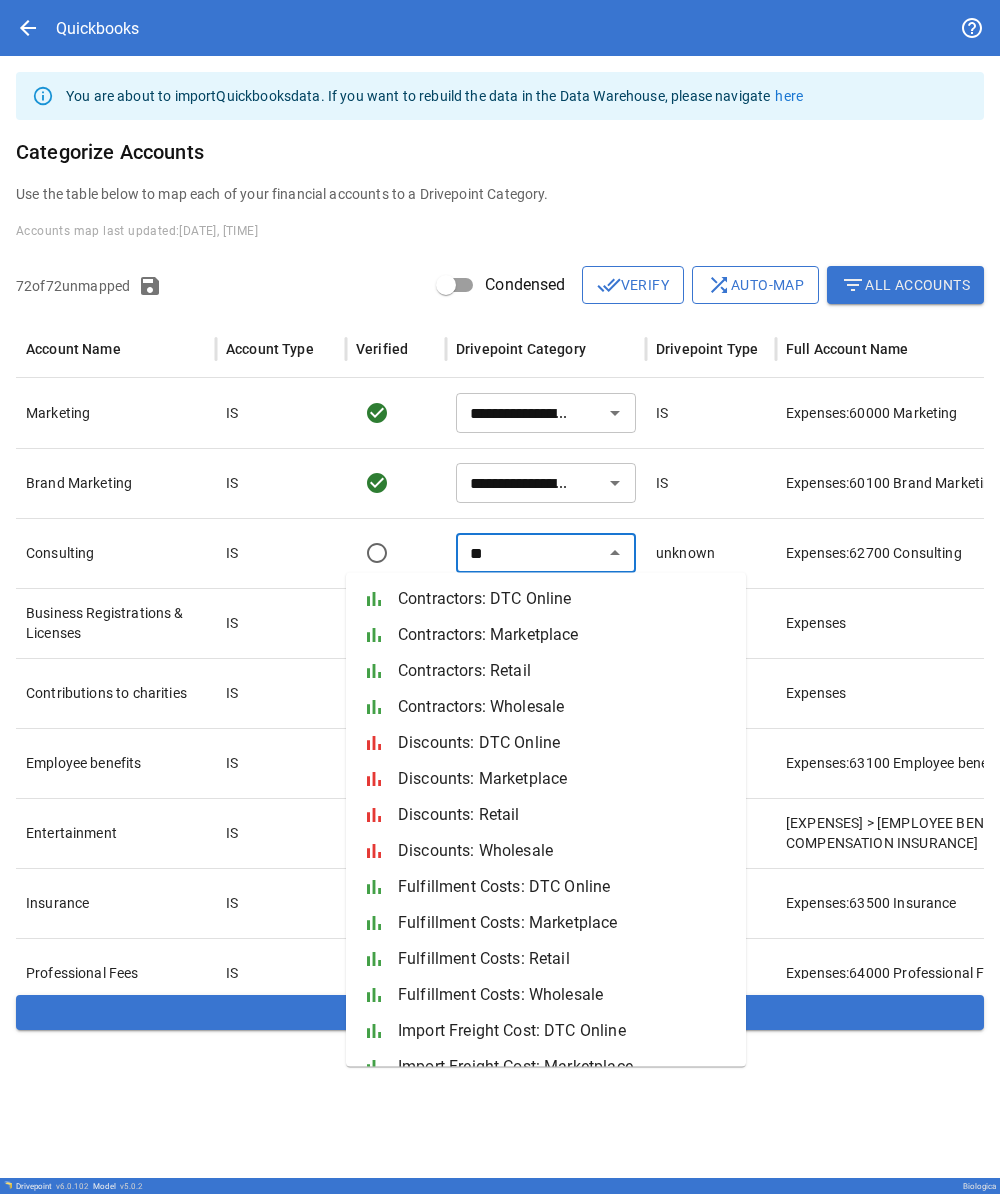 click on "Contractors: DTC Online" at bounding box center (564, 599) 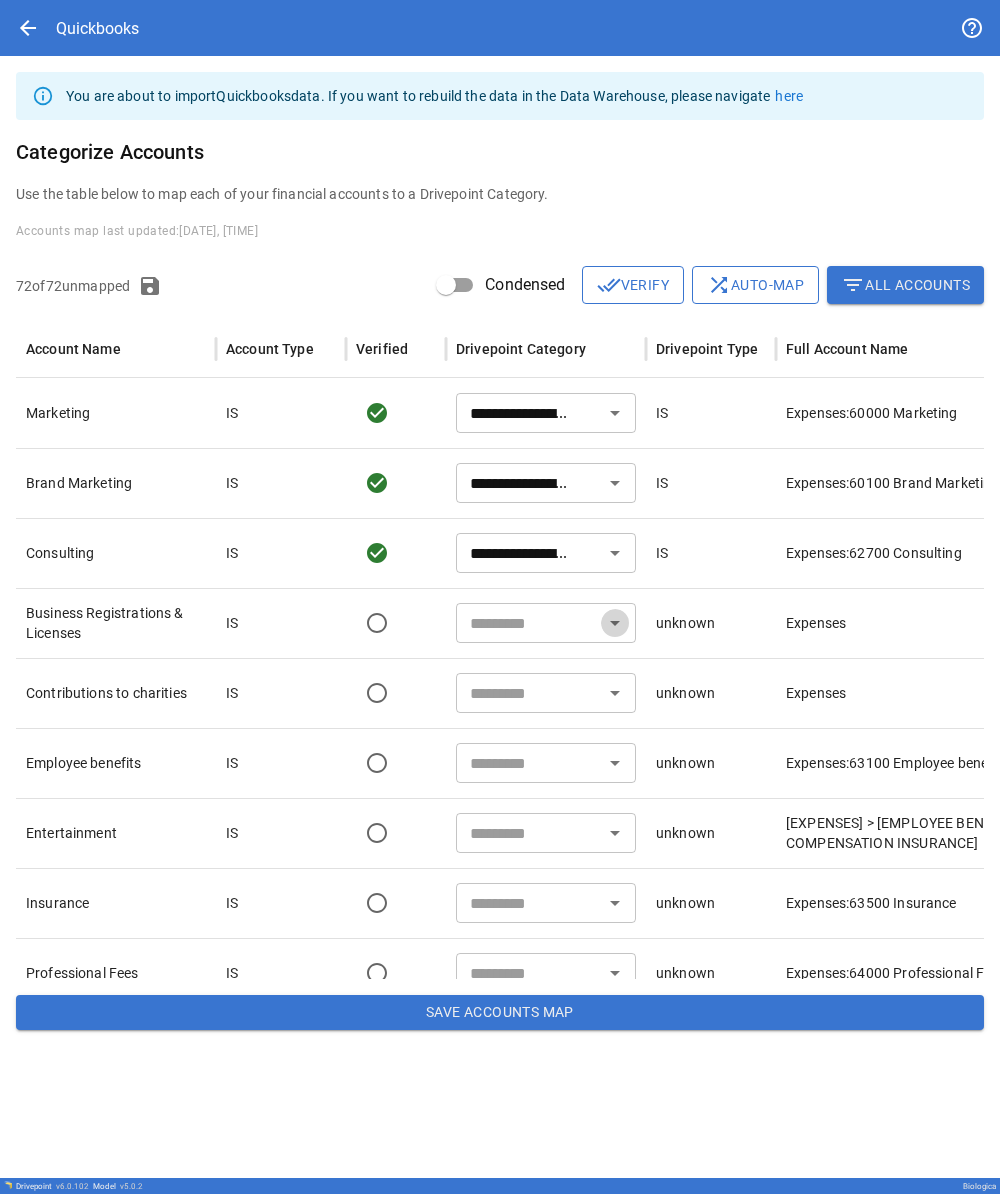 click 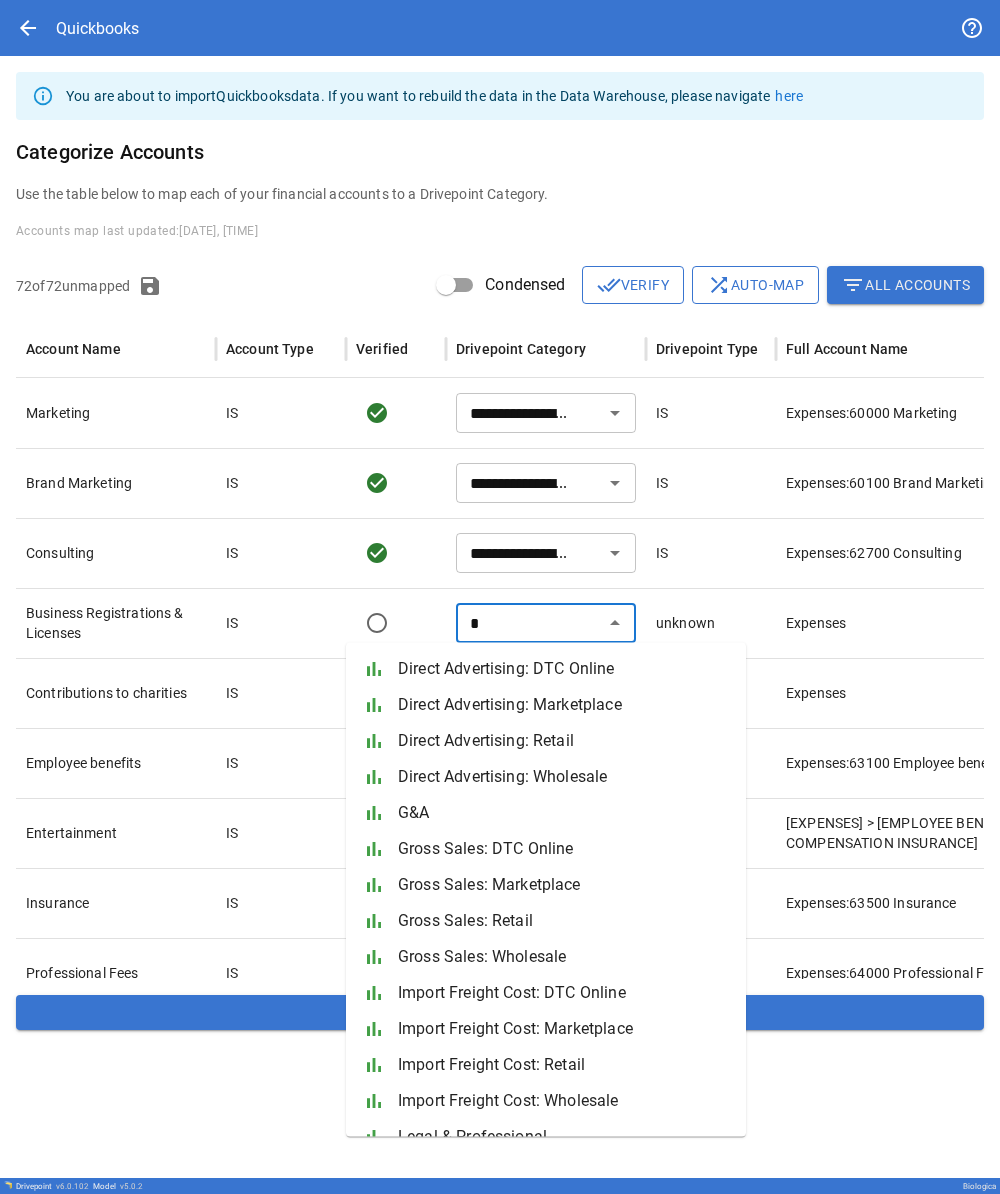 click on "G&A" at bounding box center (564, 813) 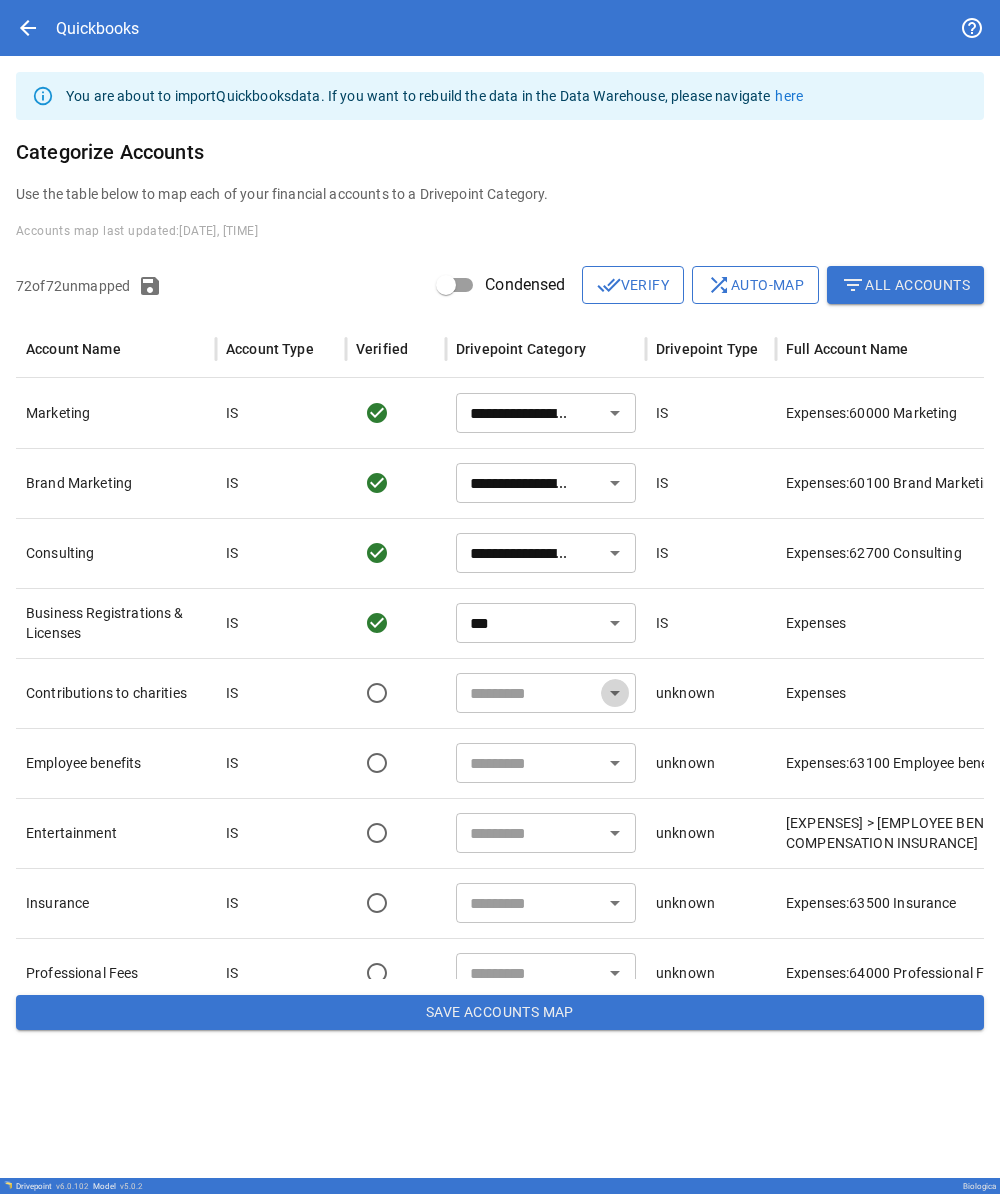 click 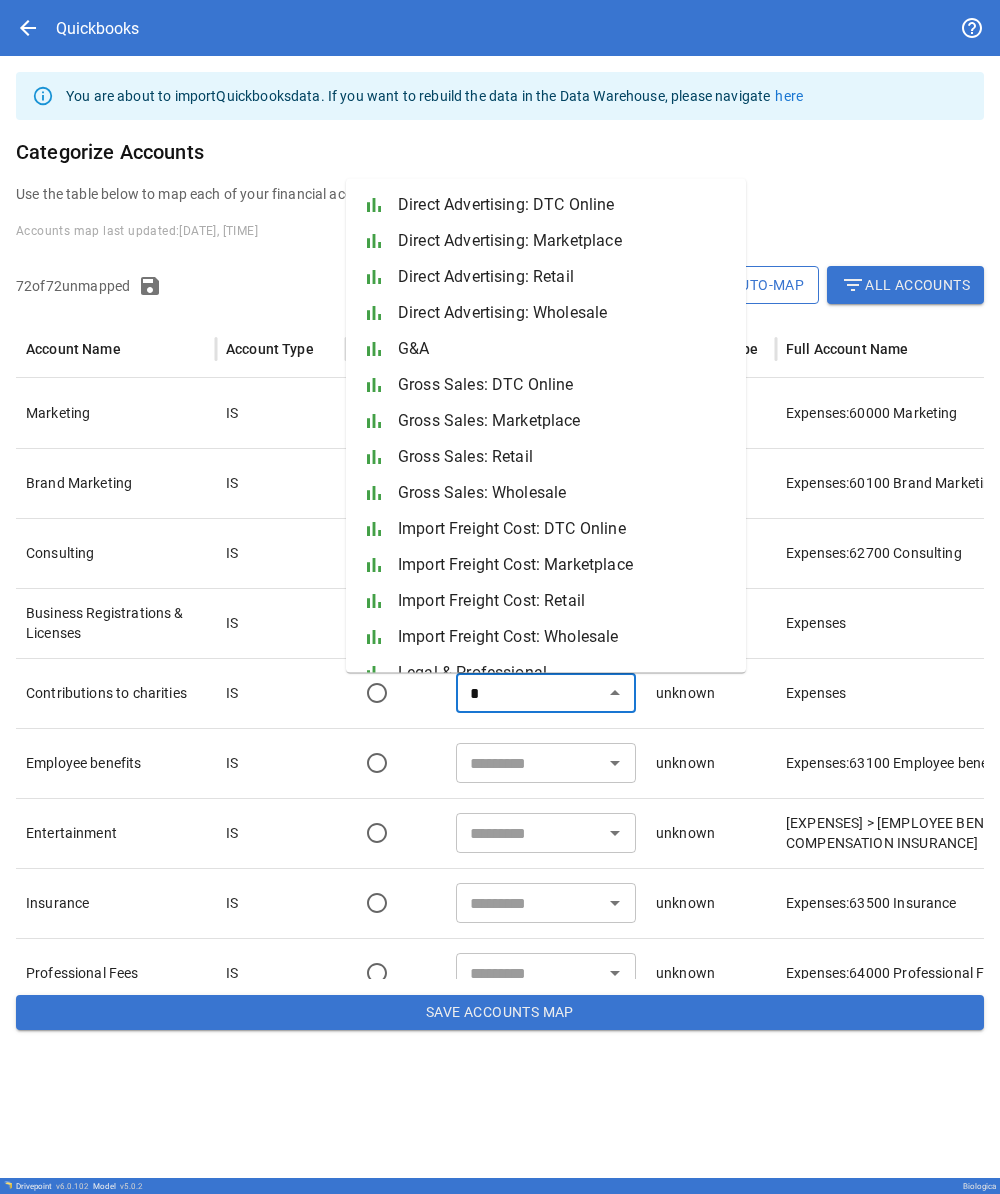 click on "G&A" at bounding box center [564, 349] 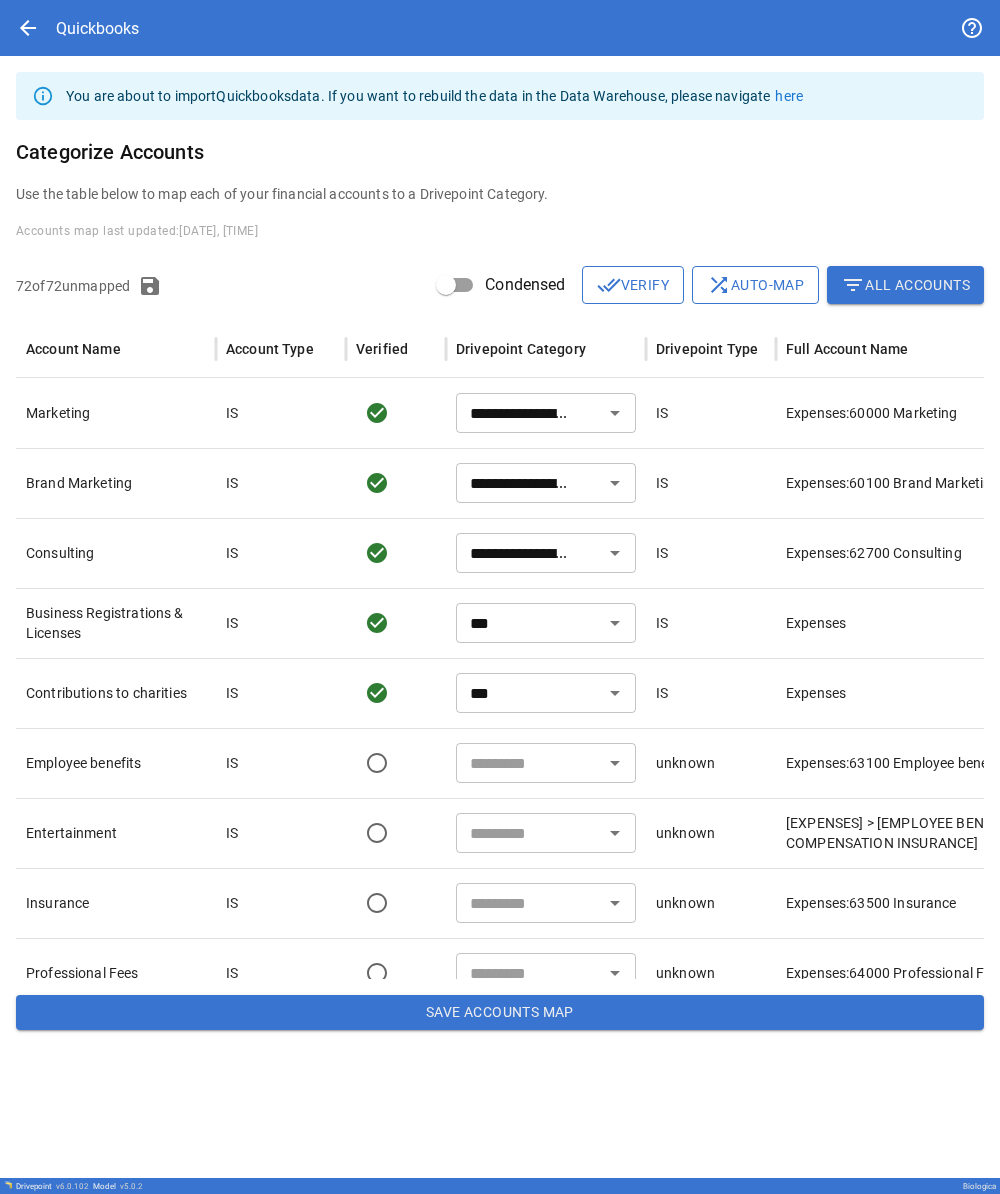 scroll, scrollTop: 73, scrollLeft: 0, axis: vertical 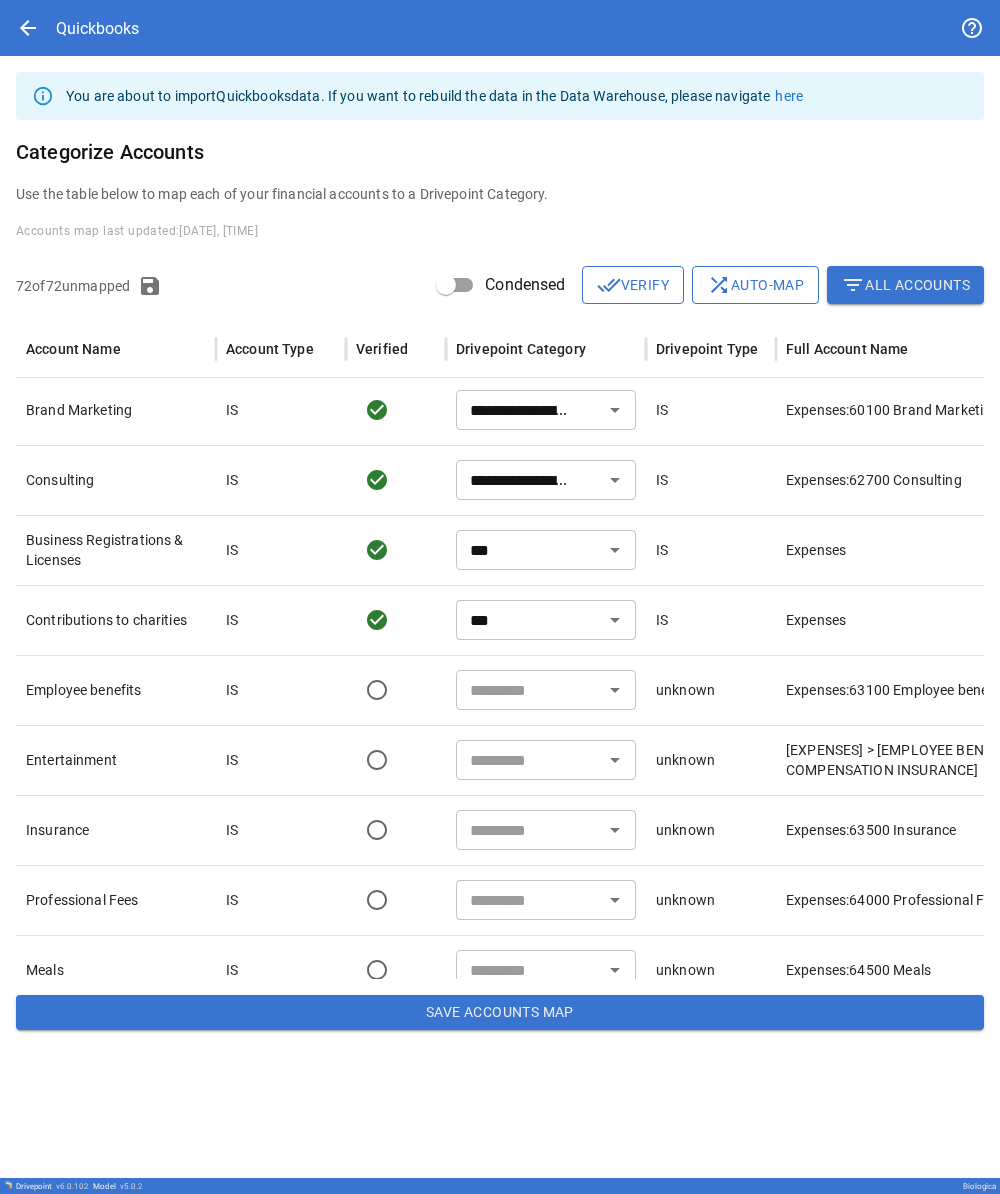 click at bounding box center [529, 690] 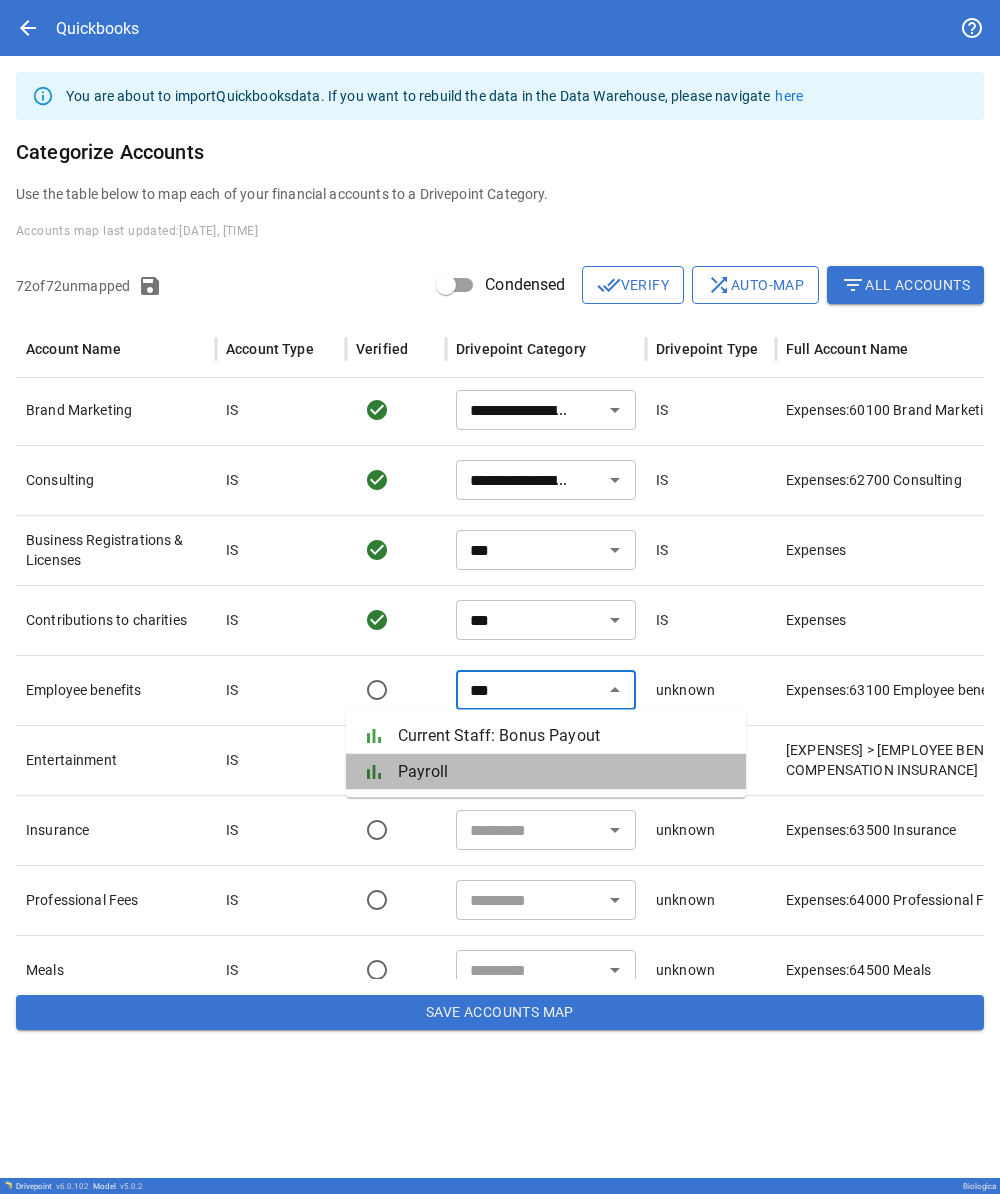 click on "Payroll" at bounding box center [564, 772] 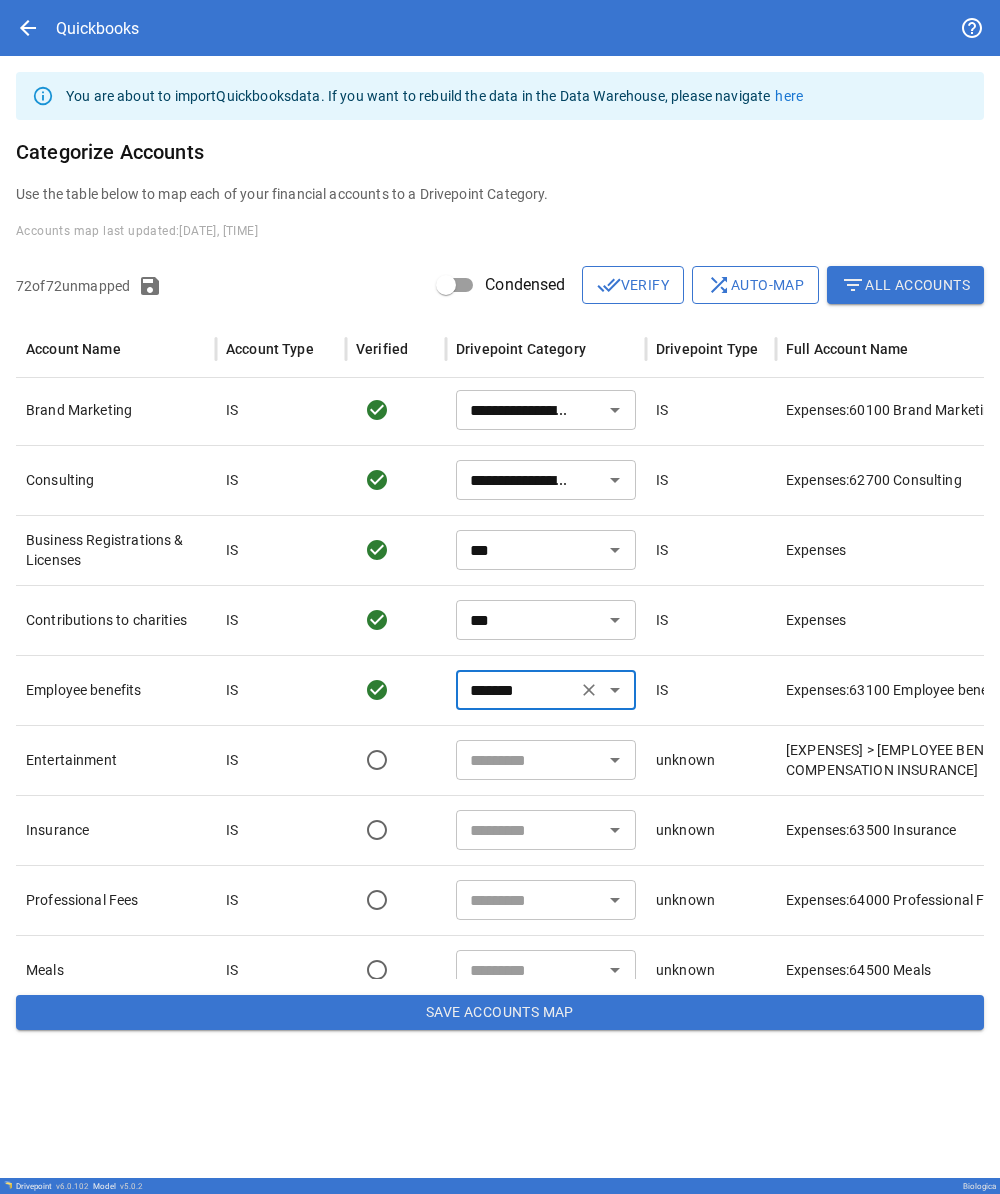 scroll, scrollTop: 125, scrollLeft: 0, axis: vertical 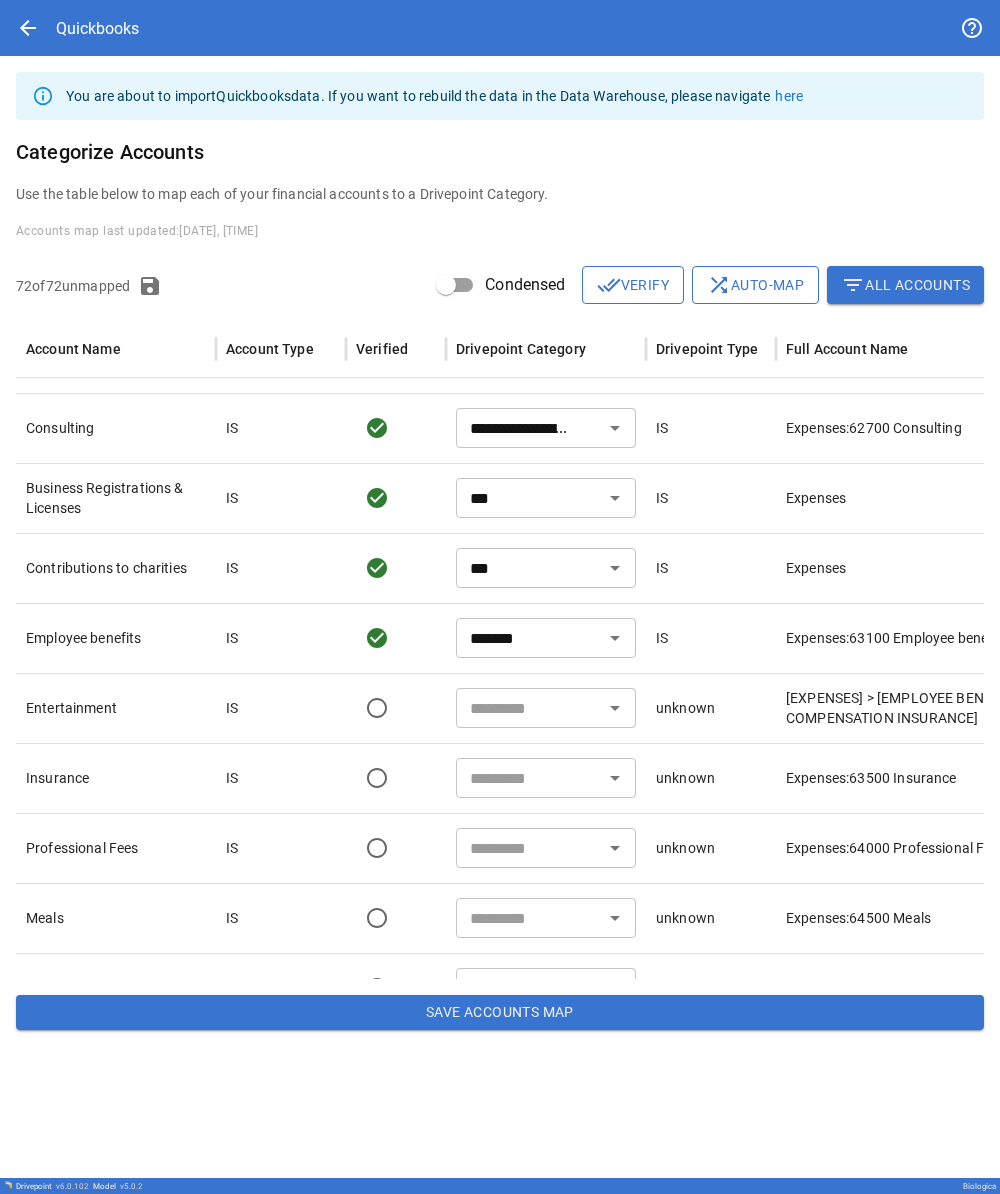 click at bounding box center (529, 708) 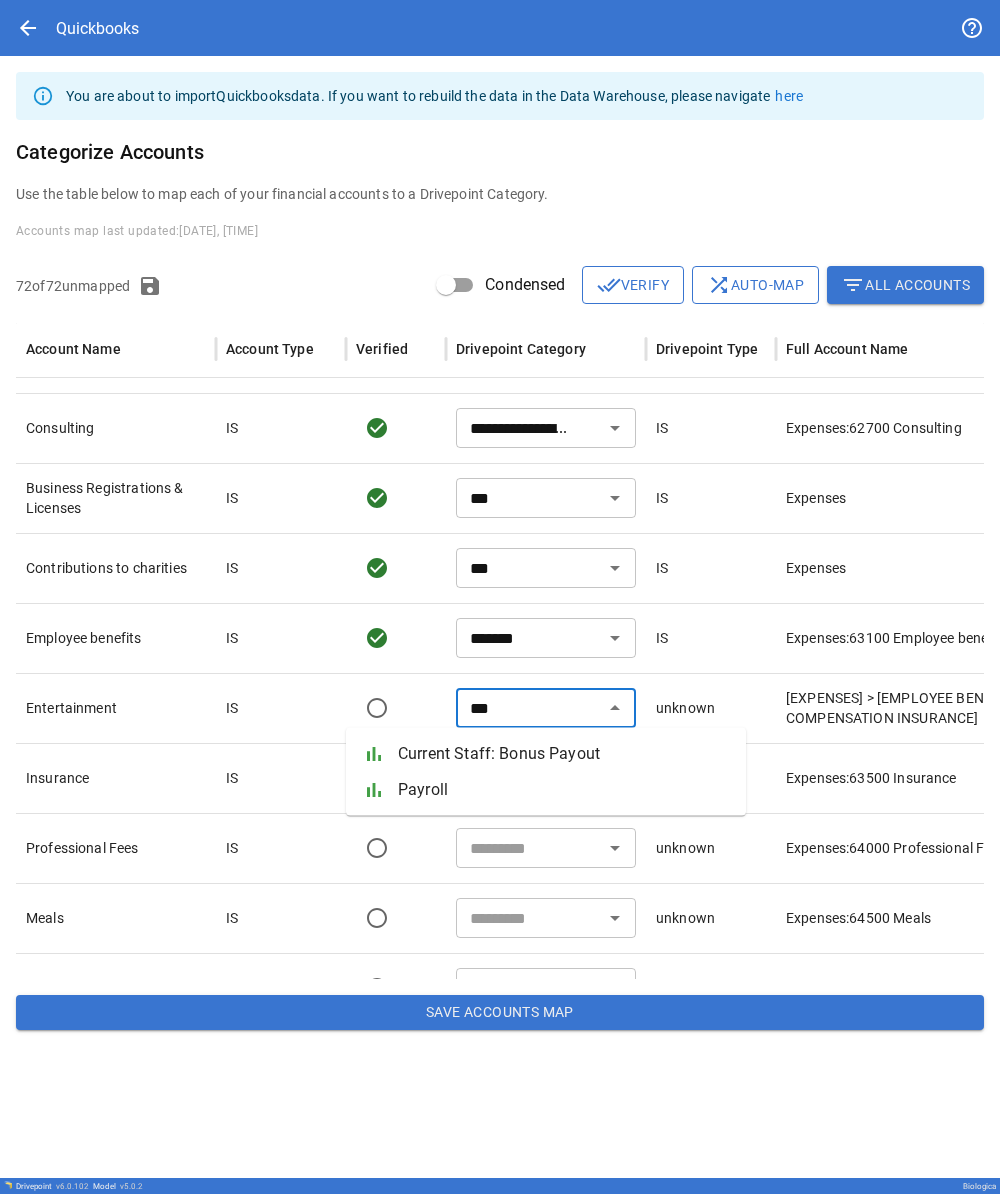 click on "Payroll" at bounding box center (564, 790) 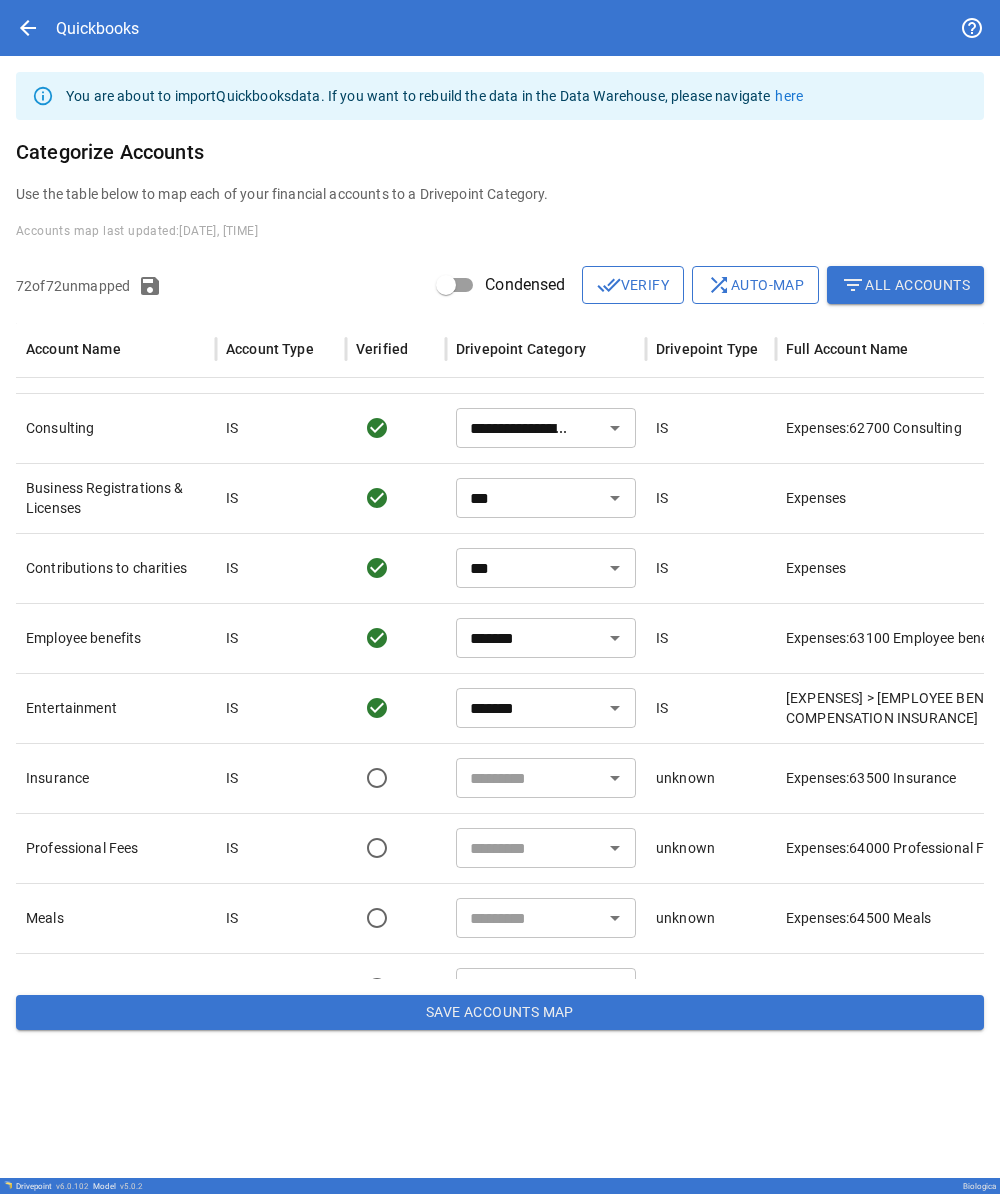 click at bounding box center [529, 778] 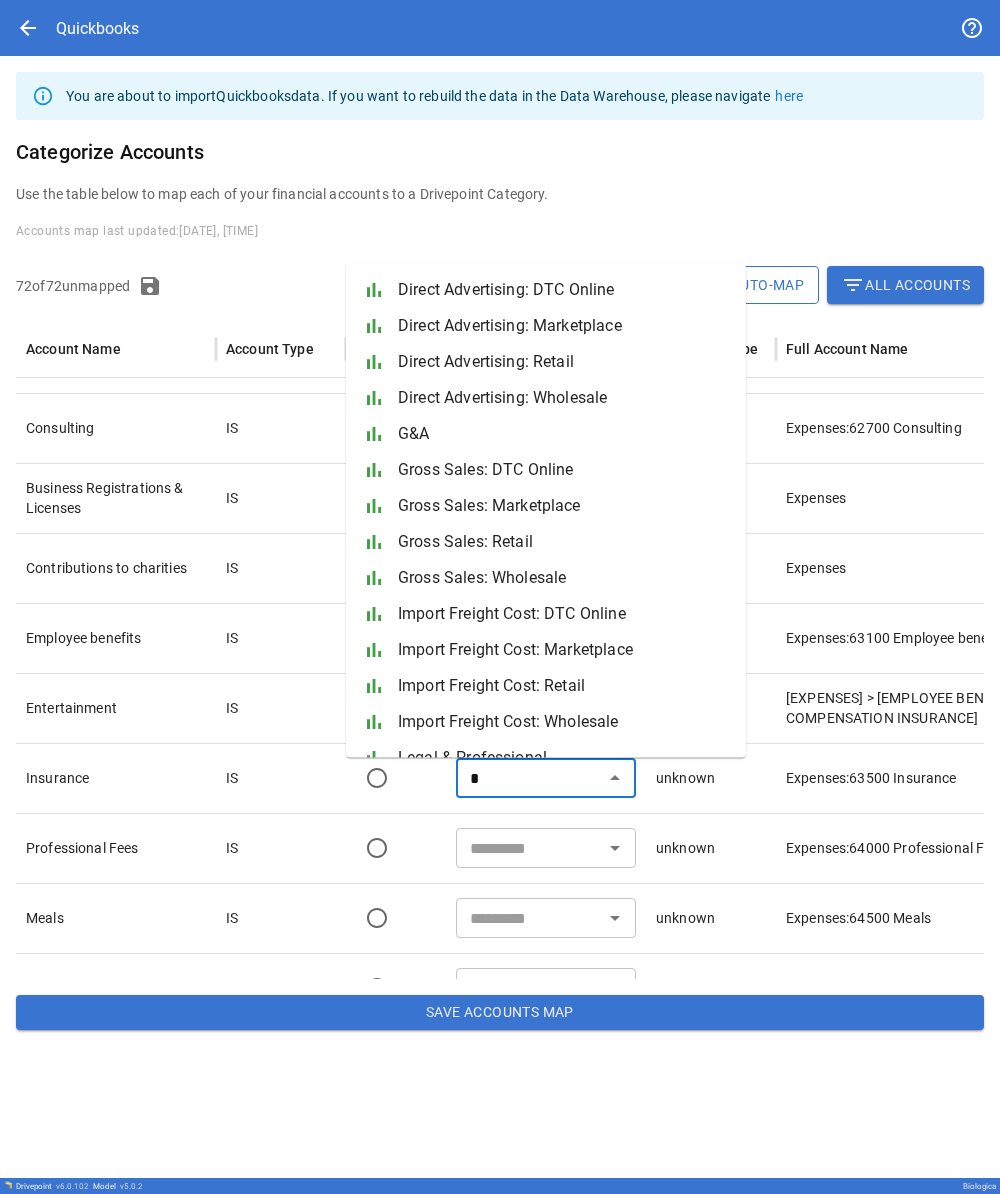 click on "G&A" at bounding box center (564, 434) 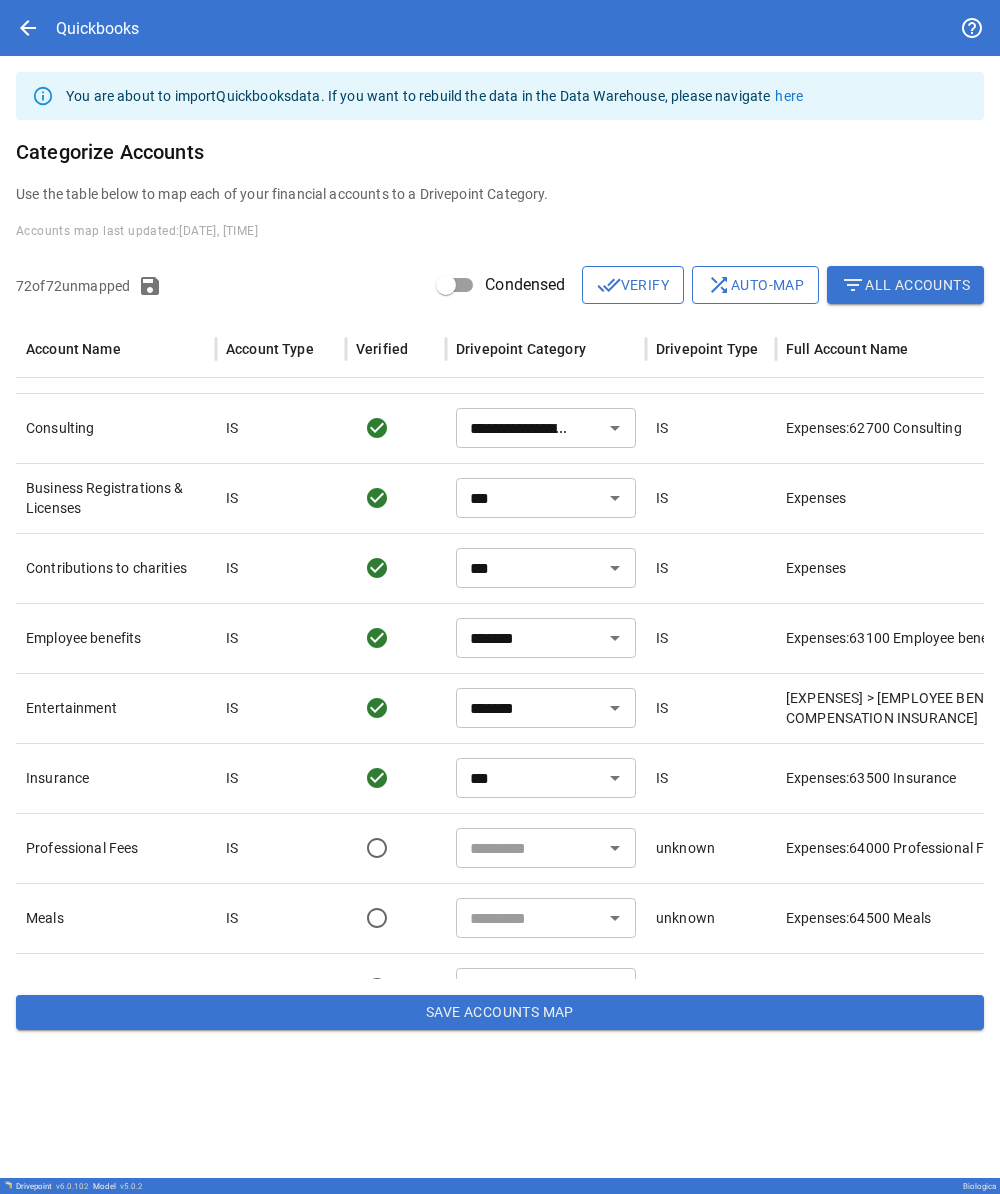 scroll, scrollTop: 176, scrollLeft: 0, axis: vertical 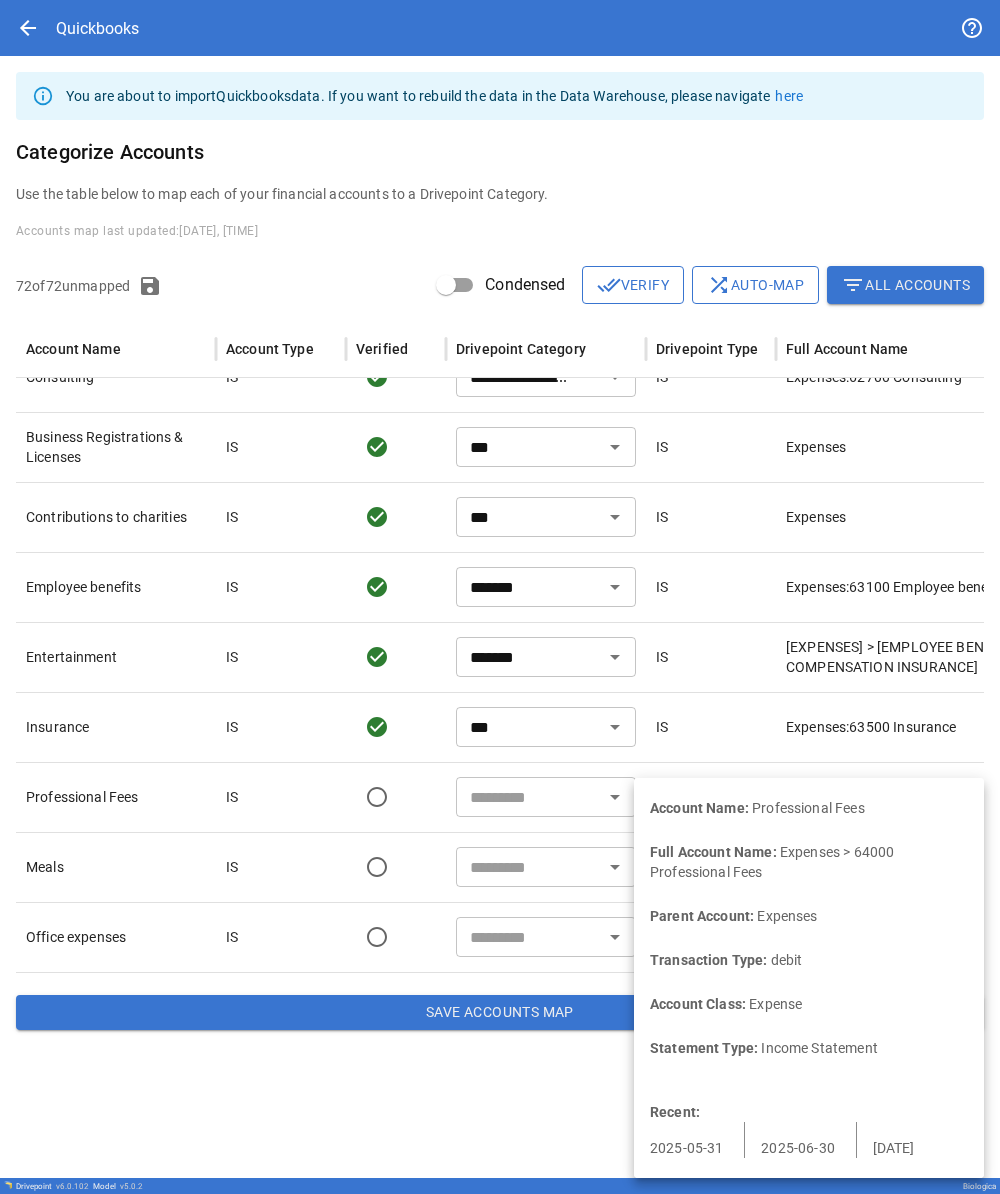 type on "**********" 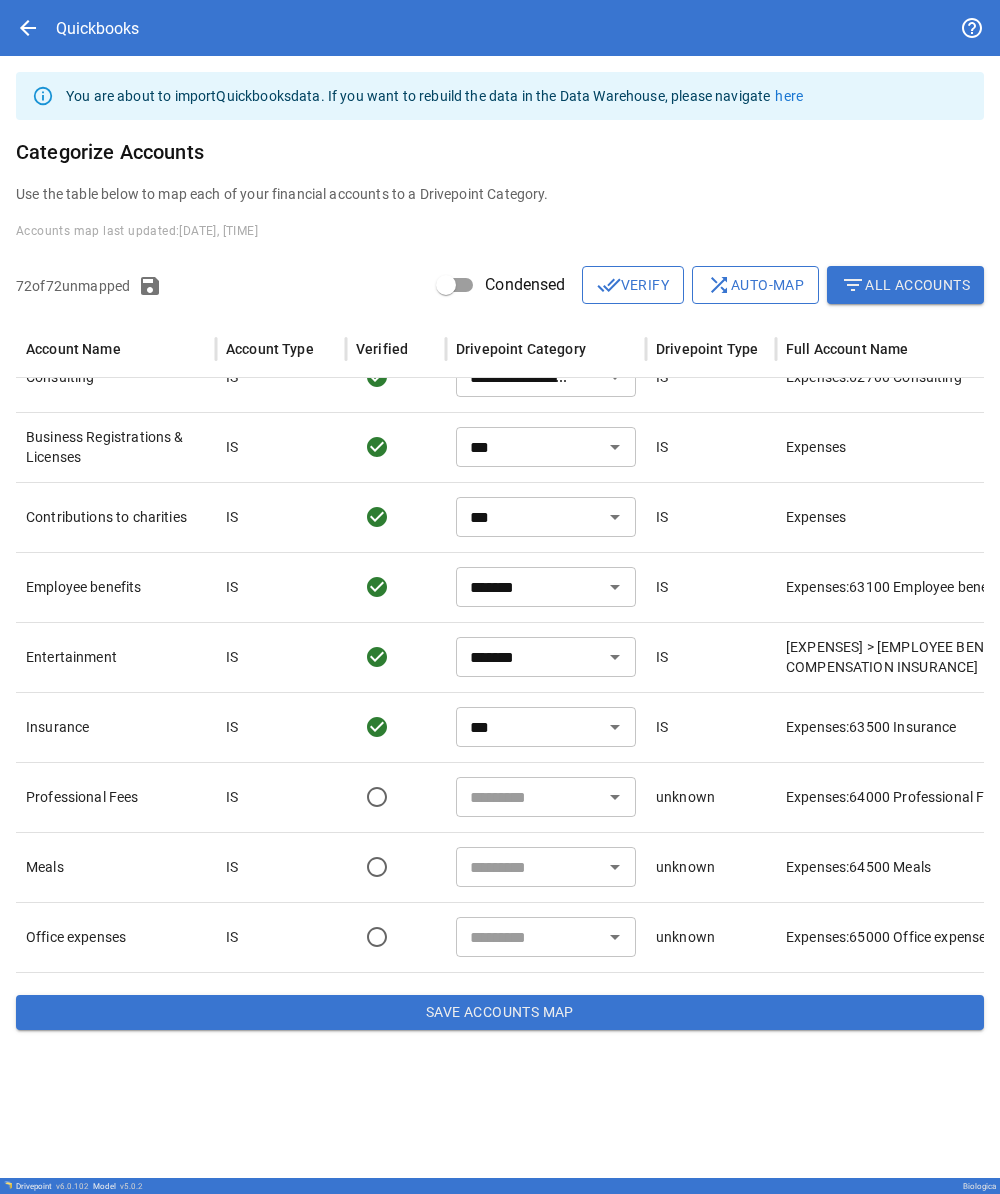 click at bounding box center (529, 797) 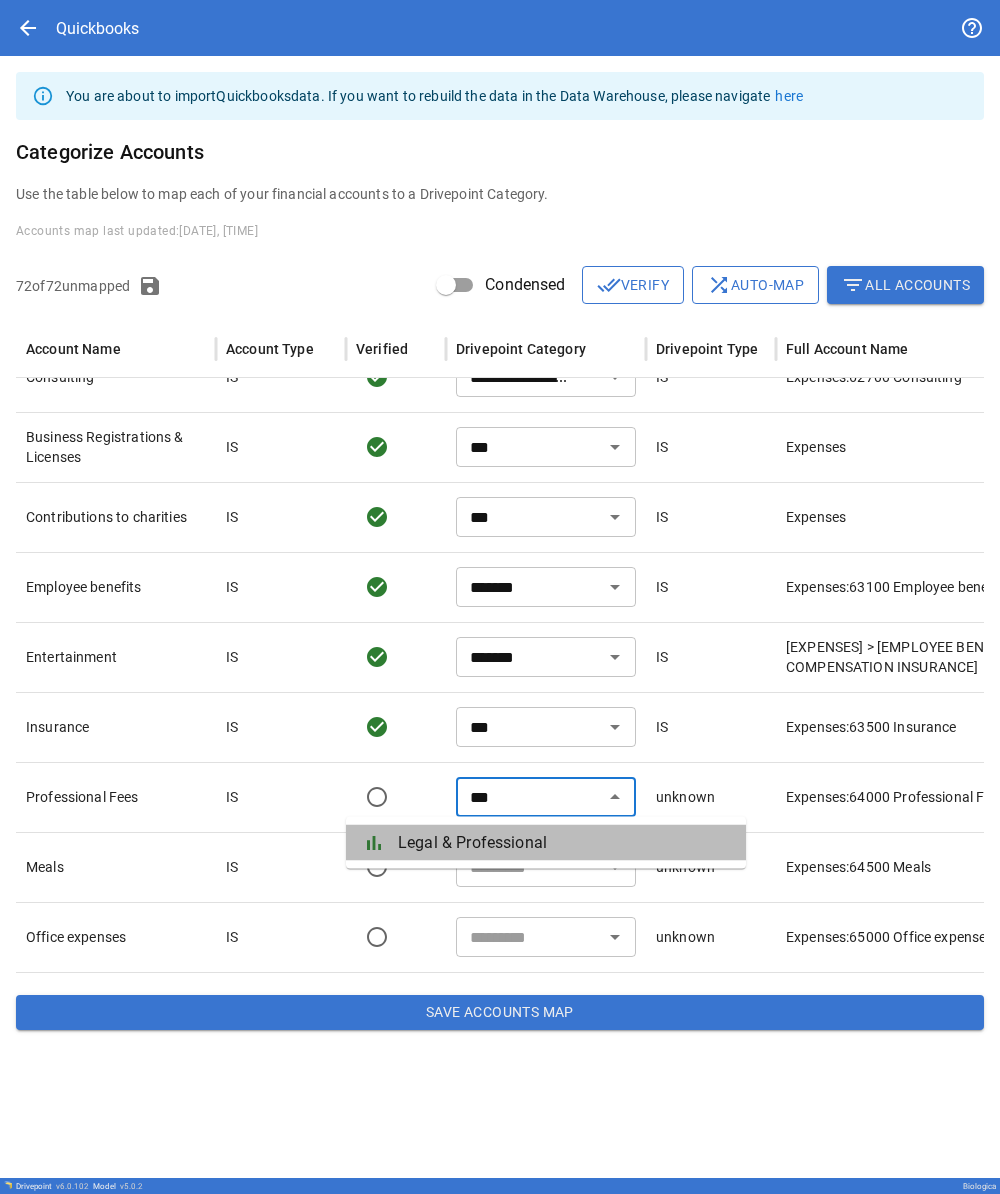 click on "Legal & Professional" at bounding box center [564, 843] 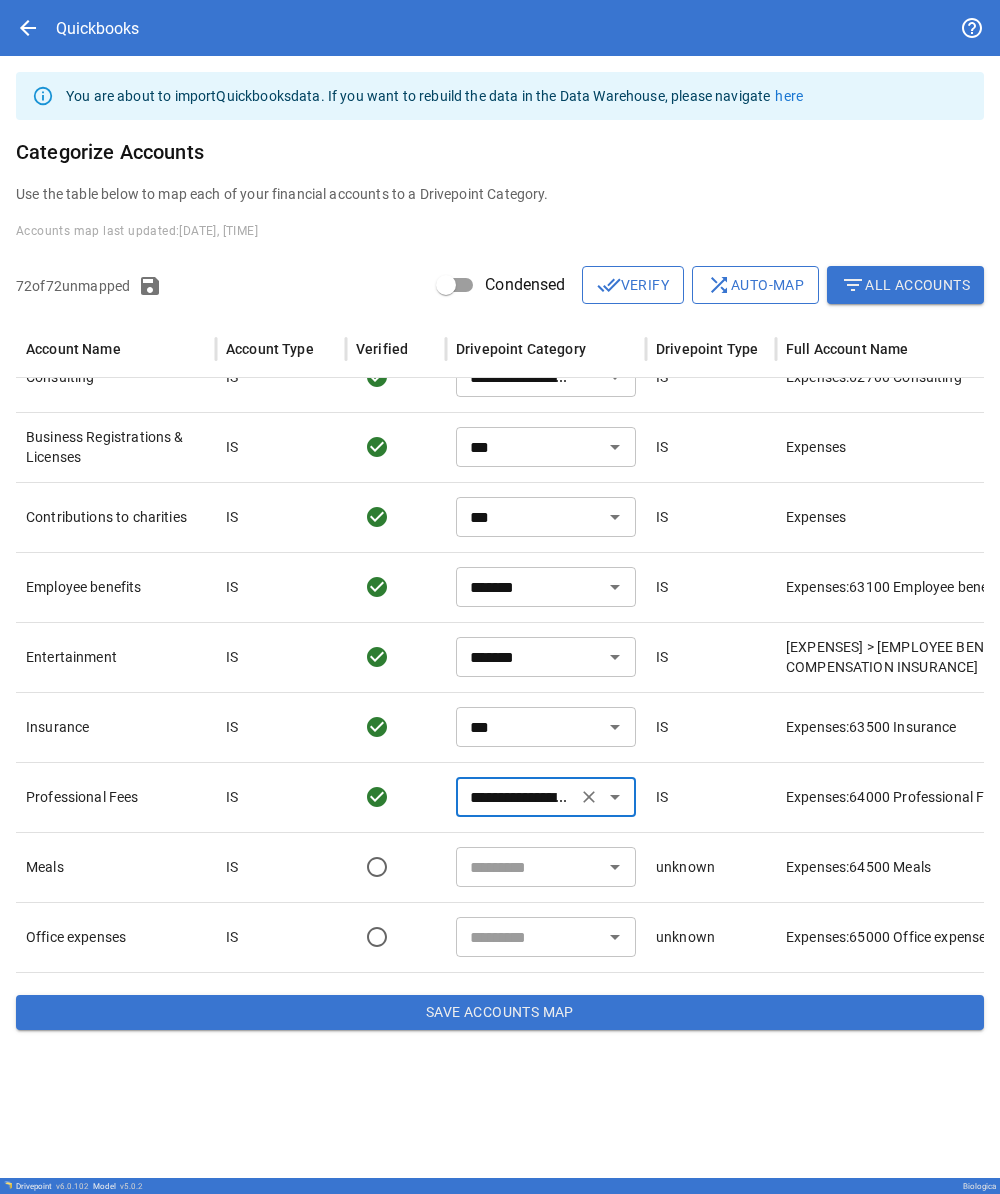 scroll, scrollTop: 237, scrollLeft: 0, axis: vertical 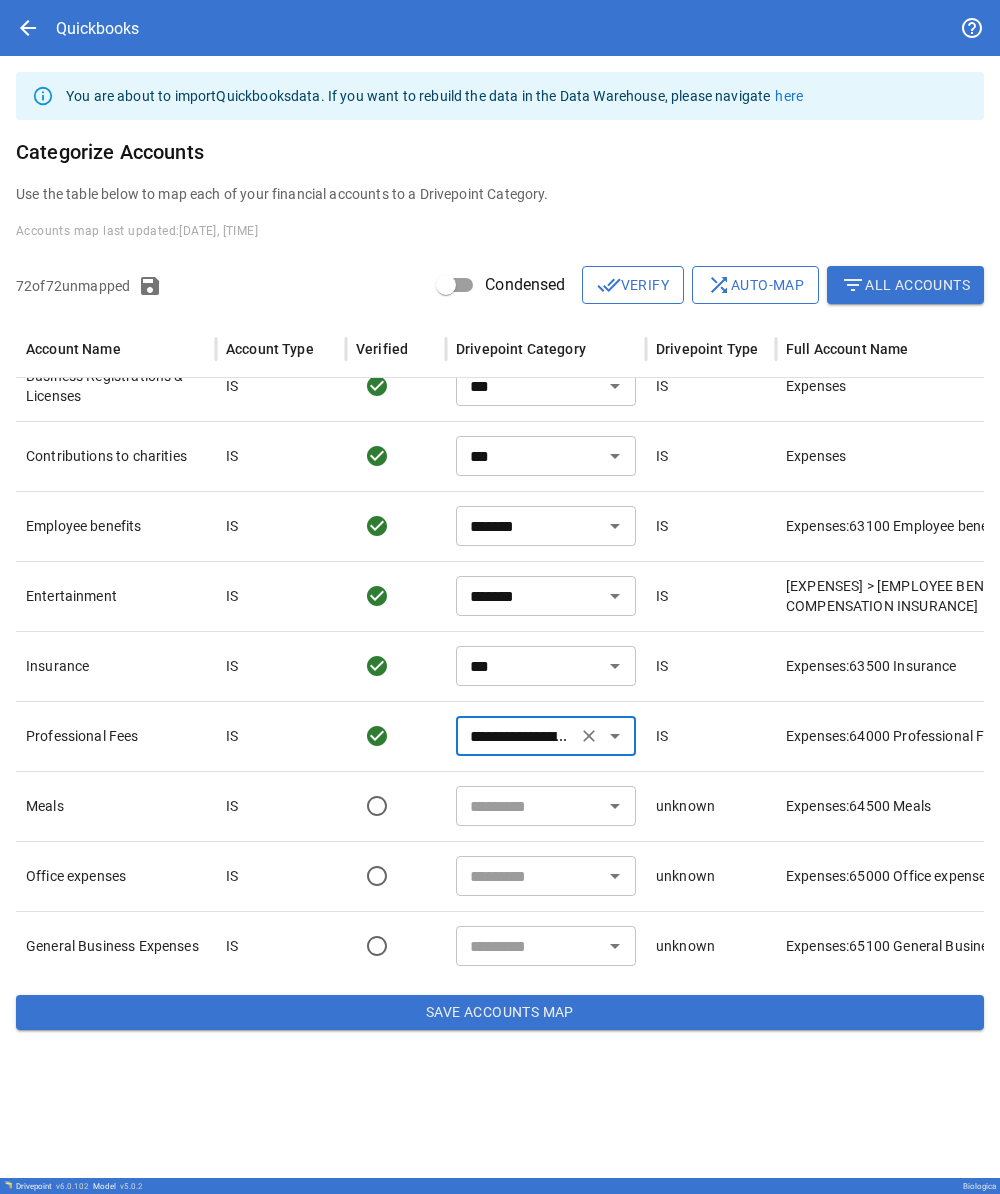 type on "**********" 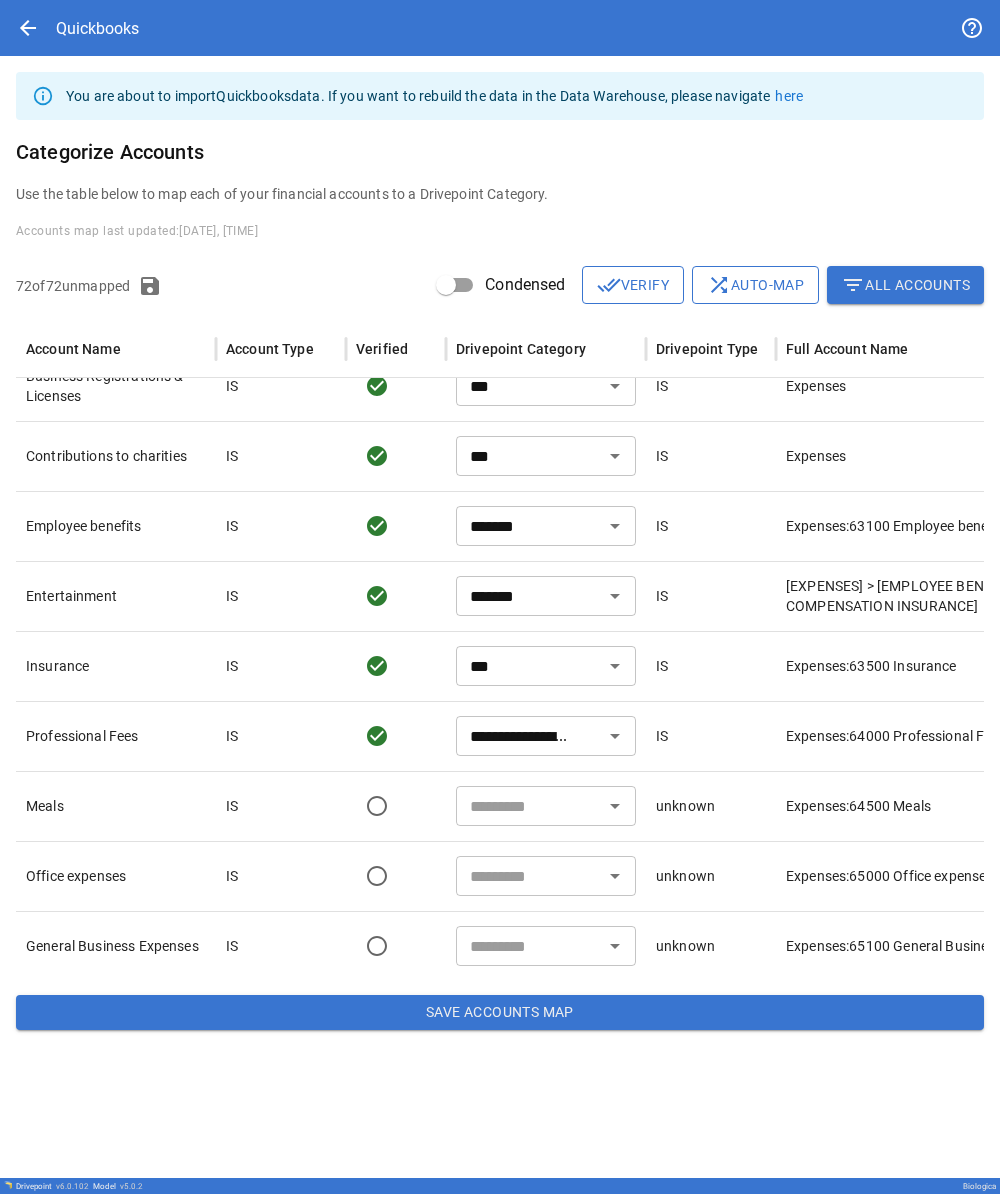 click at bounding box center (529, 806) 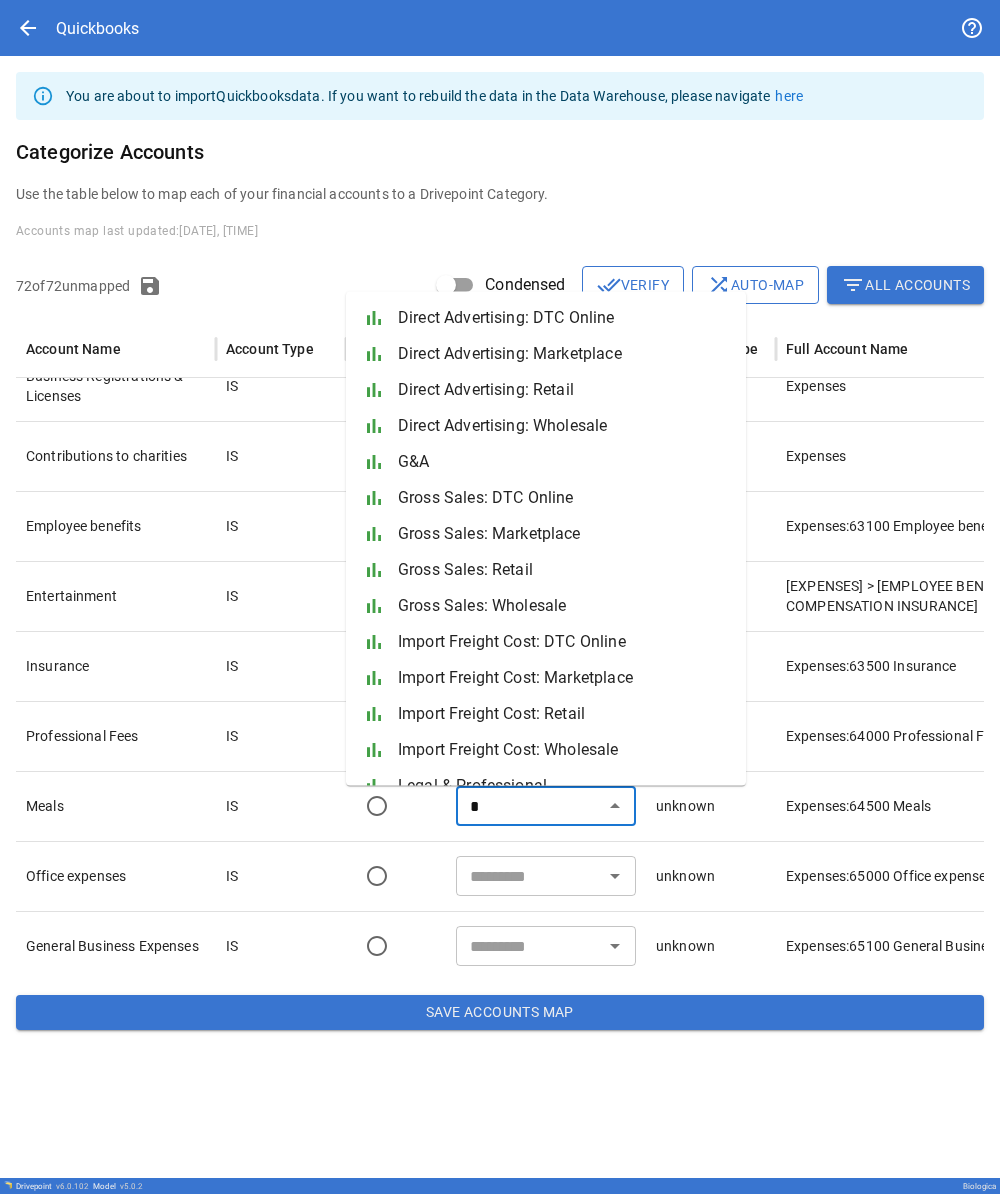 click on "G&A" at bounding box center (564, 462) 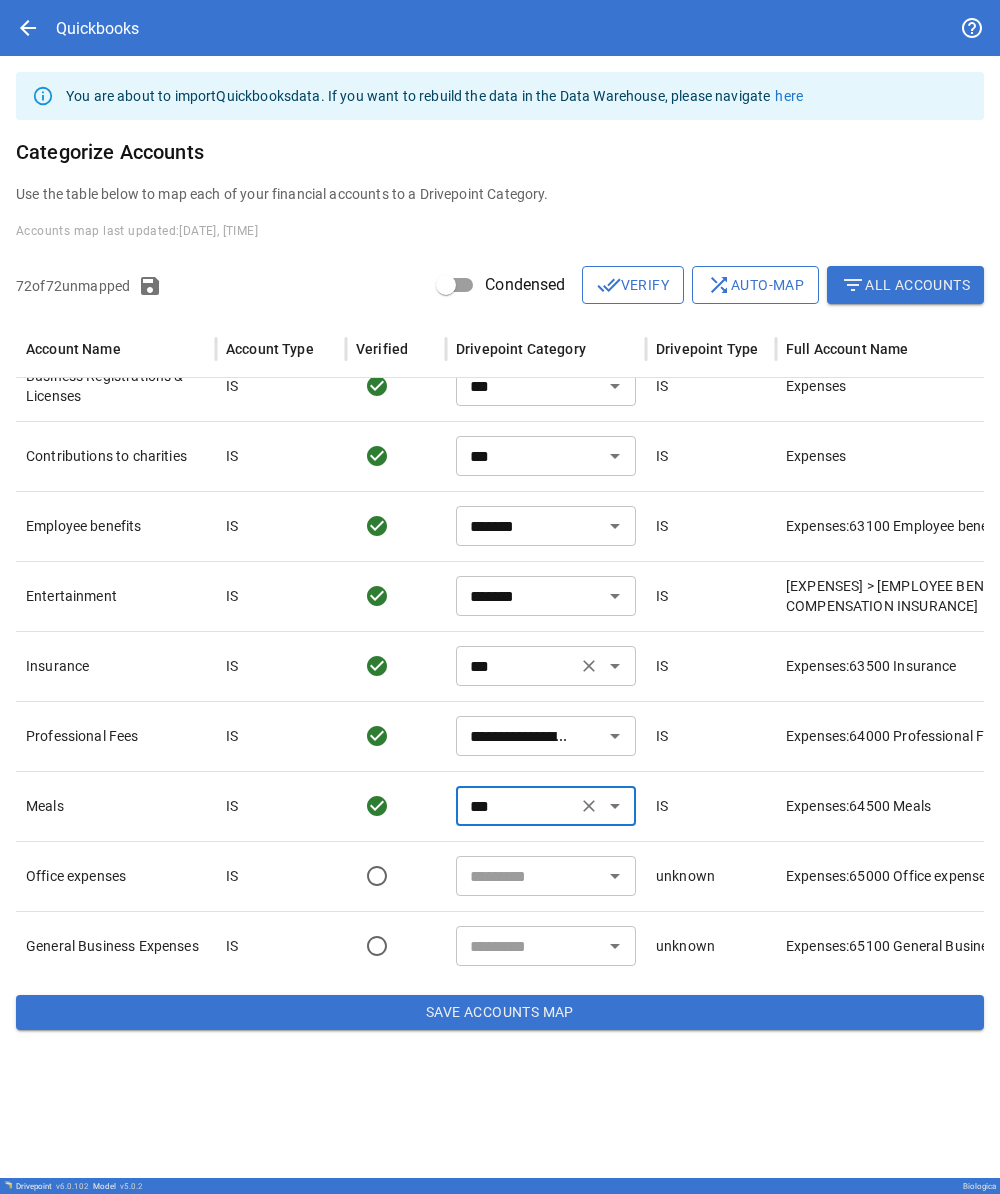 scroll, scrollTop: 299, scrollLeft: 0, axis: vertical 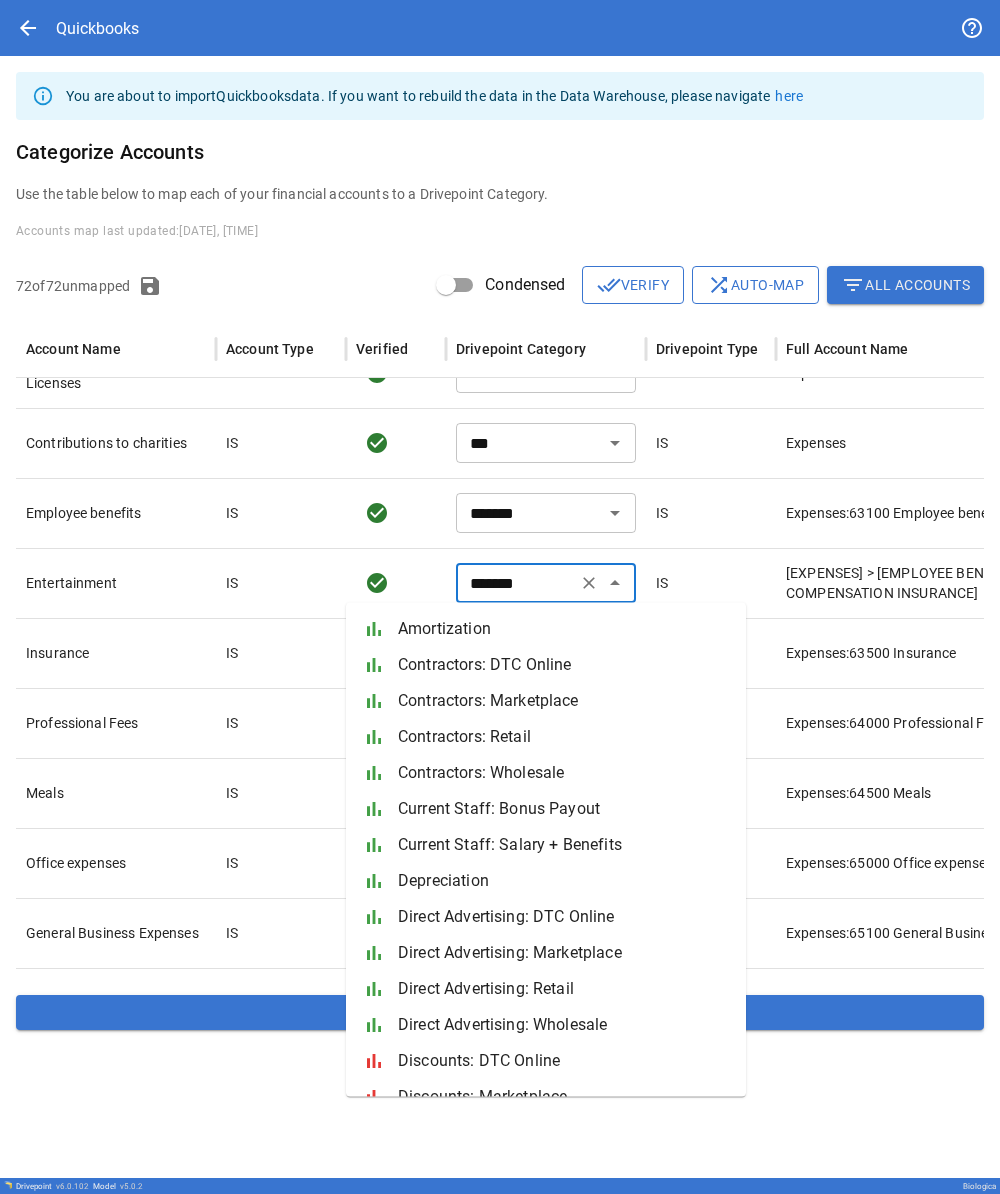 click on "*******" at bounding box center [516, 583] 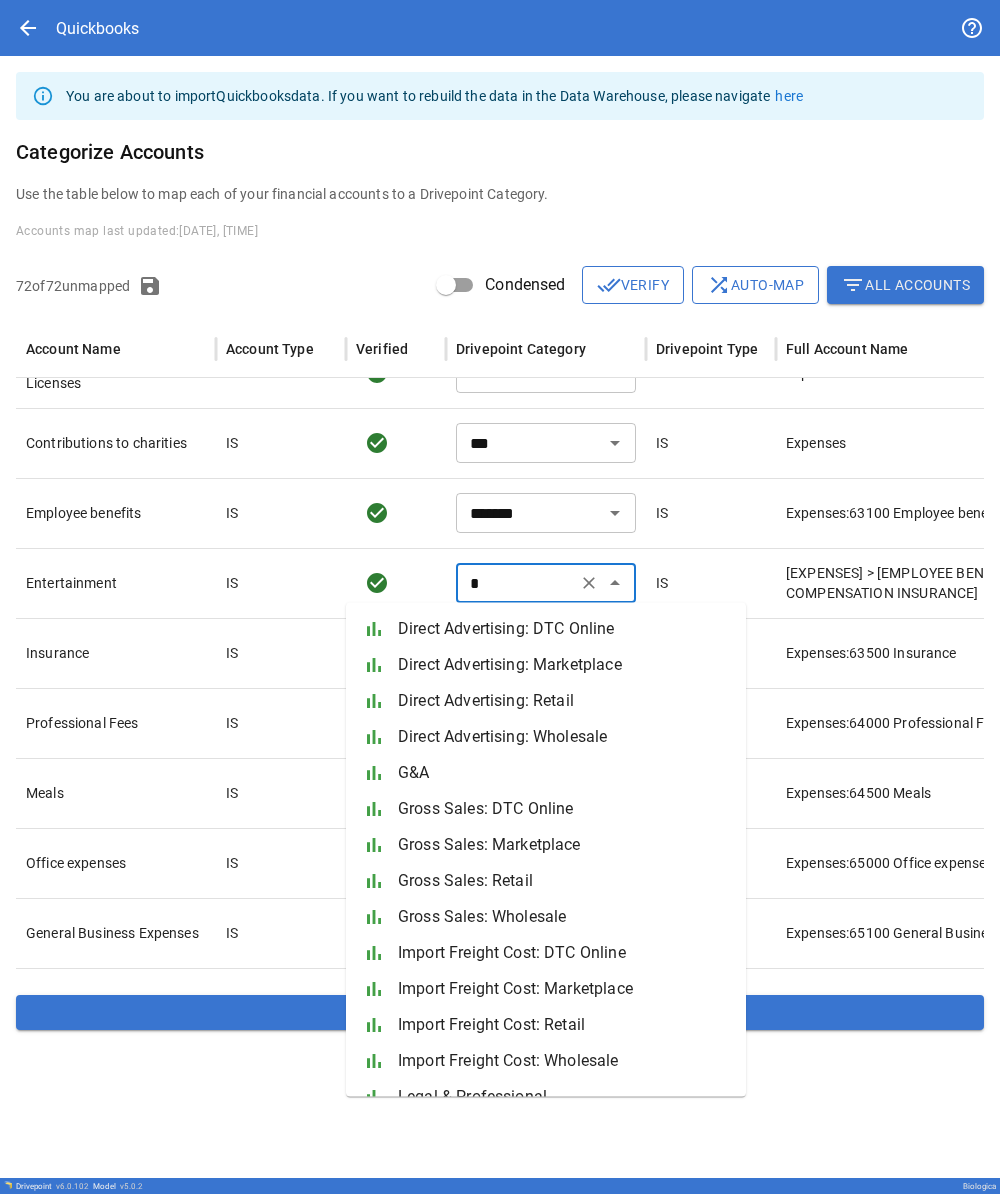 click on "G&A" at bounding box center [564, 773] 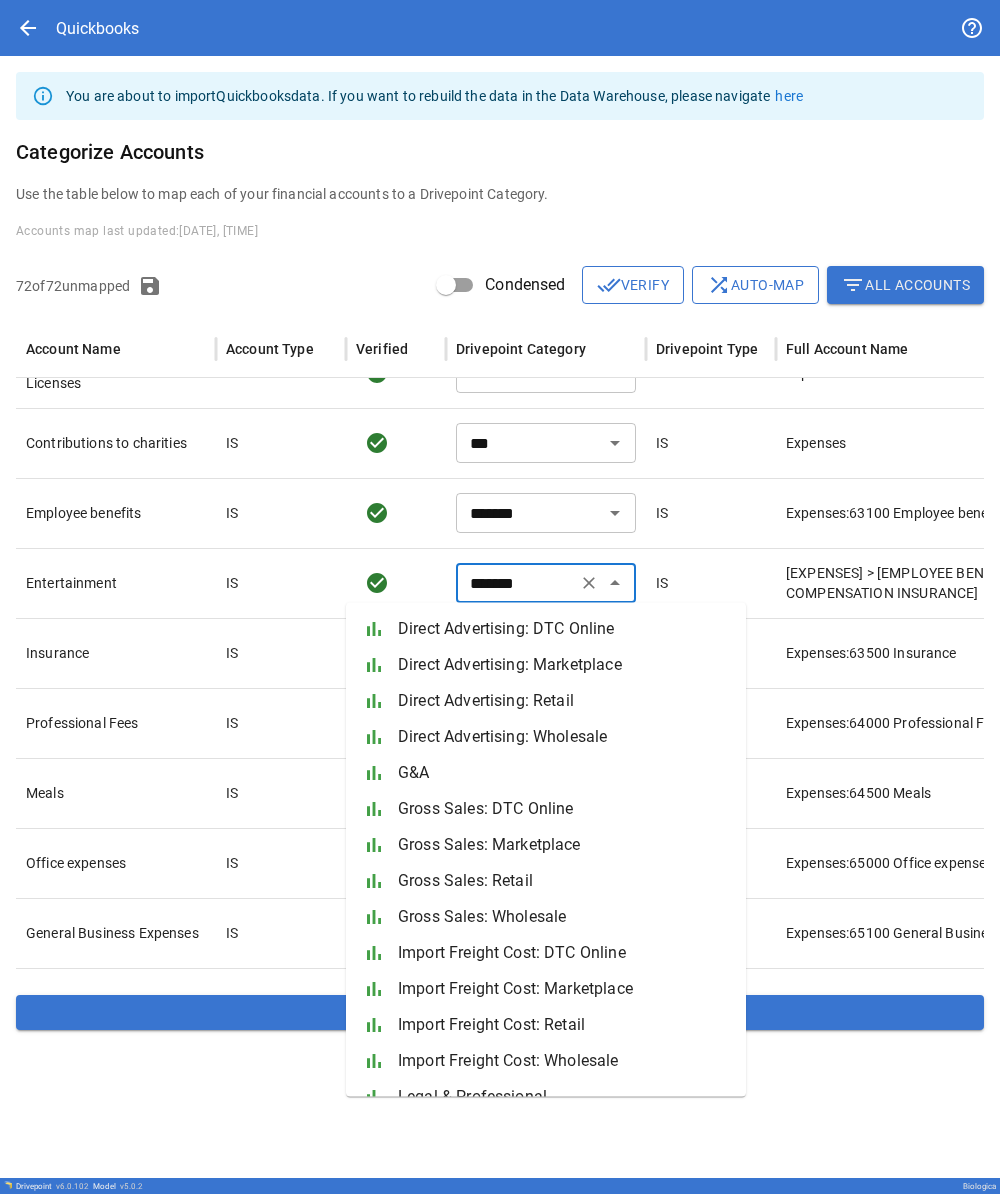 type on "***" 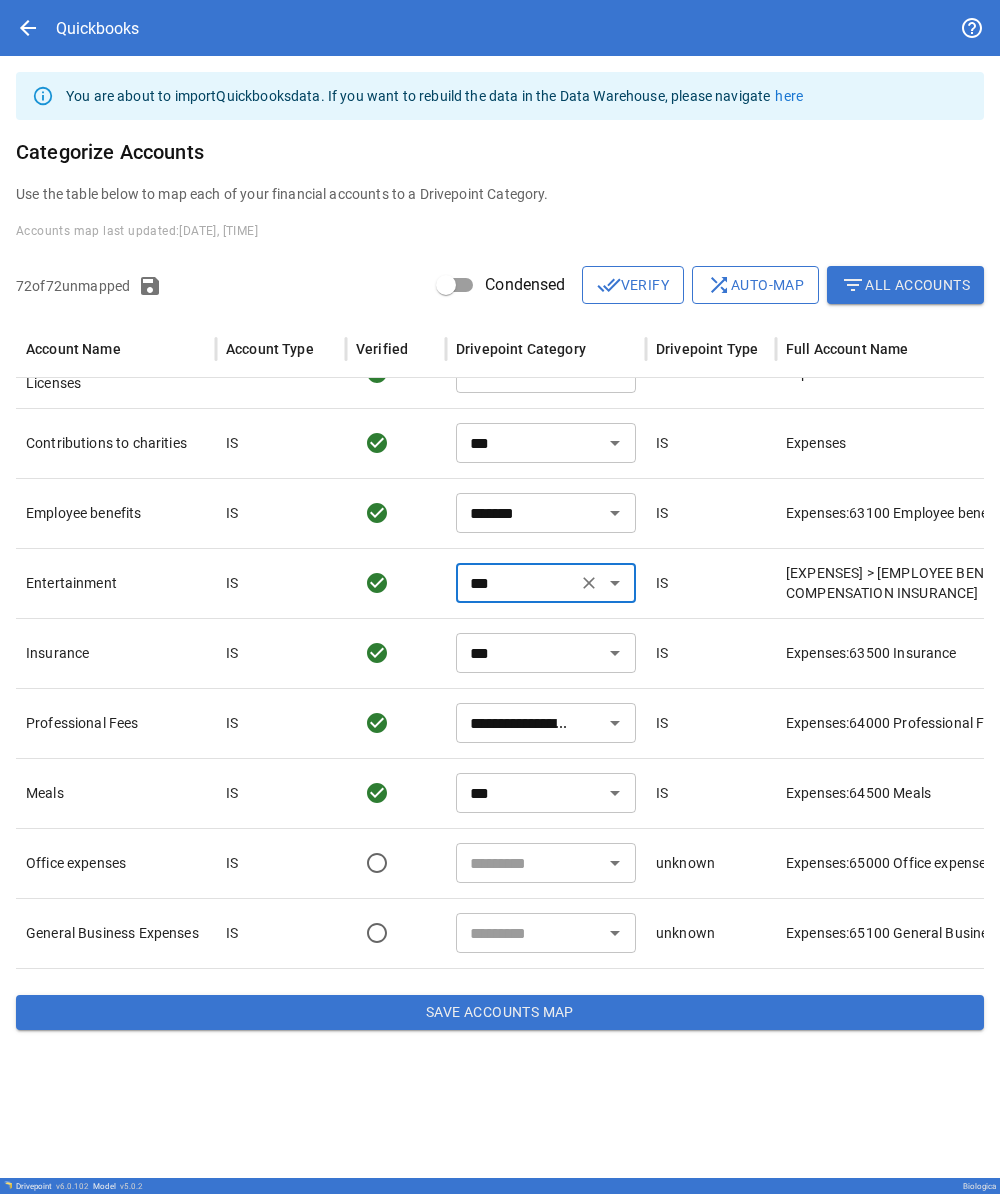 scroll, scrollTop: 188, scrollLeft: 0, axis: vertical 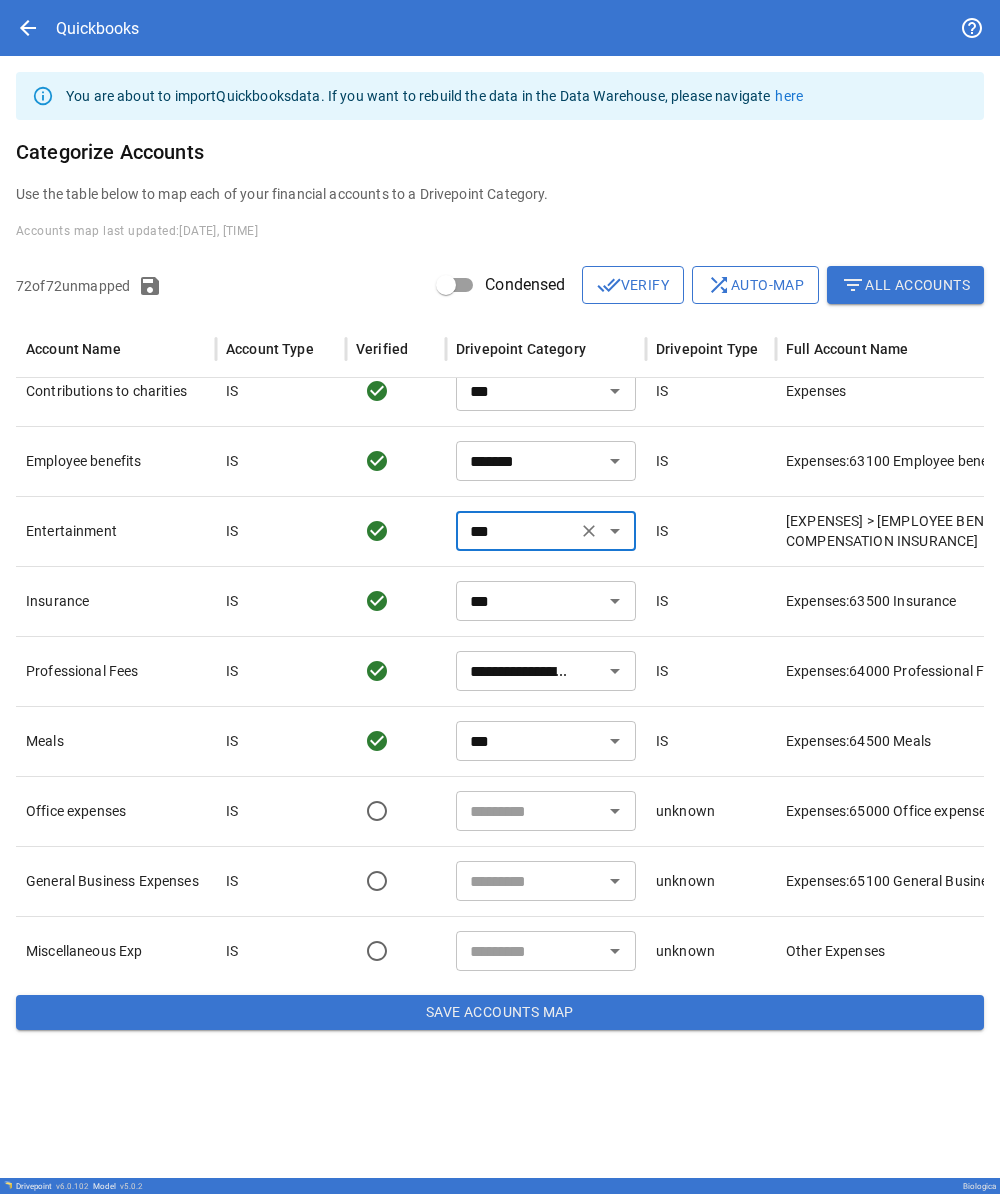 type on "**********" 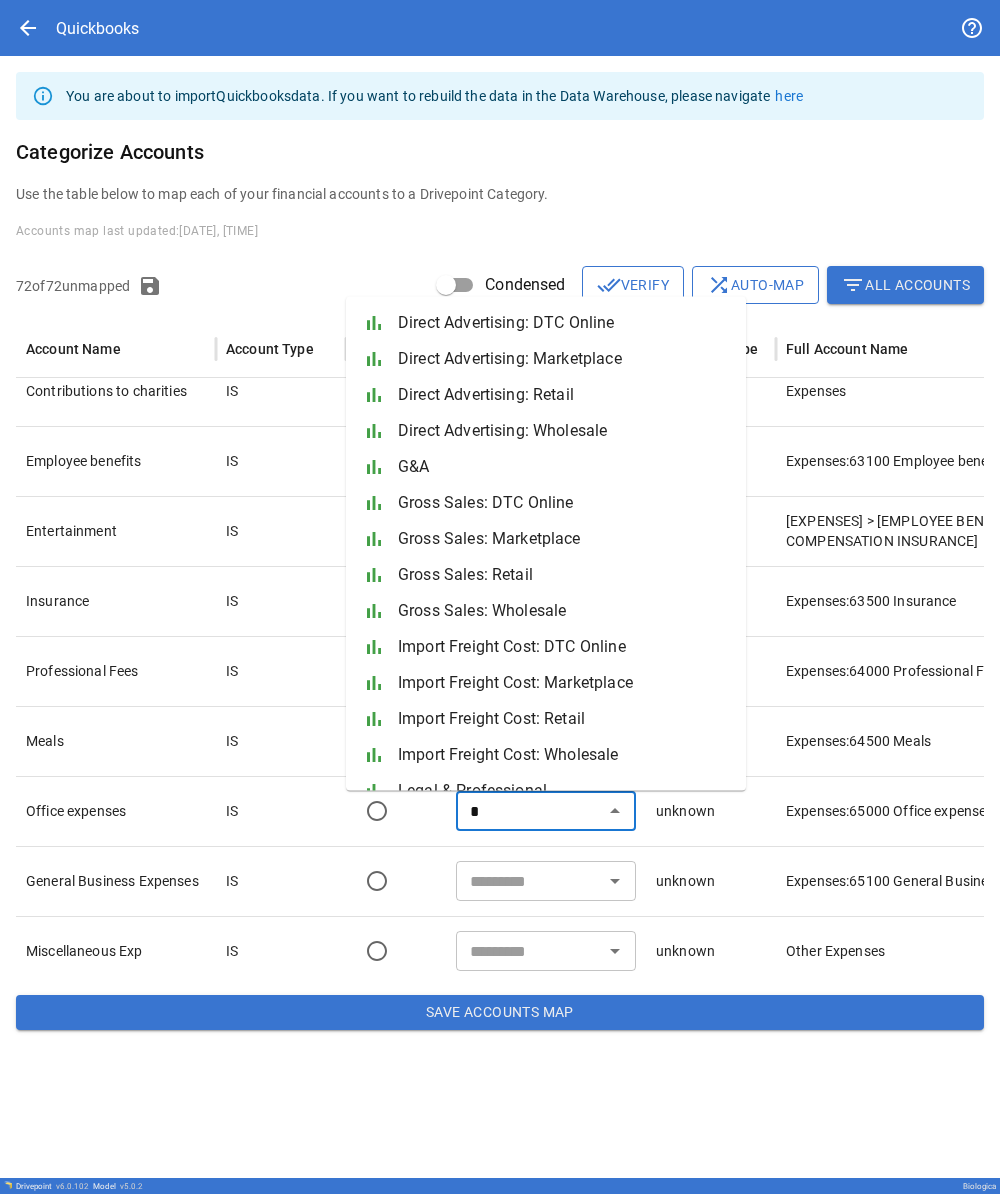 click on "G&A" at bounding box center (564, 467) 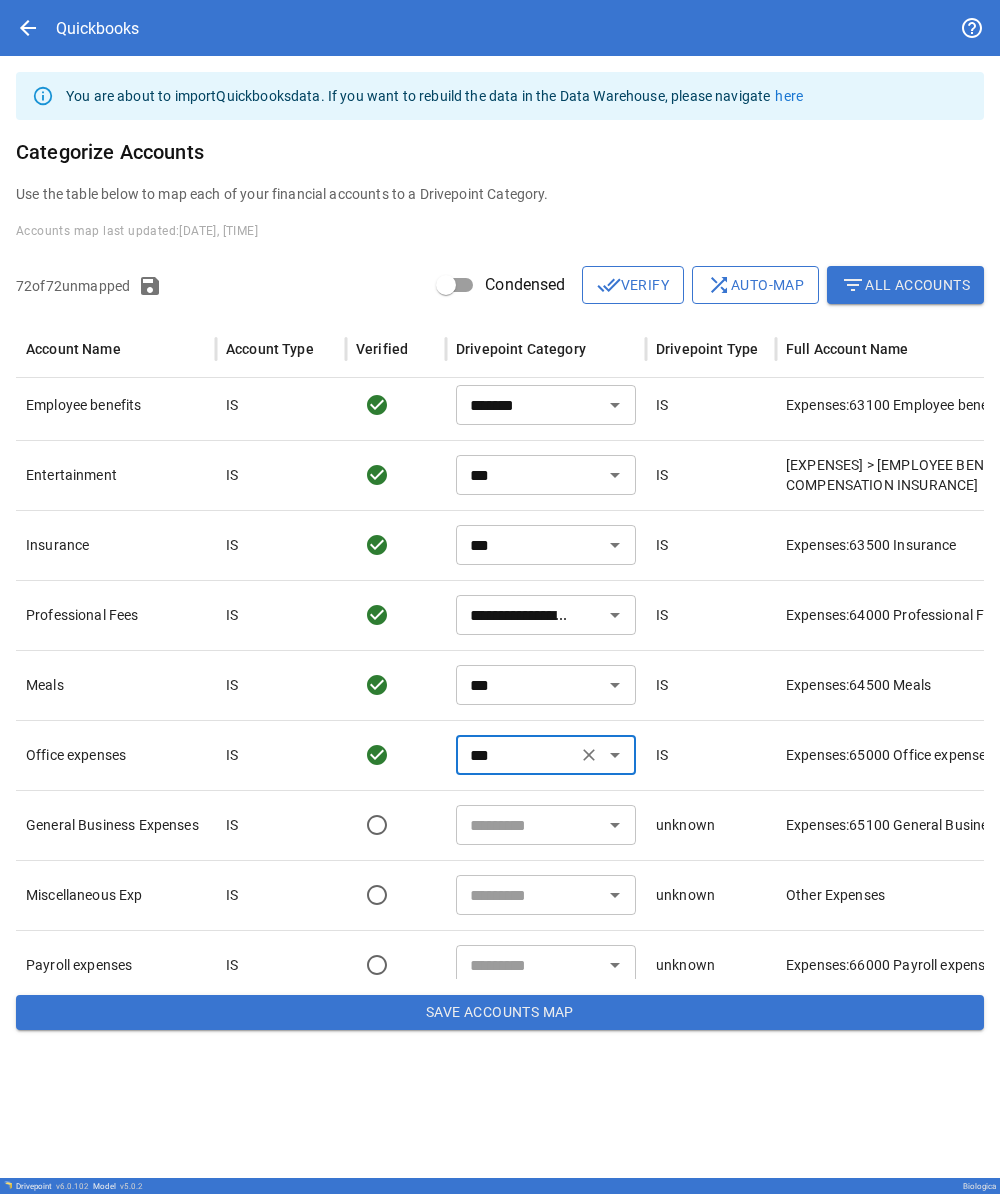 click at bounding box center [529, 825] 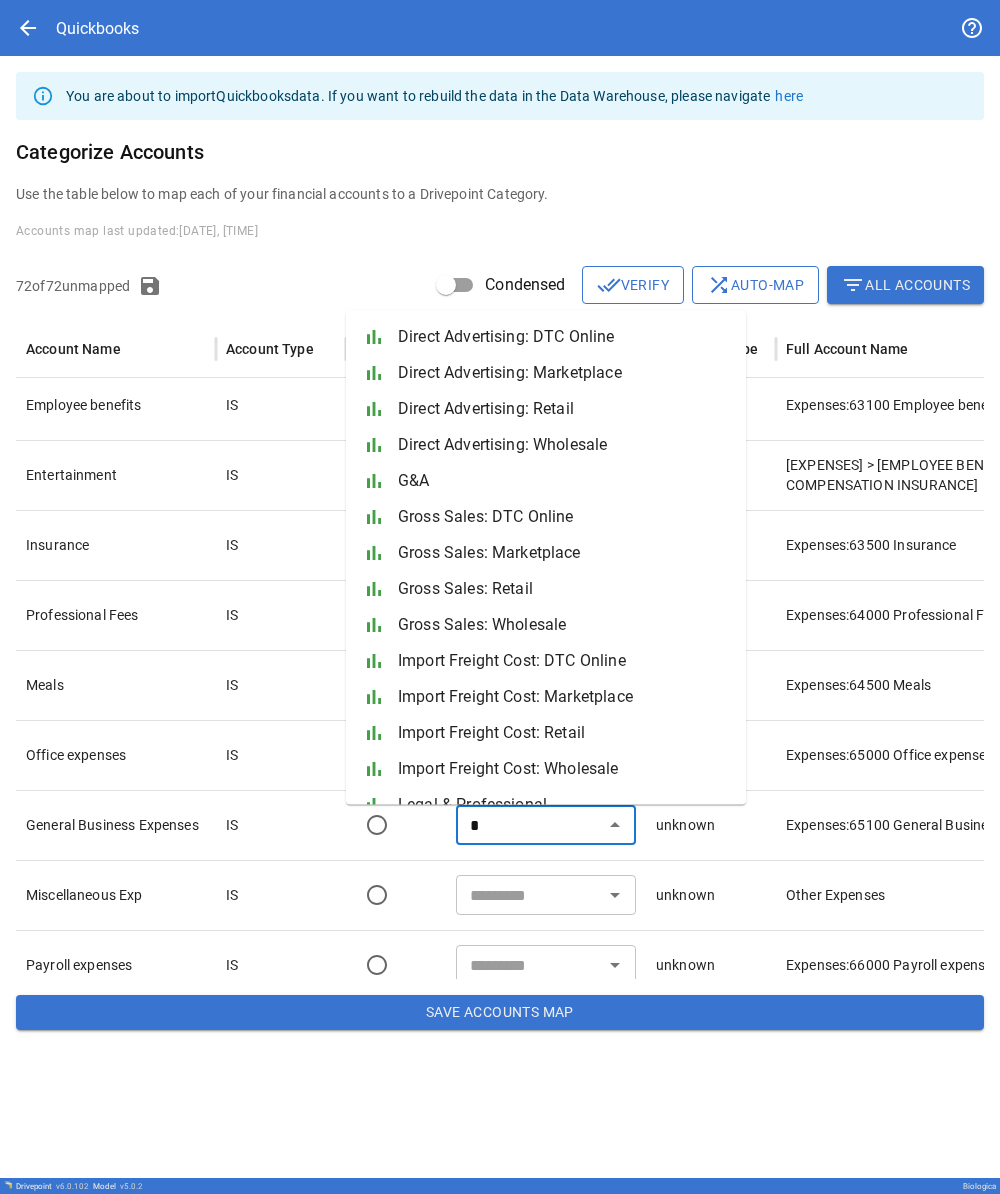 click on "G&A" at bounding box center [564, 481] 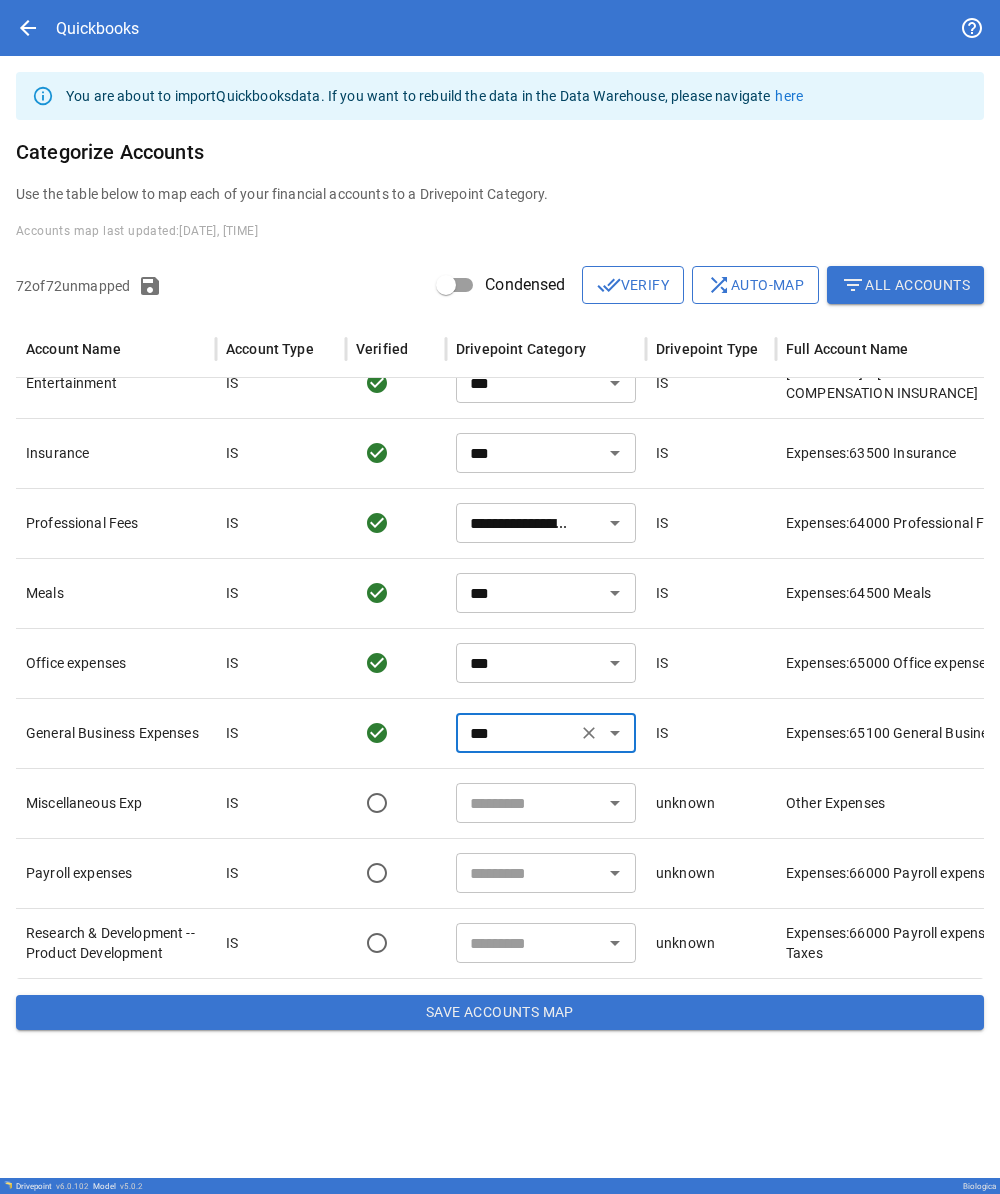 type on "***" 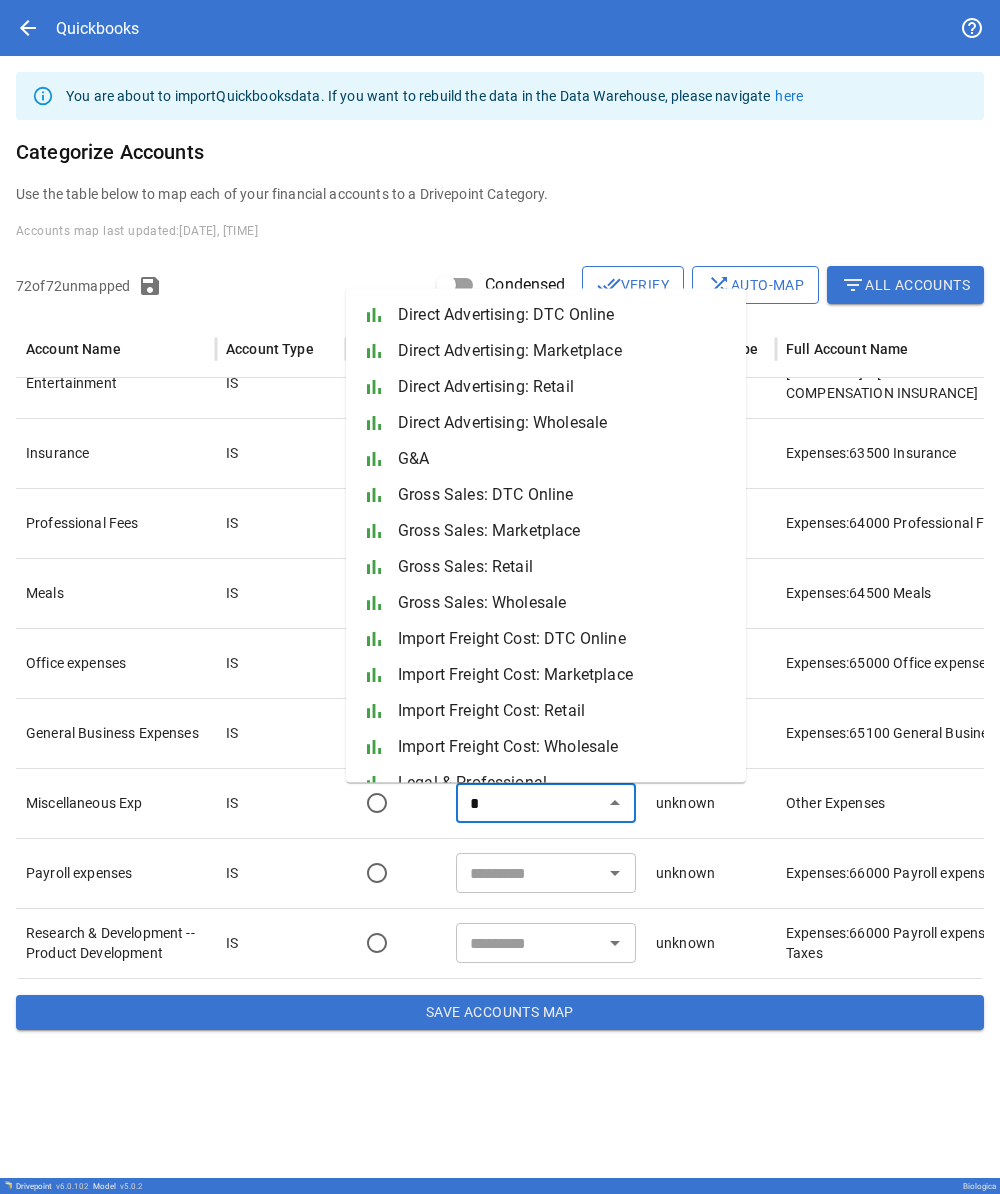 type on "*" 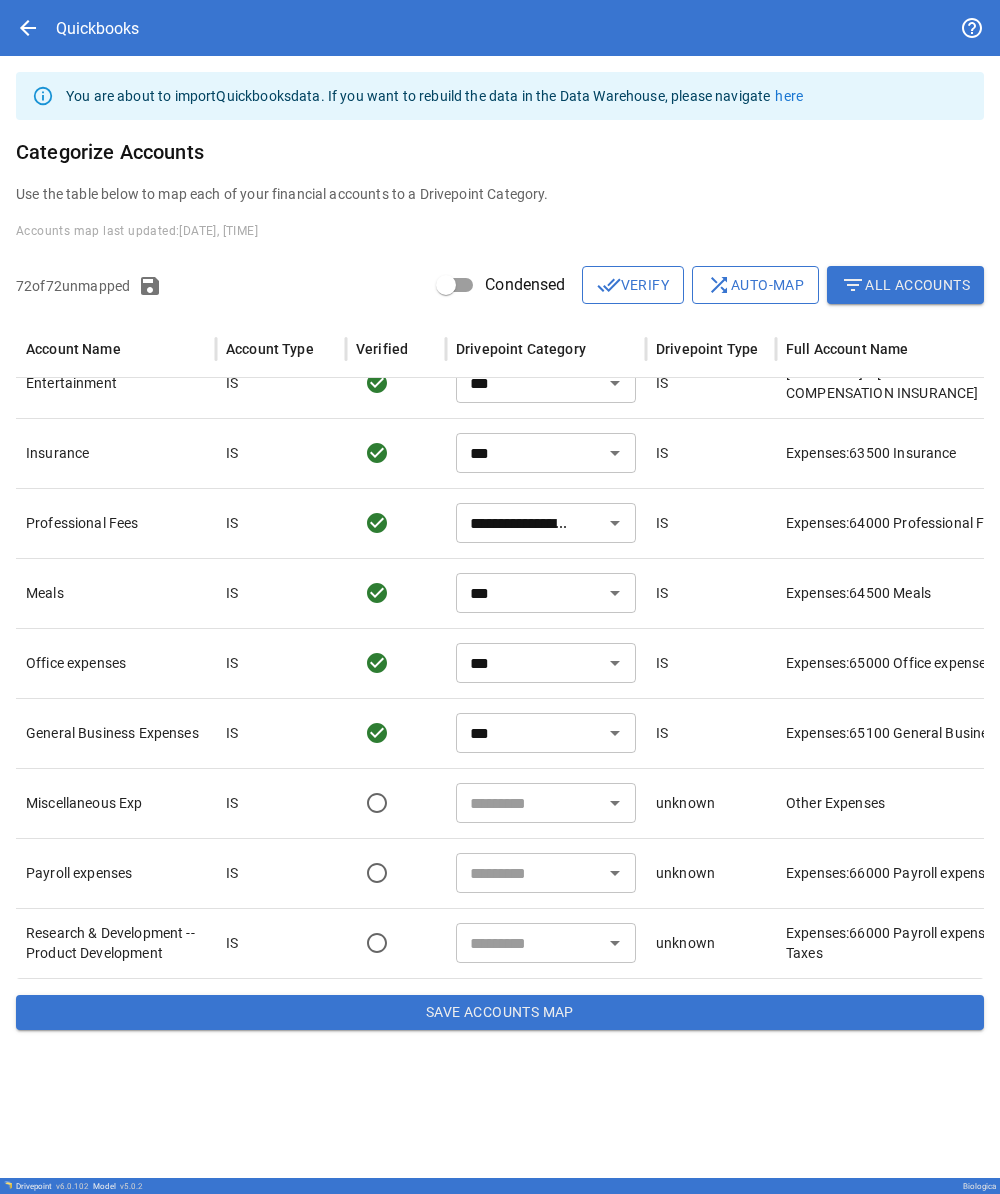click at bounding box center (529, 803) 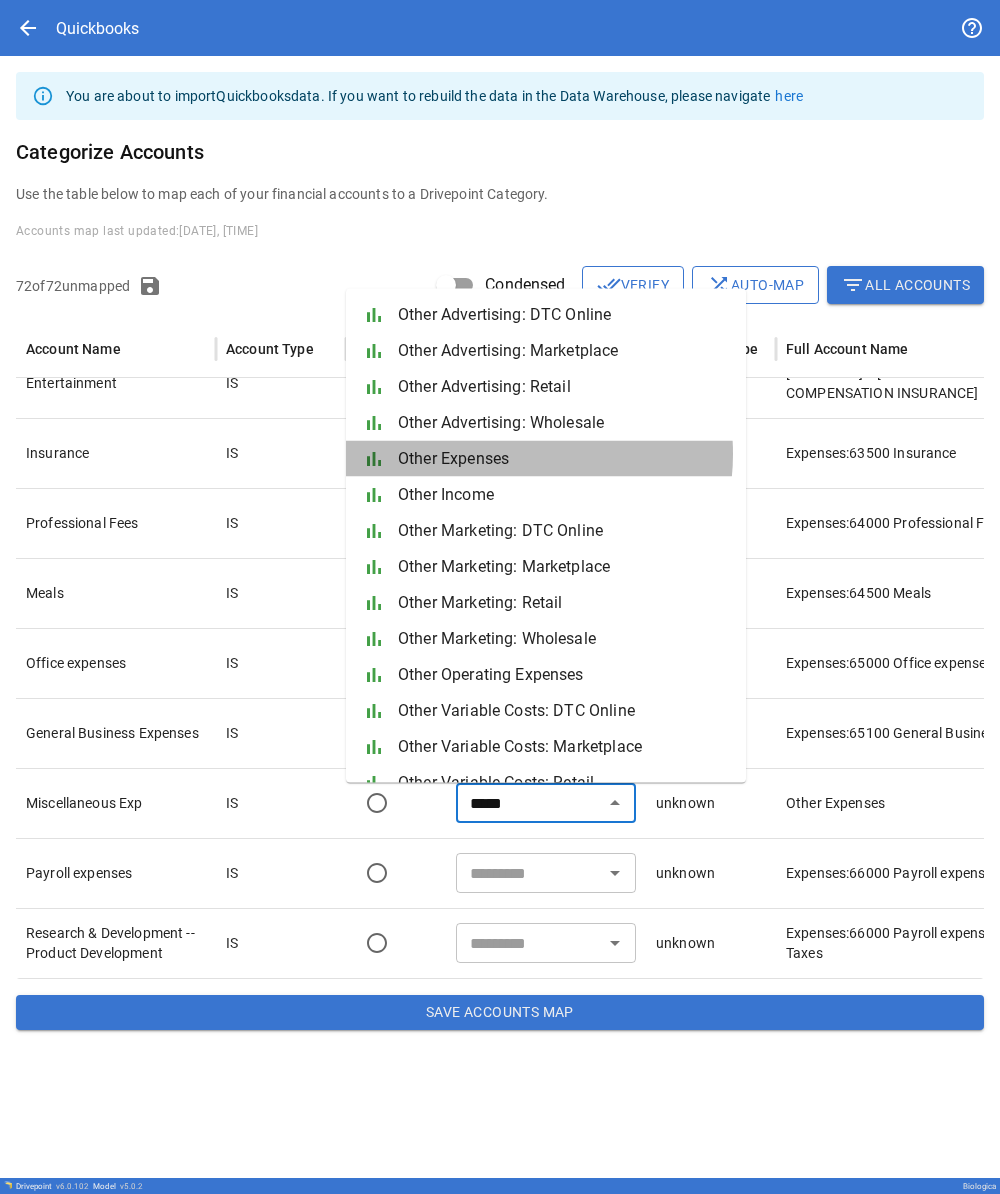 click on "Other Expenses" at bounding box center [564, 459] 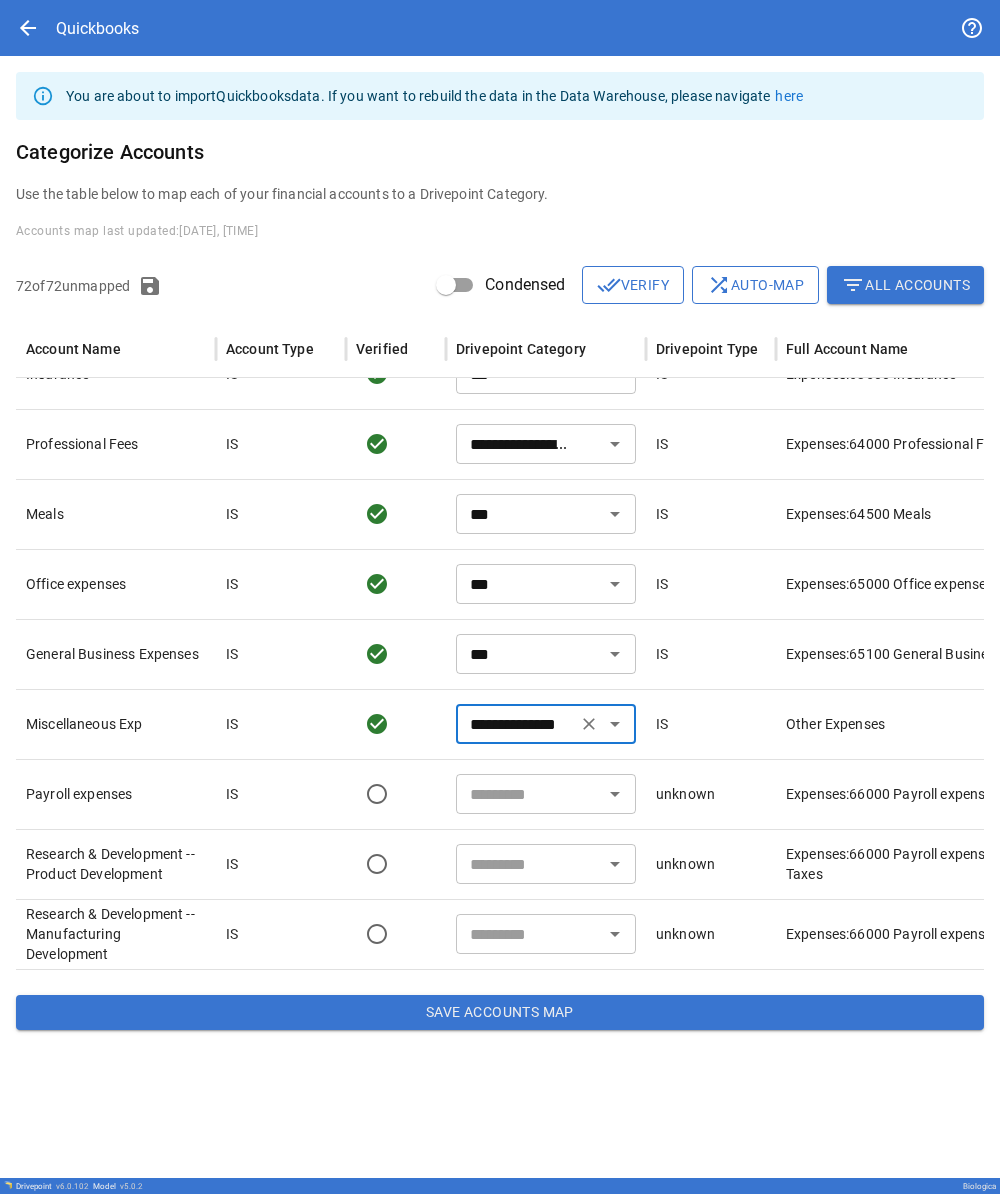 type on "***" 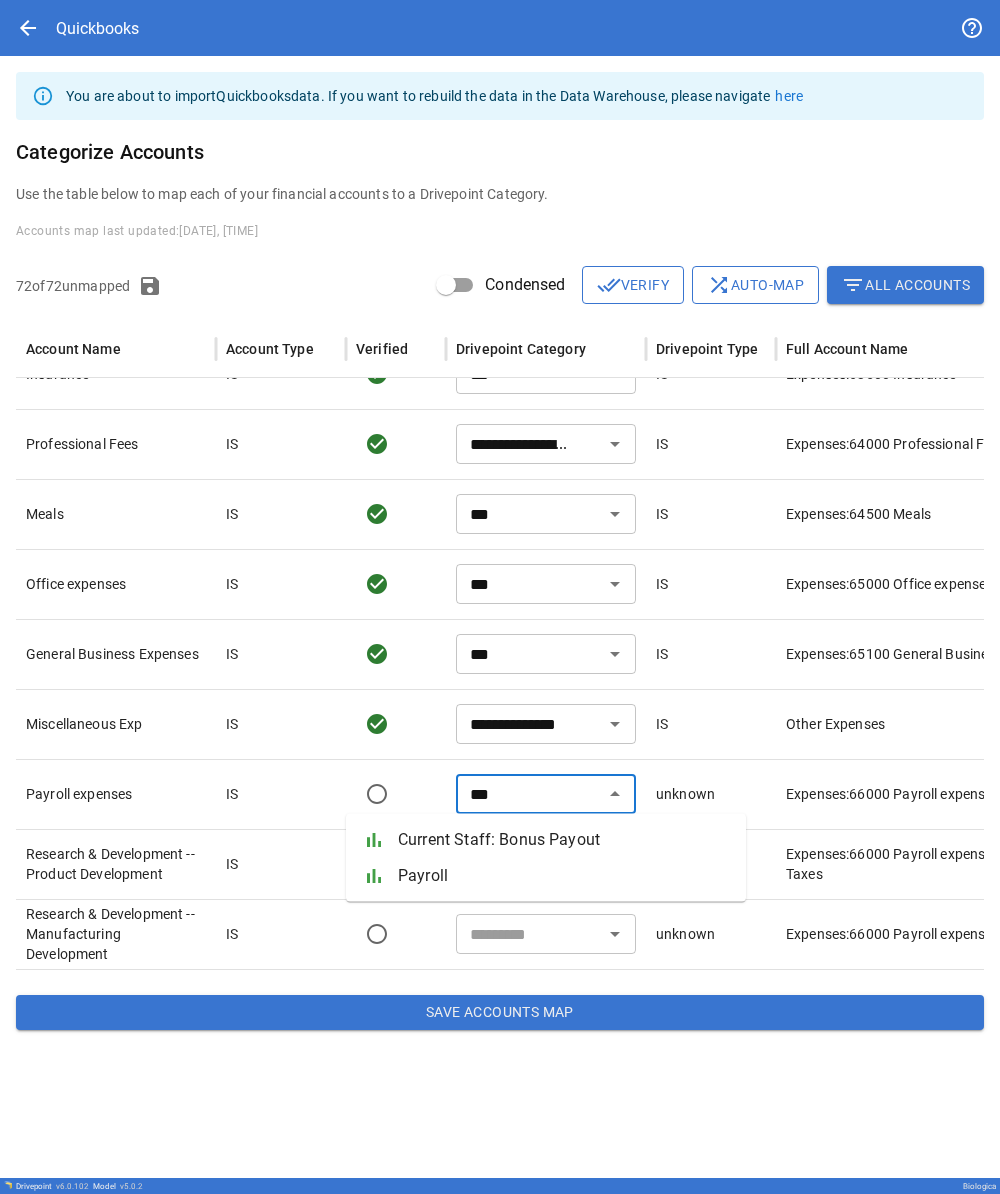 click on "Payroll" at bounding box center [564, 876] 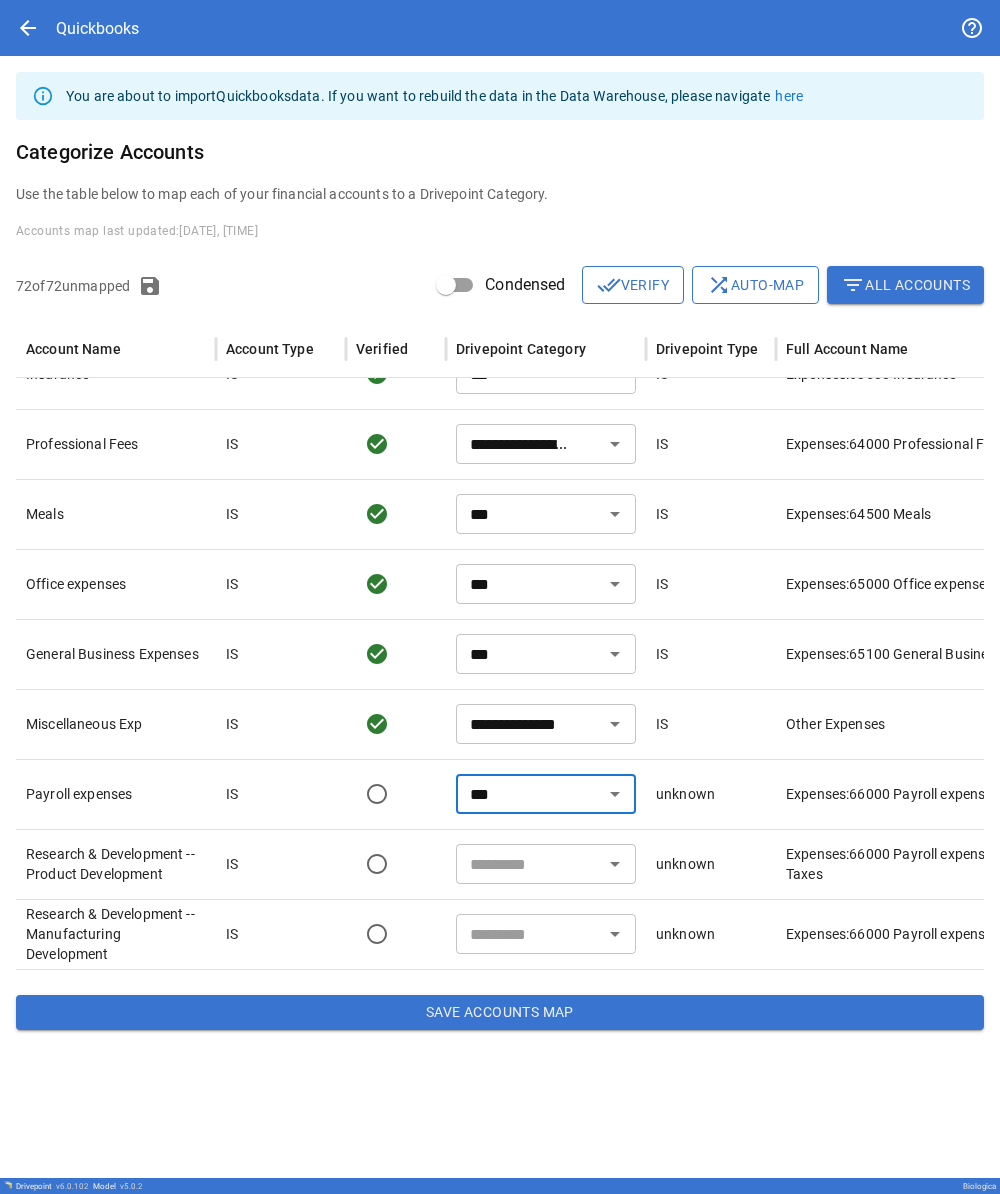 type on "*******" 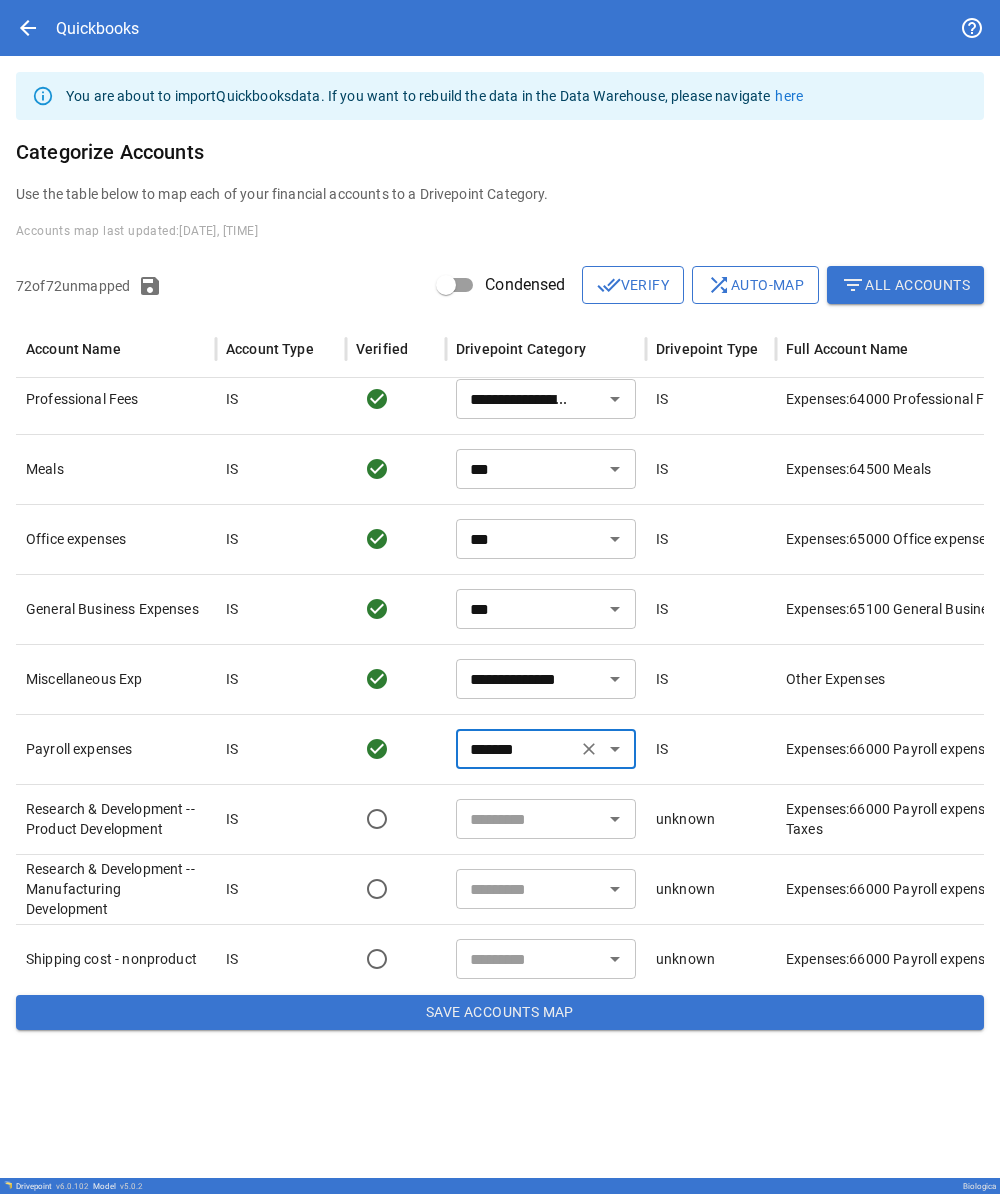 click at bounding box center (529, 819) 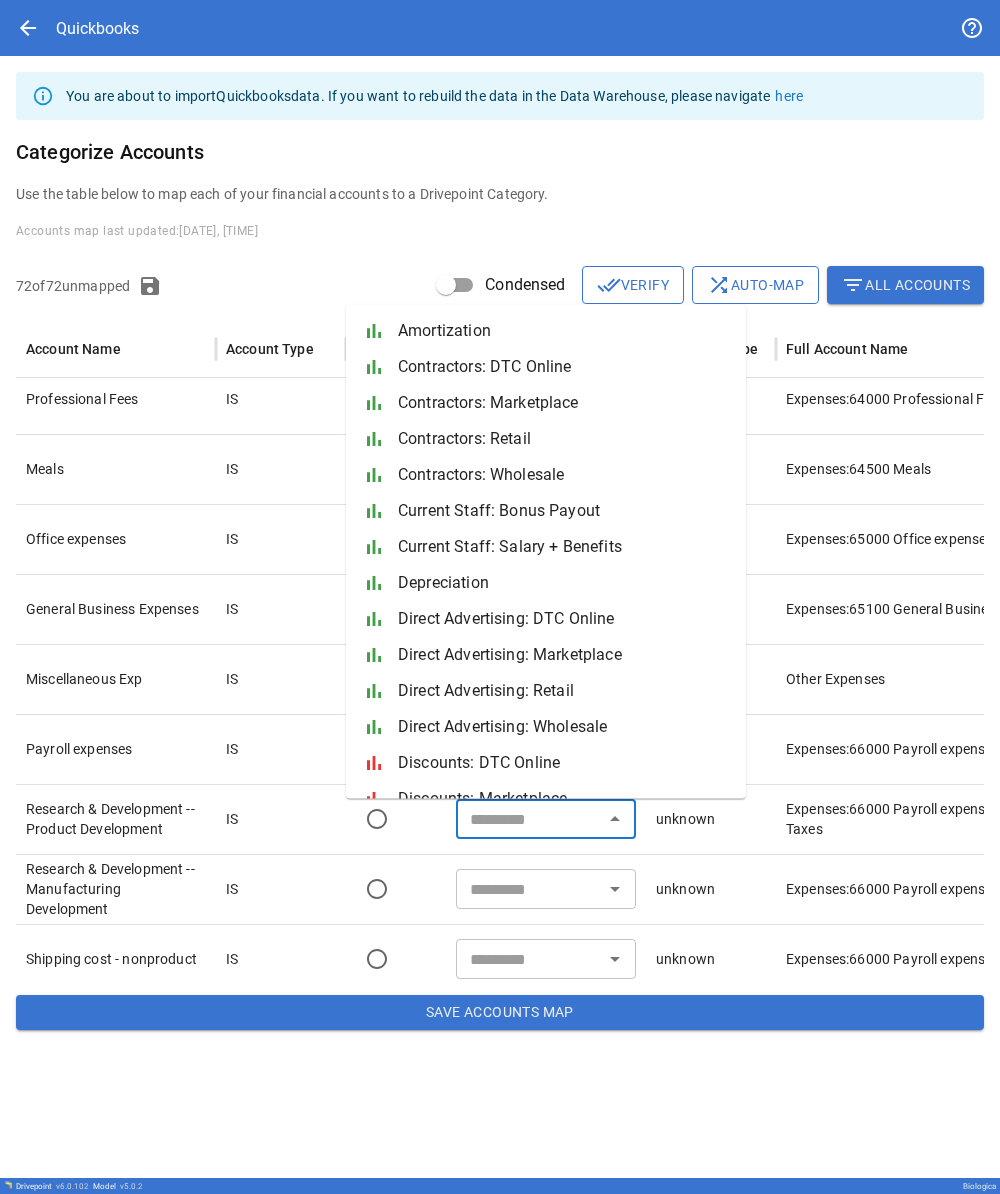 type on "*" 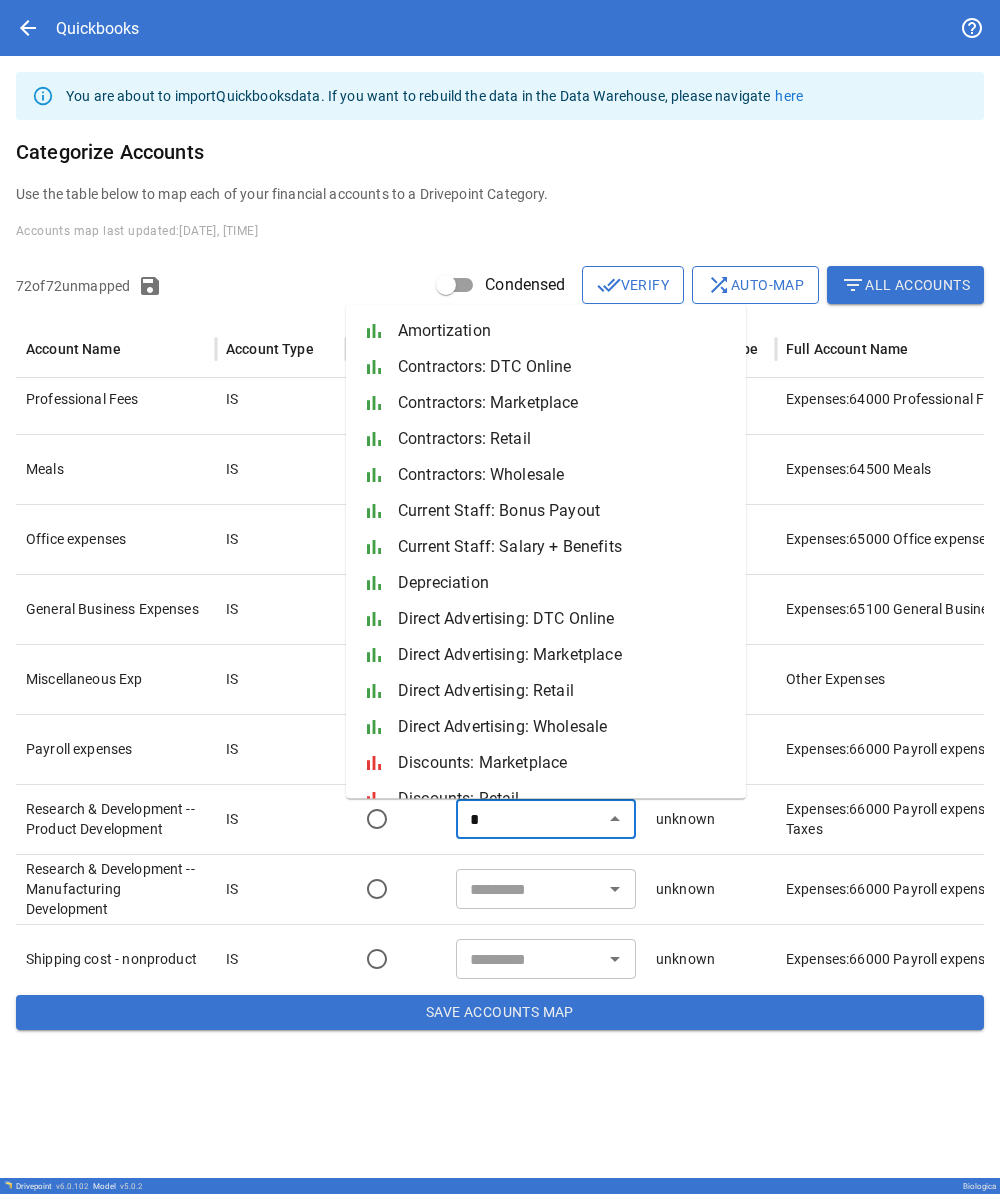 type on "*******" 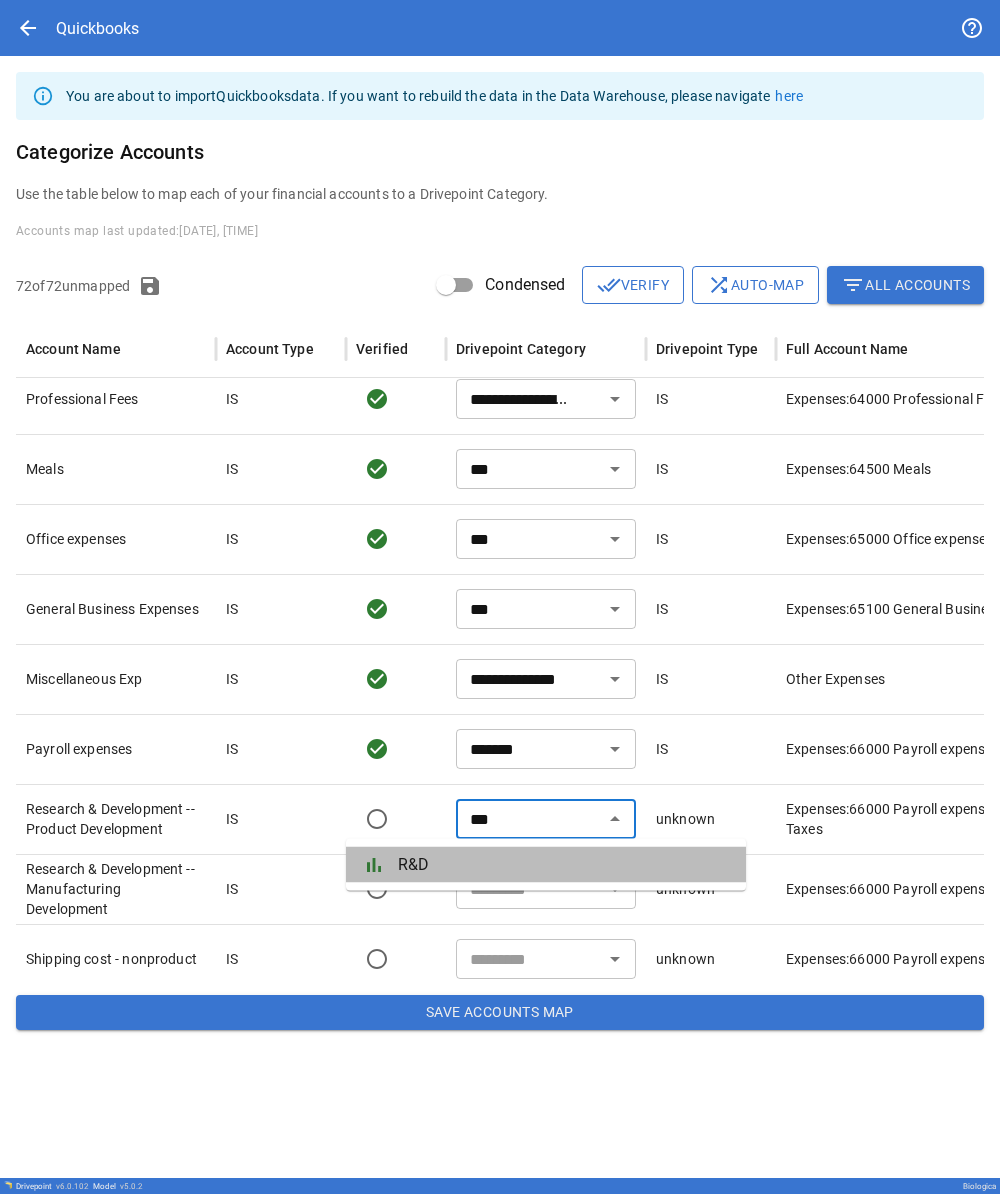 click on "R&D" at bounding box center (564, 865) 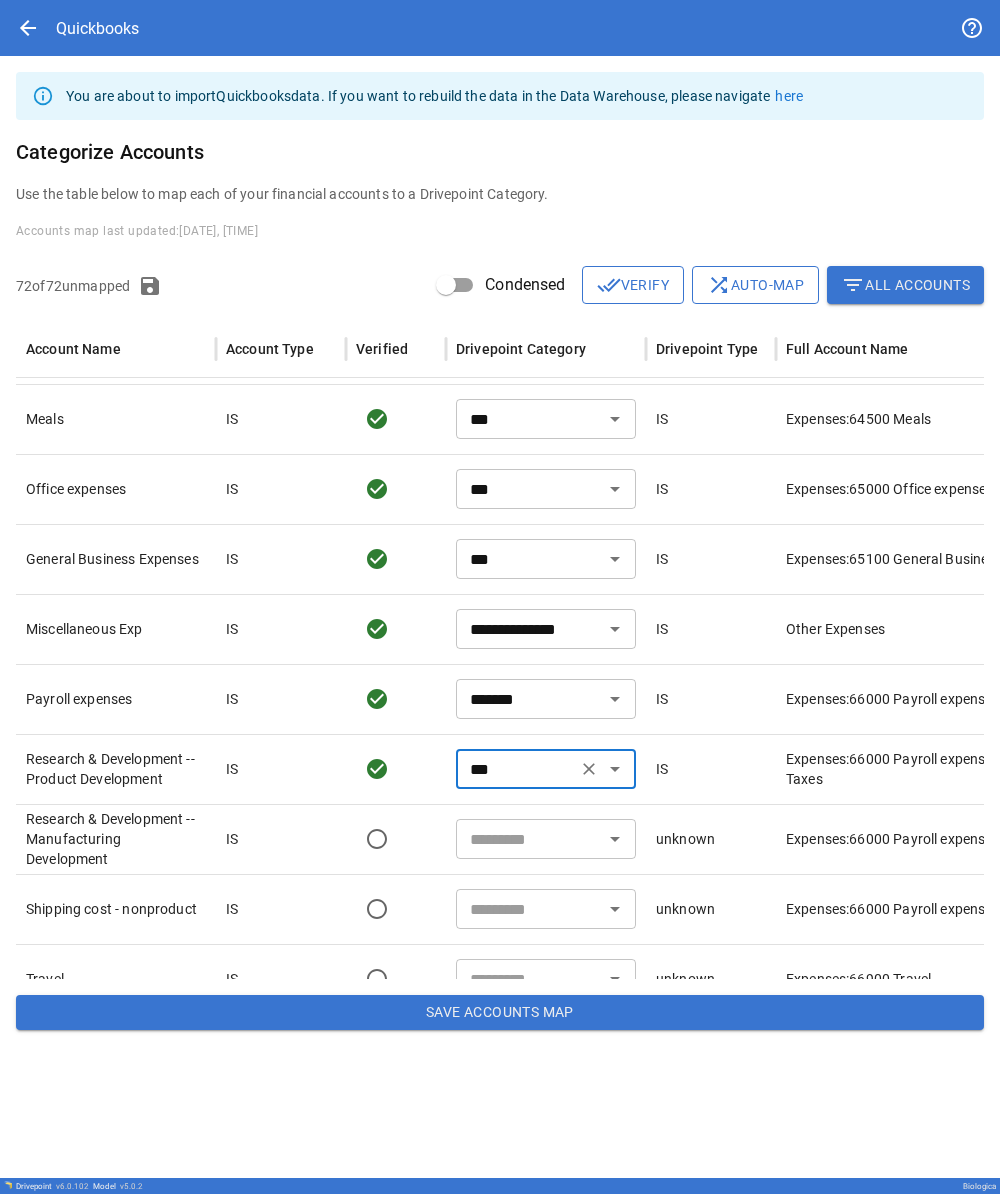 click at bounding box center [529, 839] 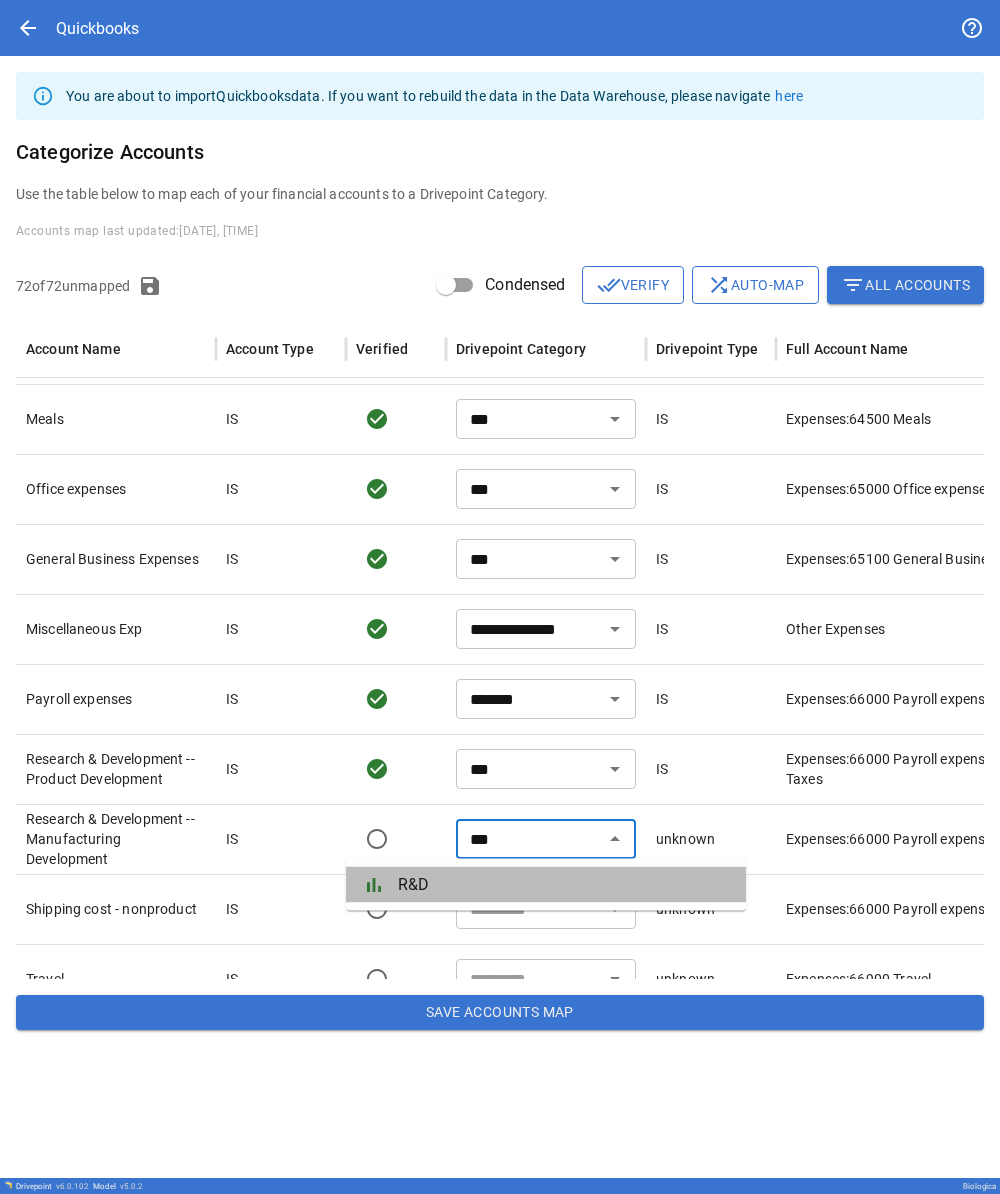 click on "R&D" at bounding box center [564, 885] 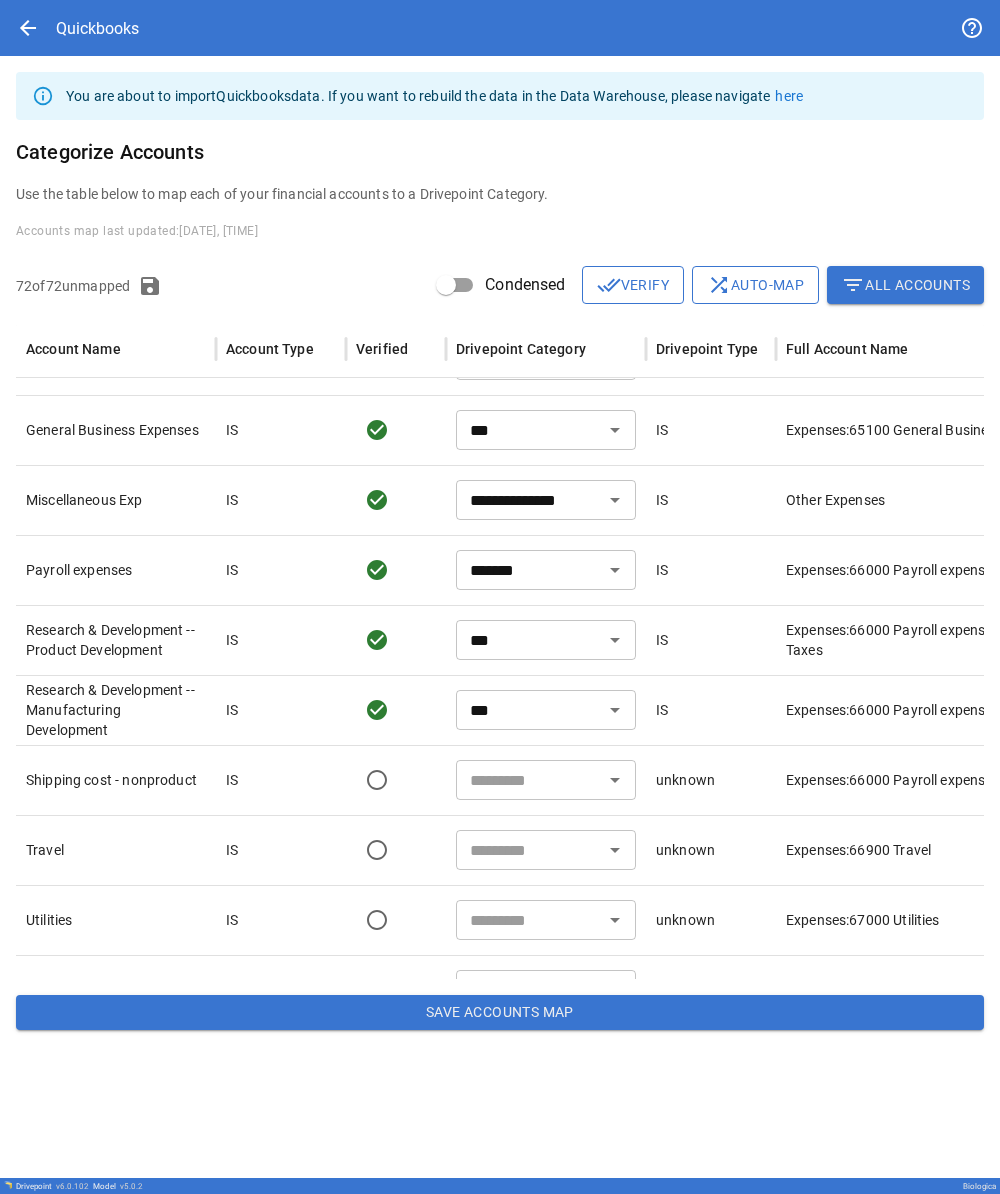 click at bounding box center (529, 780) 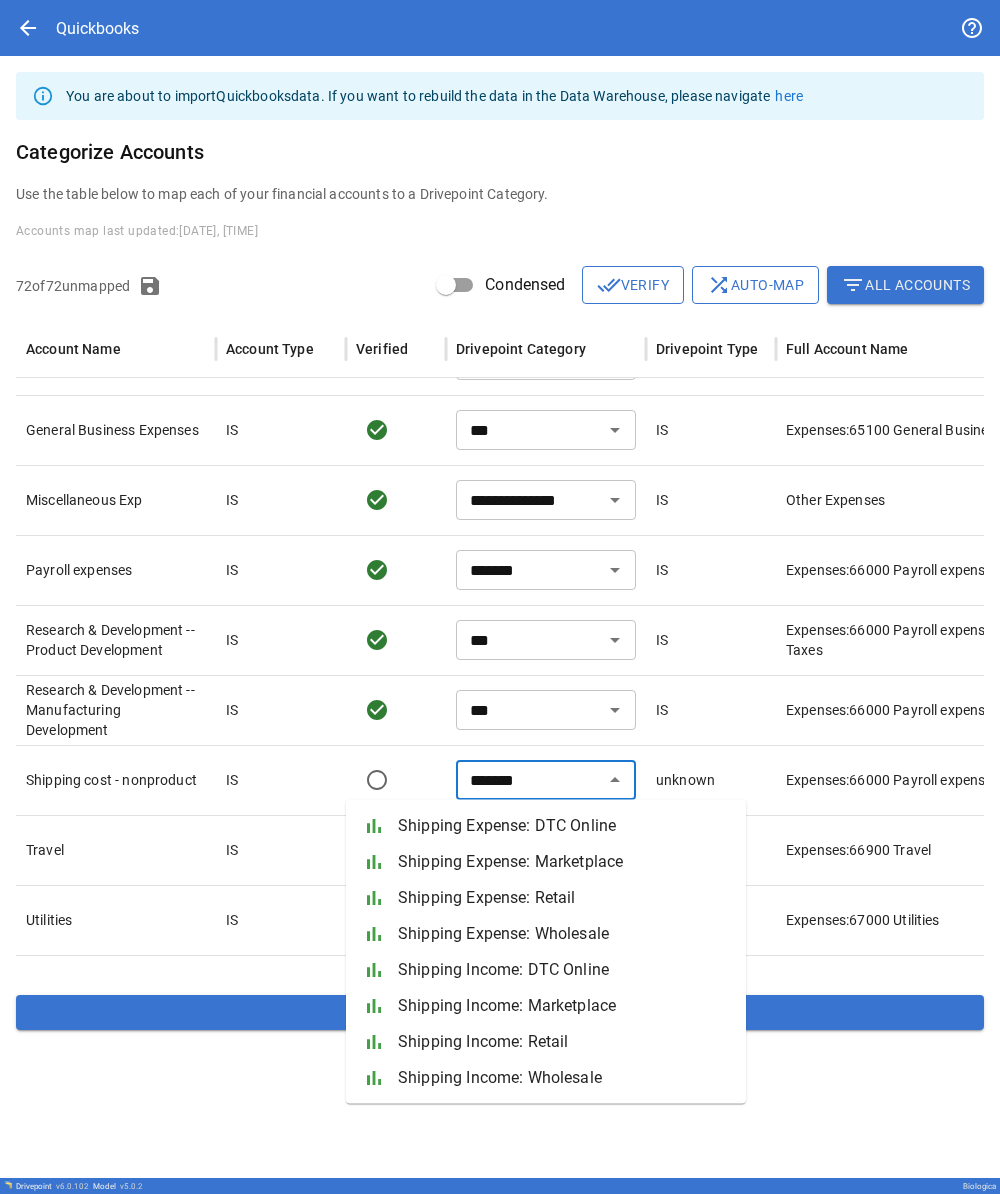 click on "Shipping Expense: DTC Online" at bounding box center [564, 826] 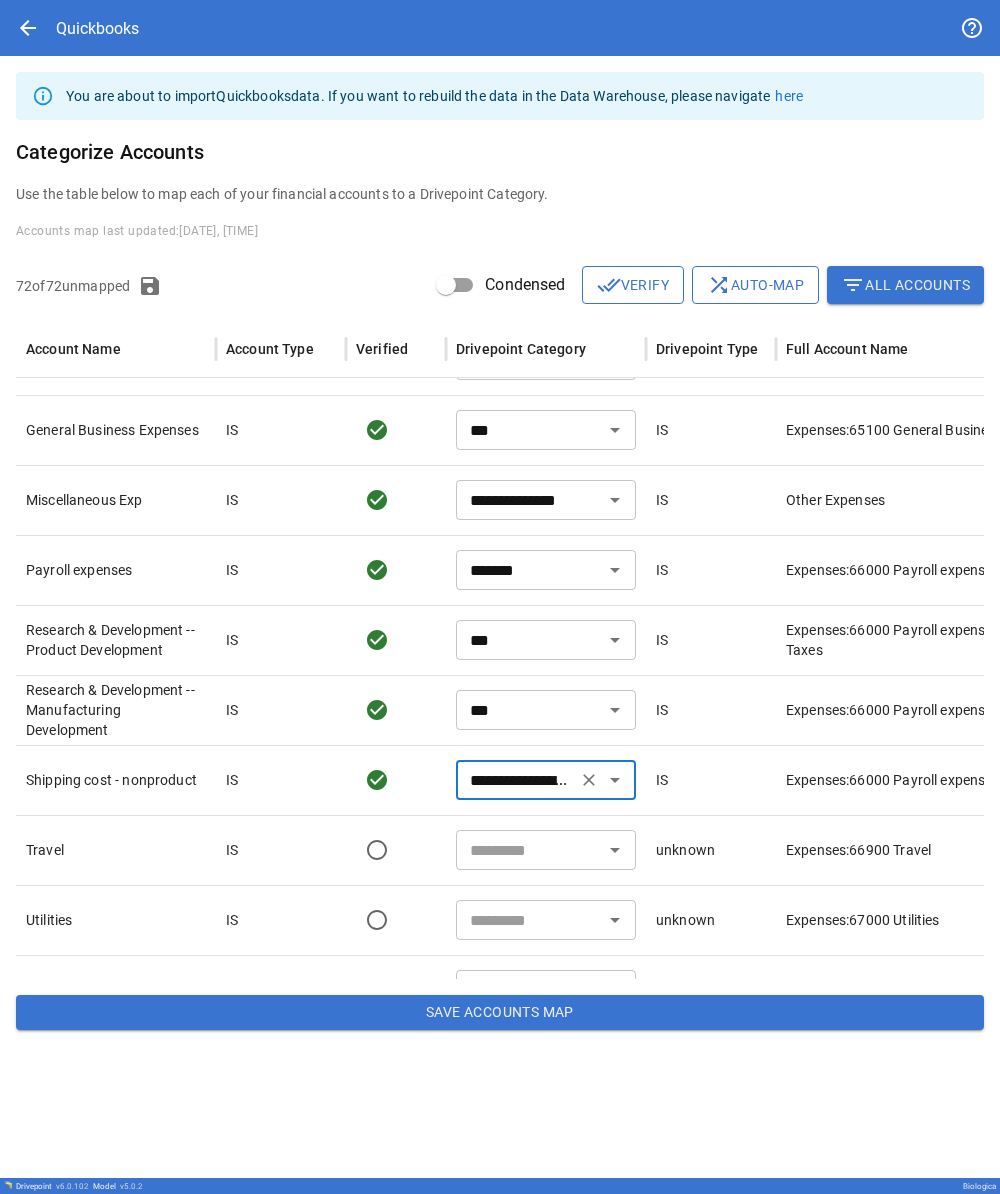 click at bounding box center [529, 850] 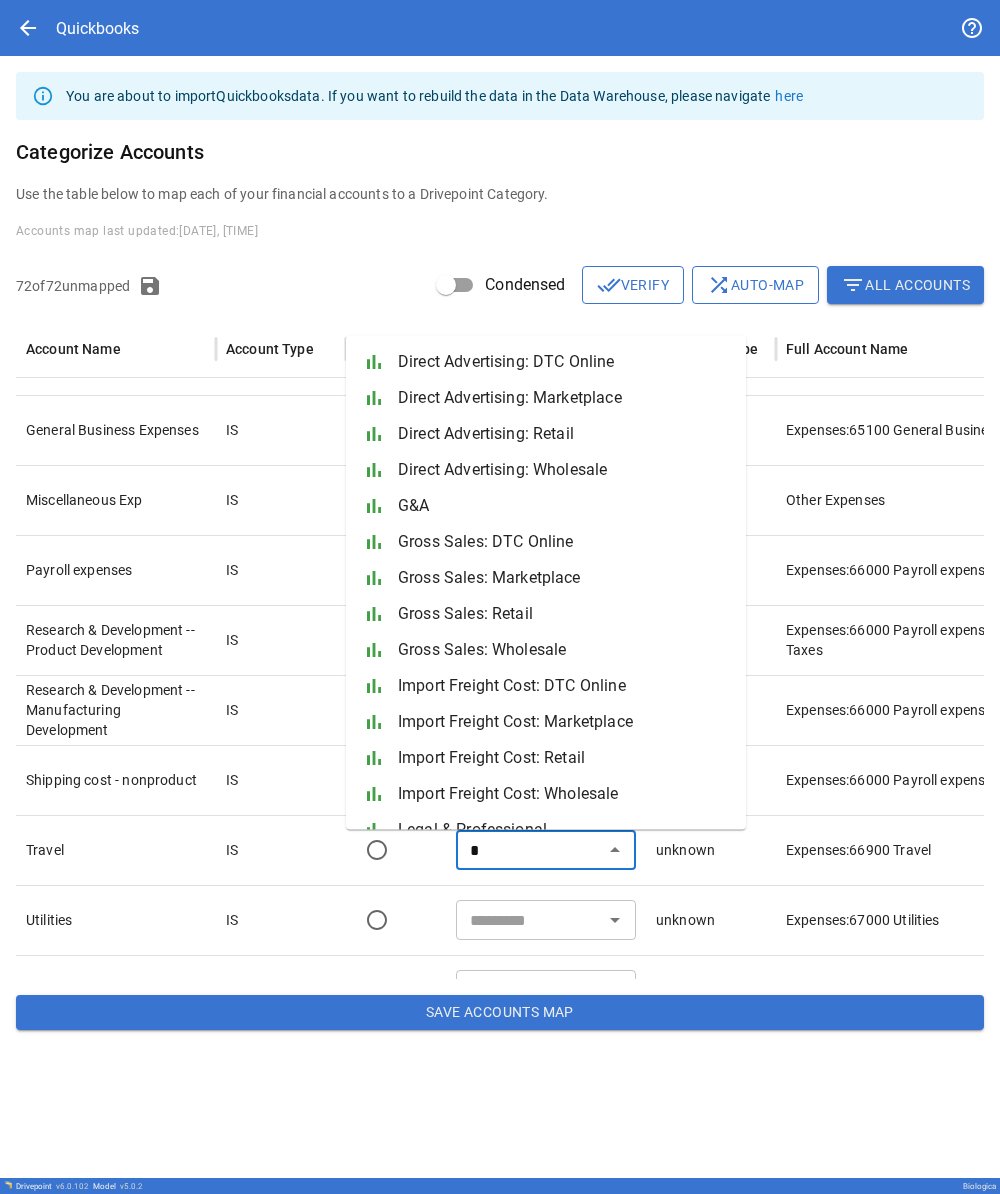 click on "G&A" at bounding box center (564, 506) 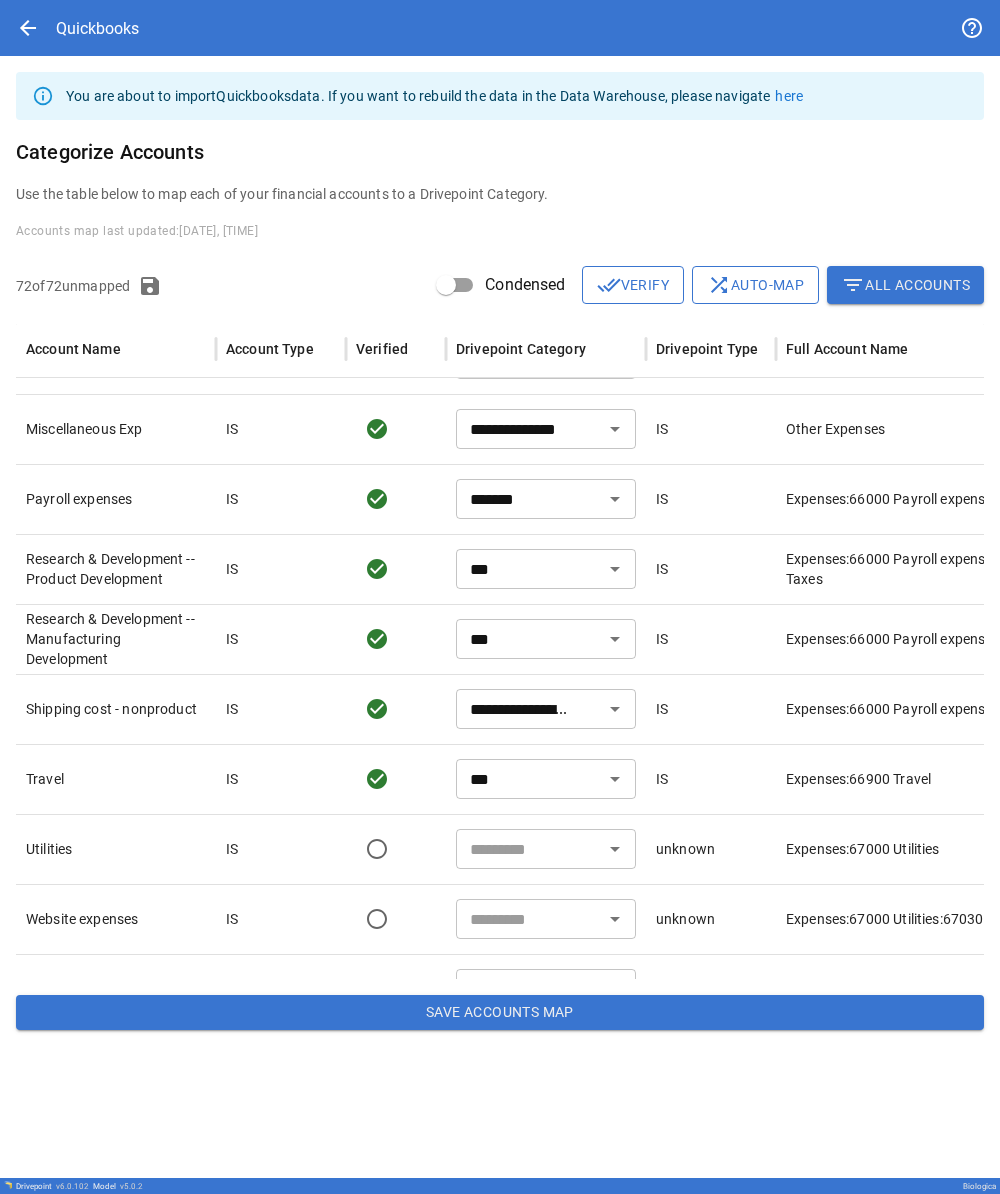 click at bounding box center [529, 849] 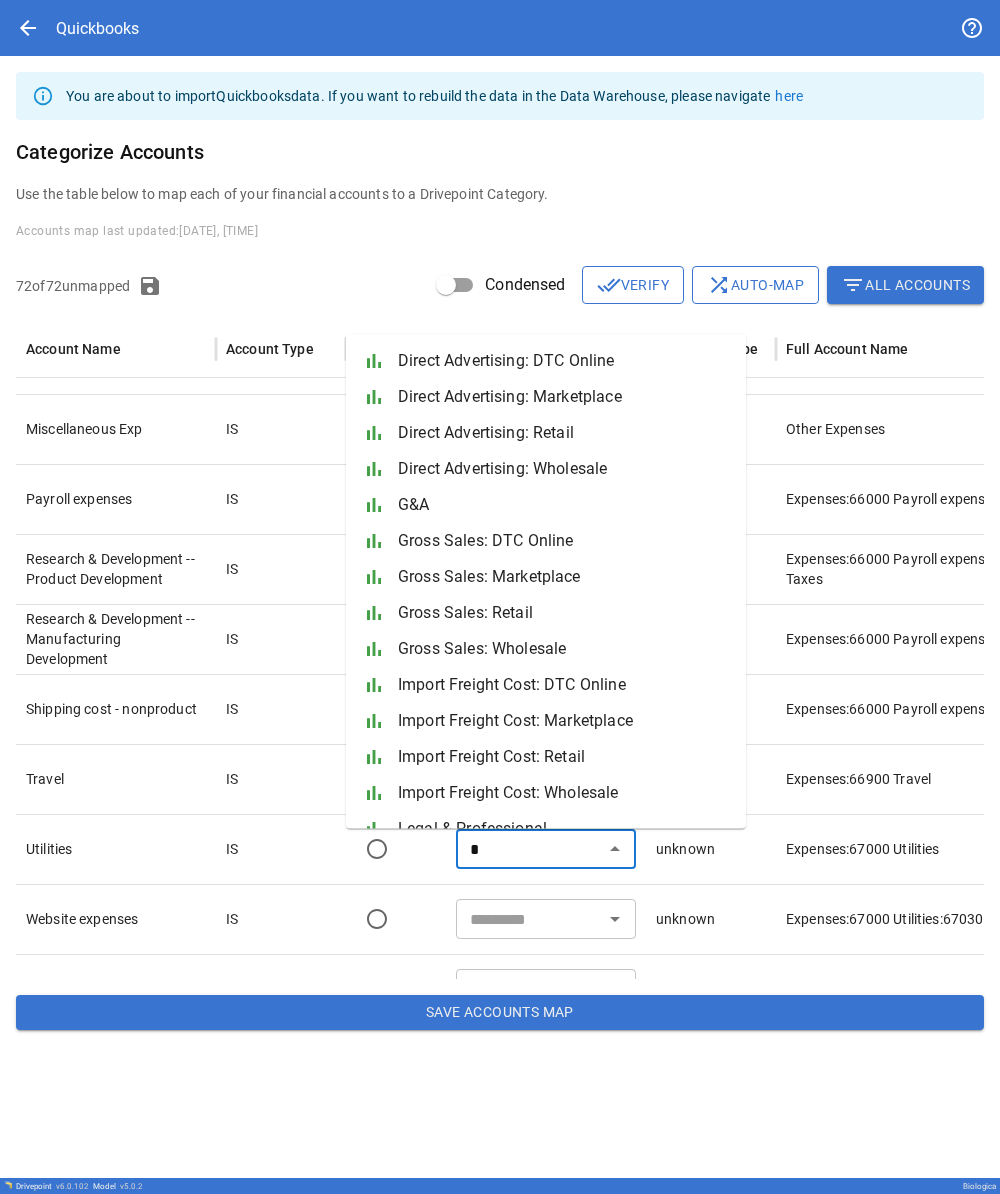 click on "G&A" at bounding box center (564, 505) 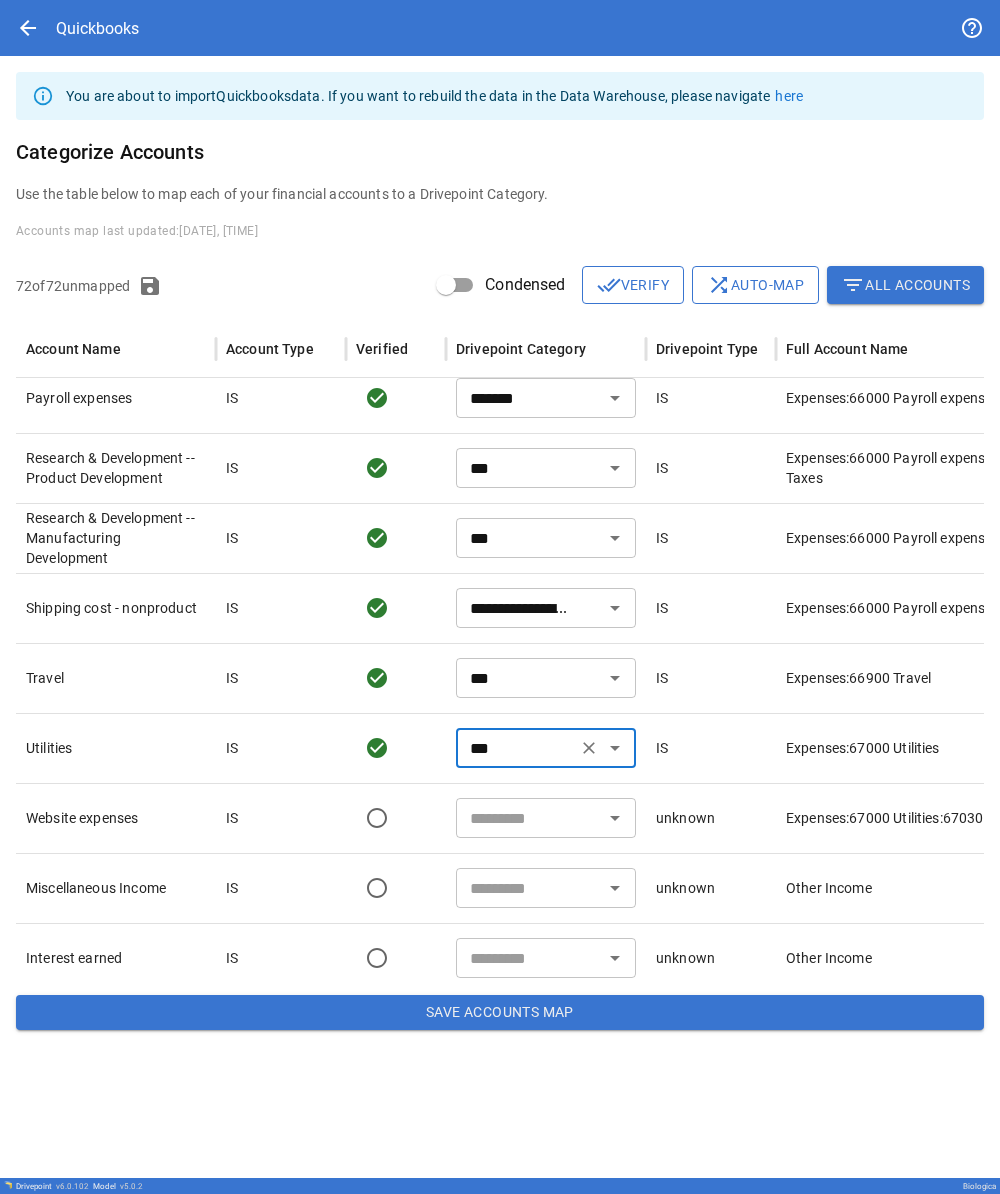 click at bounding box center (529, 818) 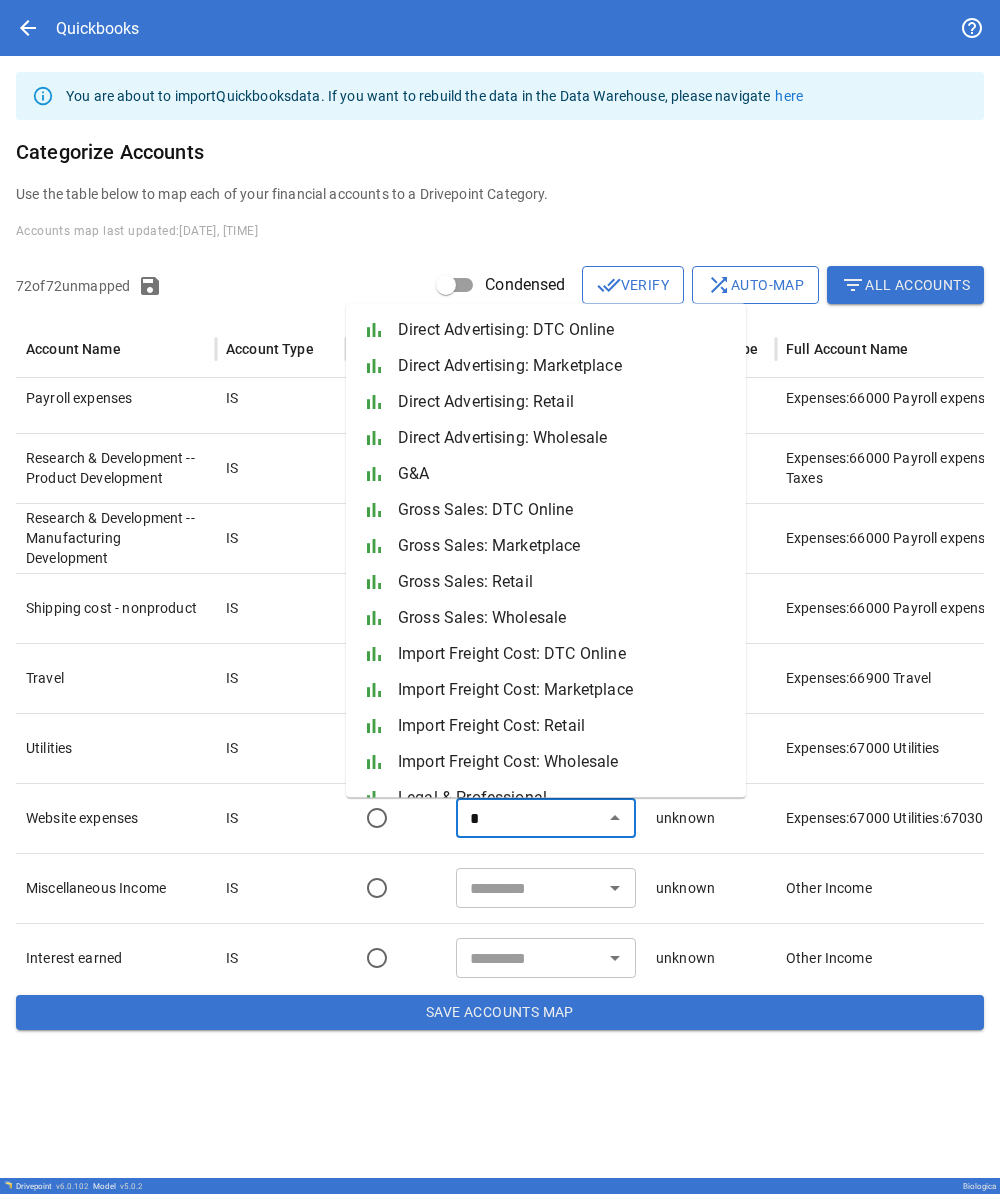click on "G&A" at bounding box center (564, 474) 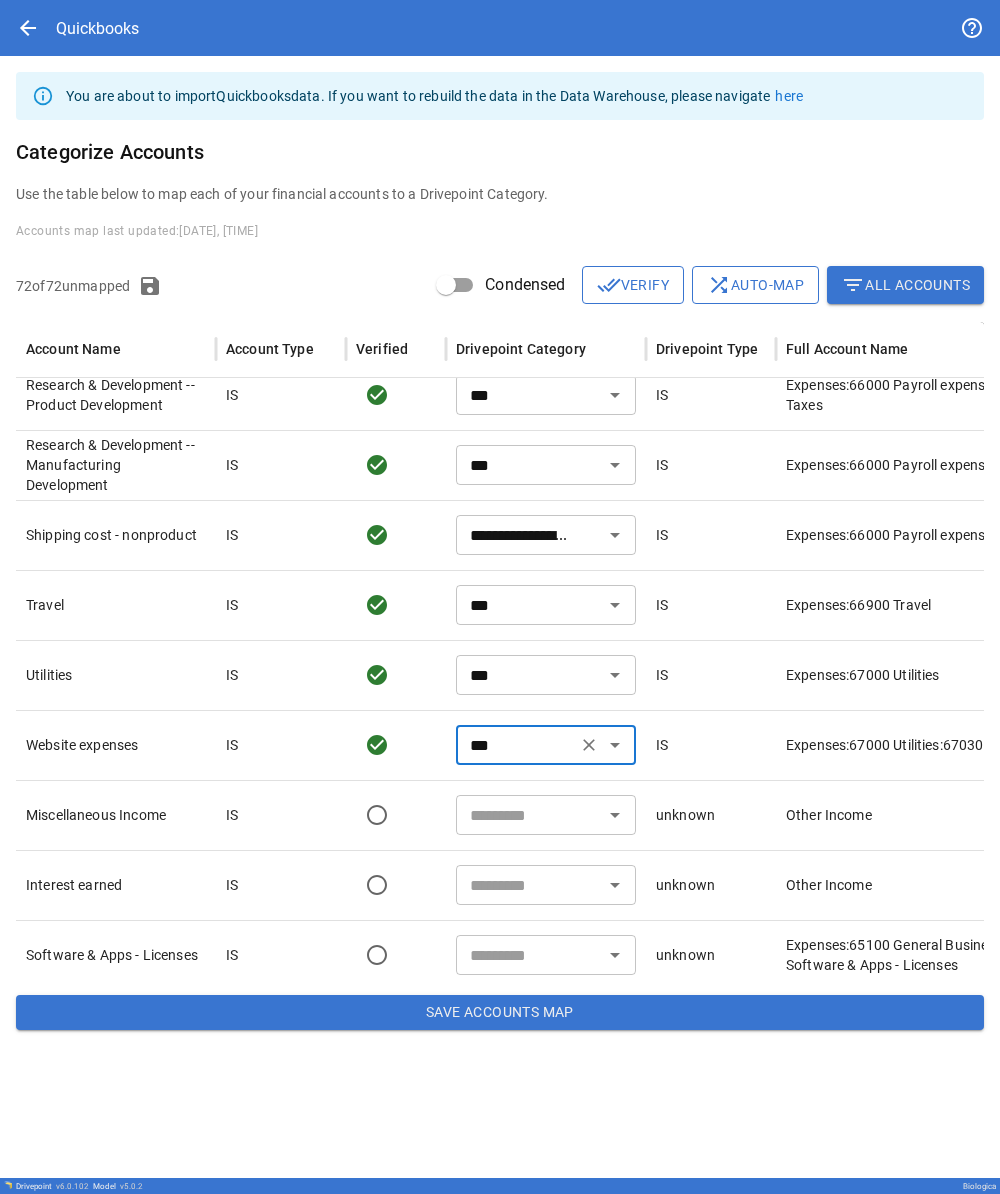 type on "***" 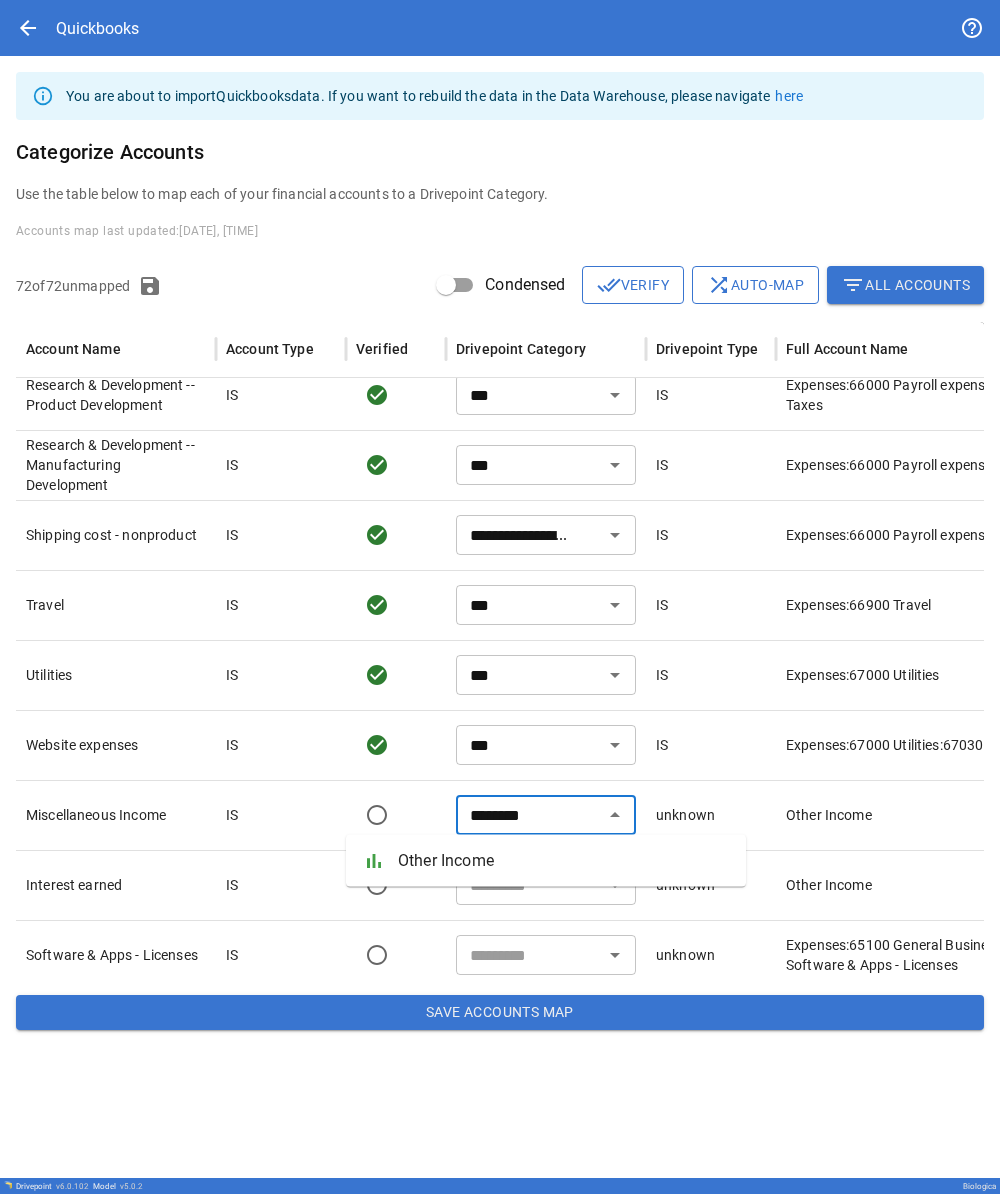 click on "Other Income" at bounding box center (564, 861) 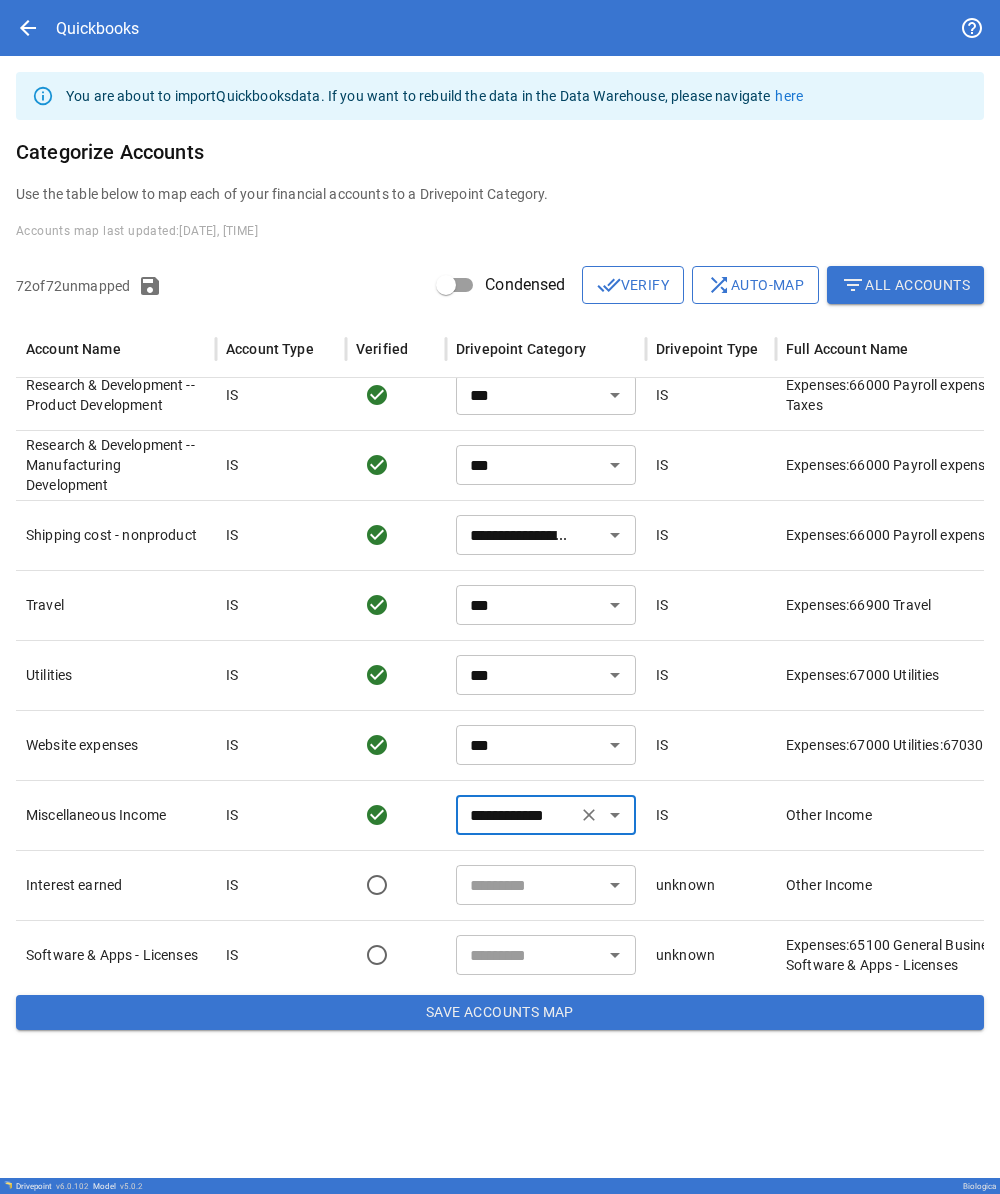 scroll, scrollTop: 1071, scrollLeft: 0, axis: vertical 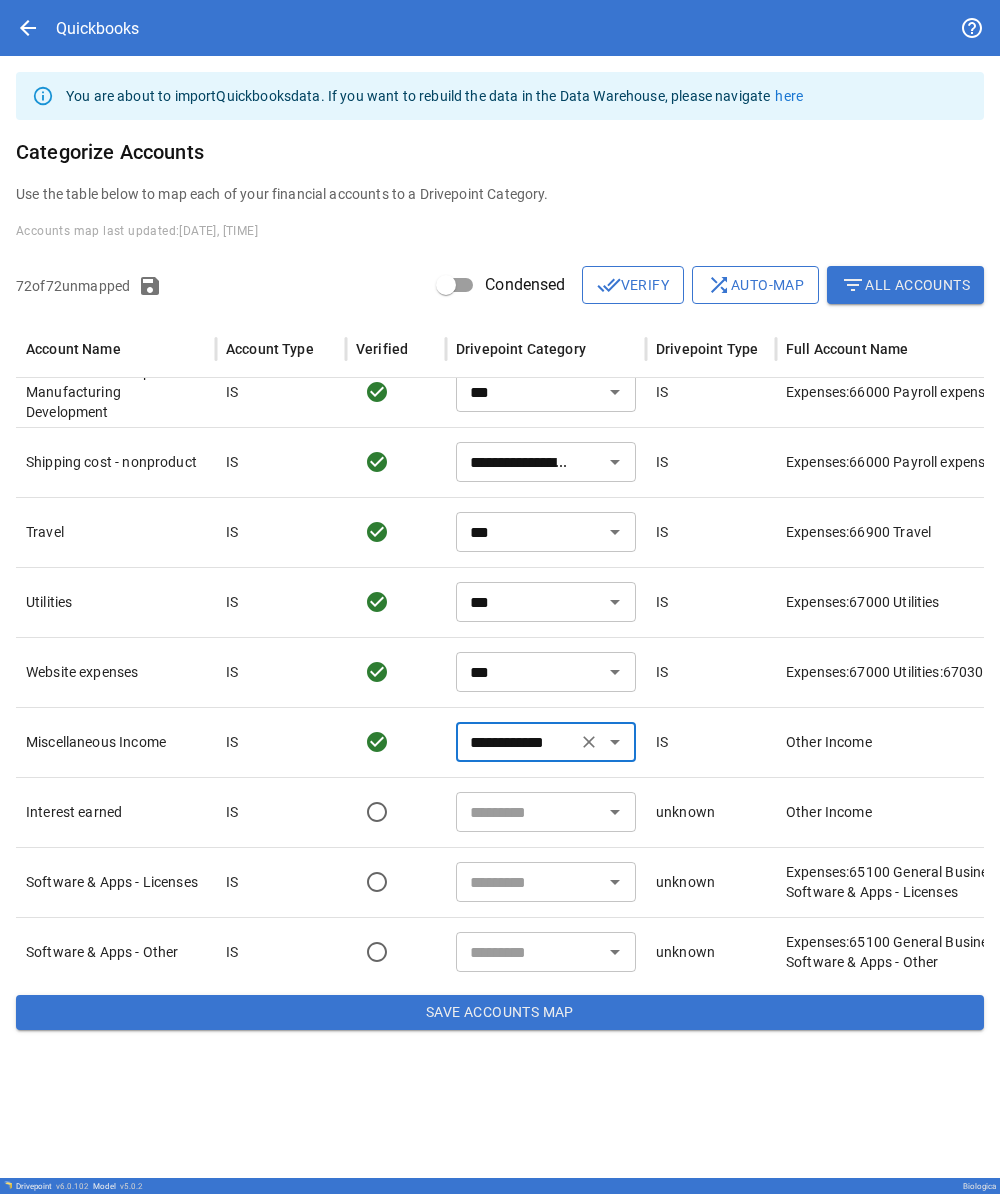 type on "**********" 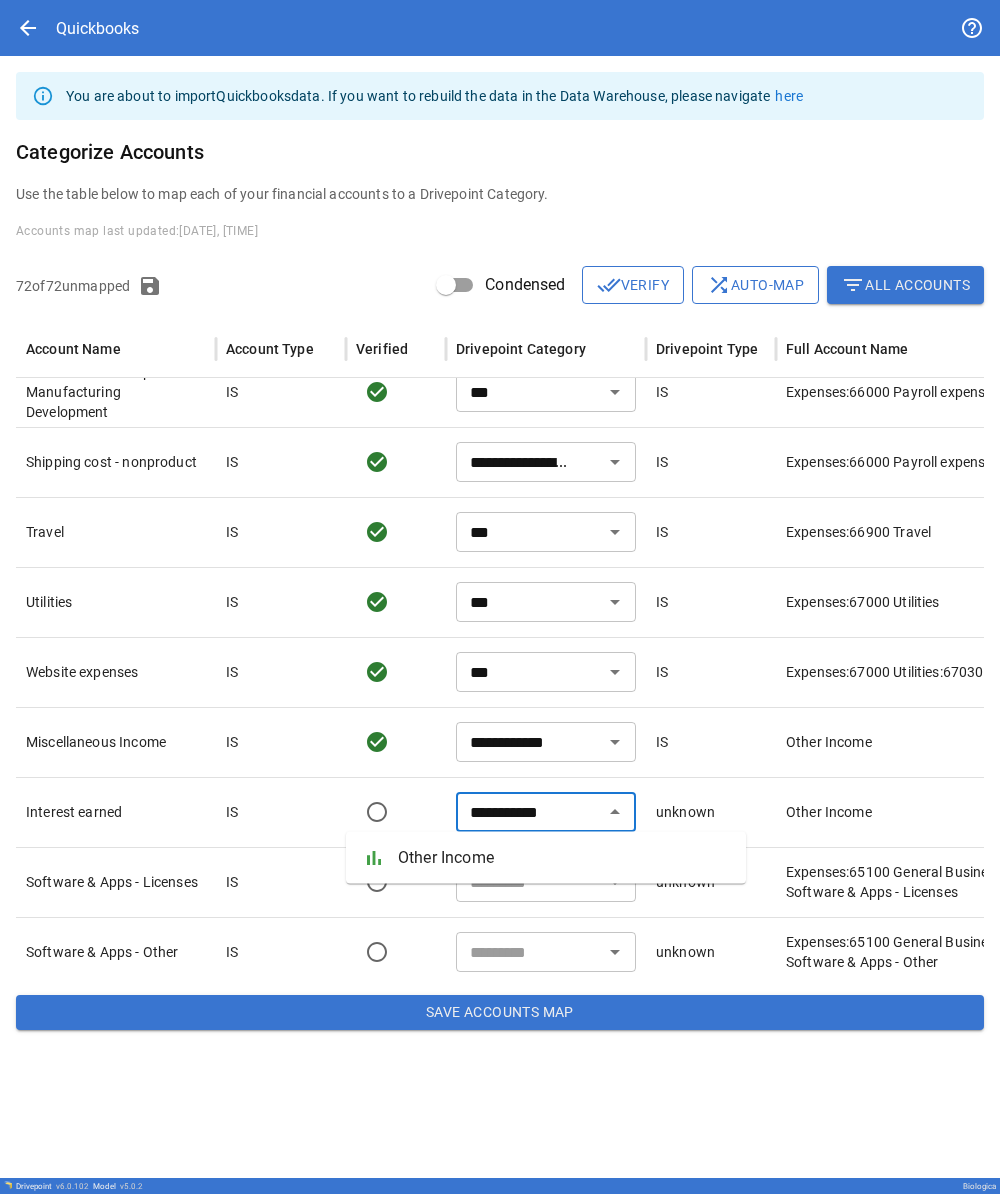 click on "Other Income" at bounding box center [564, 858] 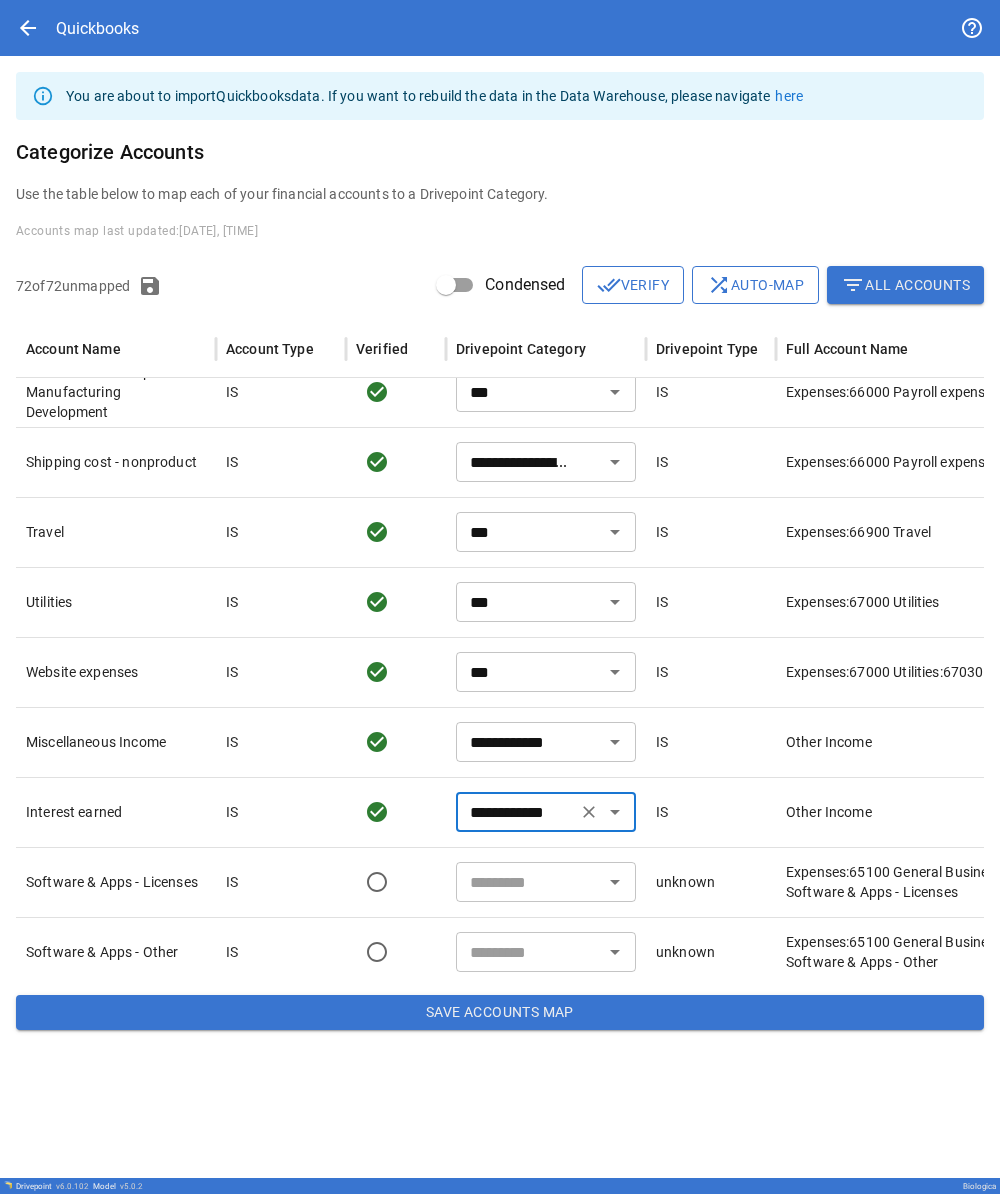 scroll, scrollTop: 1139, scrollLeft: 0, axis: vertical 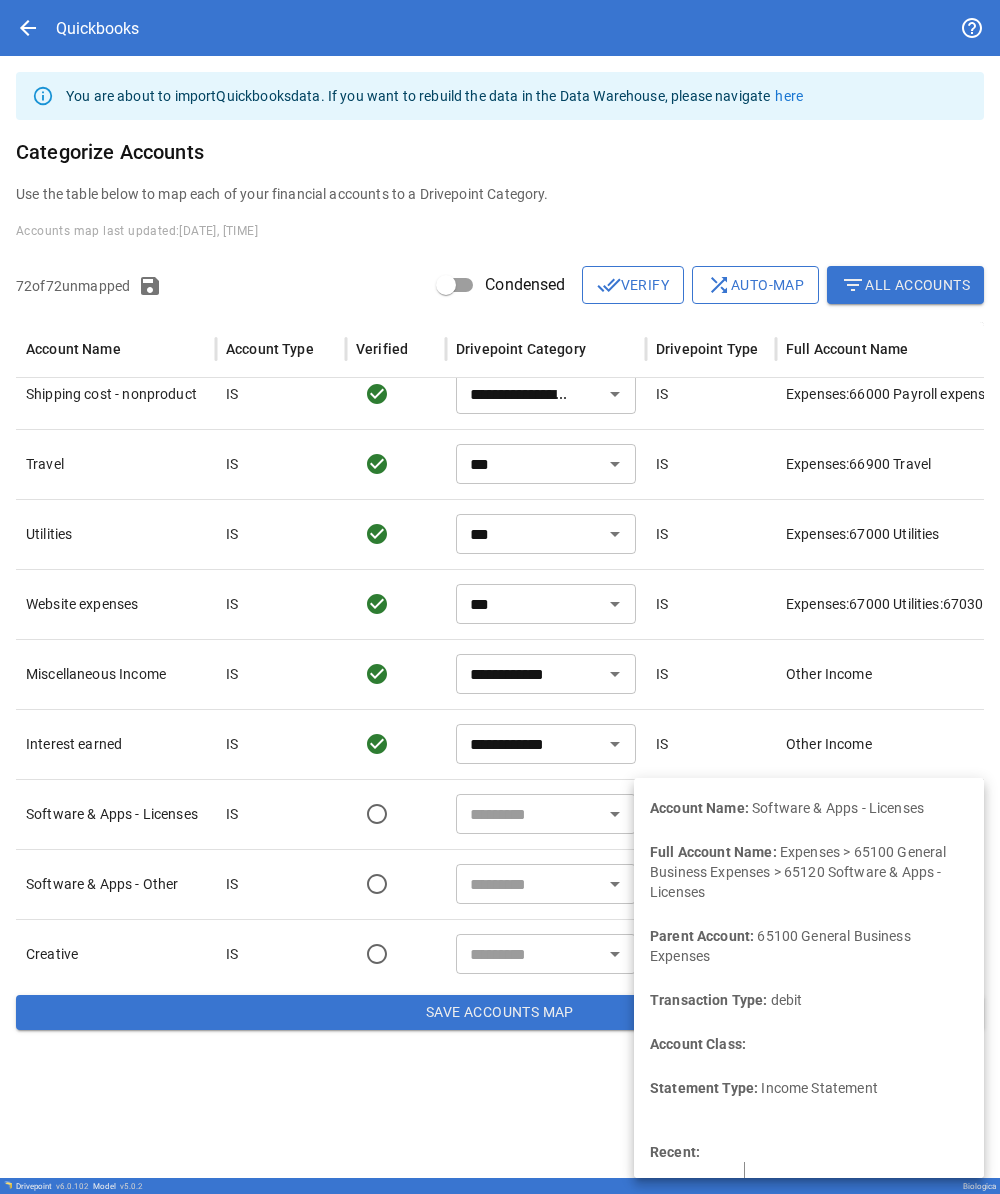 type on "*******" 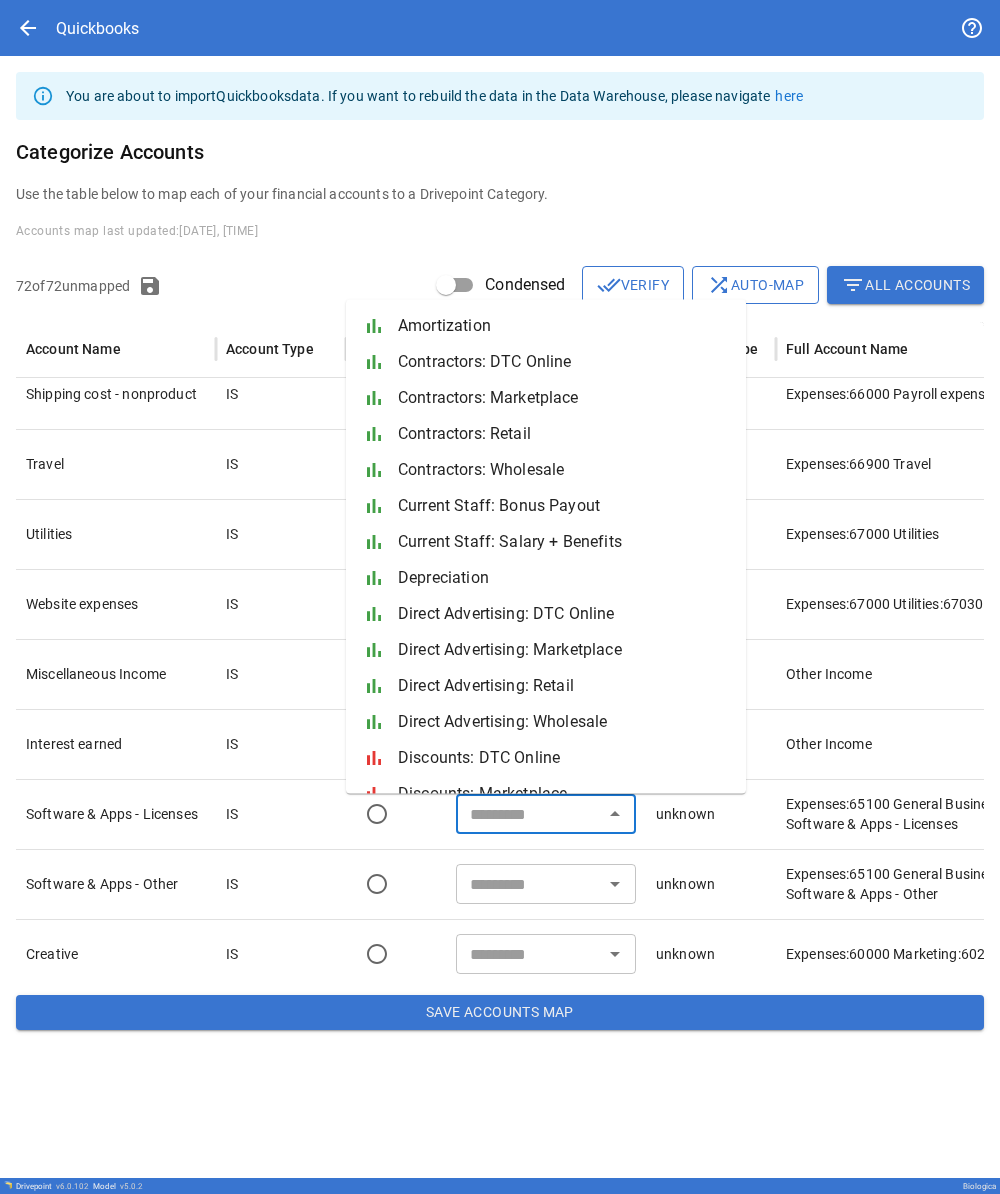 click at bounding box center (529, 814) 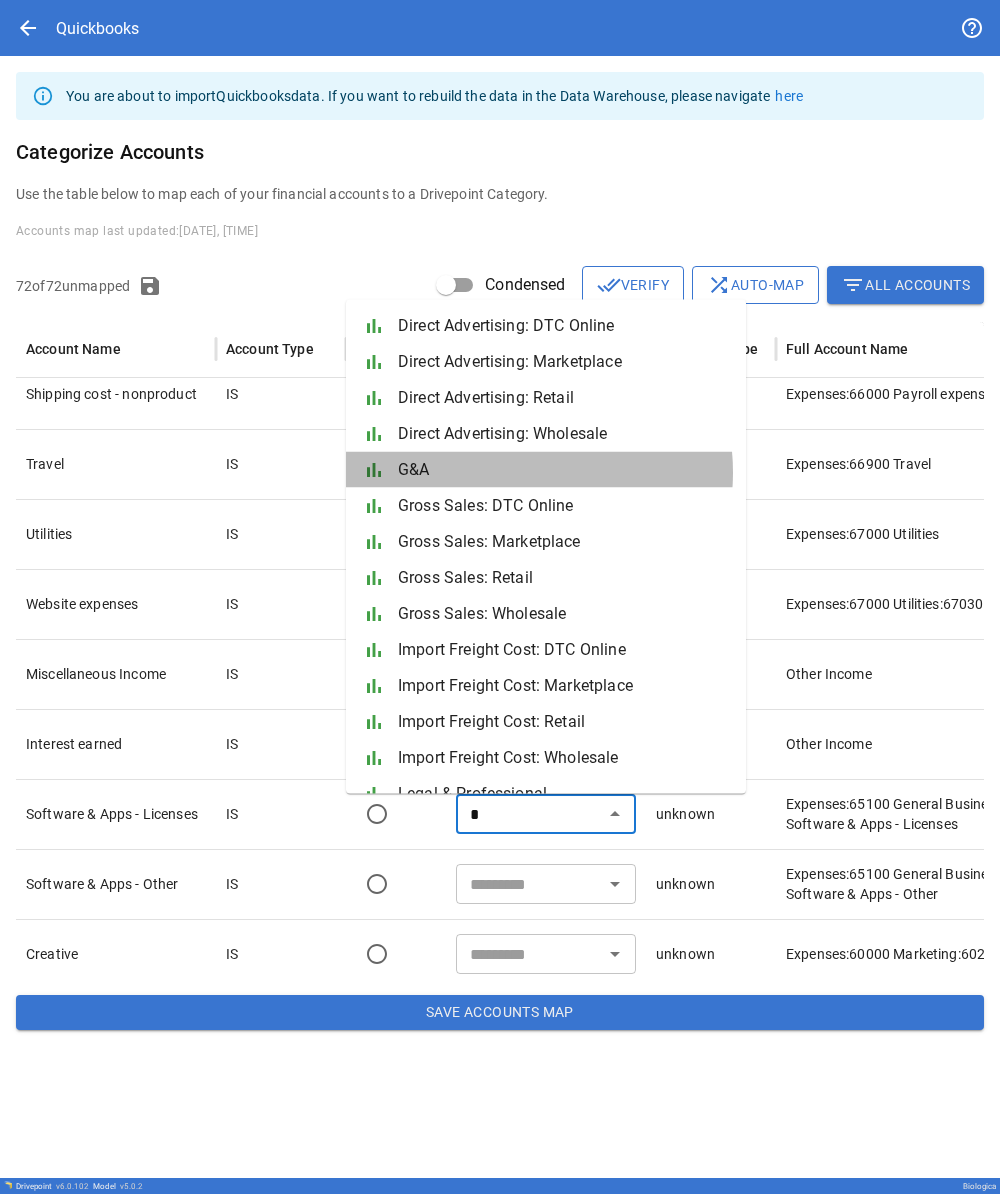 click on "G&A" at bounding box center (564, 470) 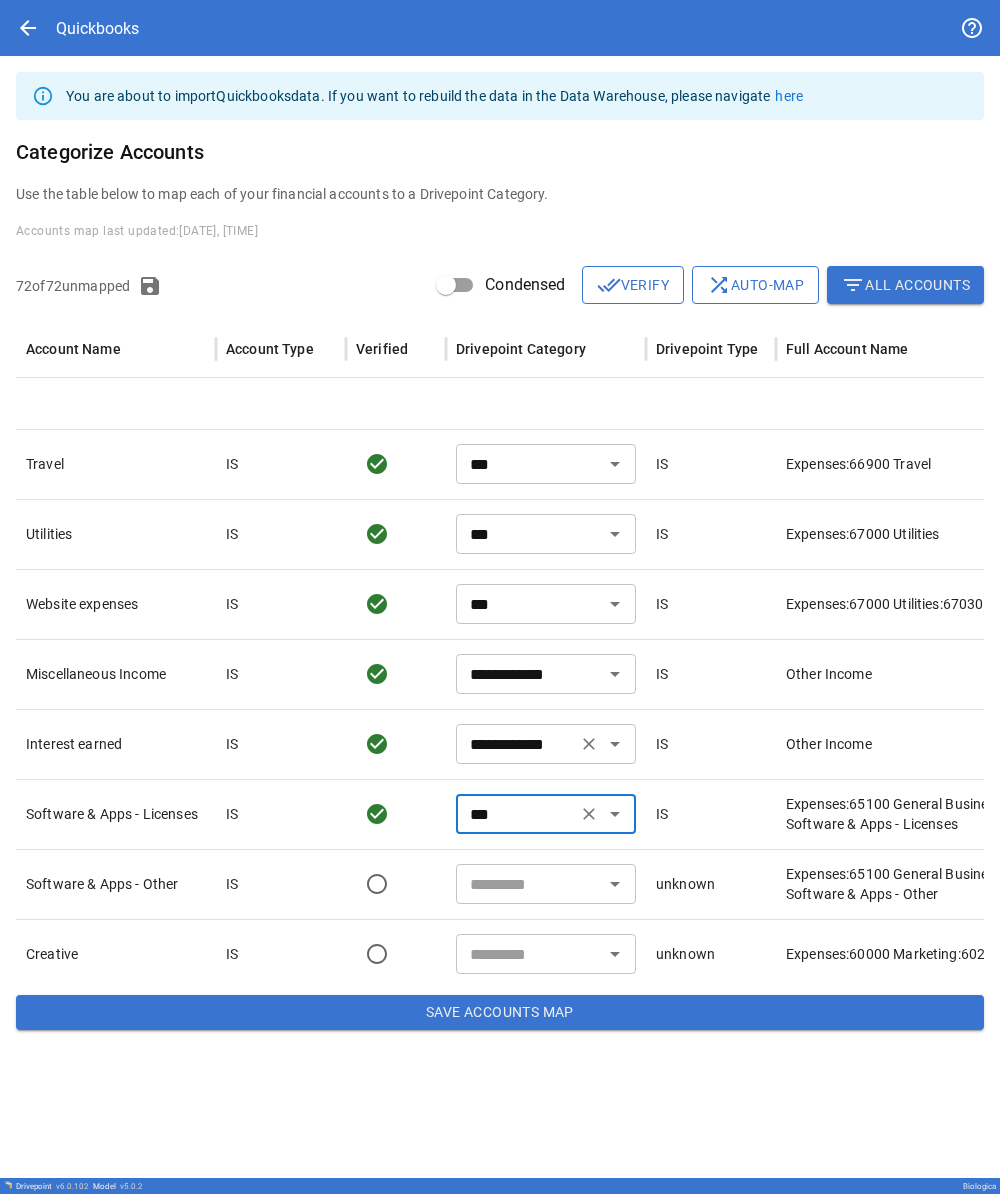 scroll, scrollTop: 1217, scrollLeft: 0, axis: vertical 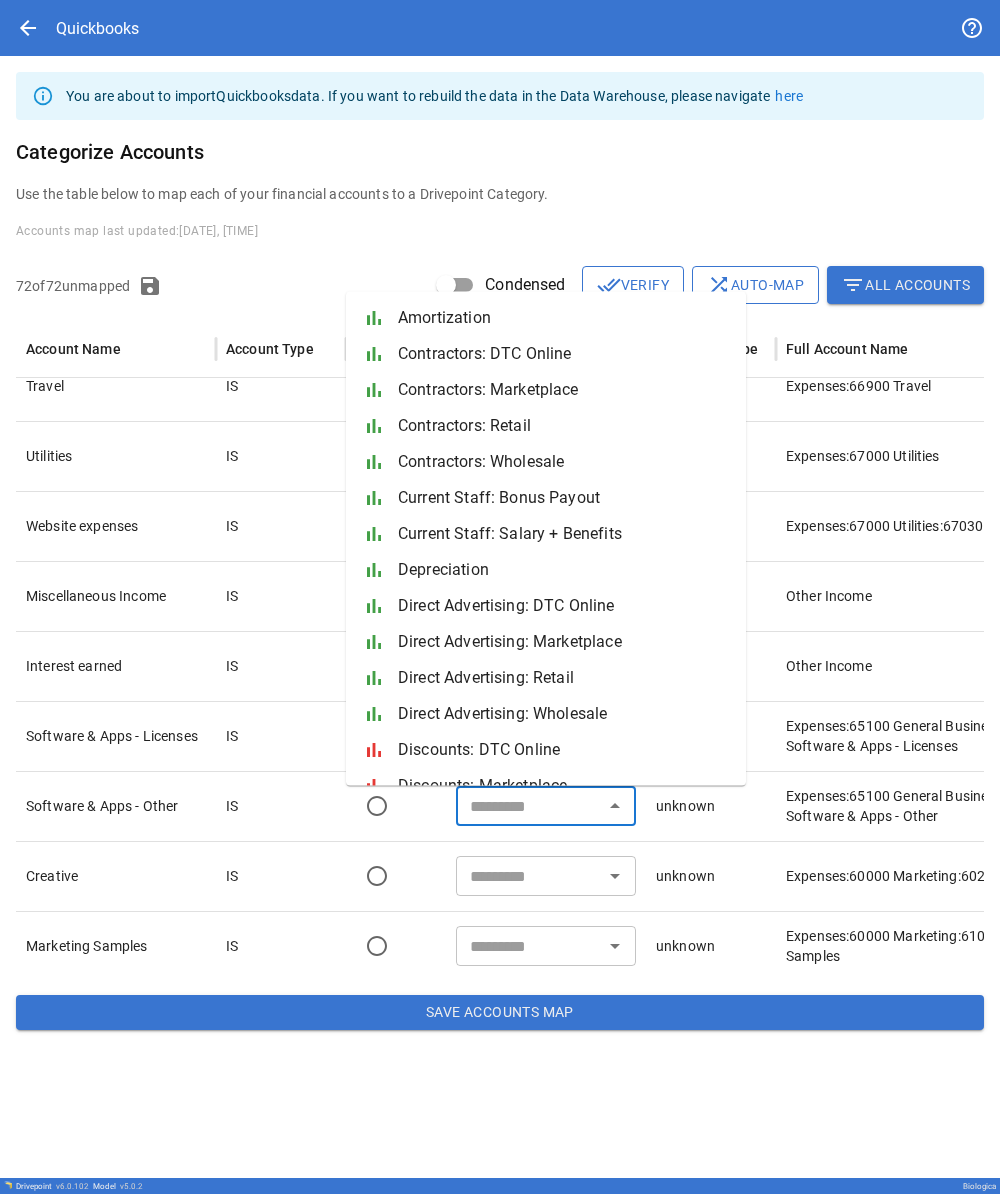 type on "***" 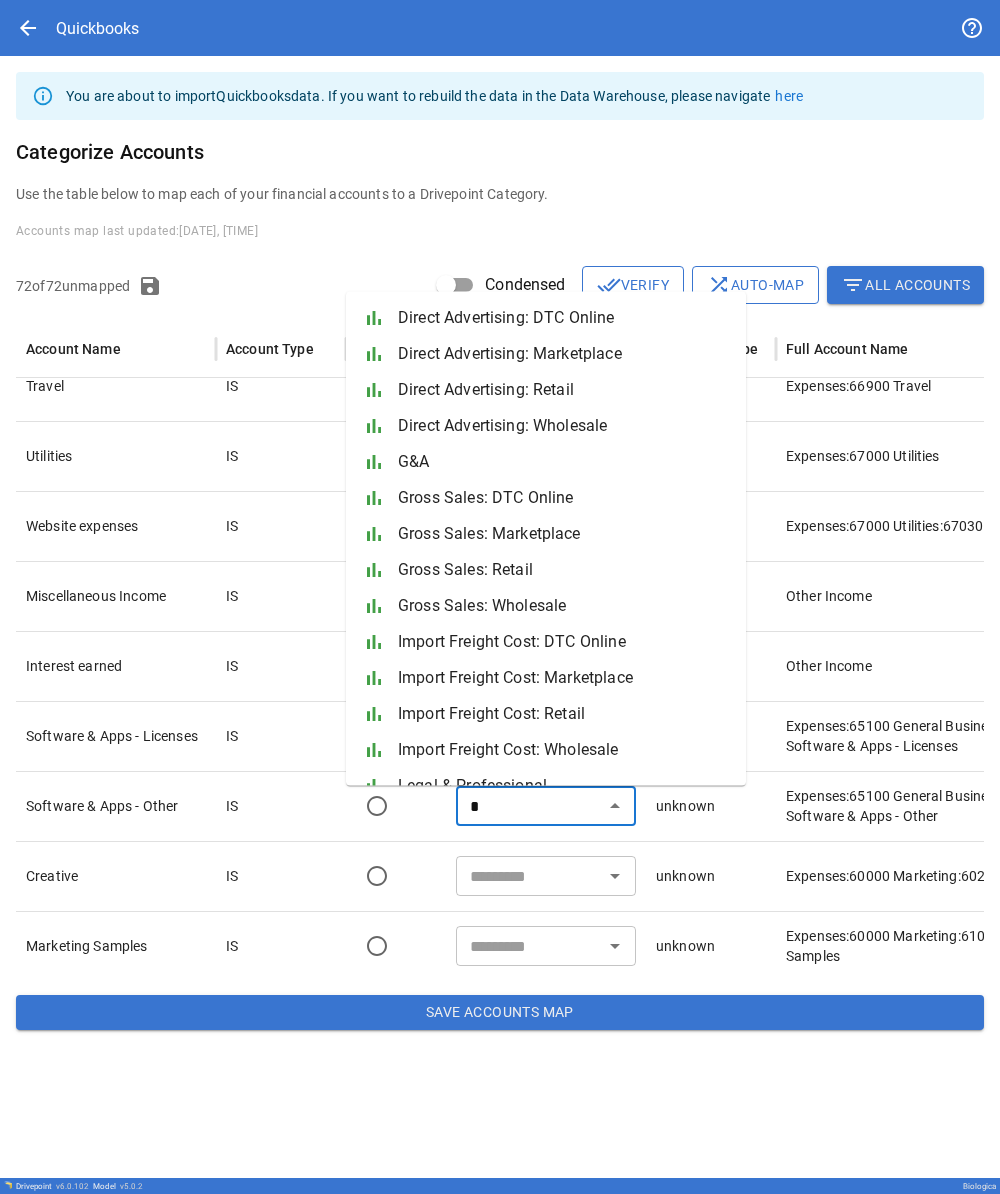 click on "G&A" at bounding box center [564, 462] 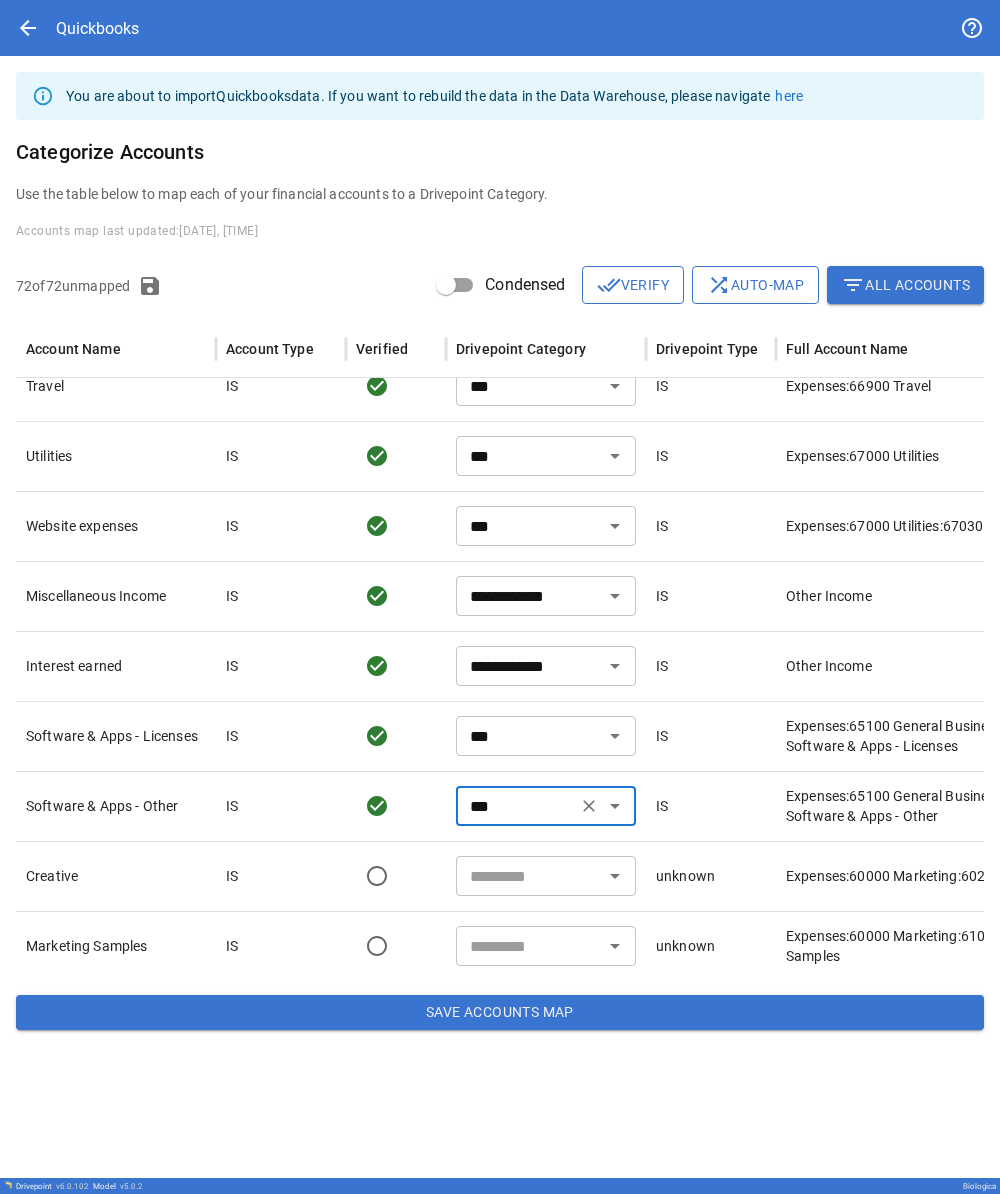 scroll, scrollTop: 1272, scrollLeft: 0, axis: vertical 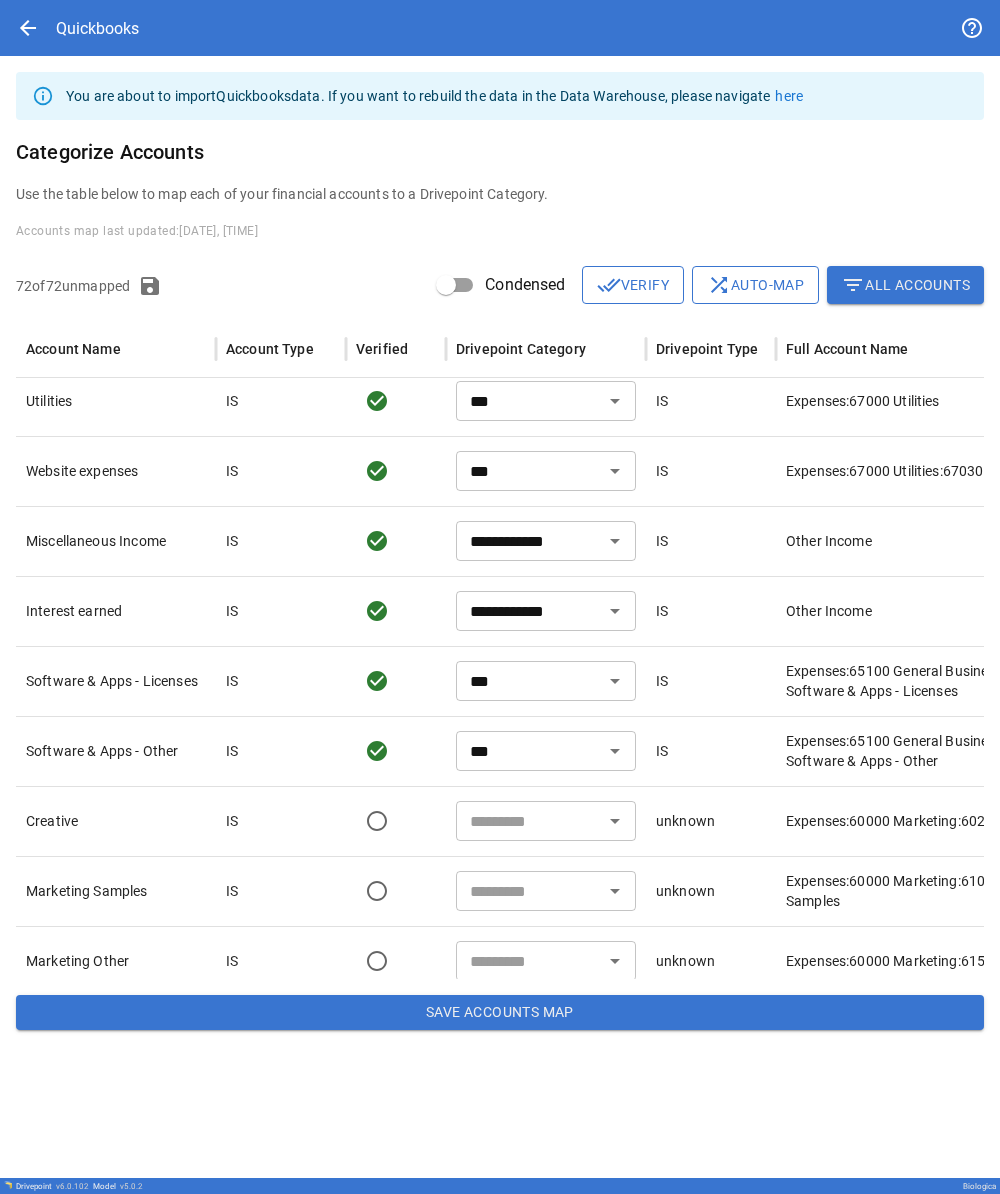 click at bounding box center [529, 821] 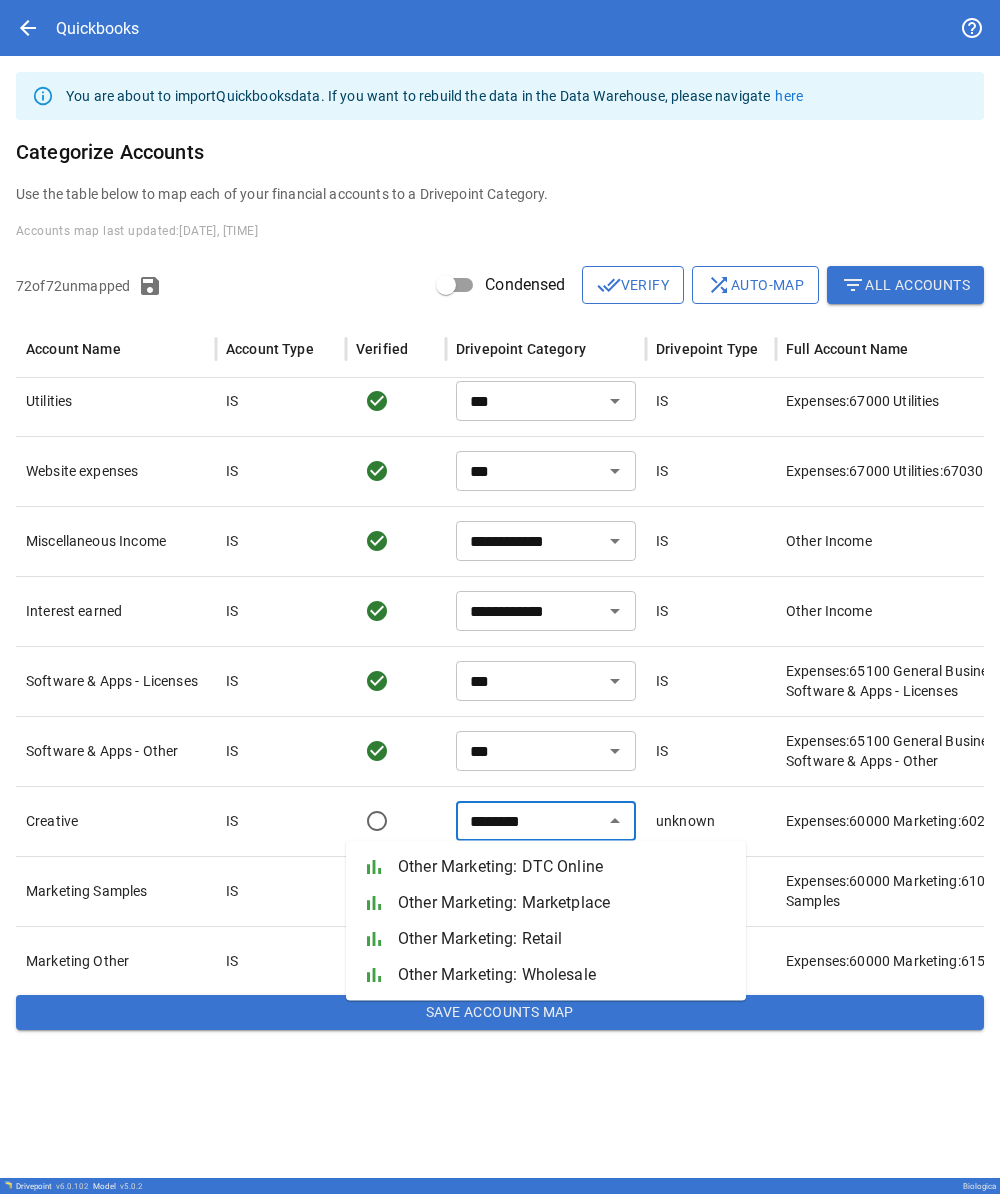 click on "Other Marketing: DTC Online" at bounding box center (564, 867) 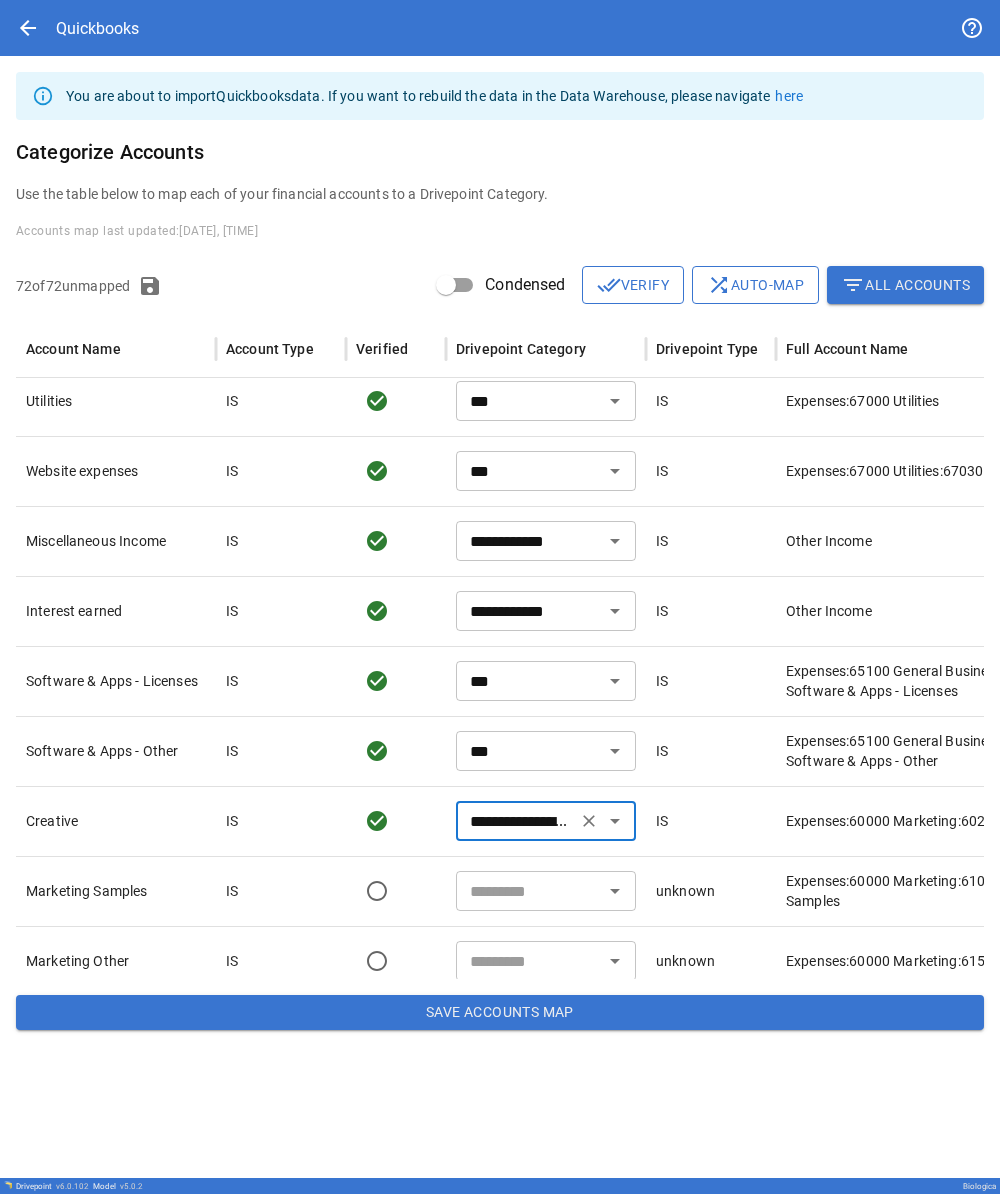 scroll, scrollTop: 1322, scrollLeft: 0, axis: vertical 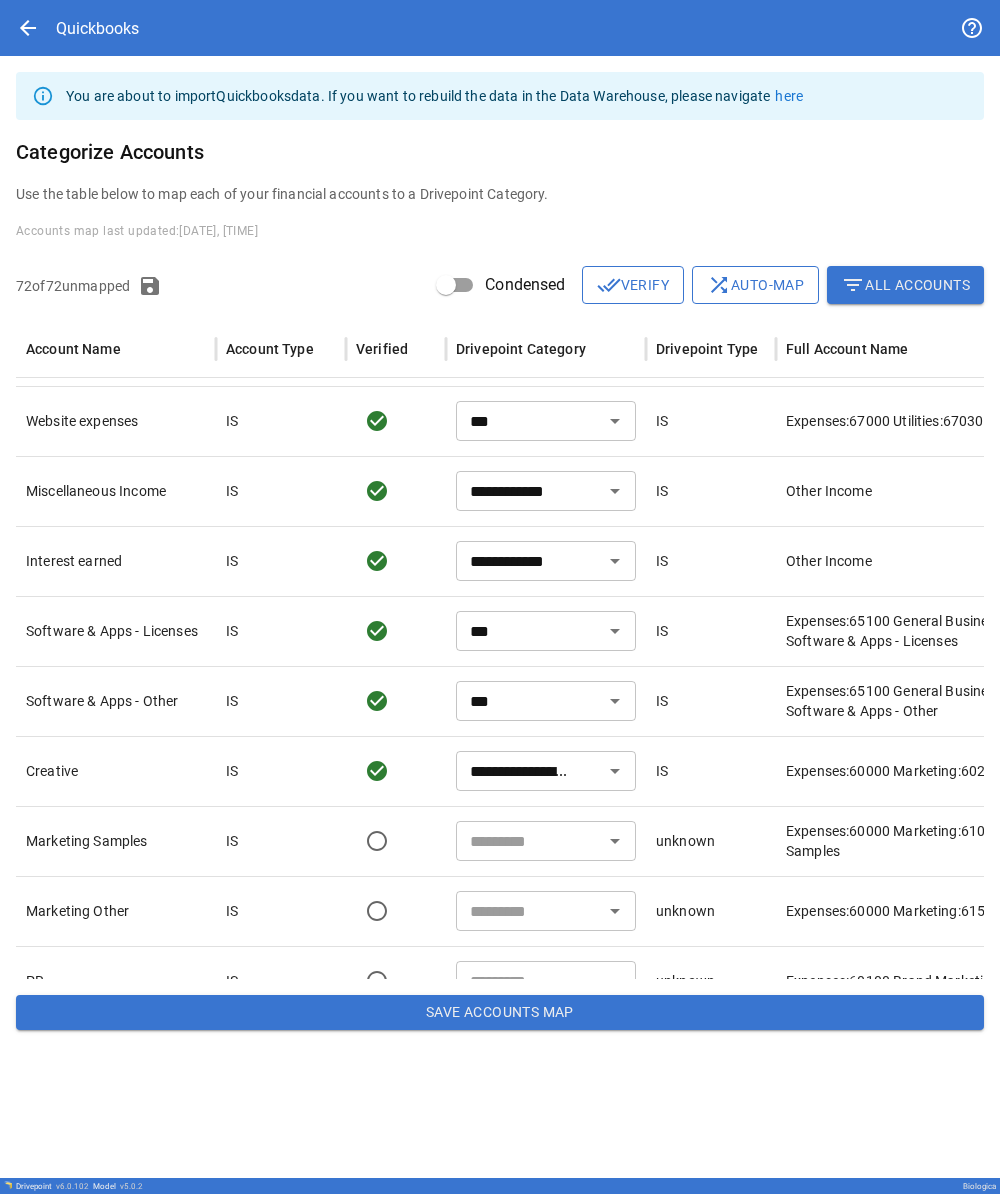 click at bounding box center (529, 841) 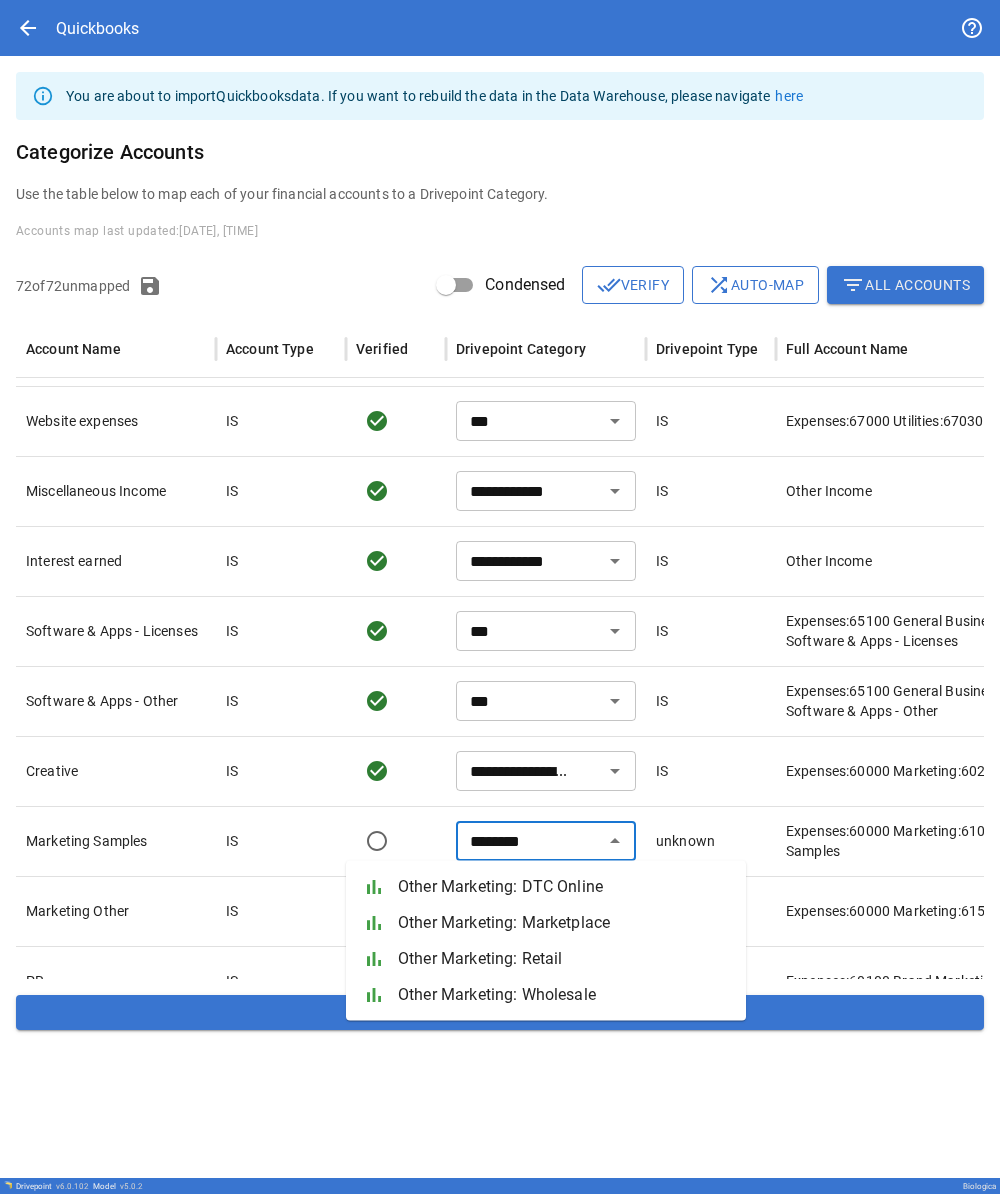 click on "Other Marketing: DTC Online" at bounding box center (564, 887) 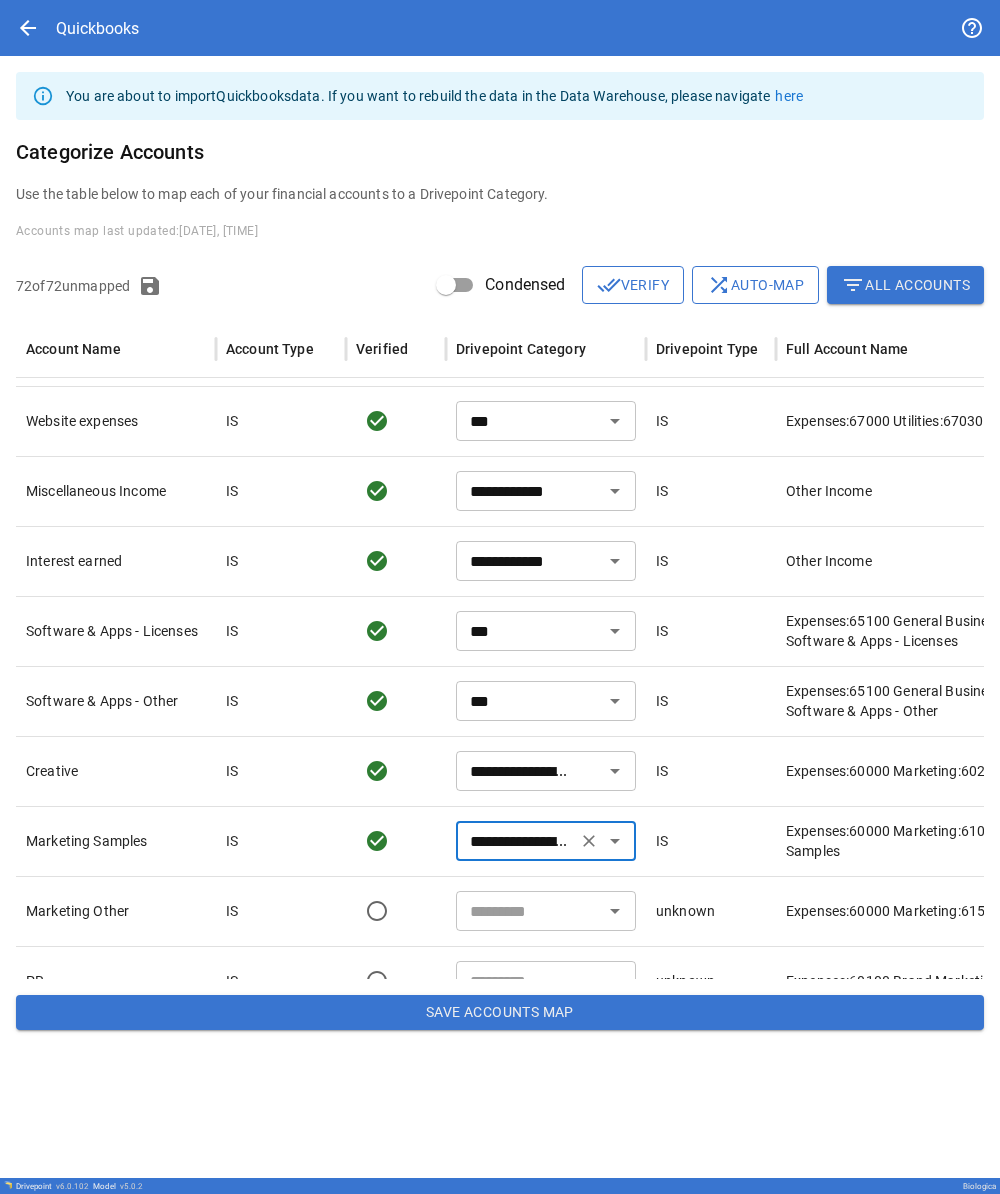 click at bounding box center [529, 911] 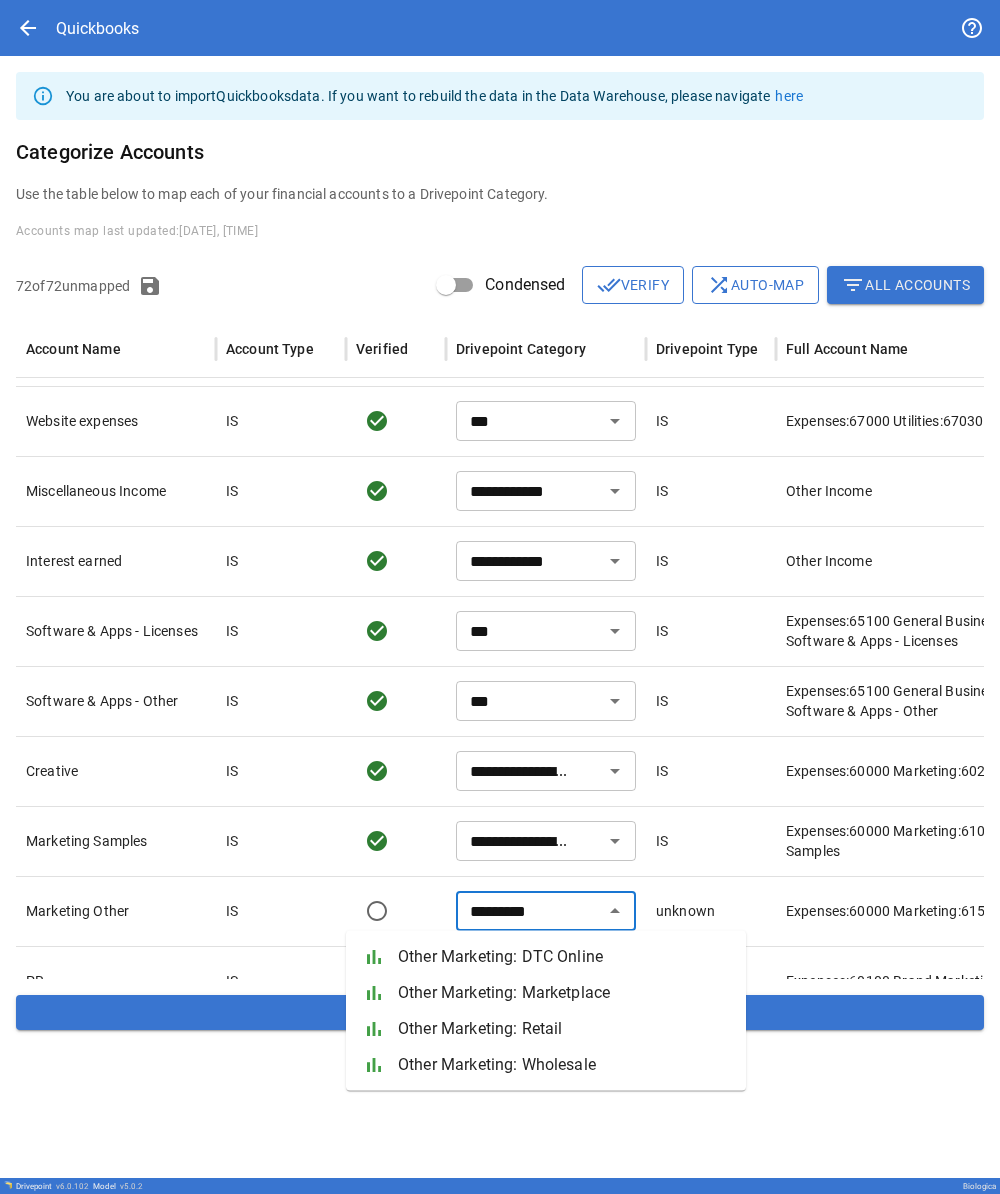 click on "Other Marketing: DTC Online" at bounding box center (564, 957) 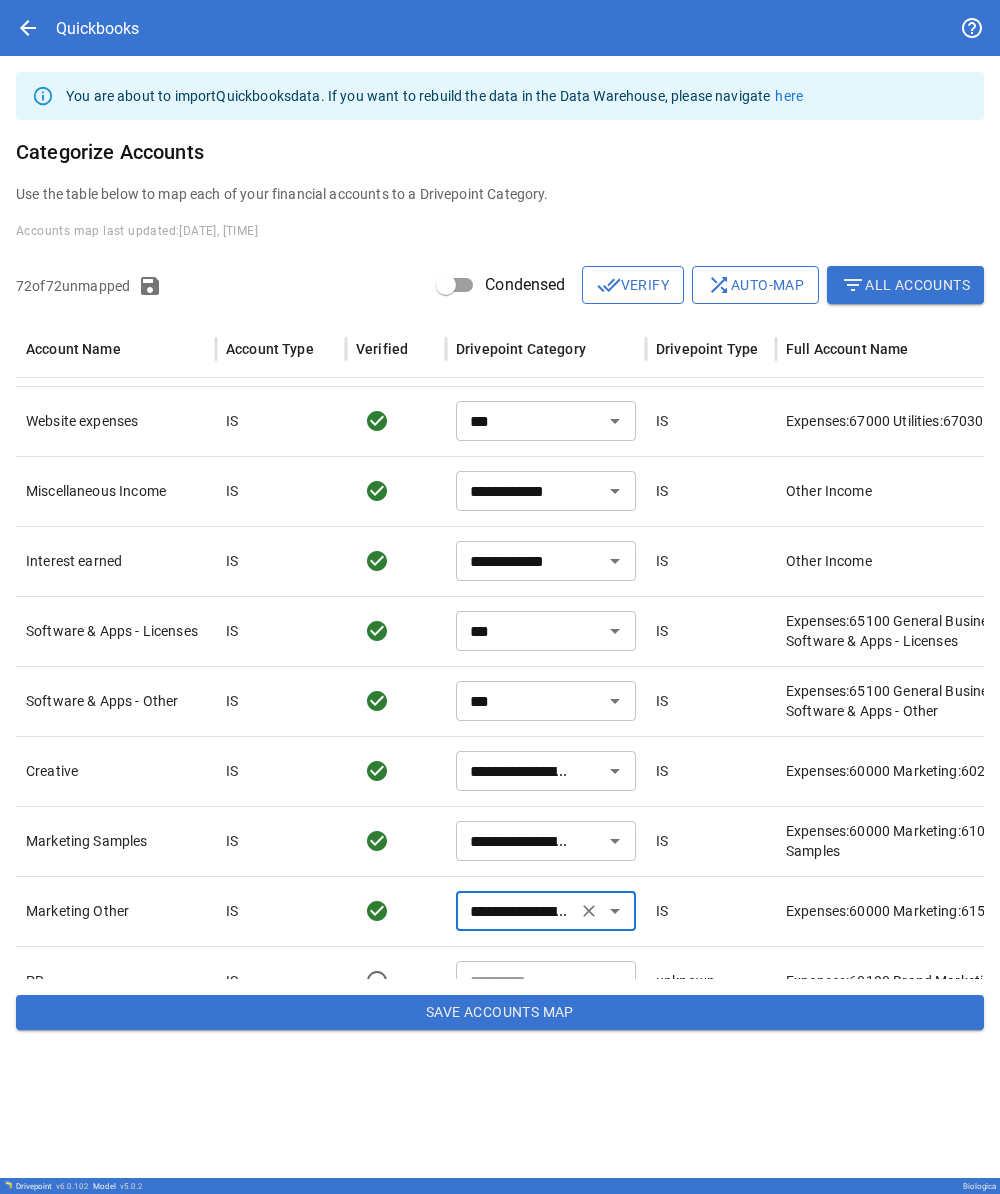 scroll, scrollTop: 1396, scrollLeft: 0, axis: vertical 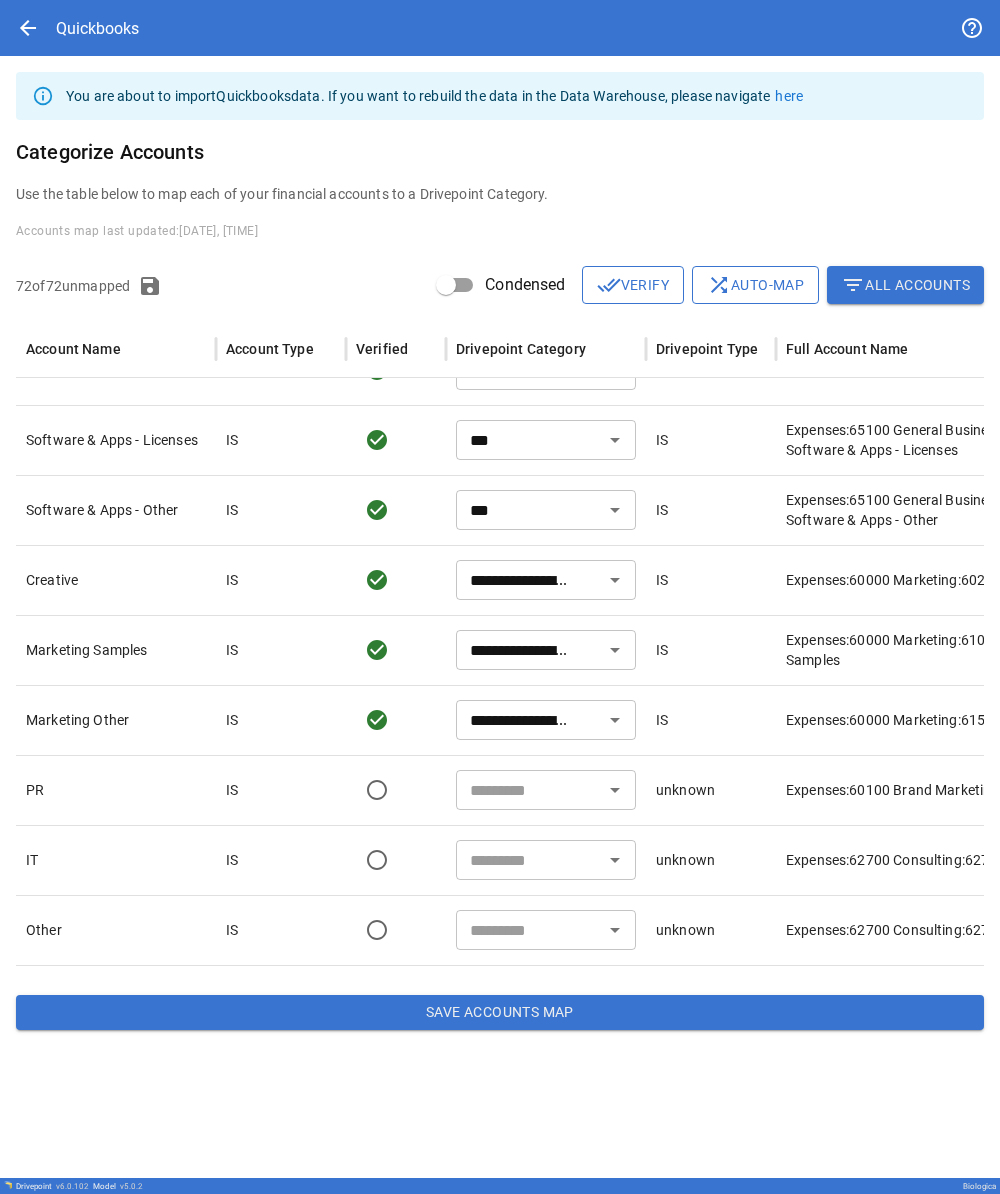 click at bounding box center (529, 790) 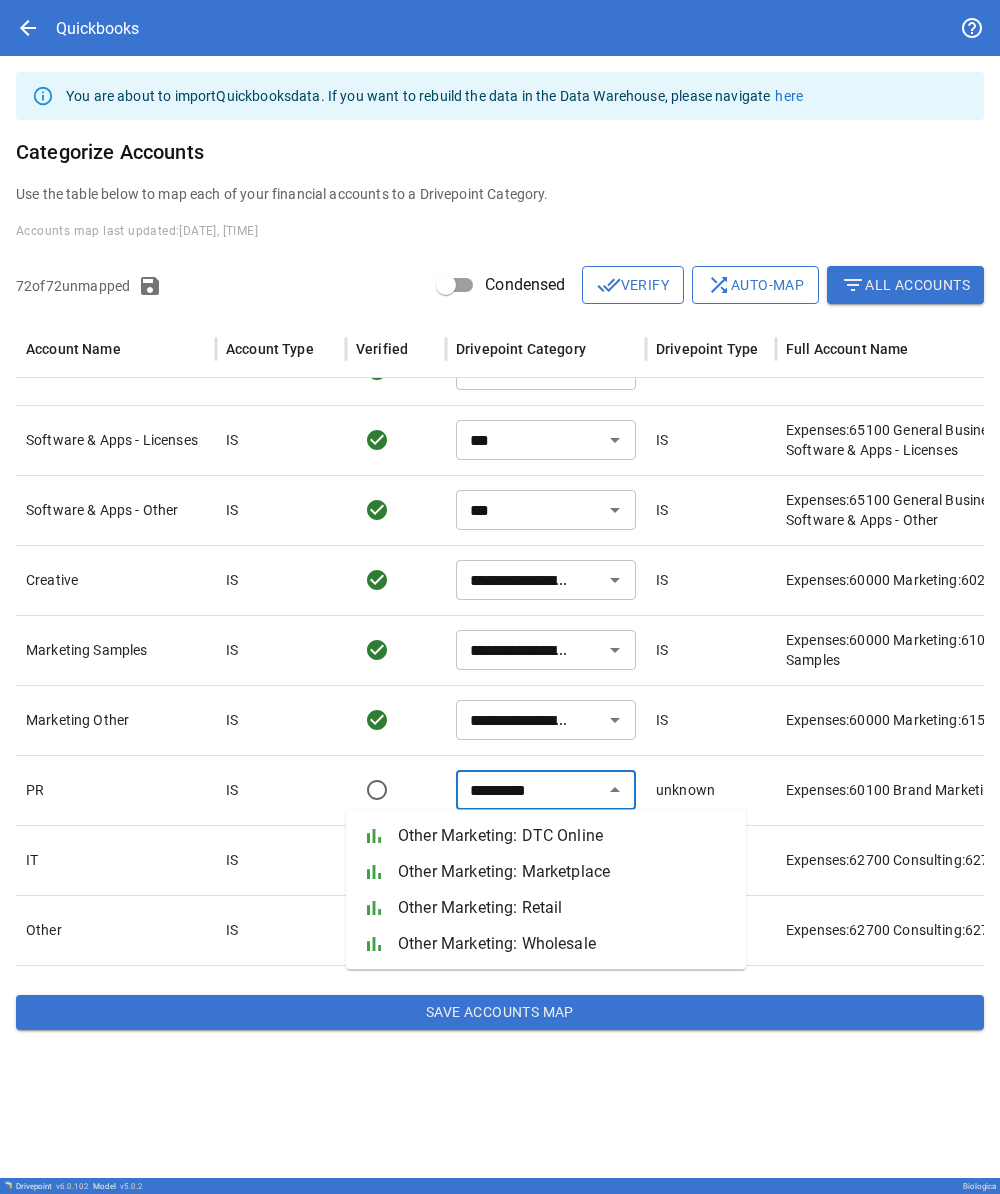 click on "Other Marketing: DTC Online" at bounding box center (564, 836) 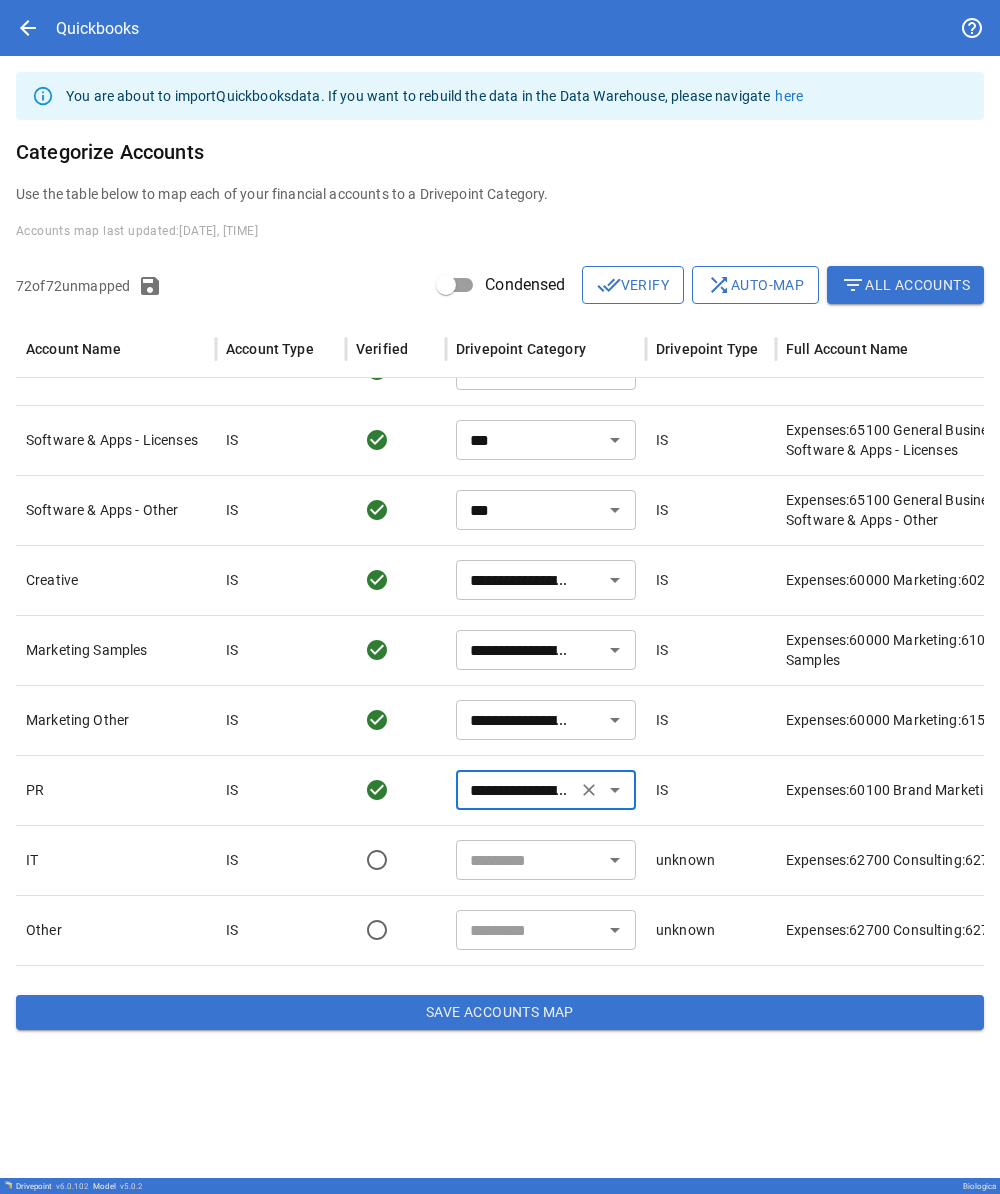 click at bounding box center [529, 860] 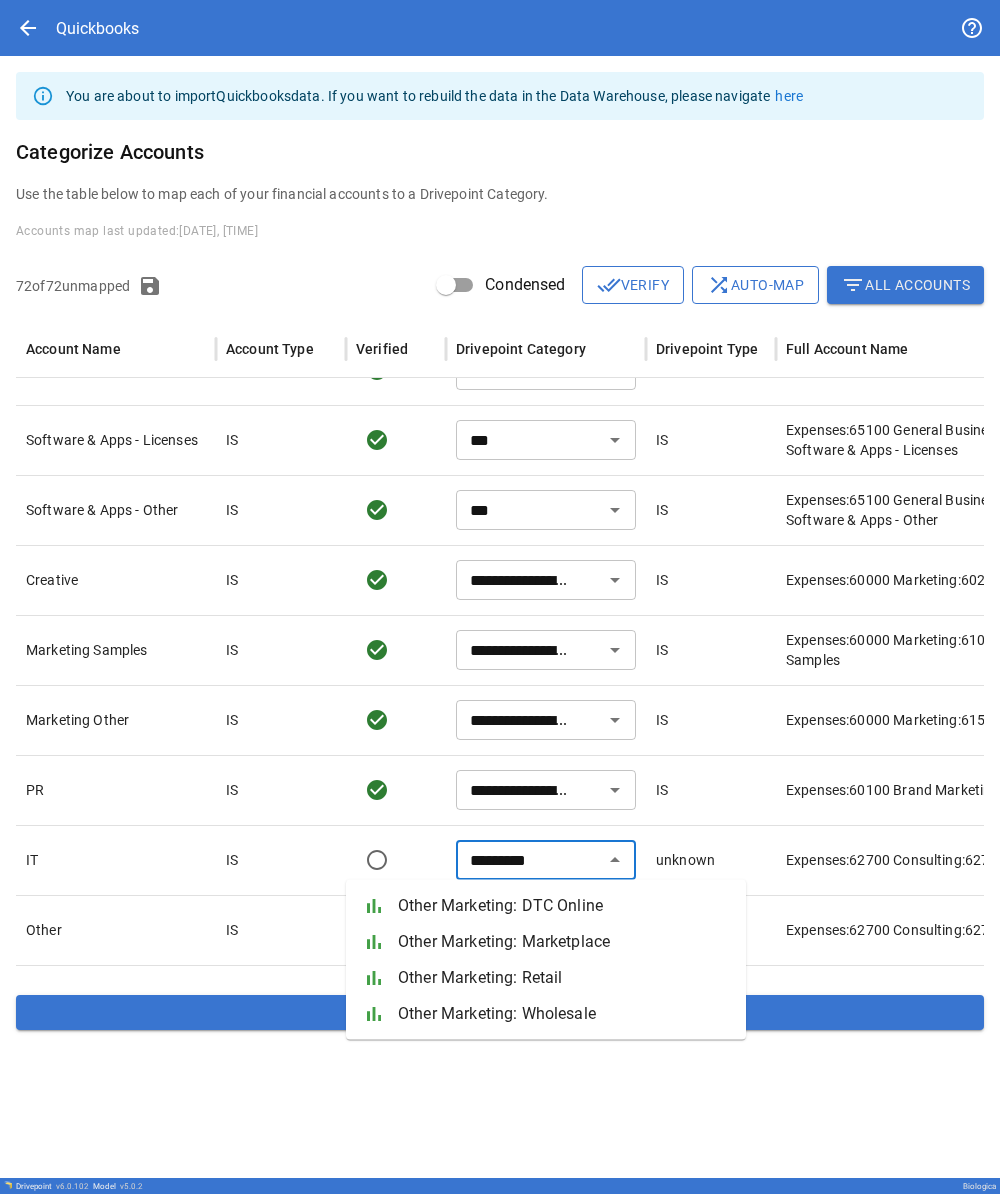 click on "Other Marketing: DTC Online" at bounding box center (564, 906) 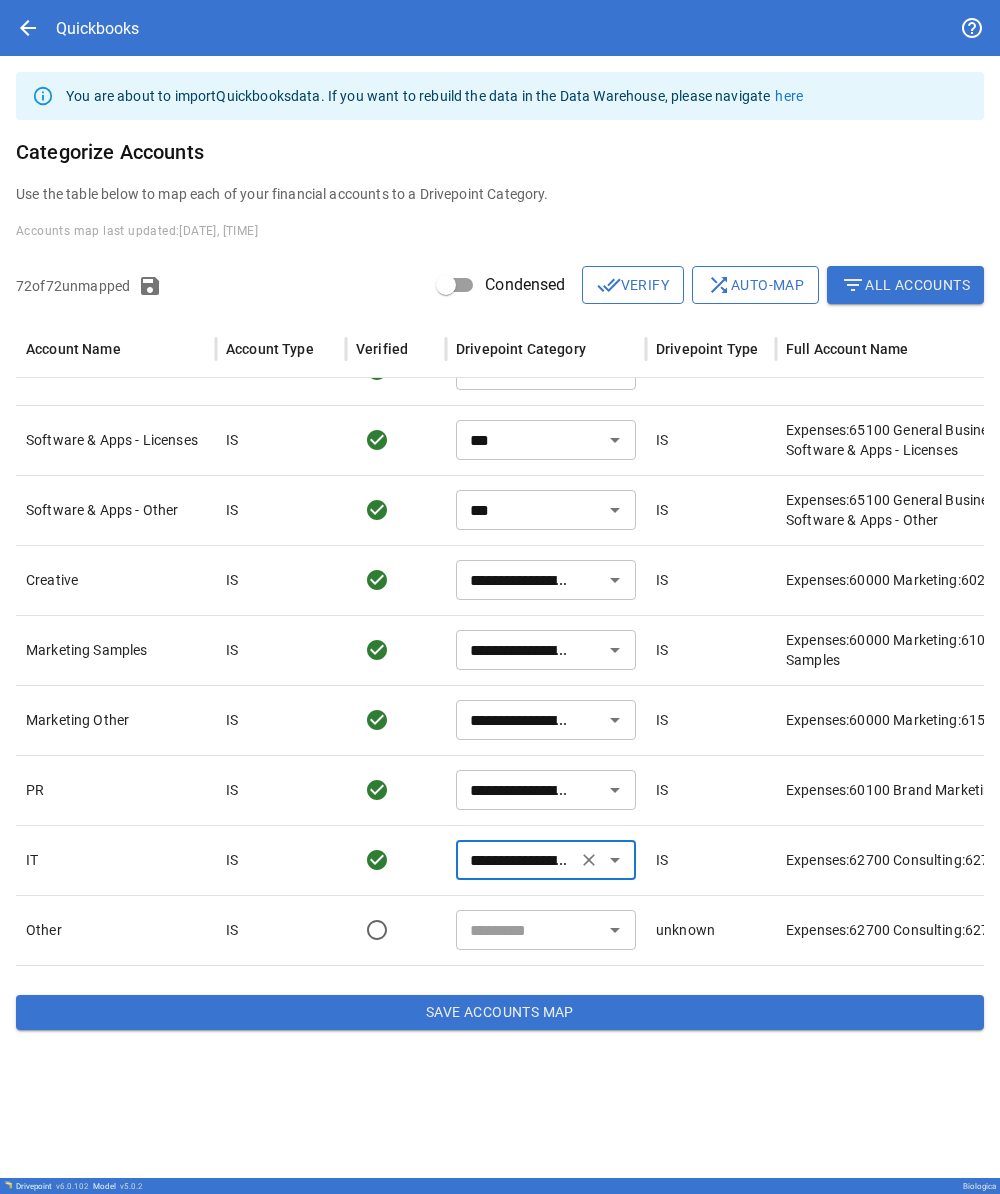 scroll, scrollTop: 1556, scrollLeft: 0, axis: vertical 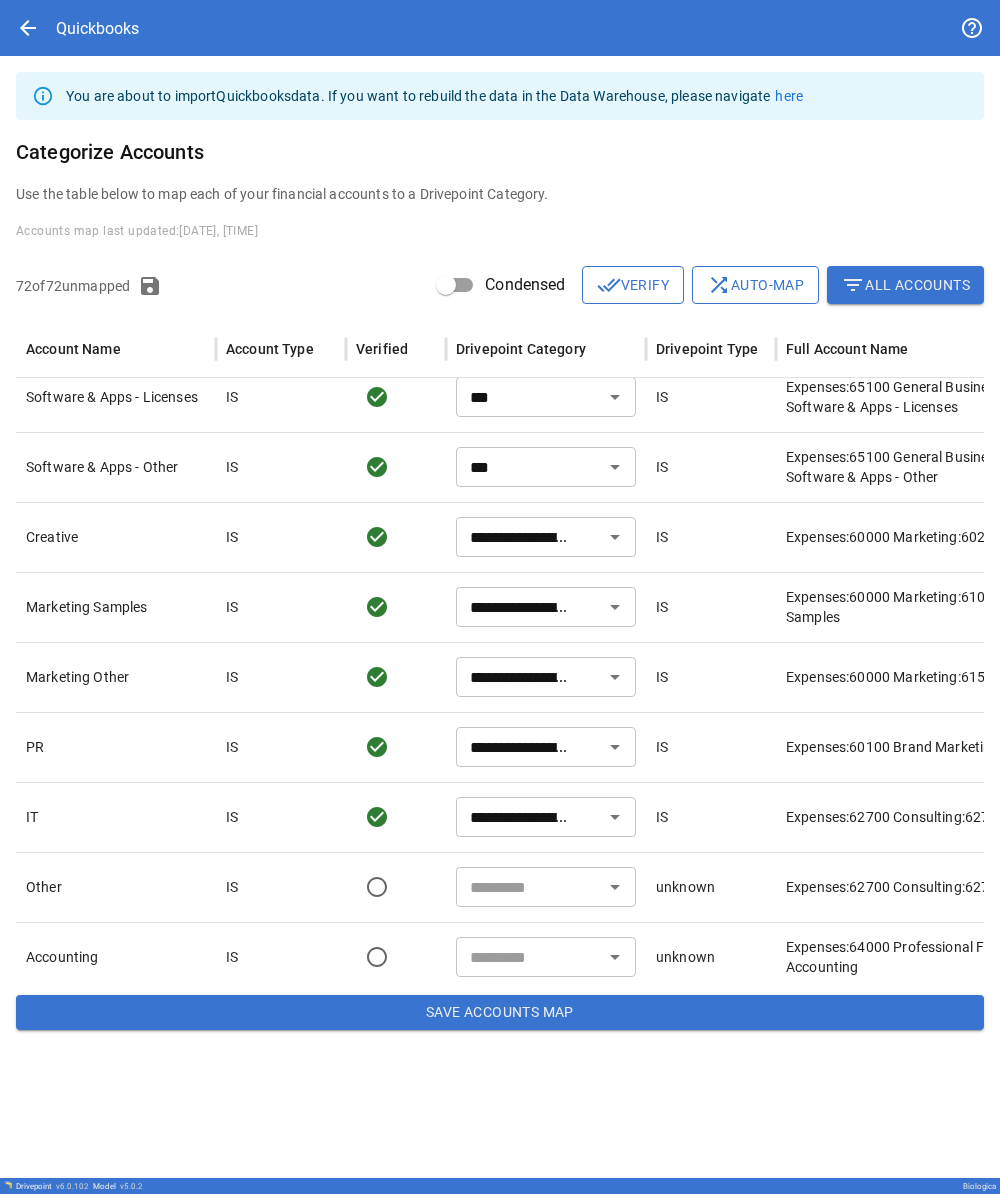 click at bounding box center (529, 887) 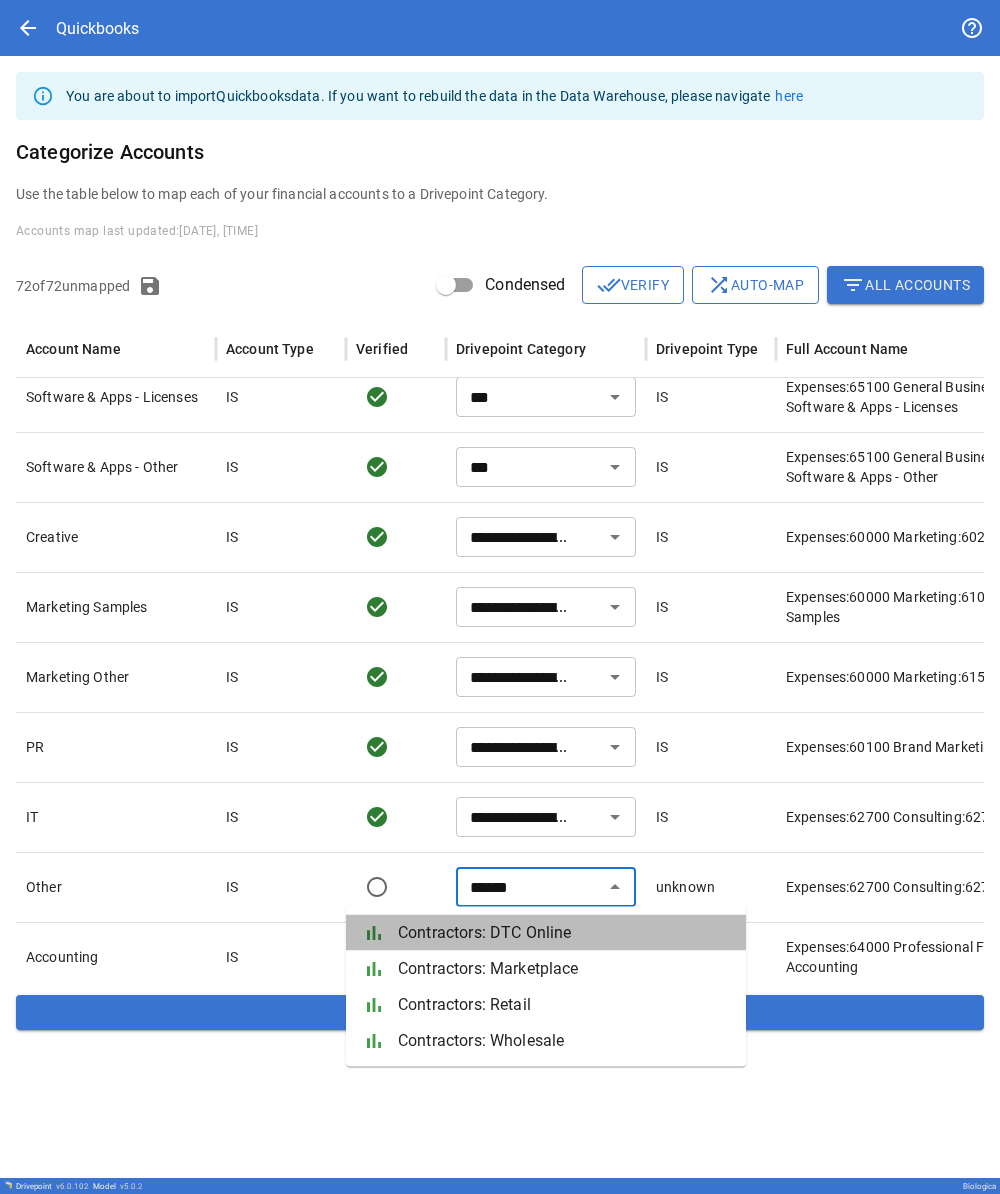 click on "Contractors: DTC Online" at bounding box center (564, 933) 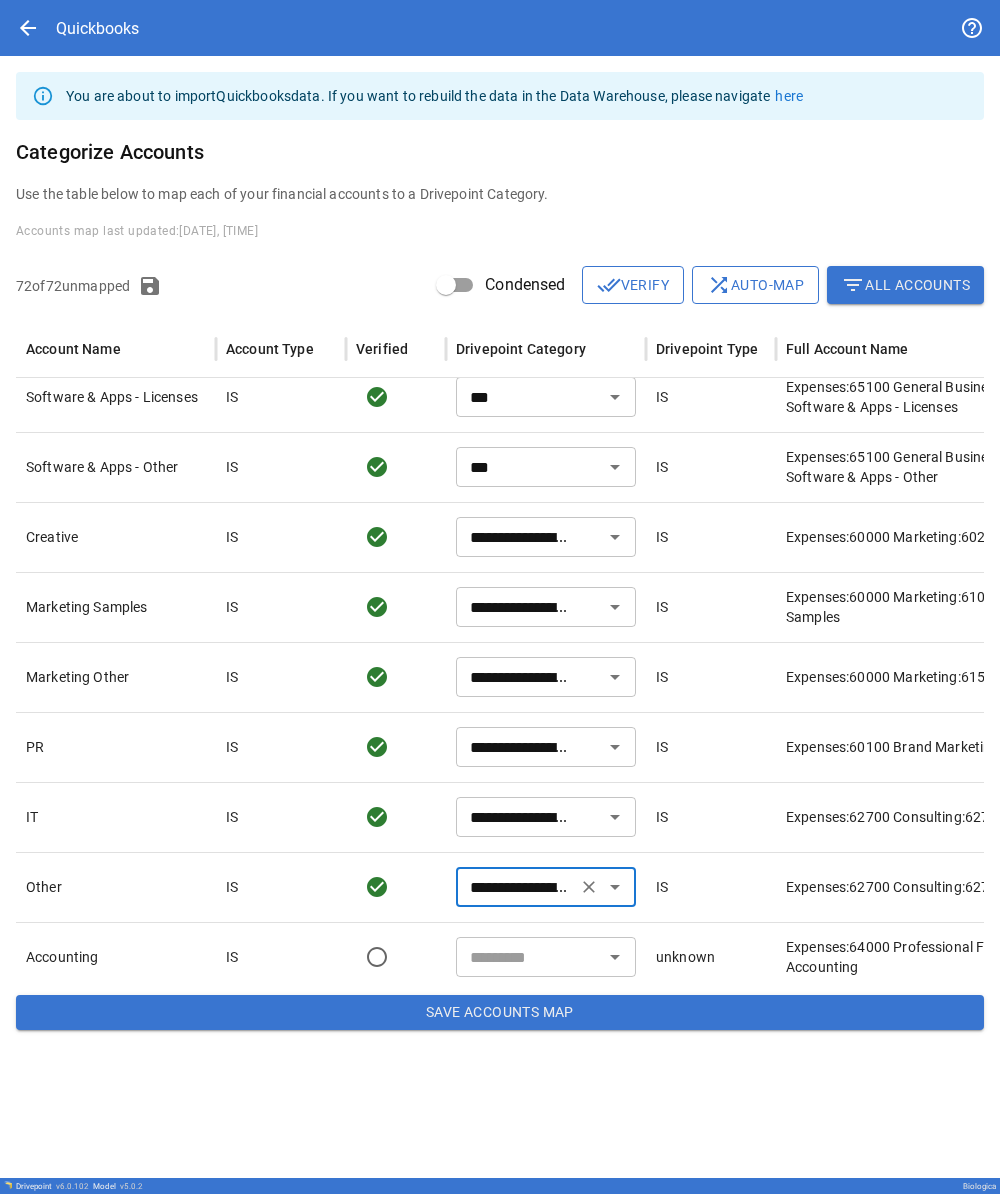 scroll, scrollTop: 1597, scrollLeft: 0, axis: vertical 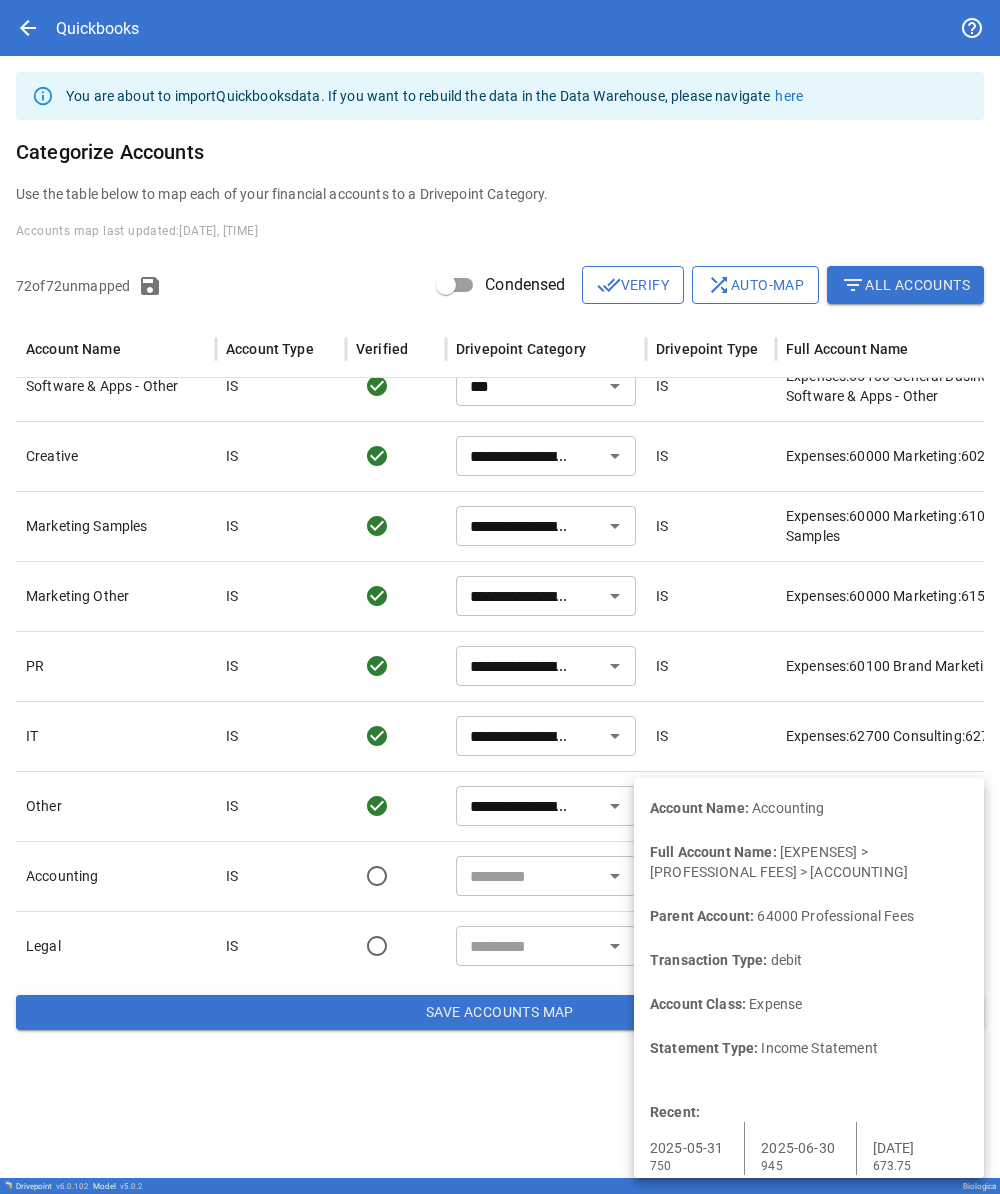 type on "**********" 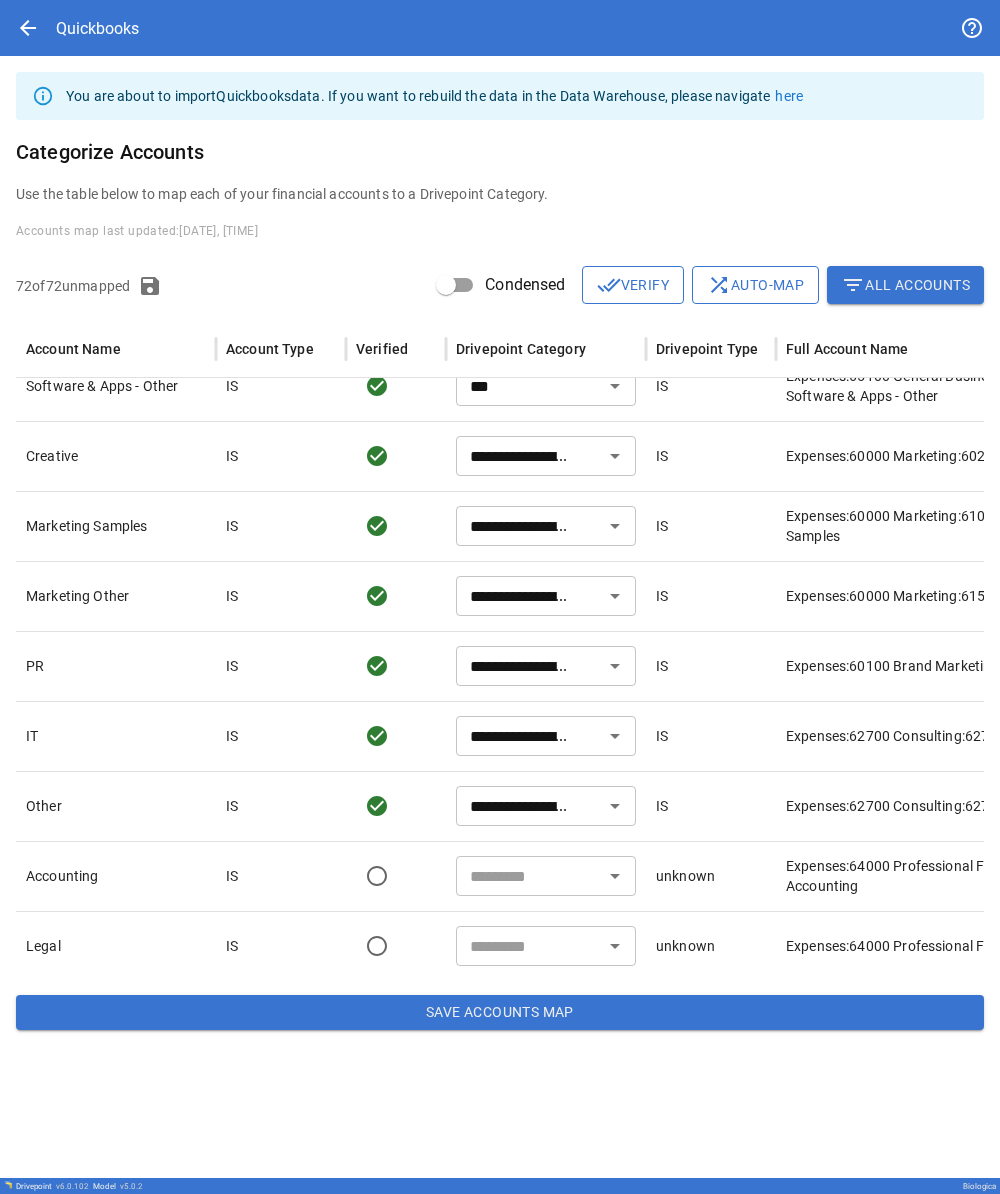click at bounding box center [529, 876] 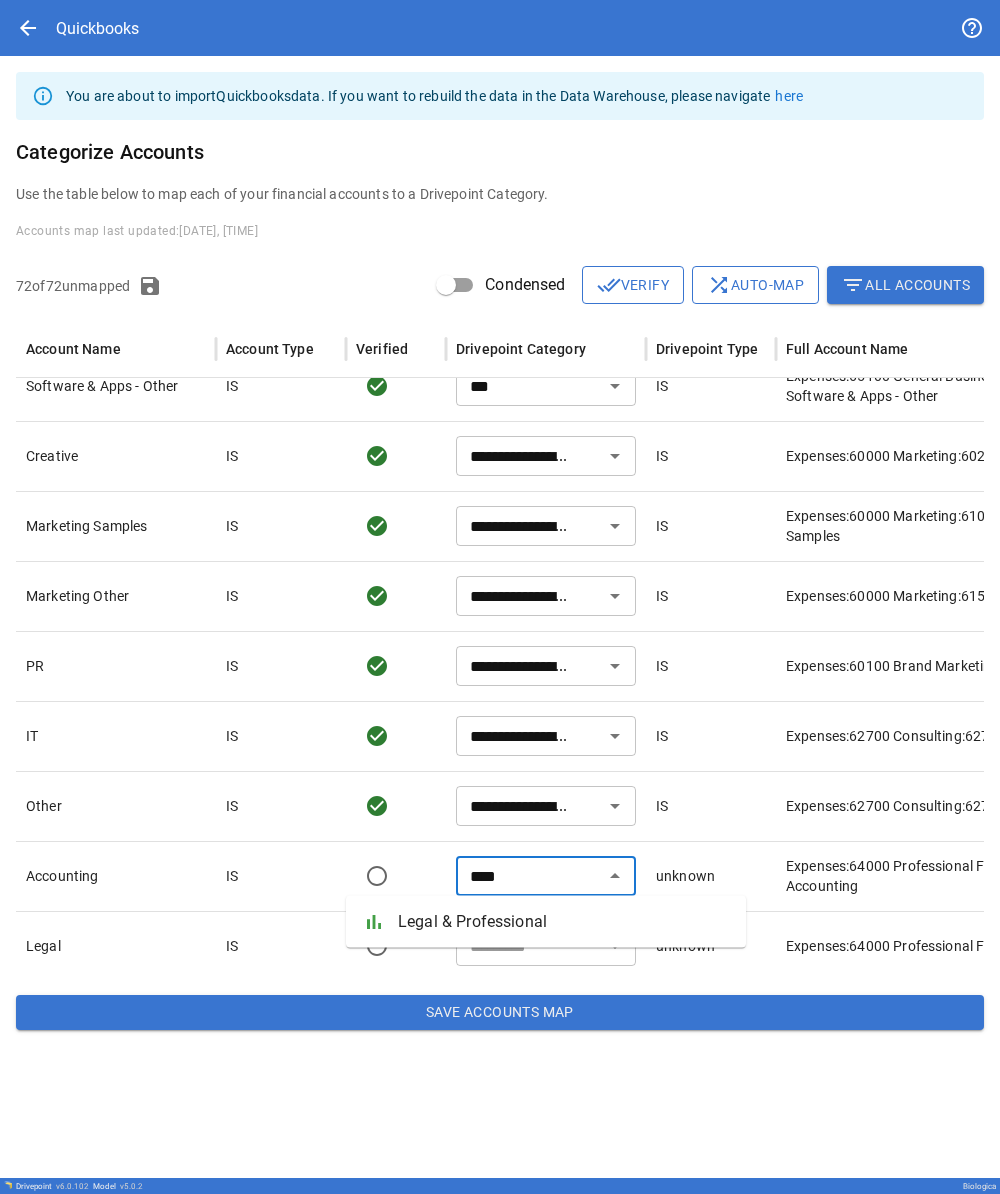 click on "bar_chart Legal & Professional" at bounding box center (546, 922) 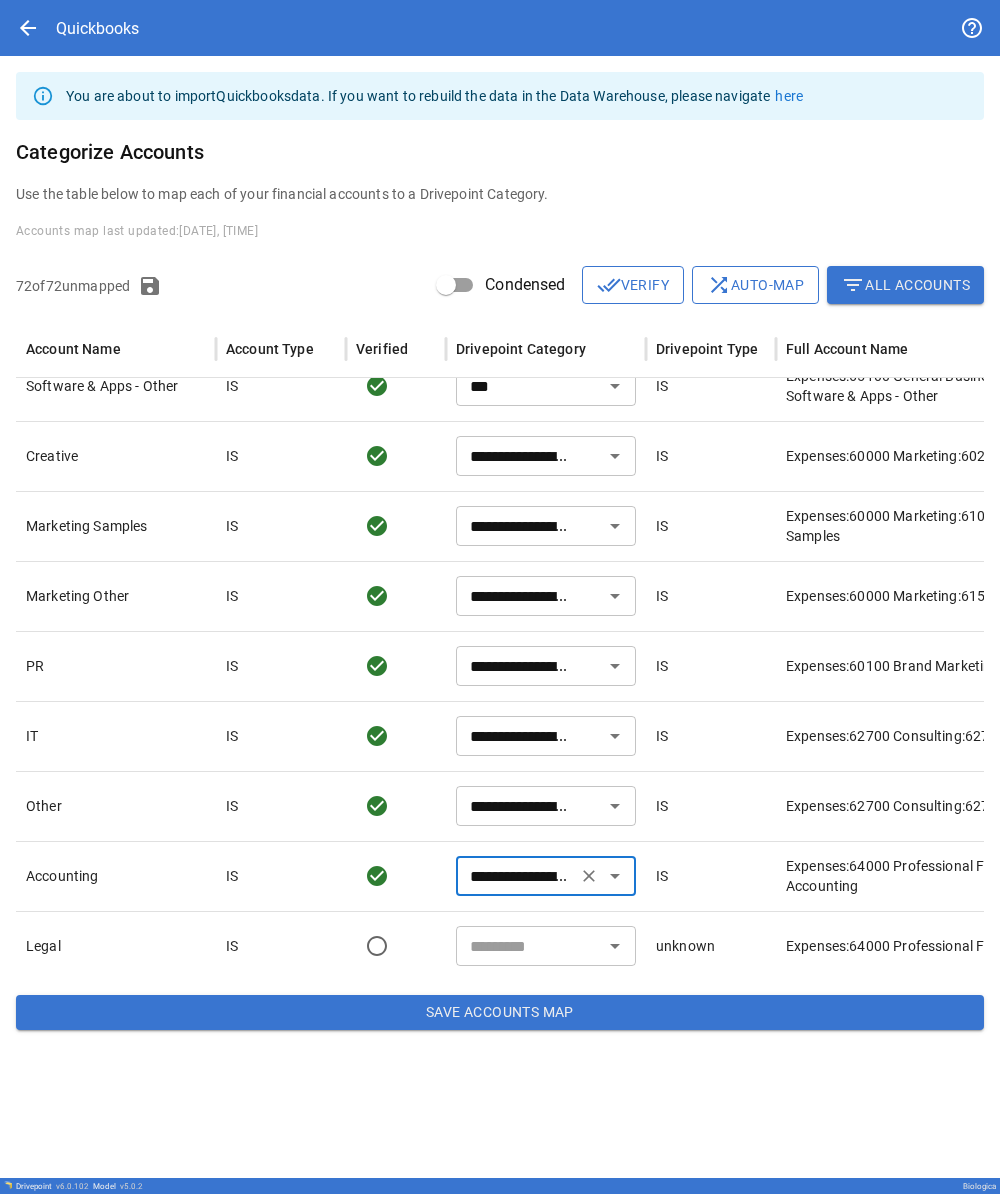 scroll, scrollTop: 1710, scrollLeft: 0, axis: vertical 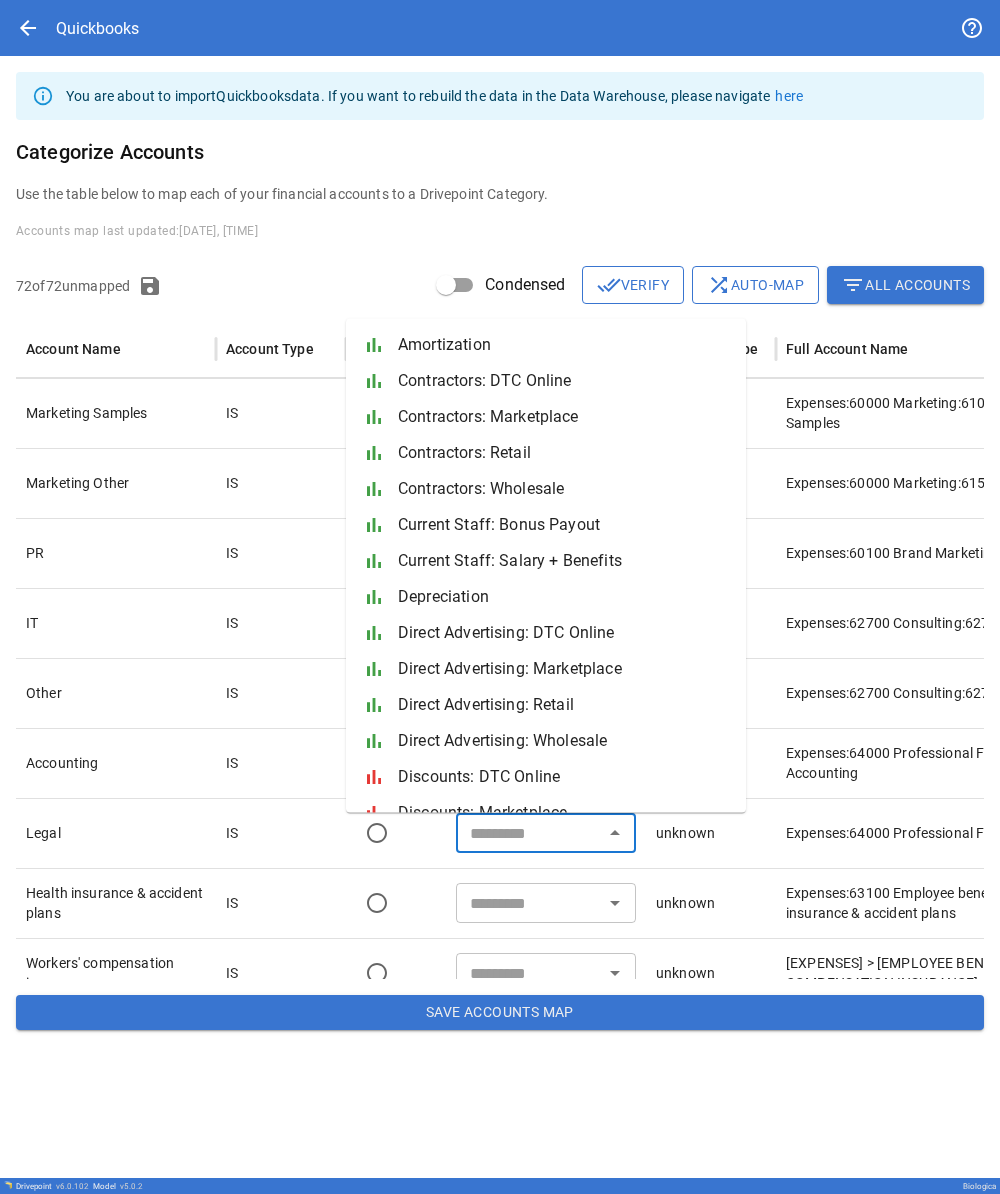 click at bounding box center (529, 833) 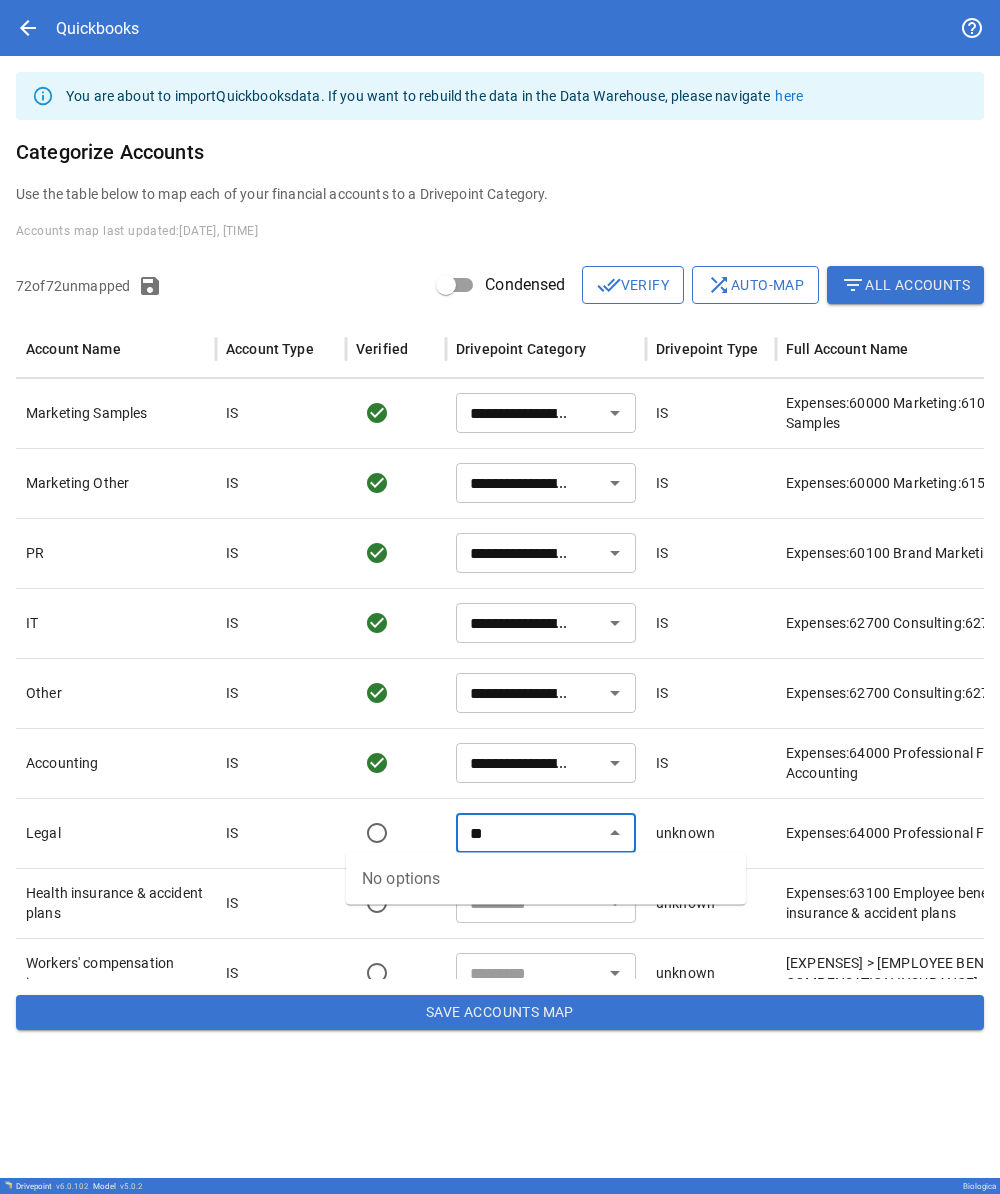 type on "*" 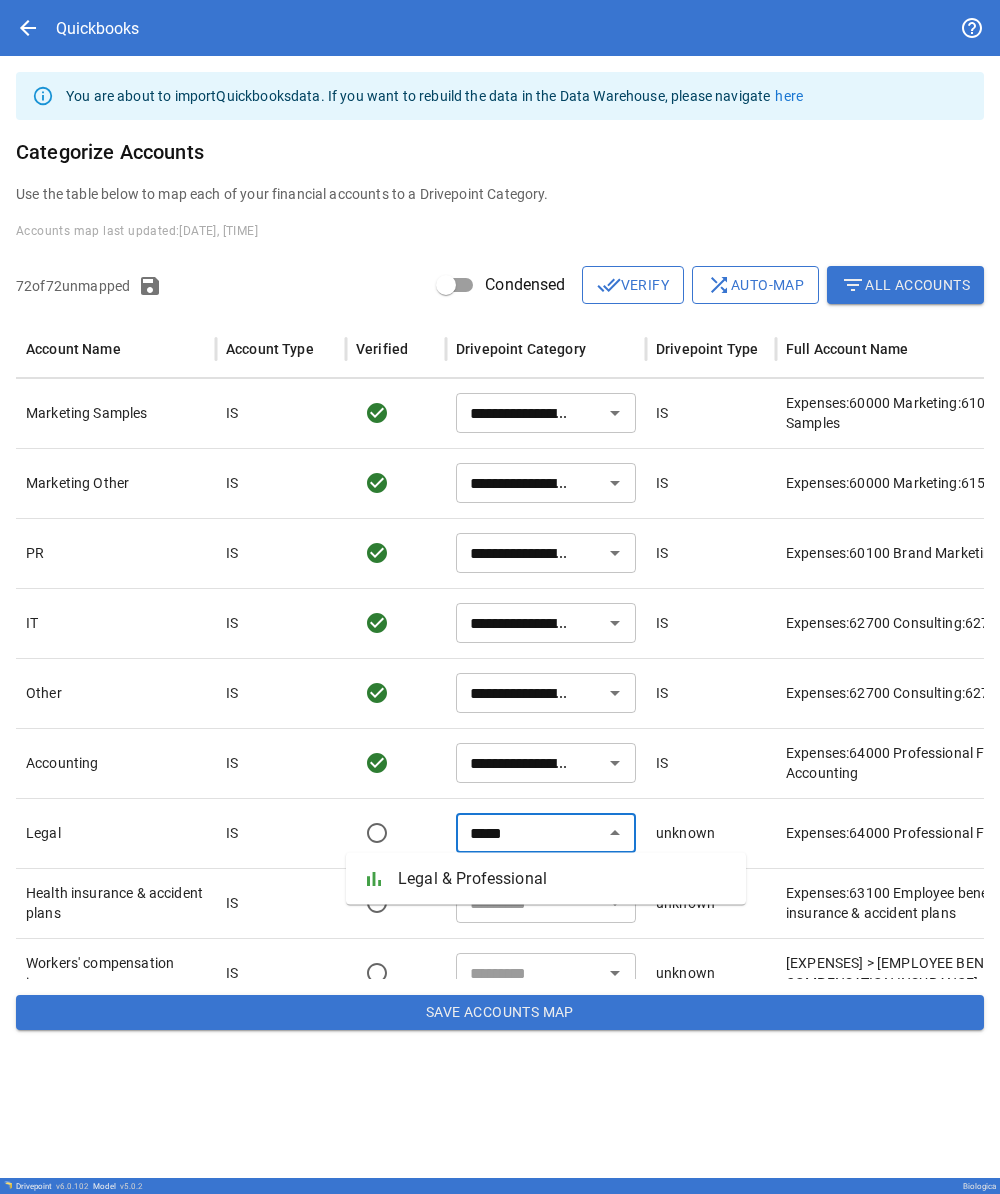 click on "Legal & Professional" at bounding box center [564, 879] 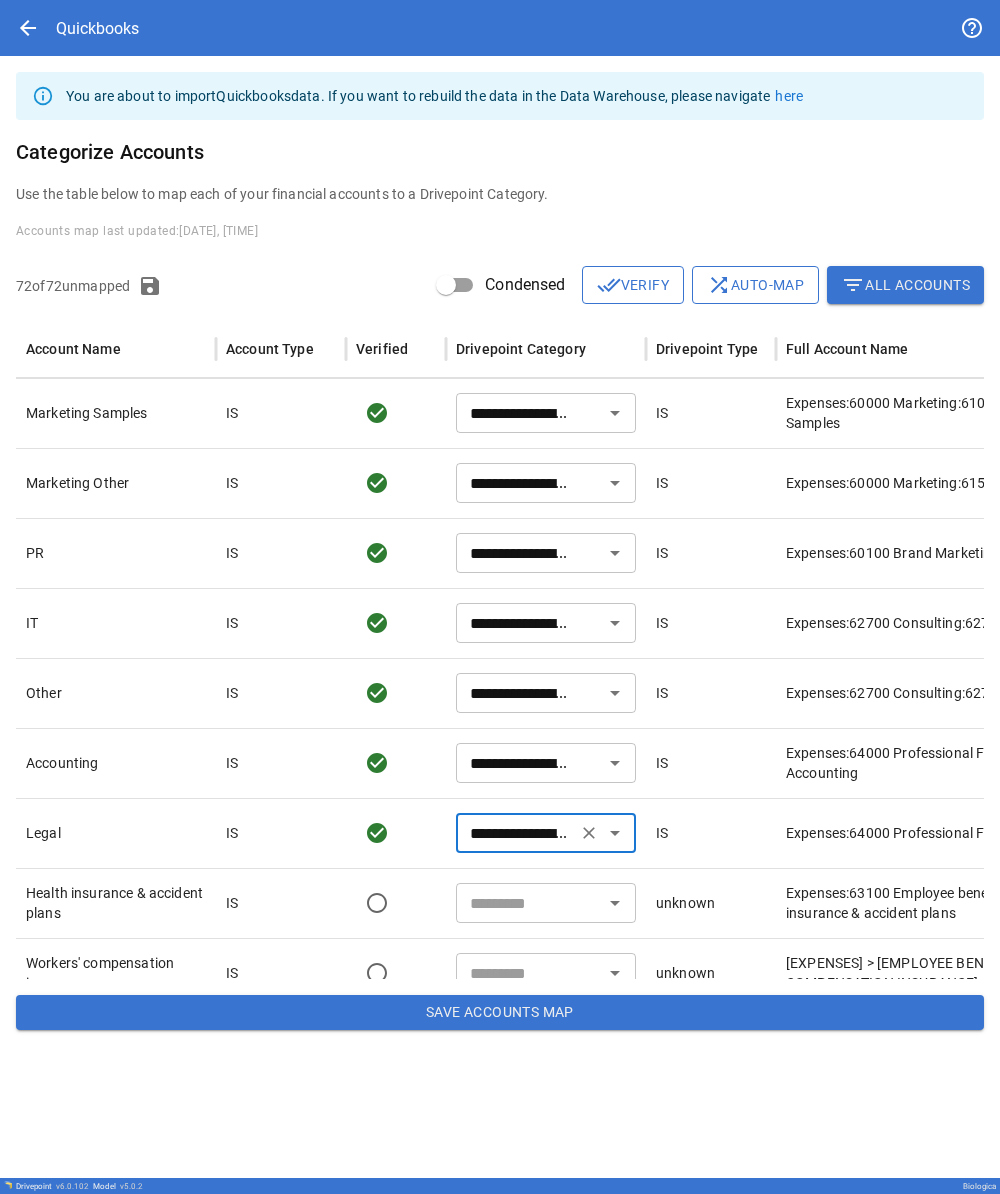 scroll, scrollTop: 1841, scrollLeft: 0, axis: vertical 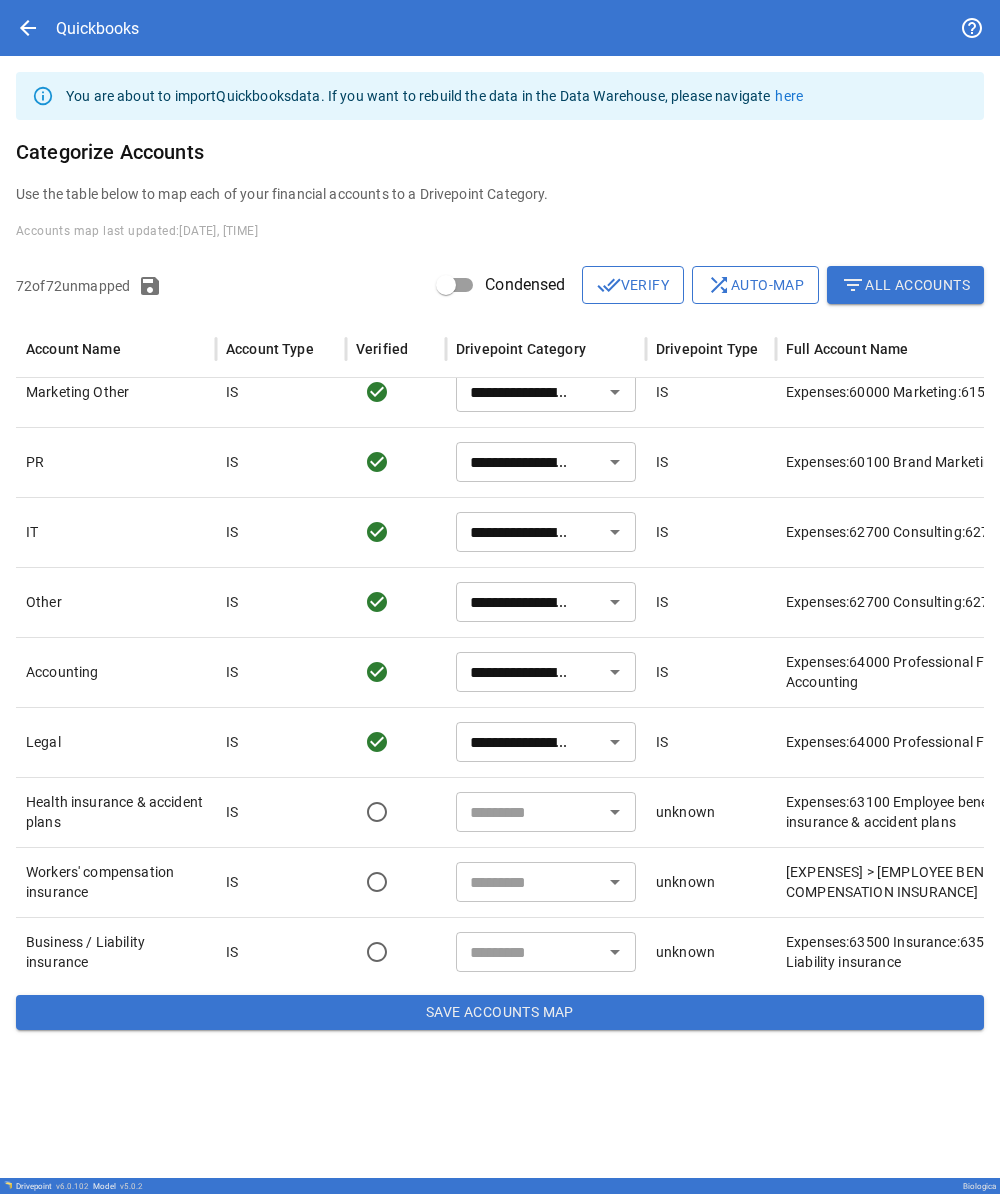 click at bounding box center (529, 812) 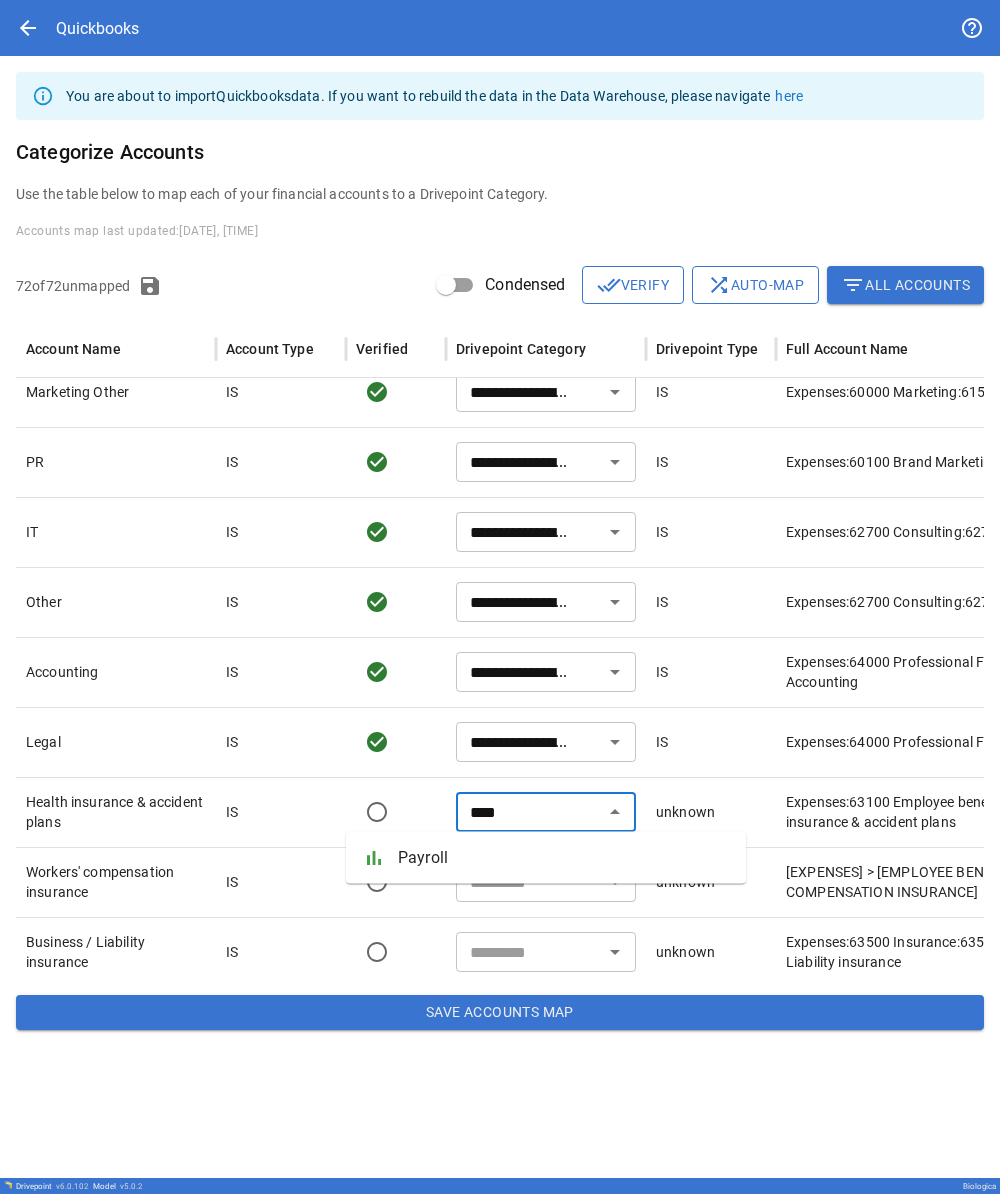 click on "Payroll" at bounding box center (564, 858) 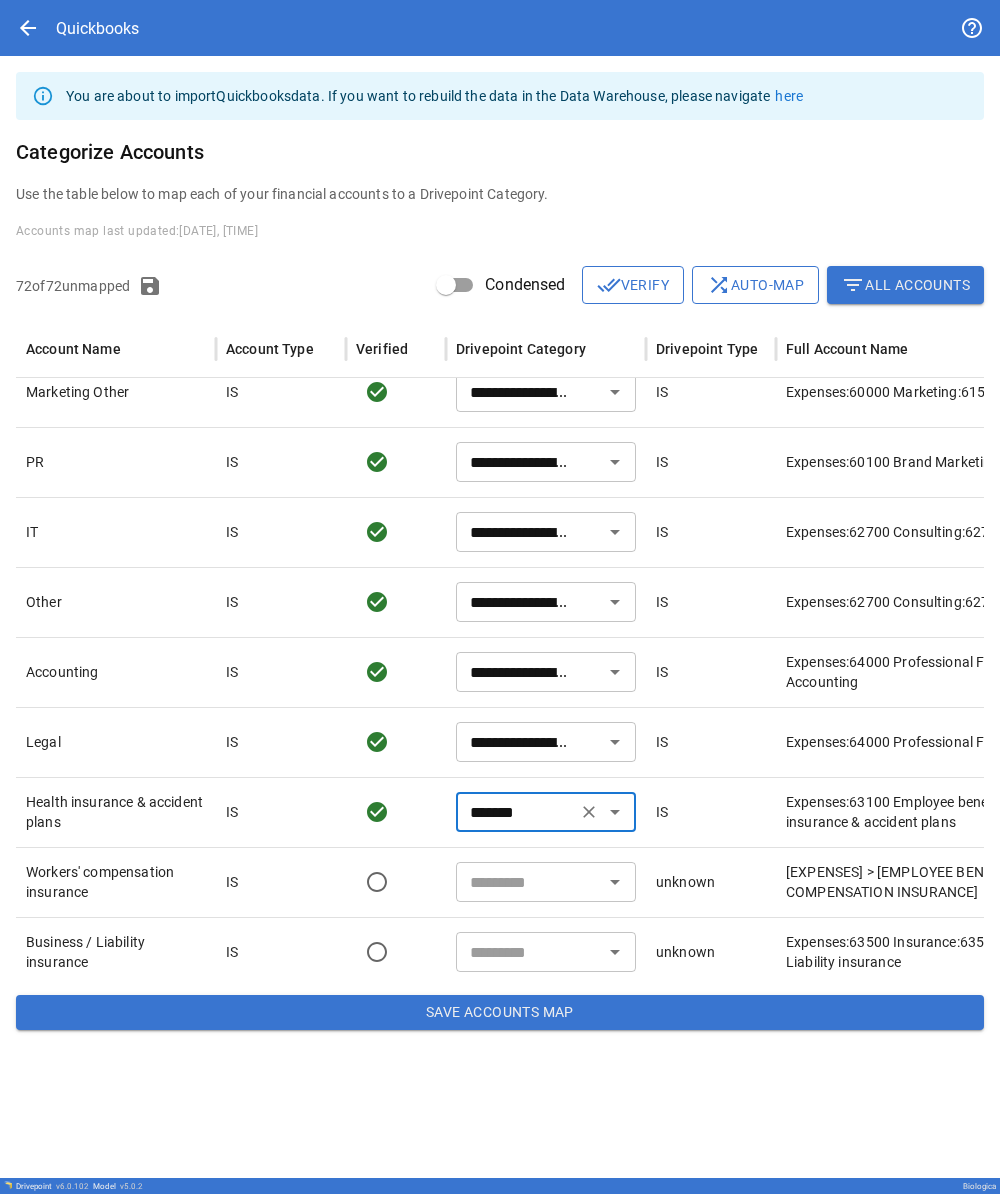 scroll, scrollTop: 1875, scrollLeft: 0, axis: vertical 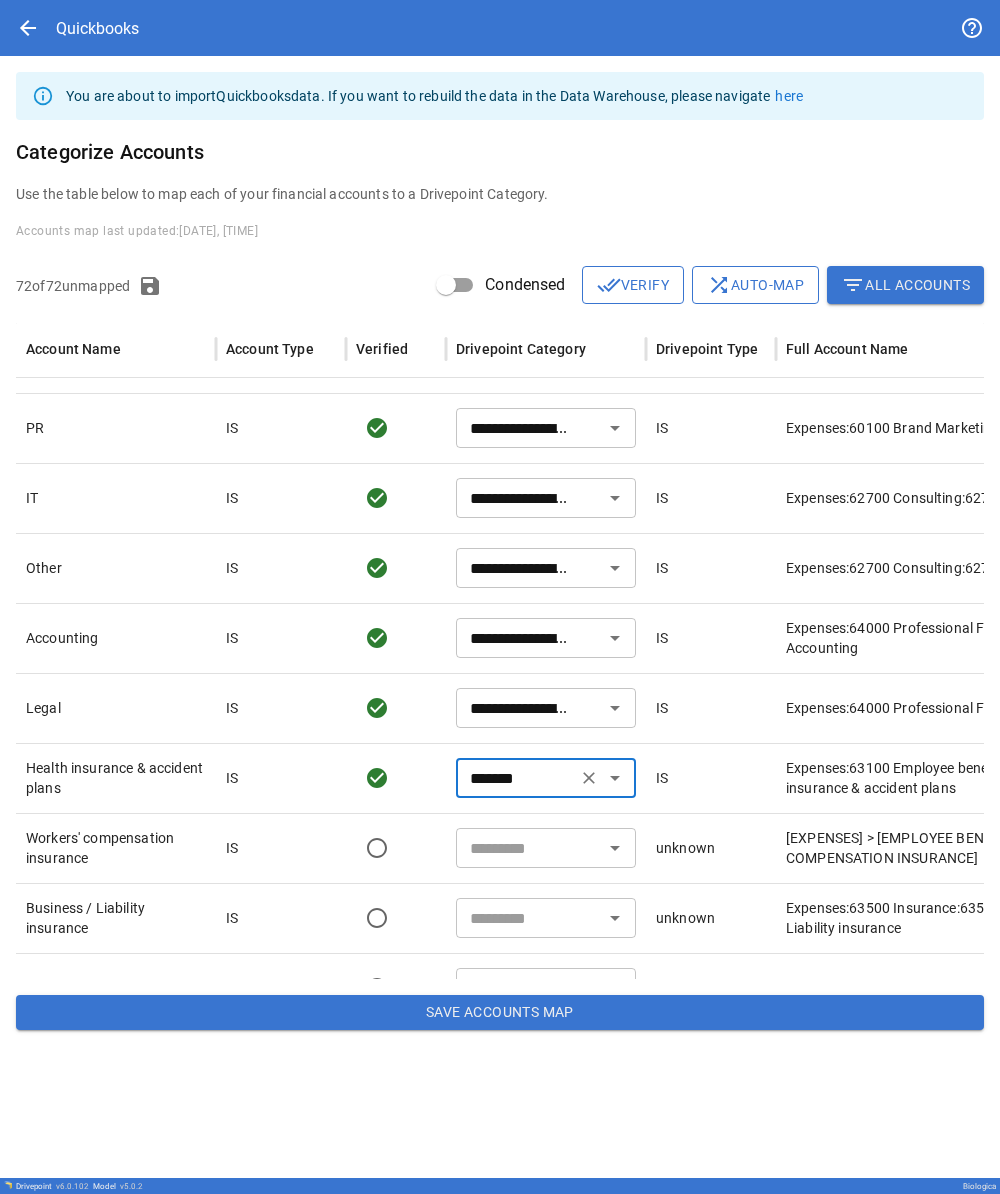 click on "​" at bounding box center (546, 848) 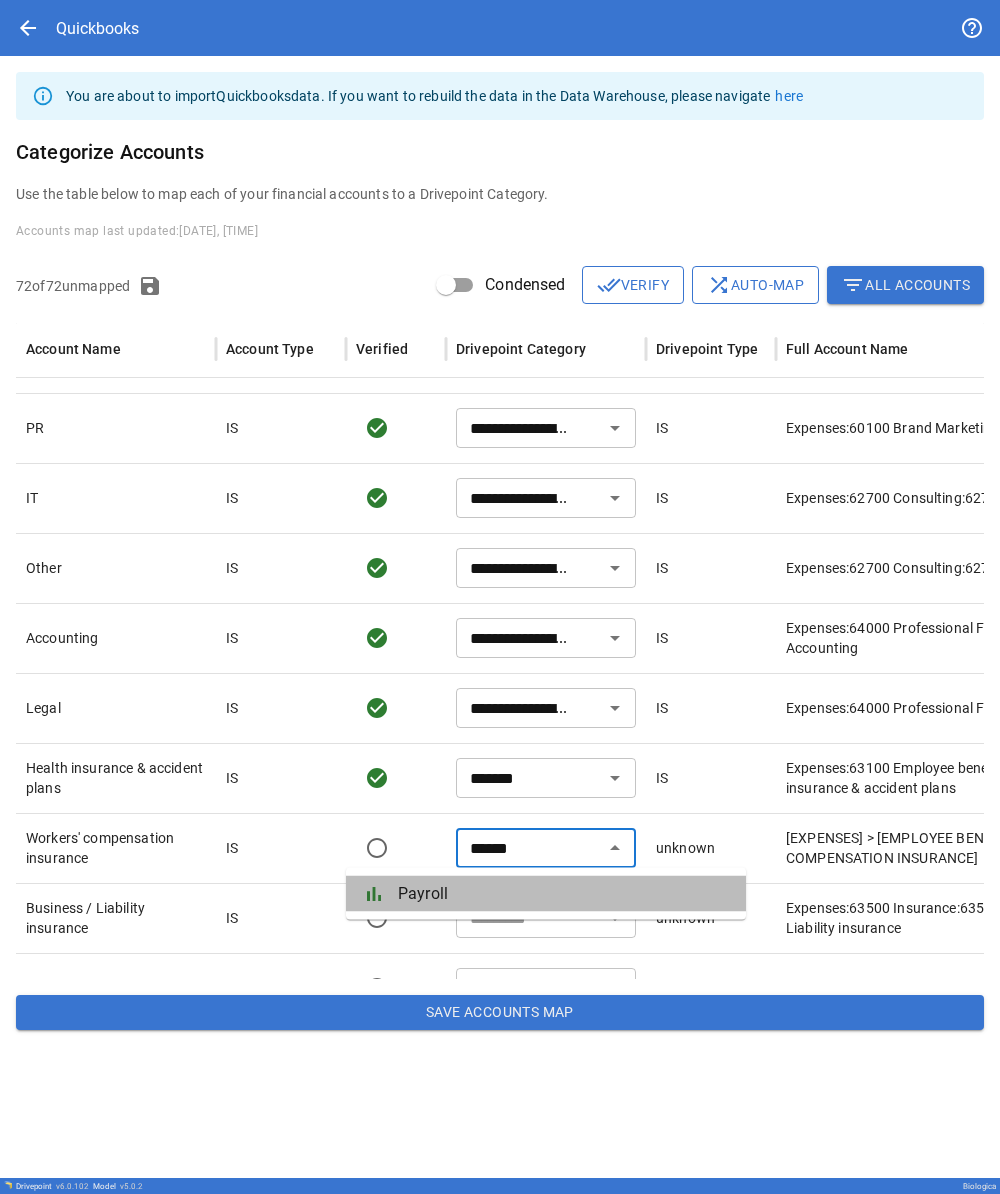 click on "Payroll" at bounding box center (564, 894) 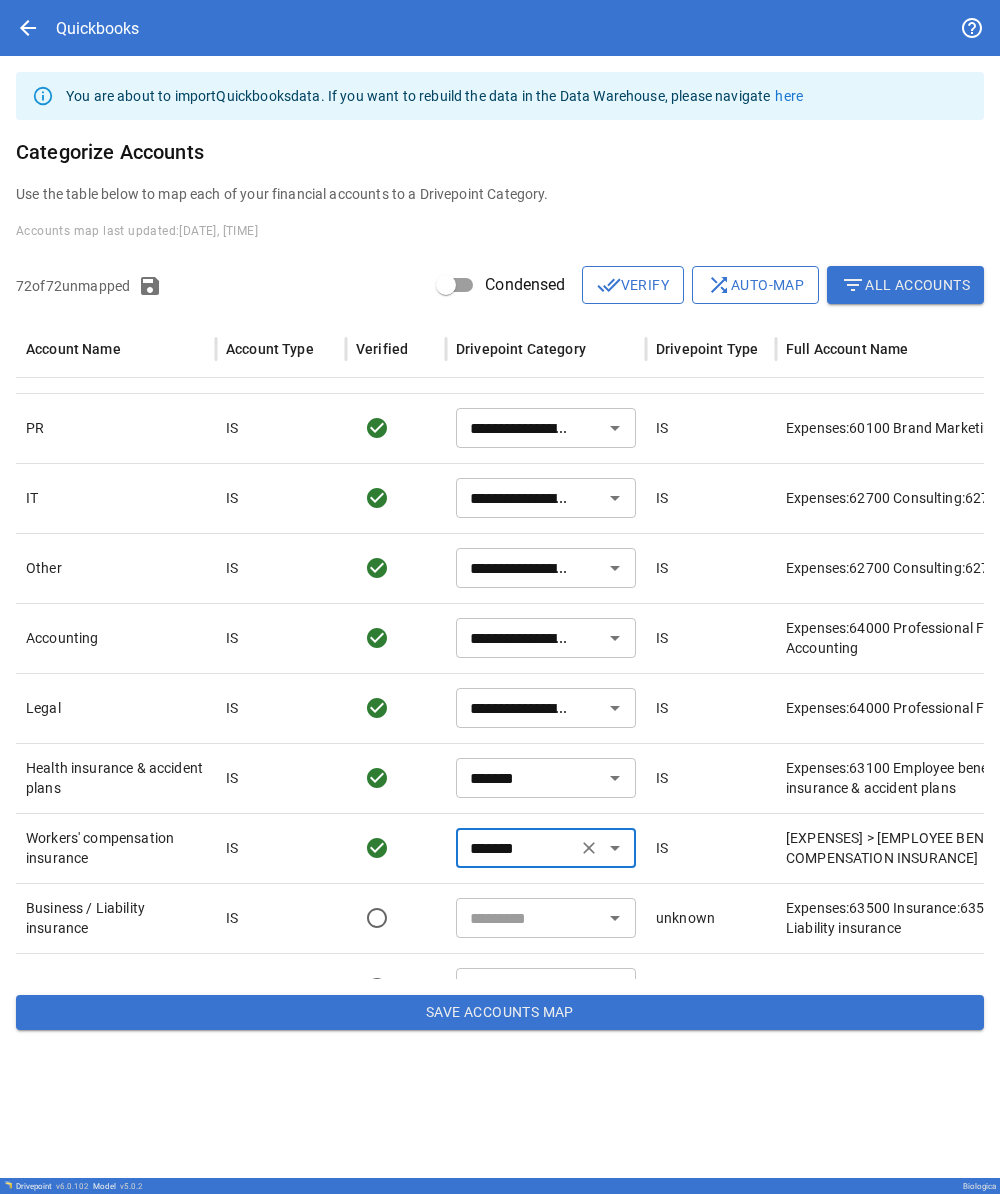scroll, scrollTop: 1953, scrollLeft: 0, axis: vertical 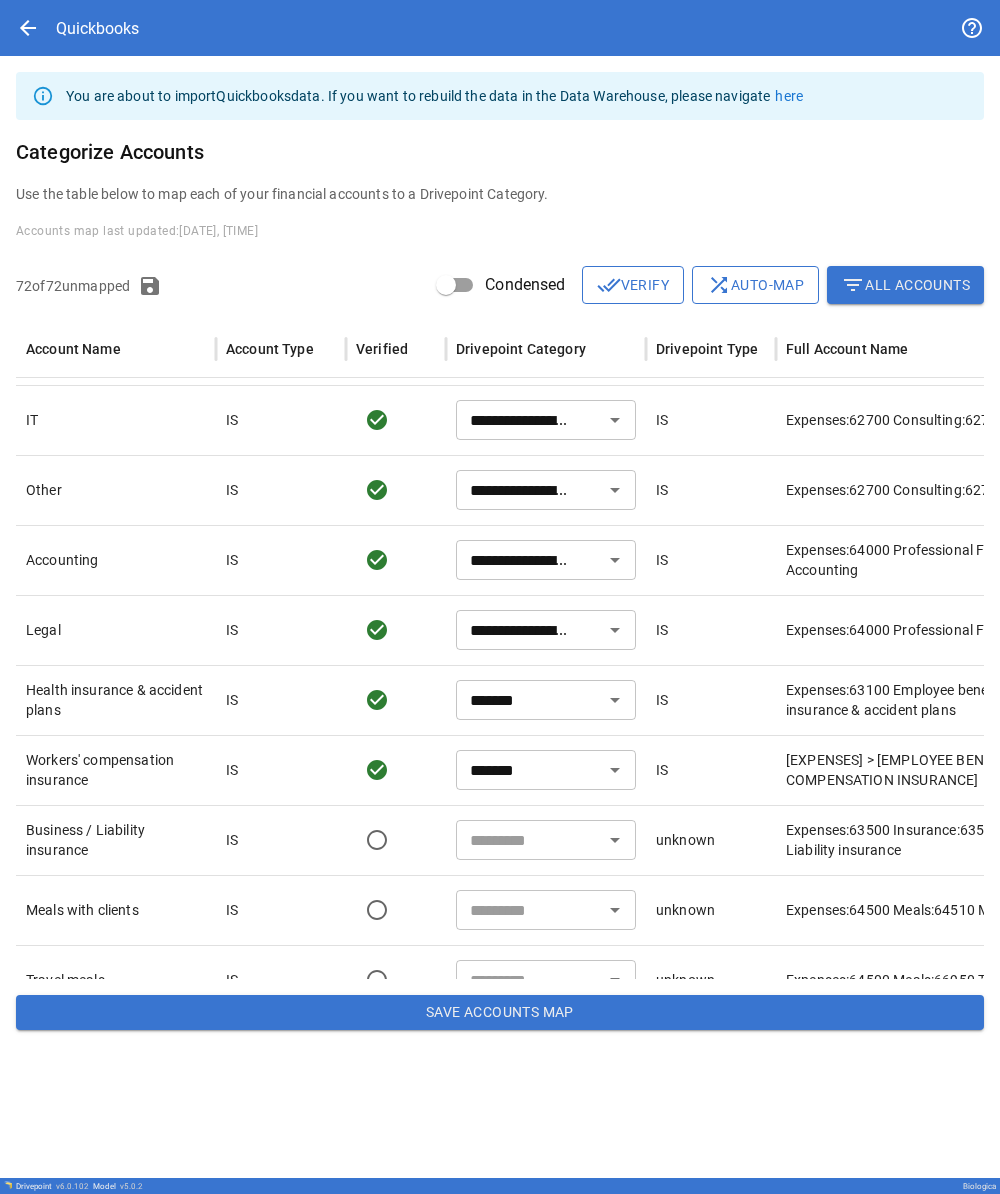 click at bounding box center (529, 840) 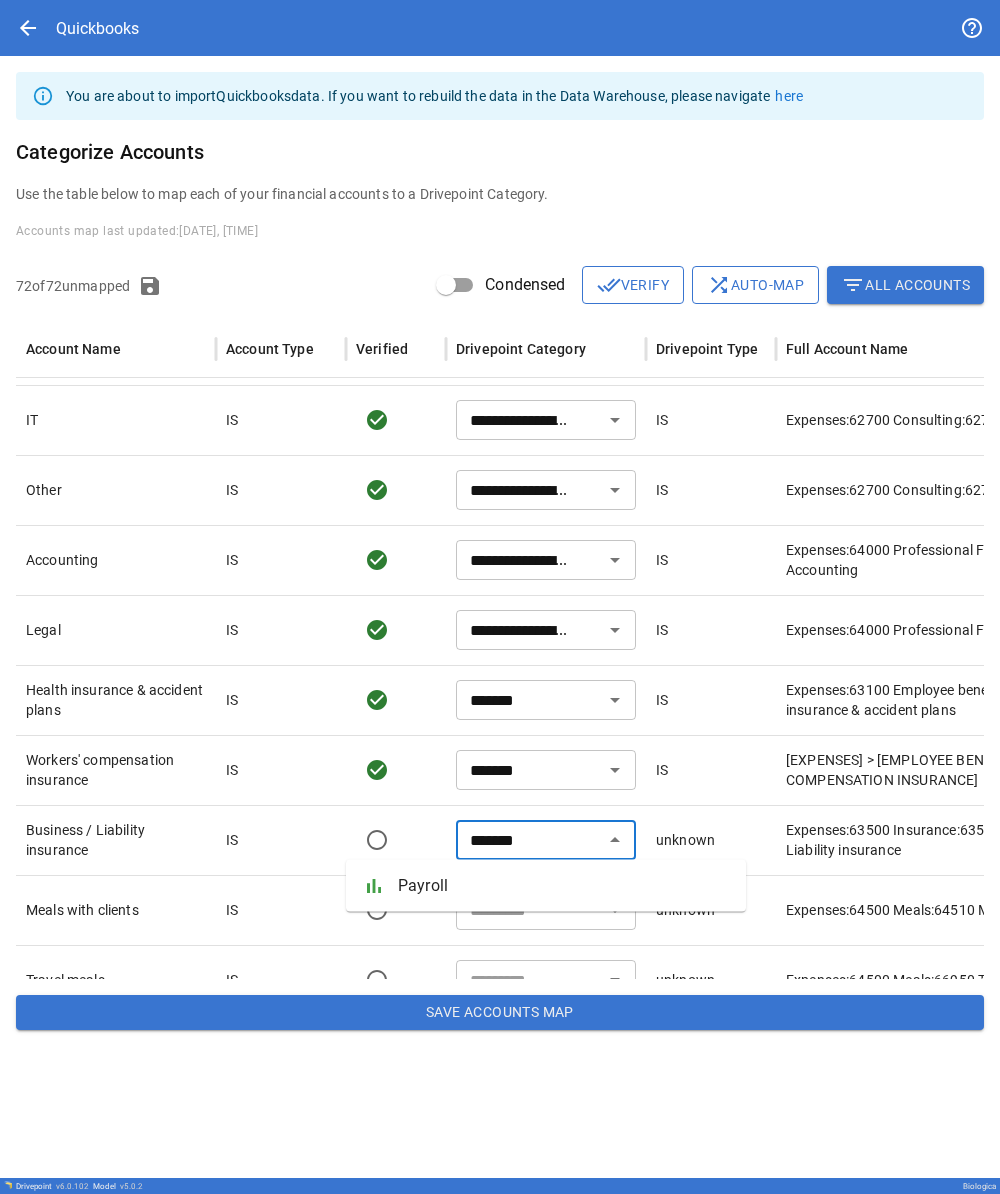 click on "bar_chart Payroll" at bounding box center [546, 886] 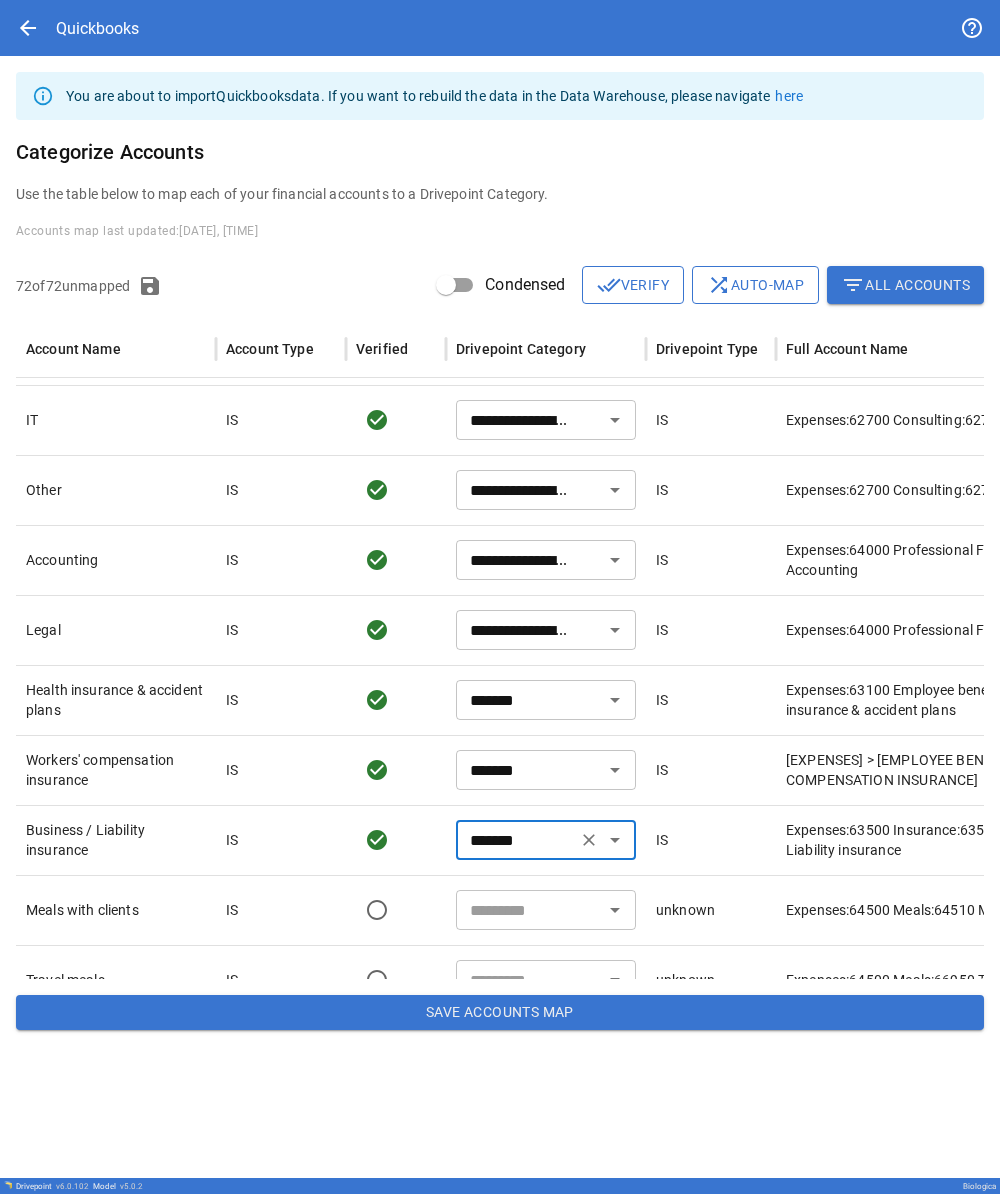 scroll, scrollTop: 1957, scrollLeft: 0, axis: vertical 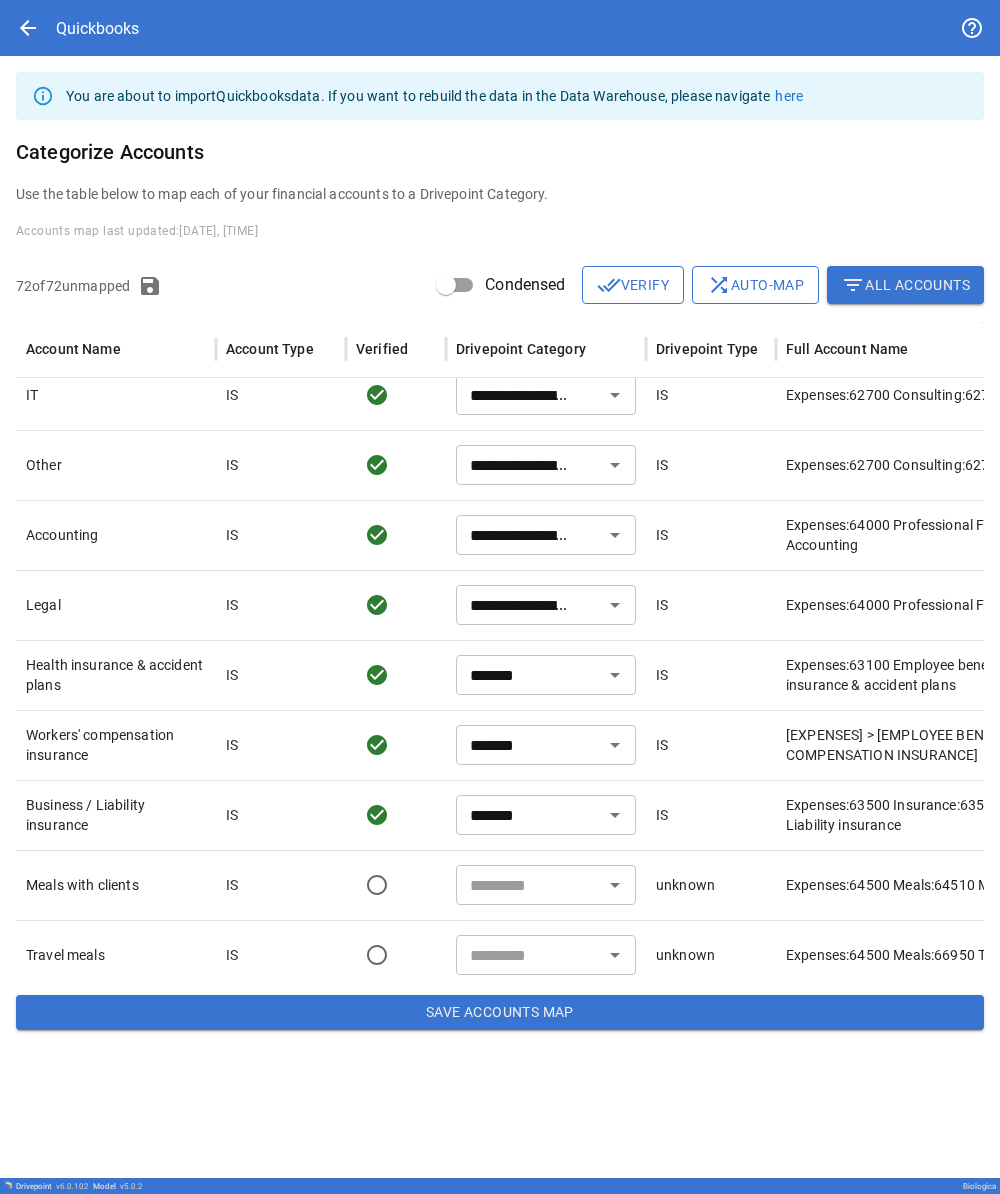 click at bounding box center [529, 885] 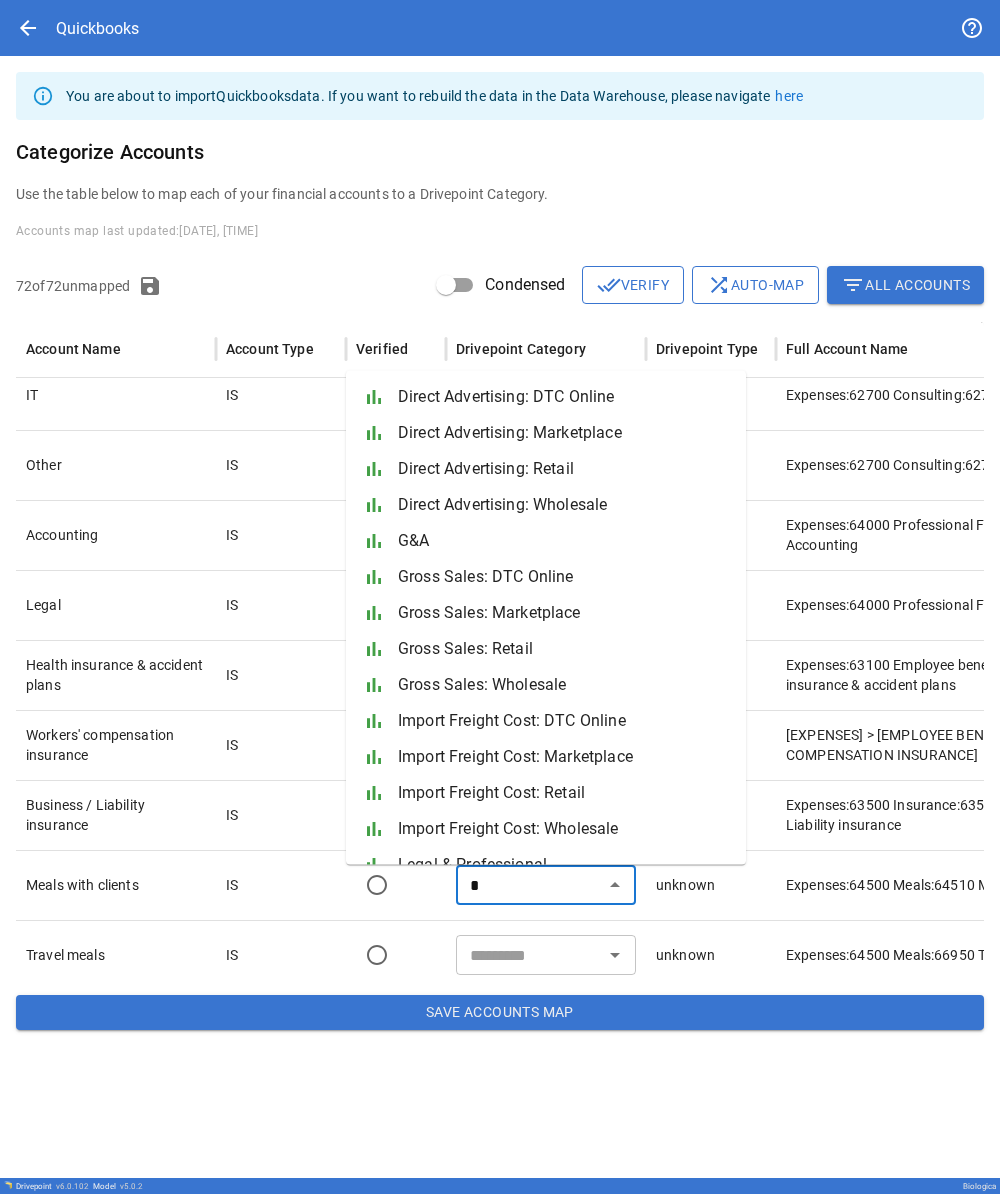 click on "G&A" at bounding box center [564, 541] 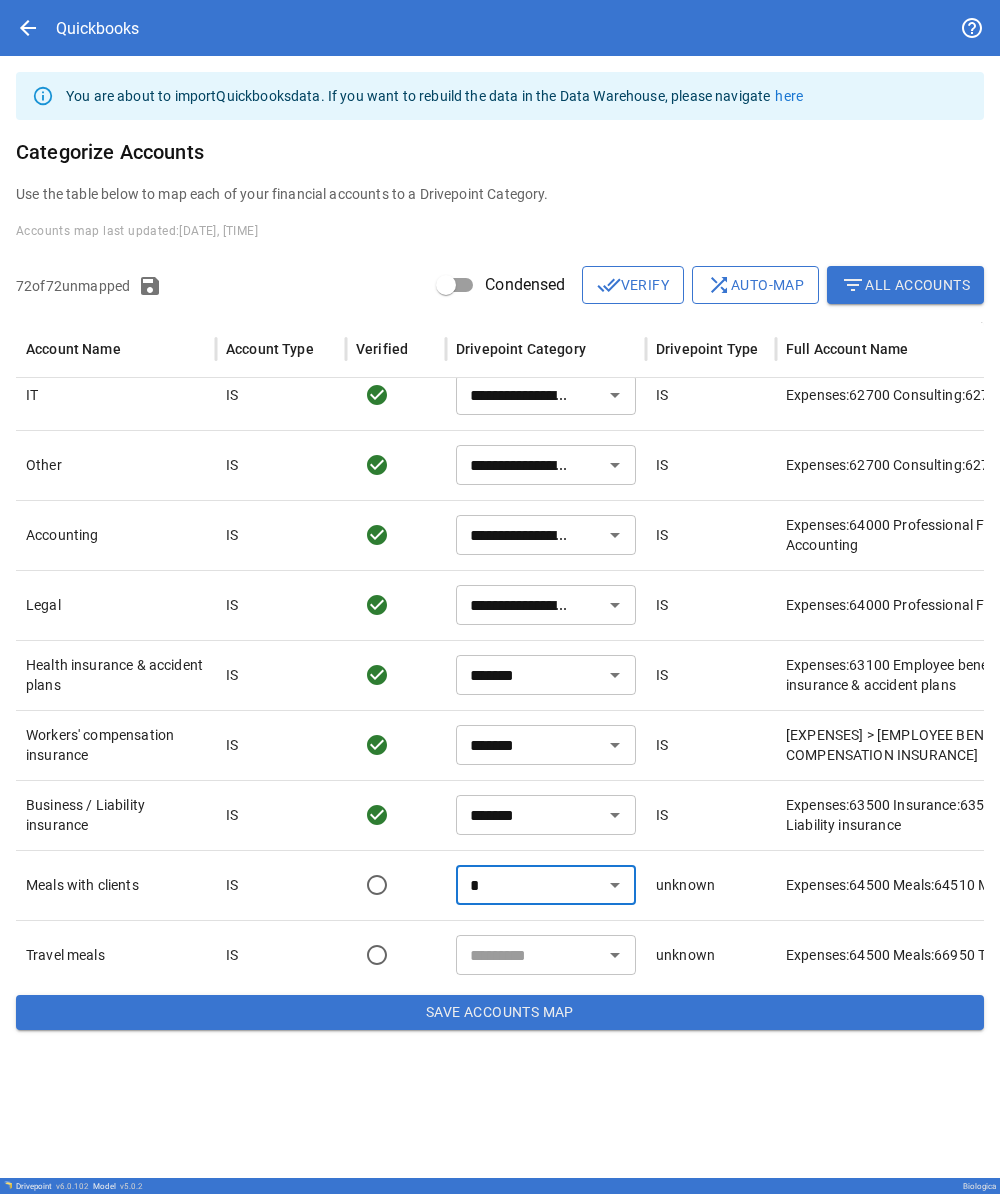 type on "***" 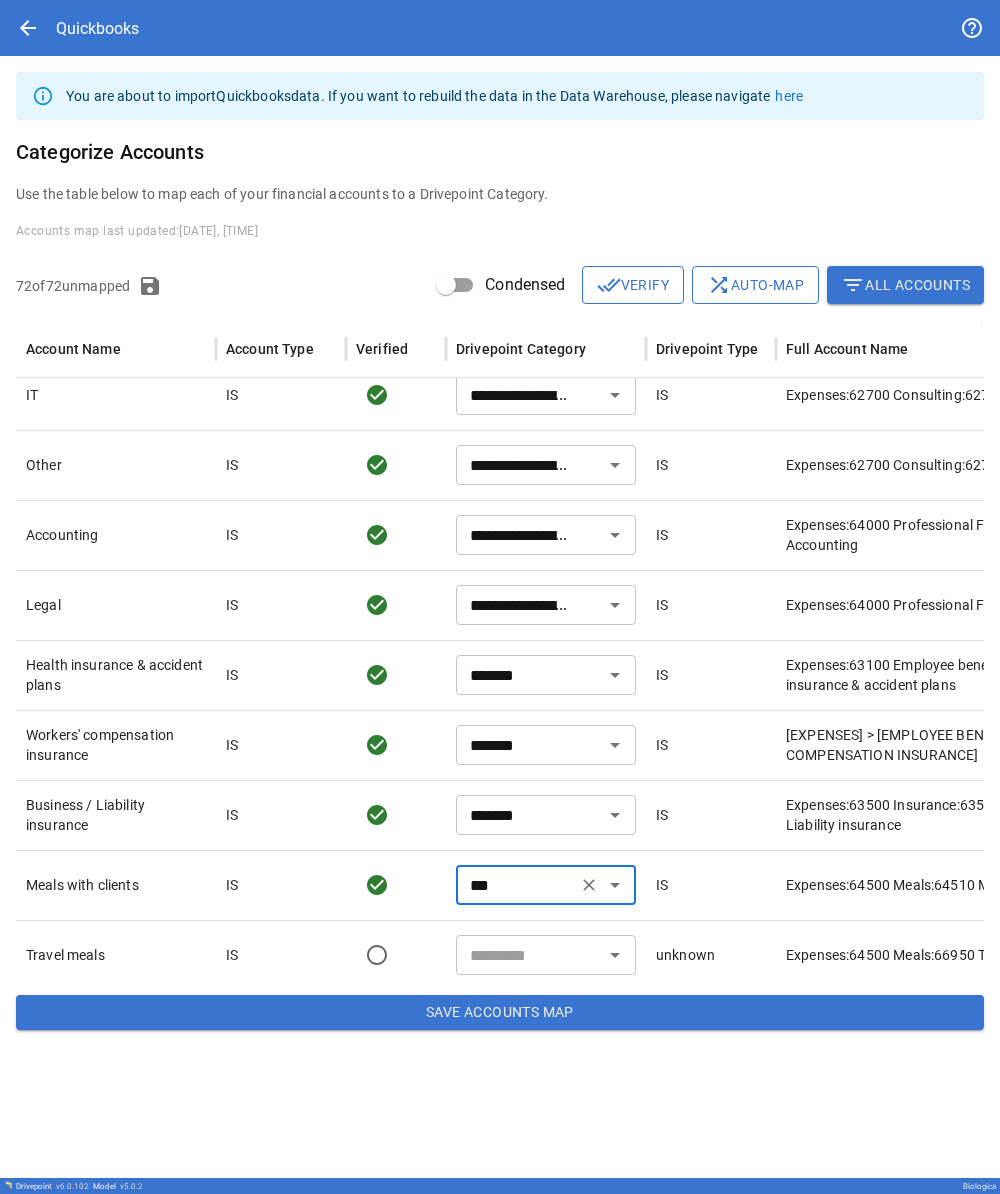 scroll, scrollTop: 2069, scrollLeft: 0, axis: vertical 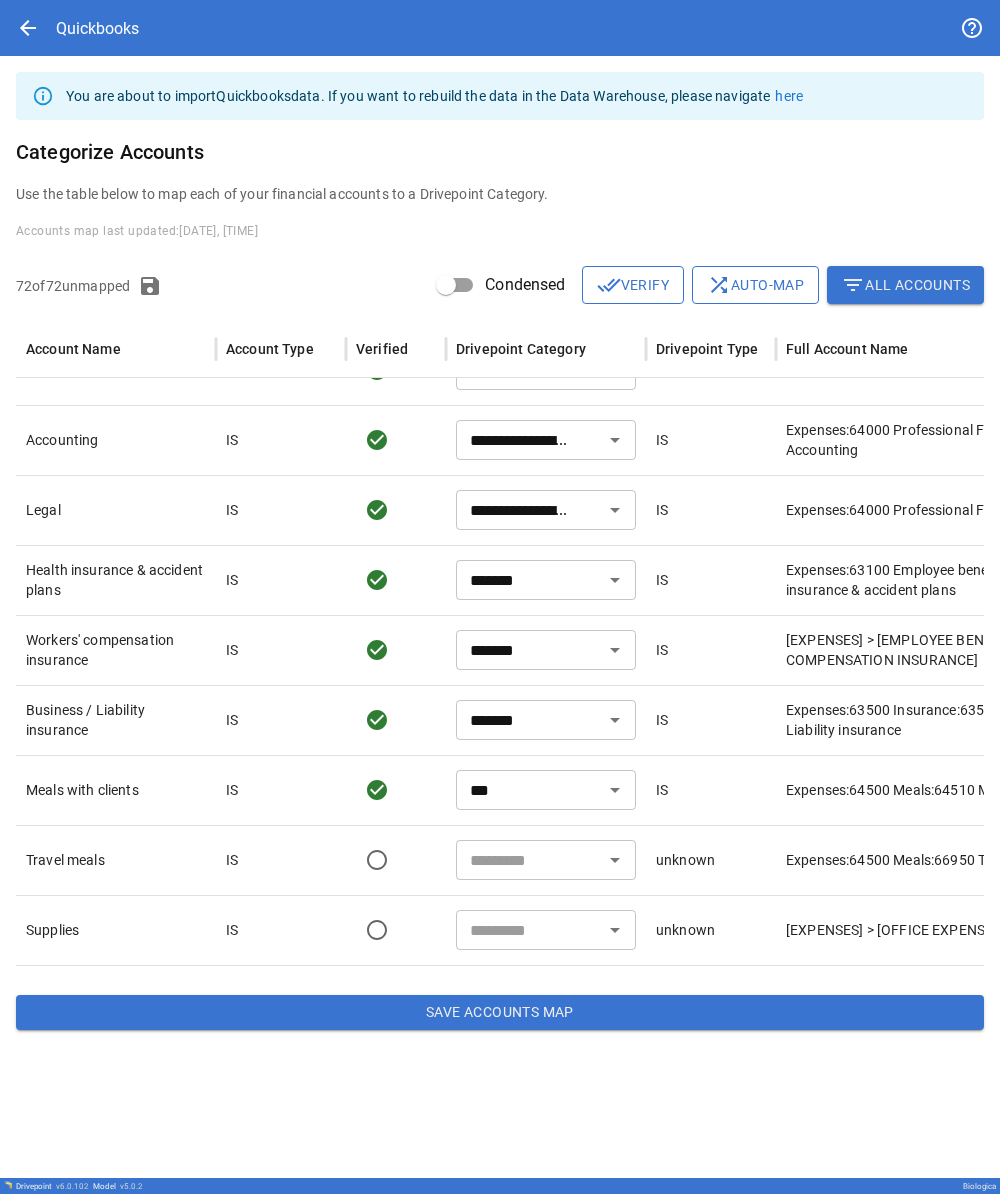 click on "**********" at bounding box center (500, 617) 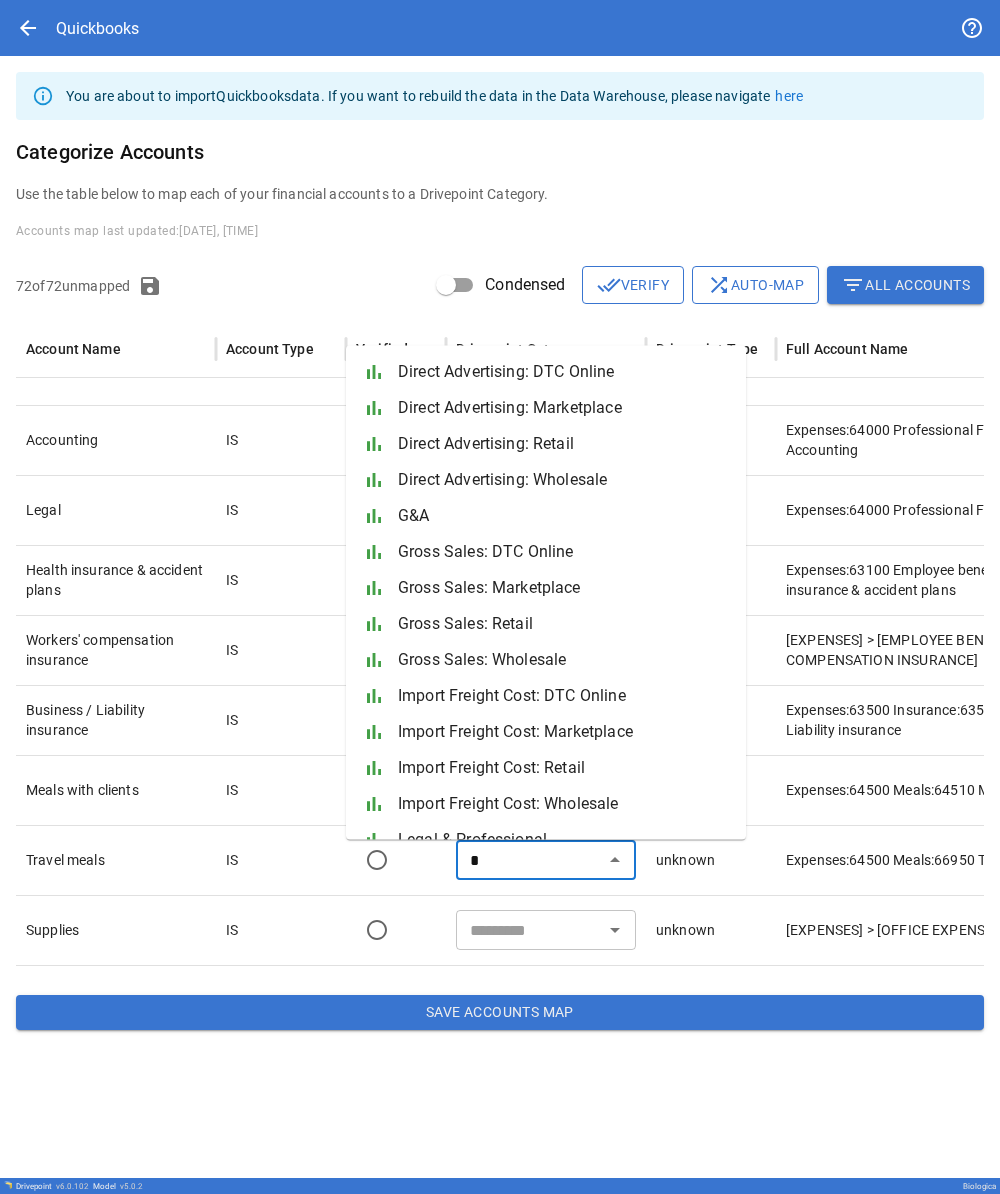 click on "G&A" at bounding box center (564, 516) 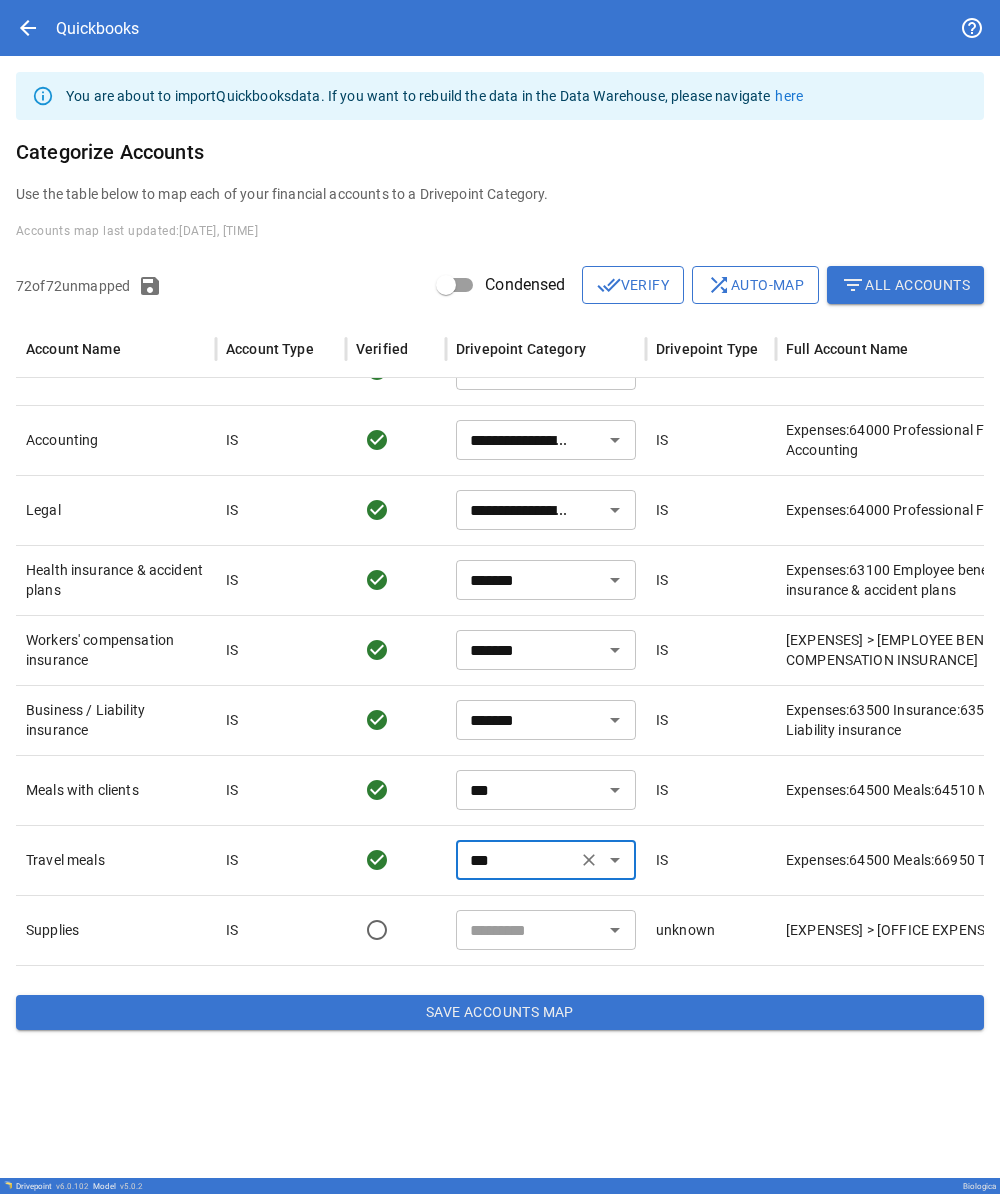 scroll, scrollTop: 2146, scrollLeft: 0, axis: vertical 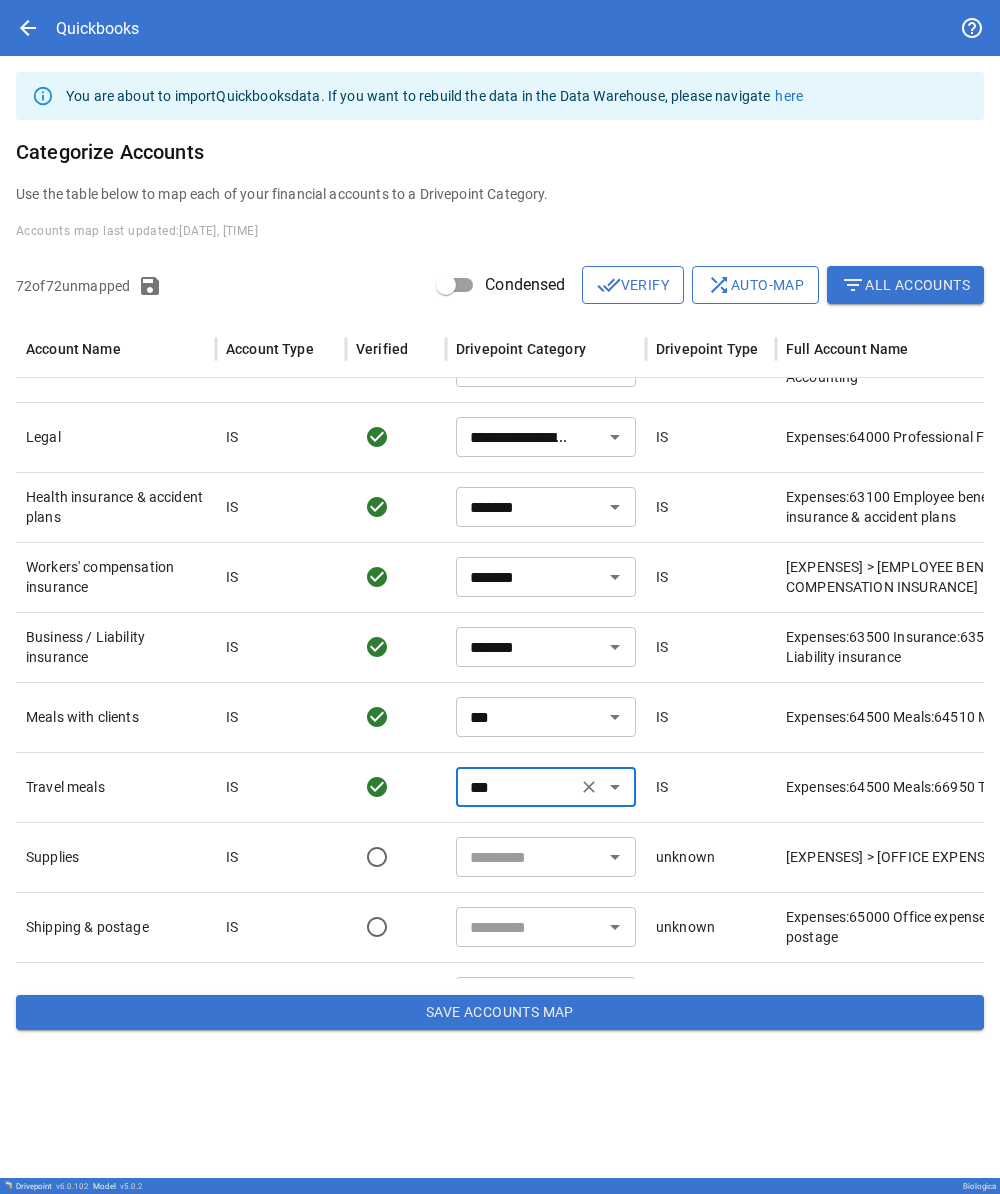 click at bounding box center [529, 857] 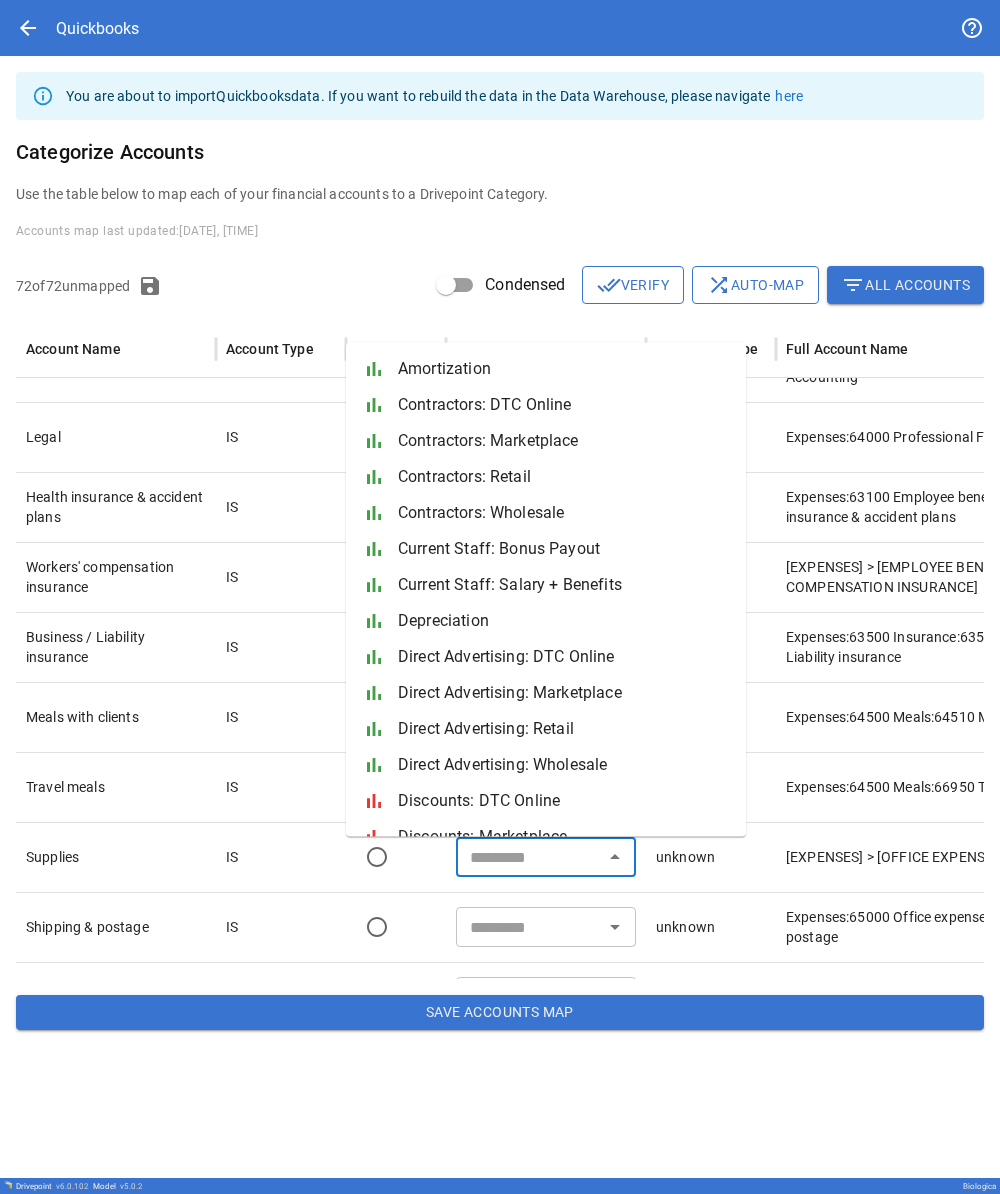 type on "**********" 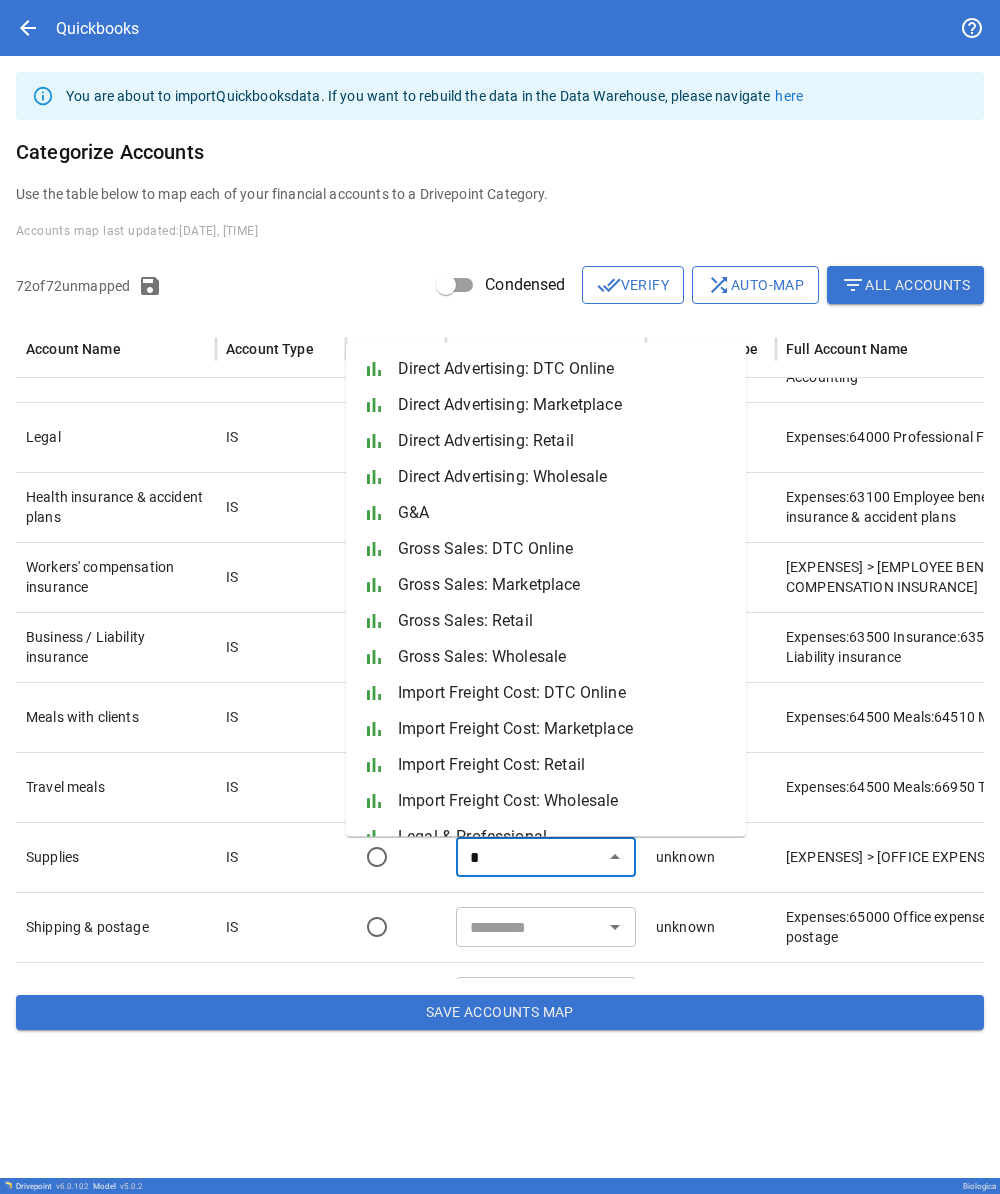 click on "bar_chart G&A" at bounding box center (546, 513) 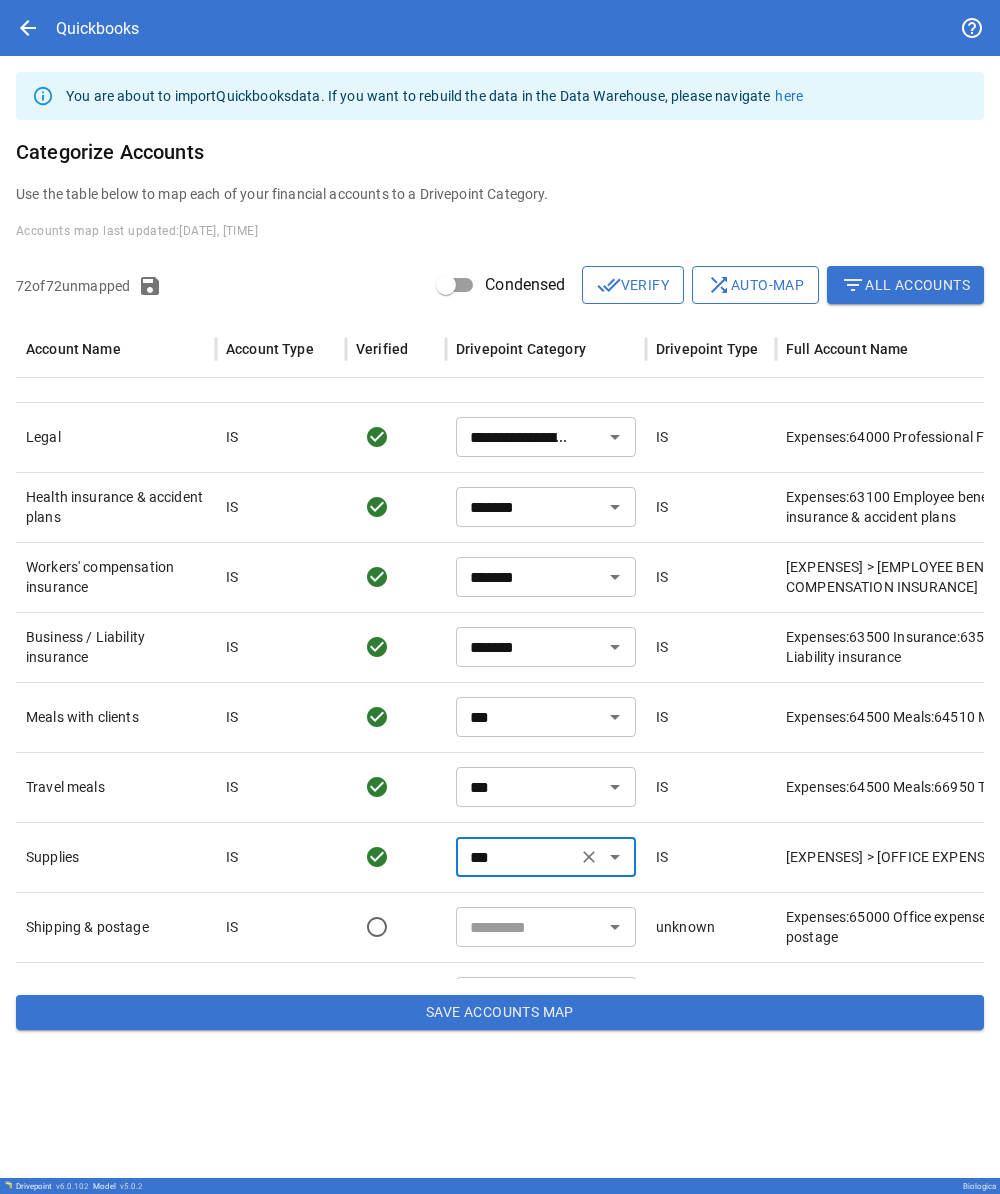 scroll, scrollTop: 2238, scrollLeft: 0, axis: vertical 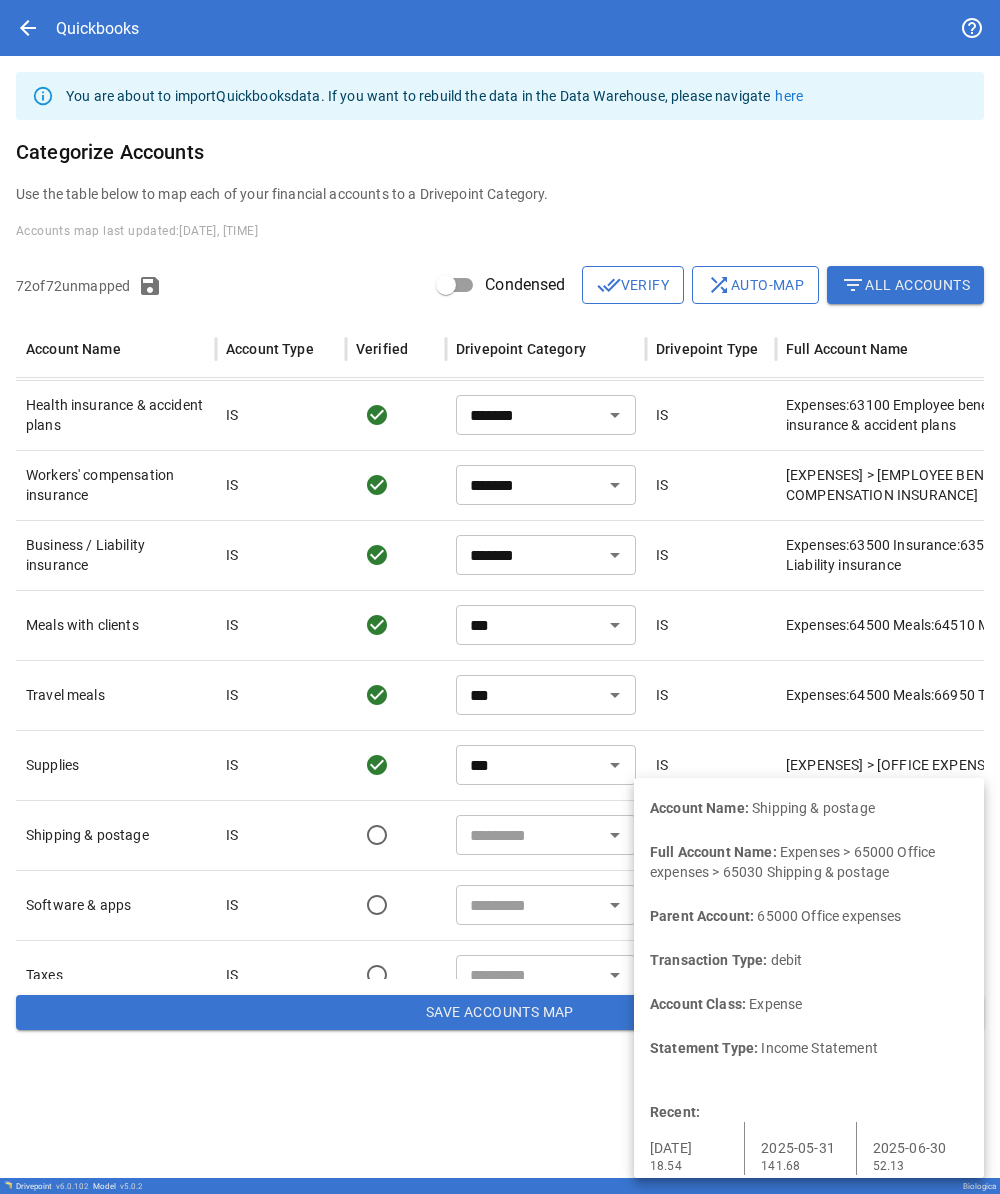 type on "**********" 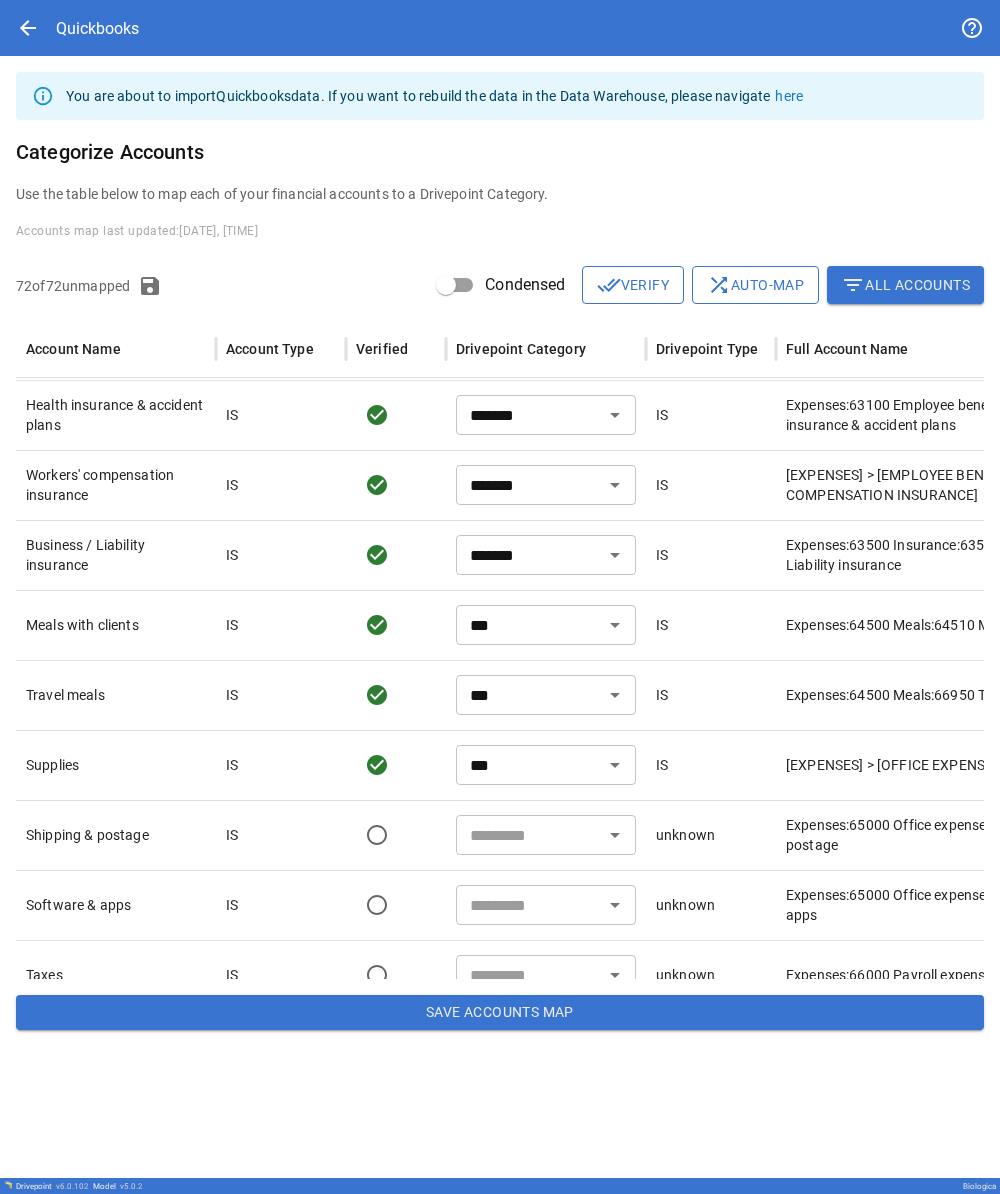 click at bounding box center (529, 835) 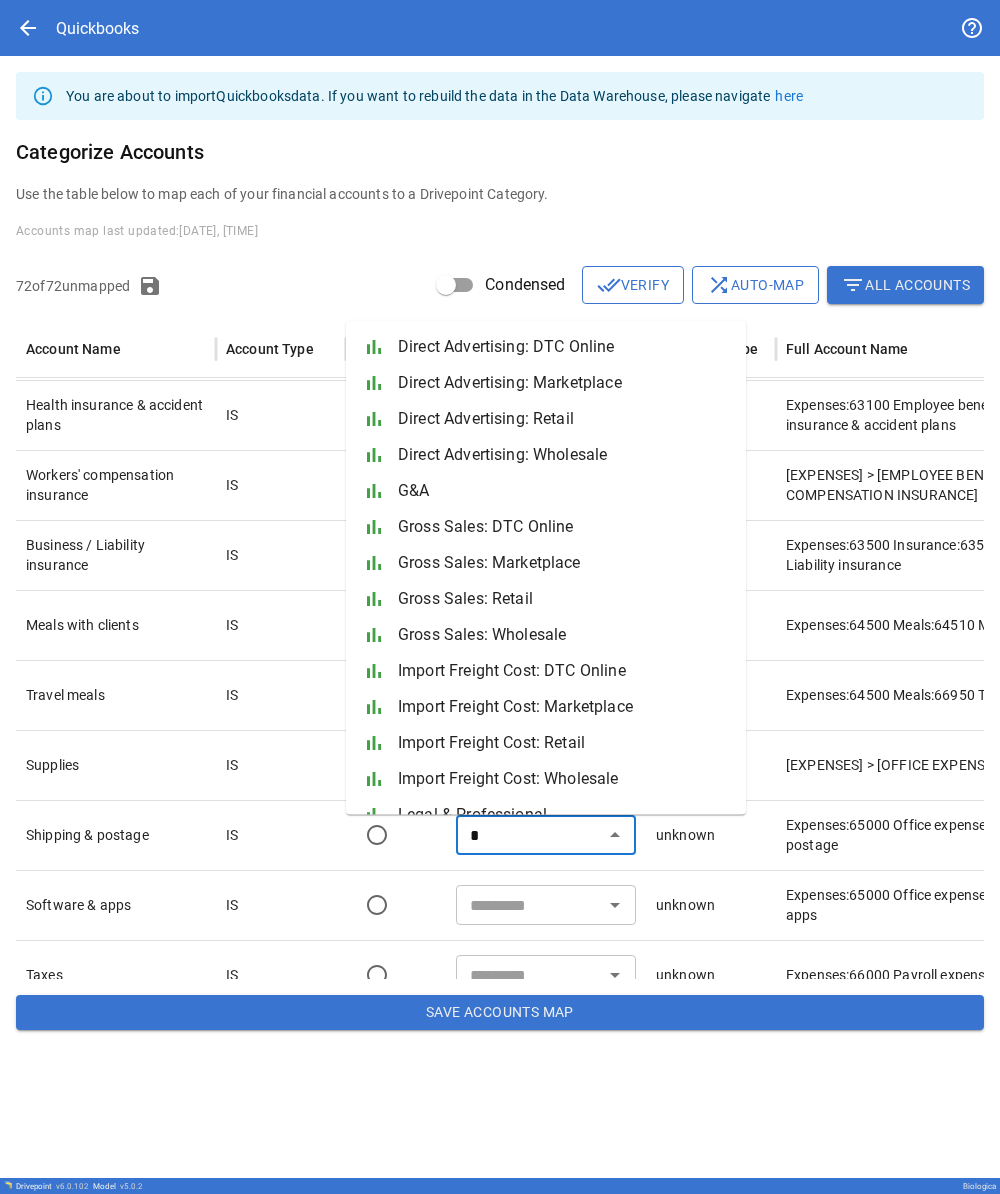 type on "*" 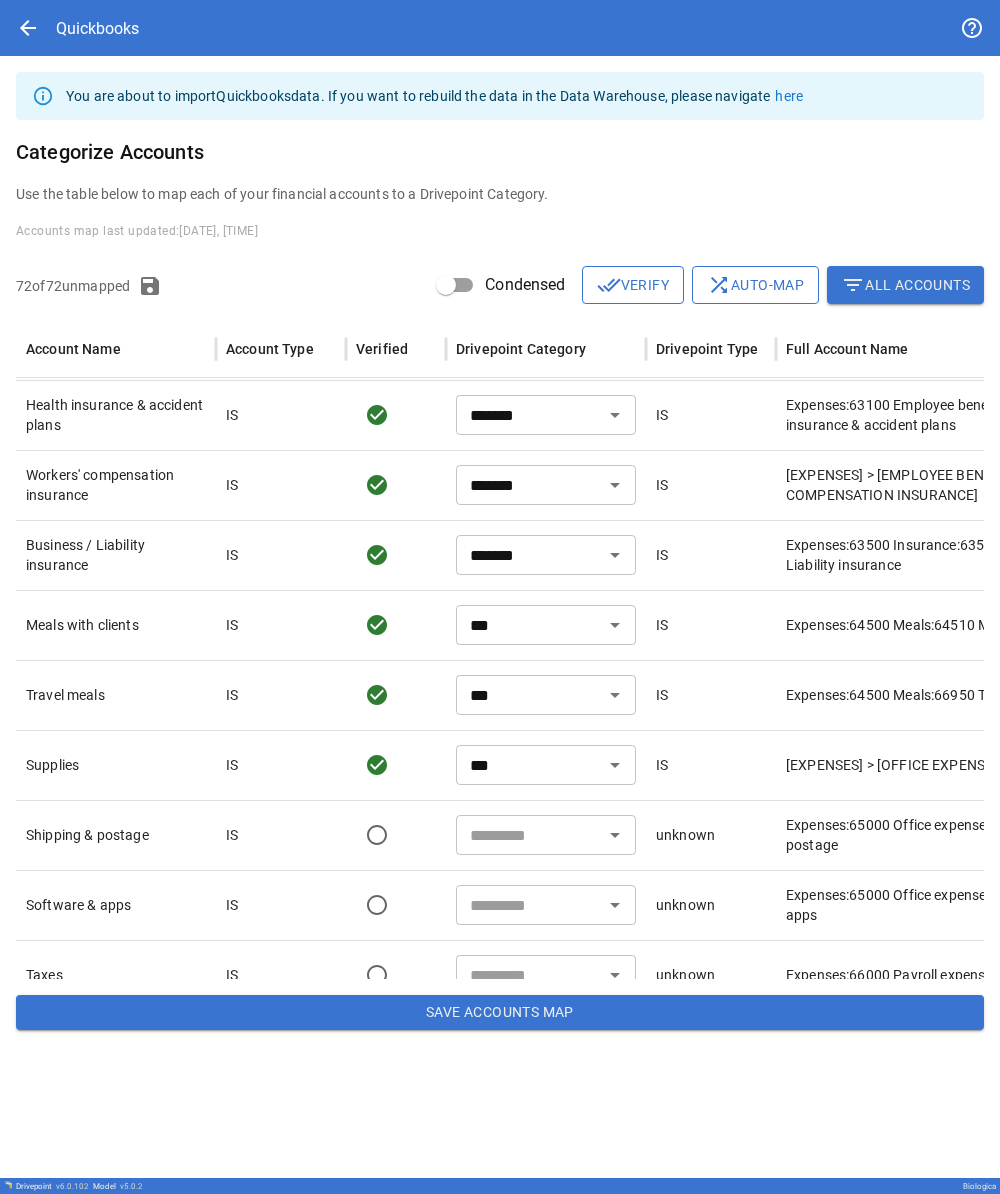 click at bounding box center [529, 835] 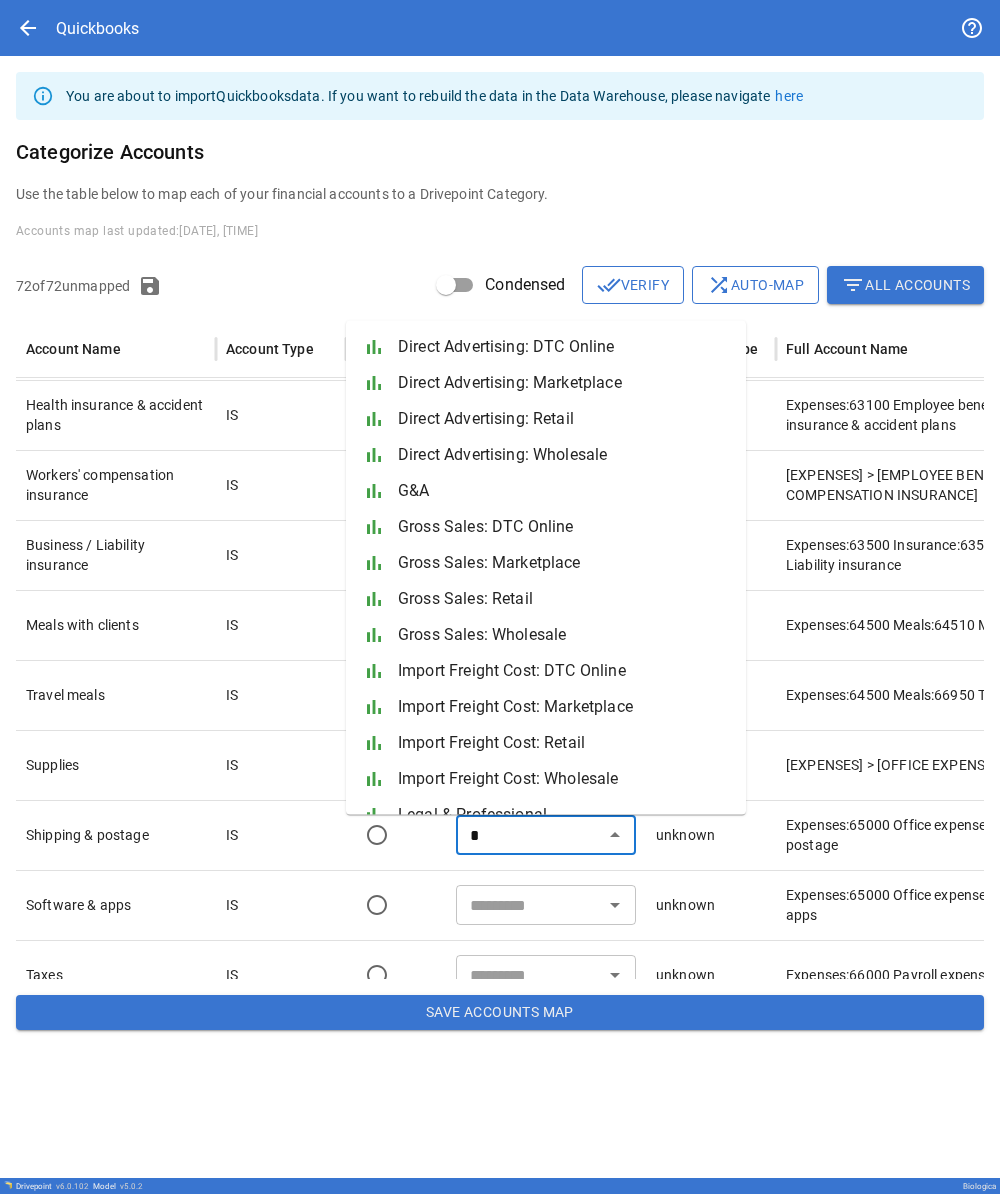 click on "bar_chart" at bounding box center (380, 491) 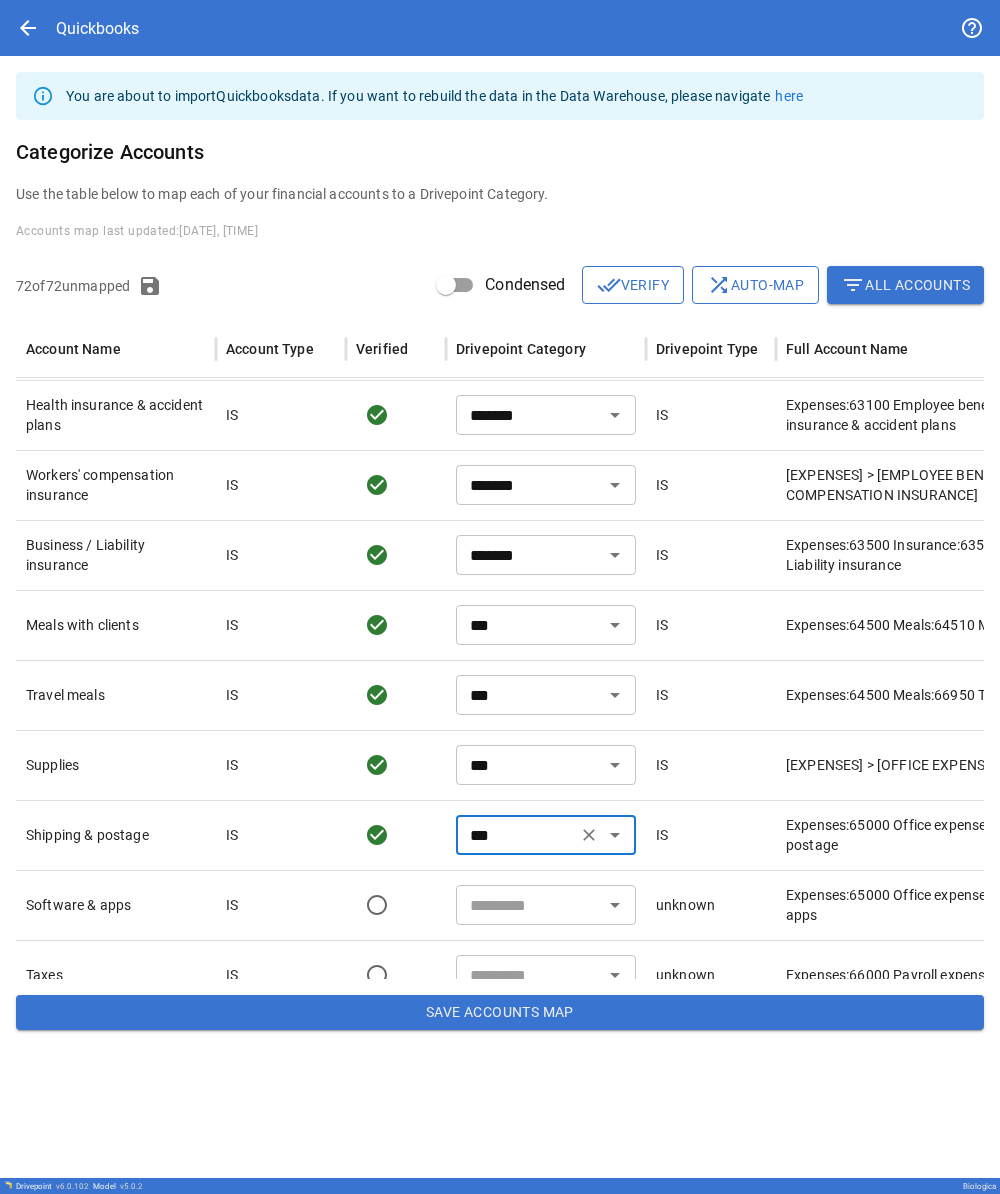 scroll, scrollTop: 2289, scrollLeft: 0, axis: vertical 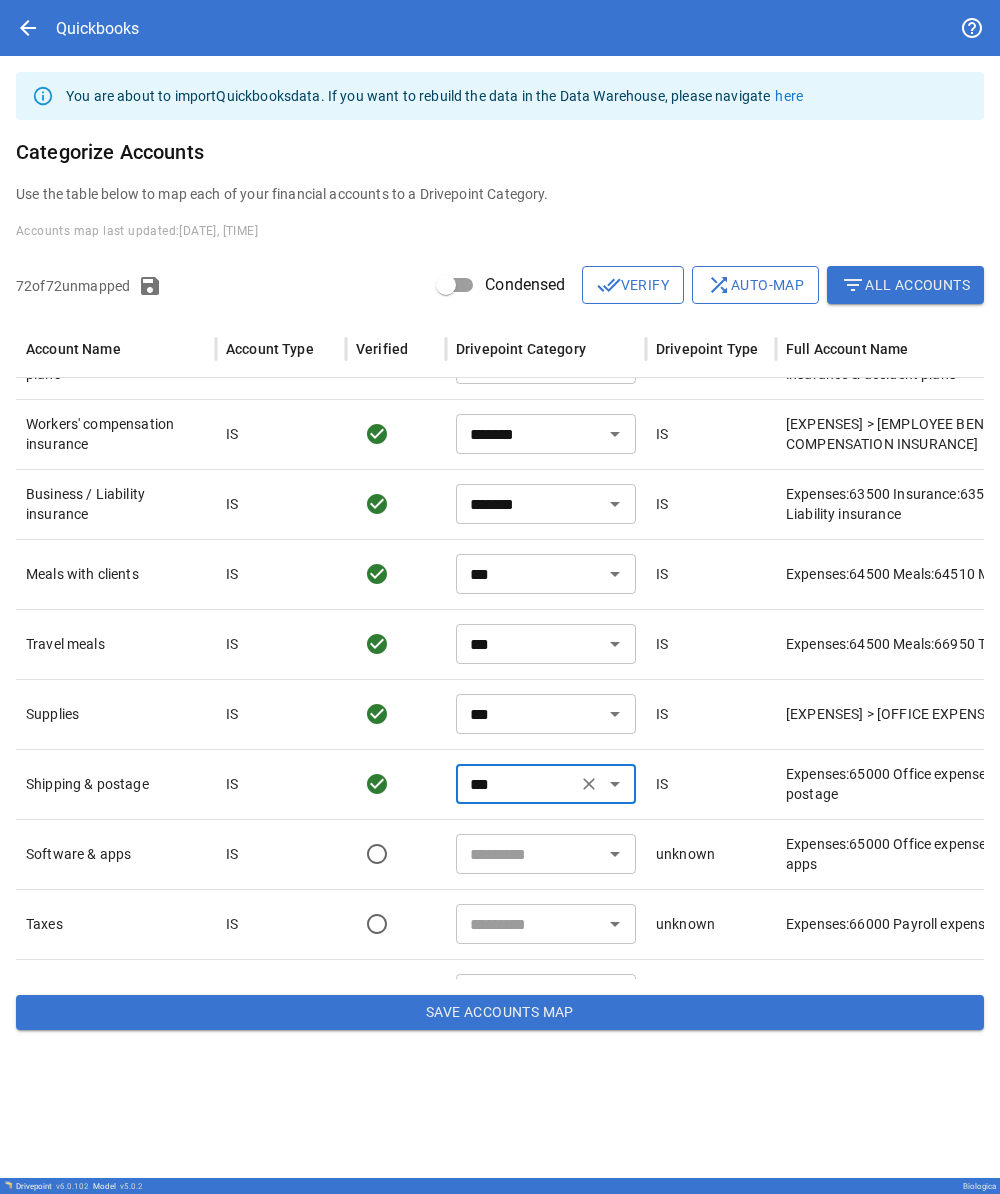 type on "**********" 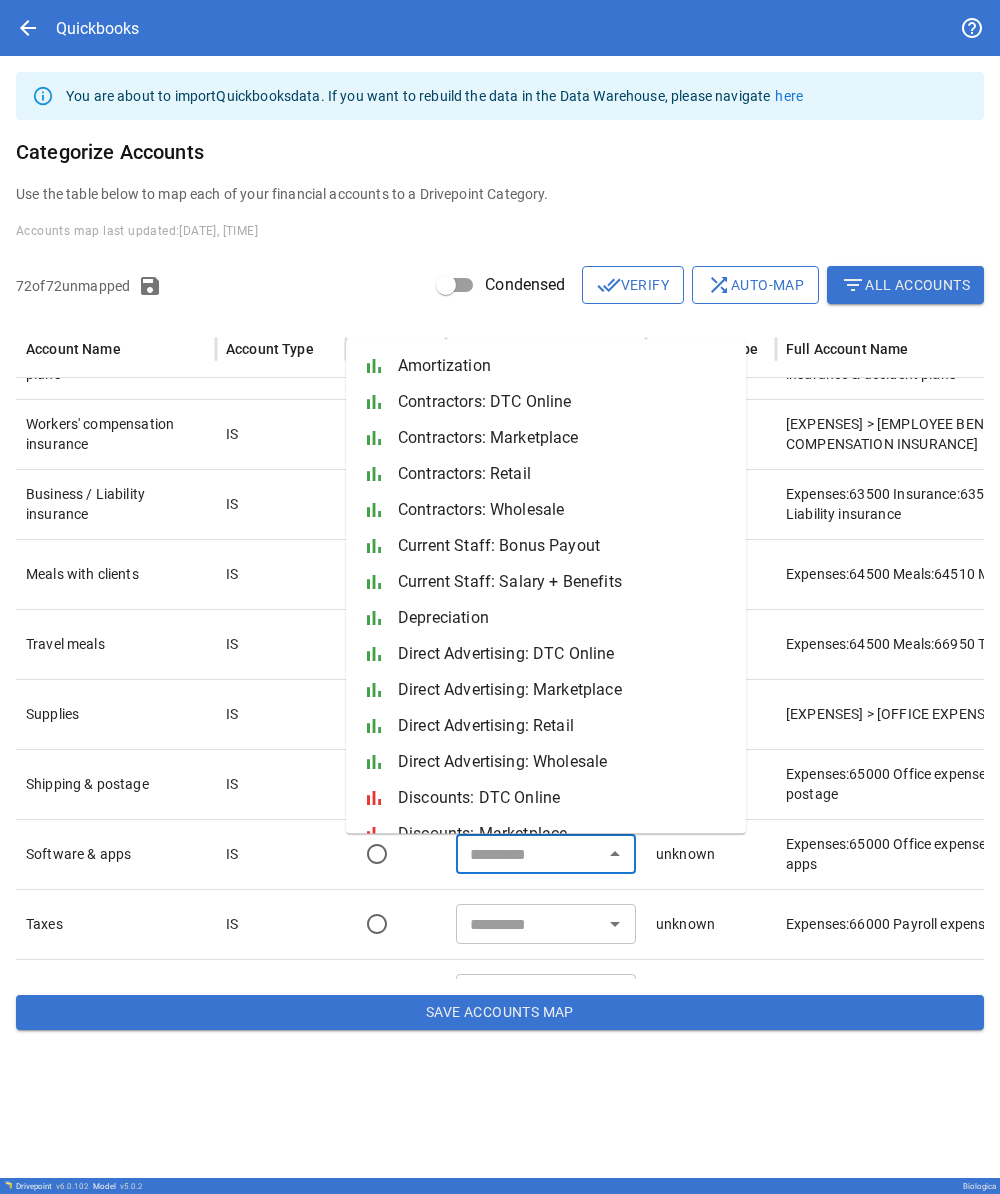 click at bounding box center [529, 854] 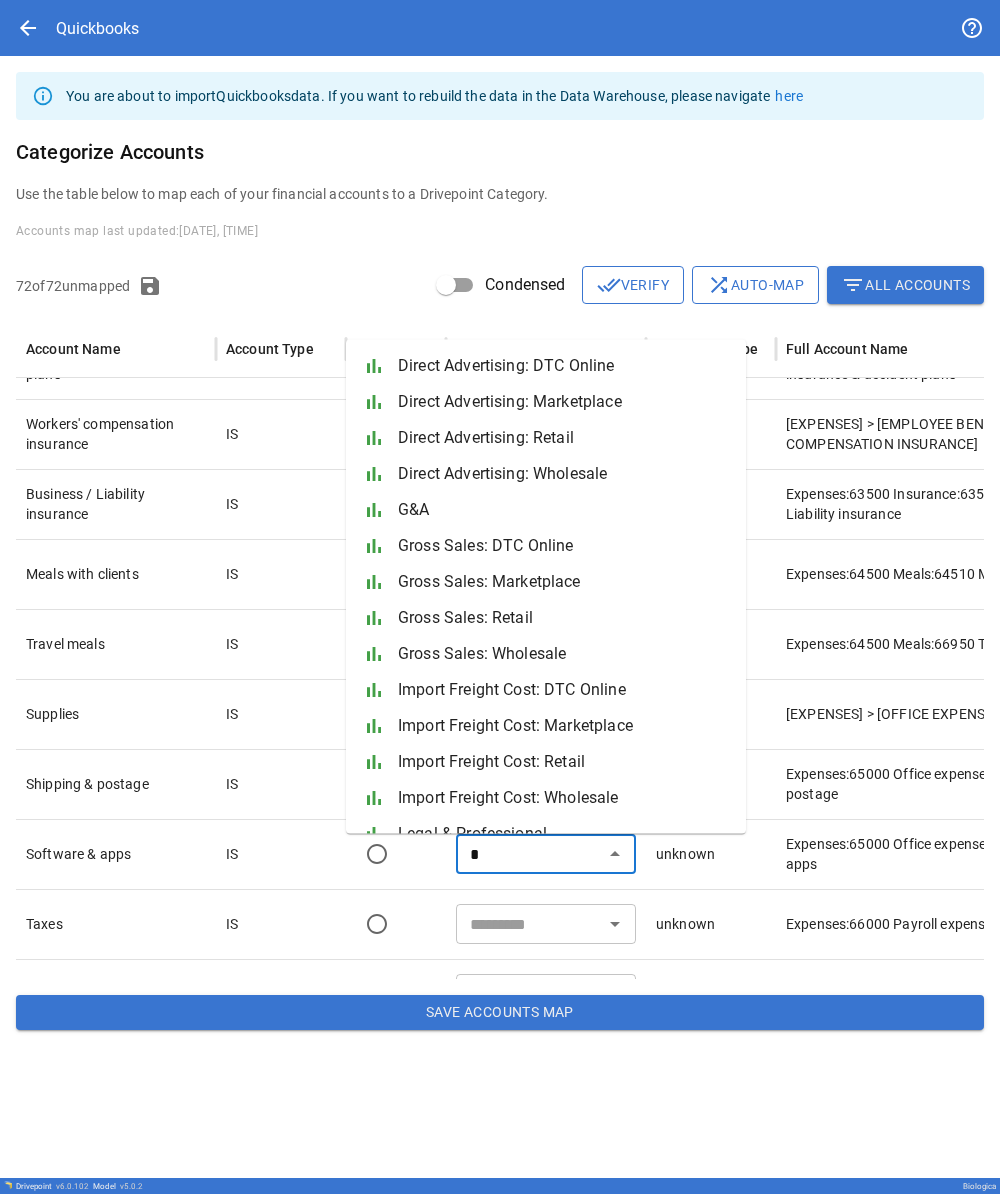 click on "G&A" at bounding box center (564, 510) 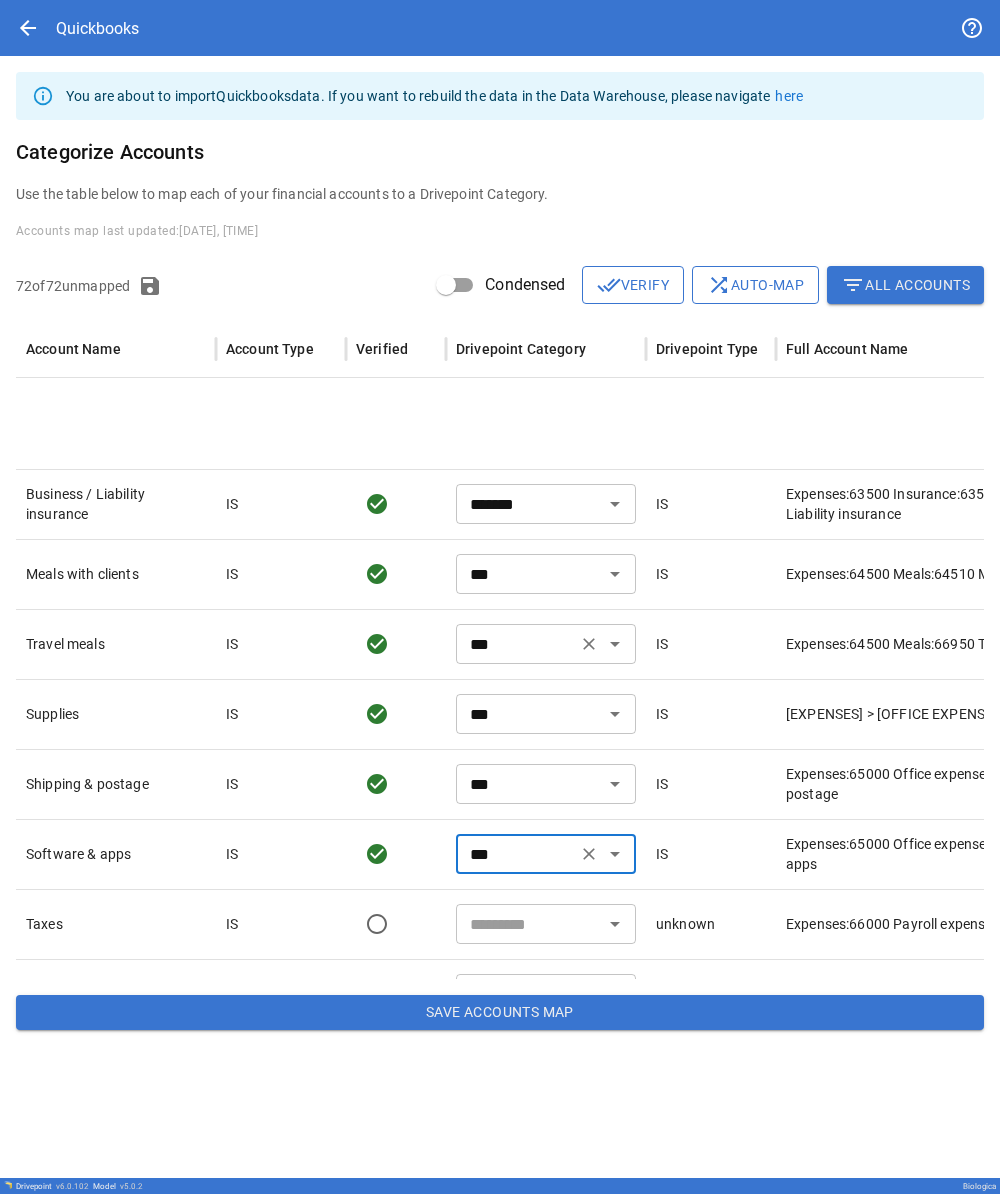scroll, scrollTop: 2382, scrollLeft: 0, axis: vertical 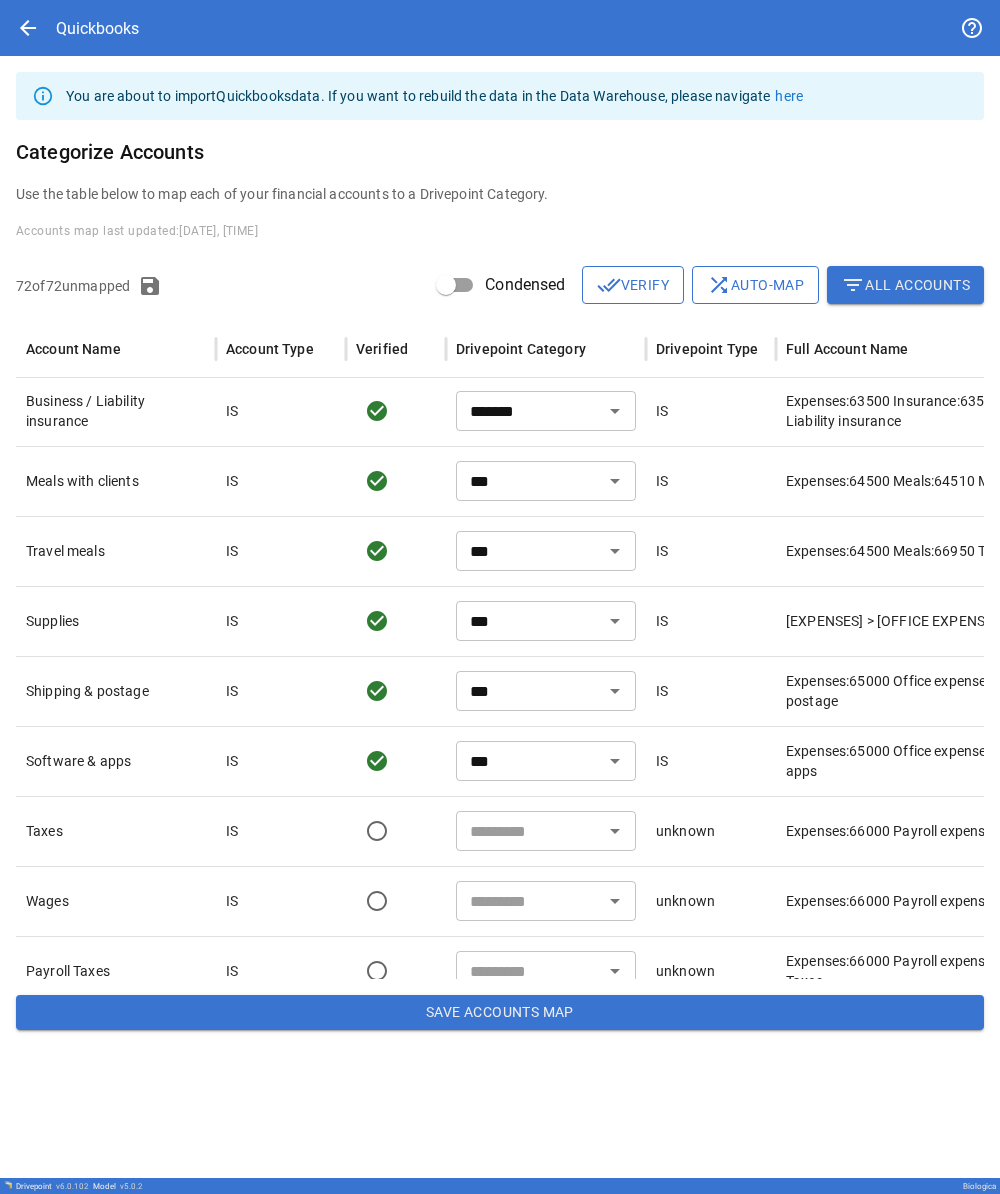 type on "**********" 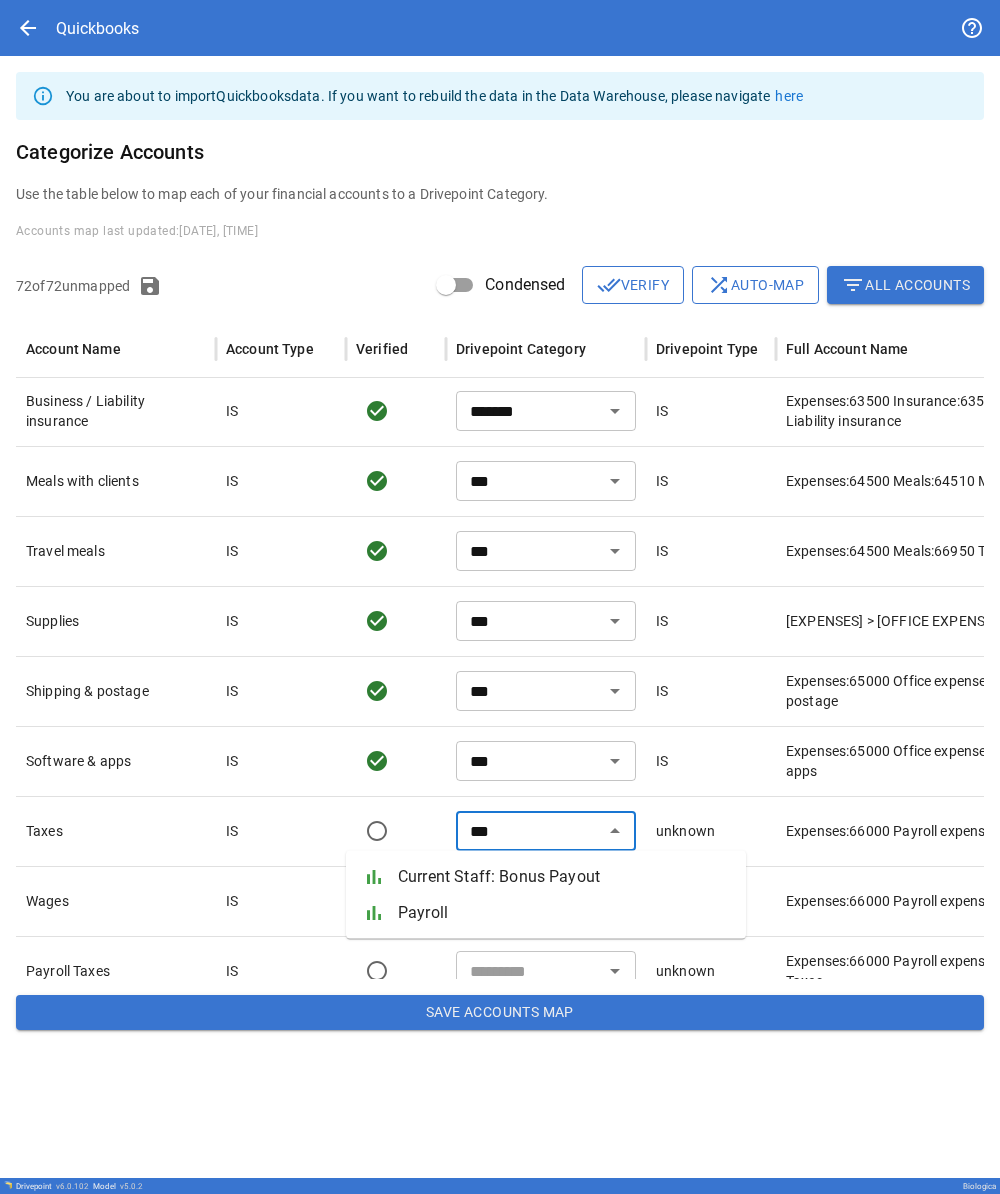 click on "Payroll" at bounding box center [564, 913] 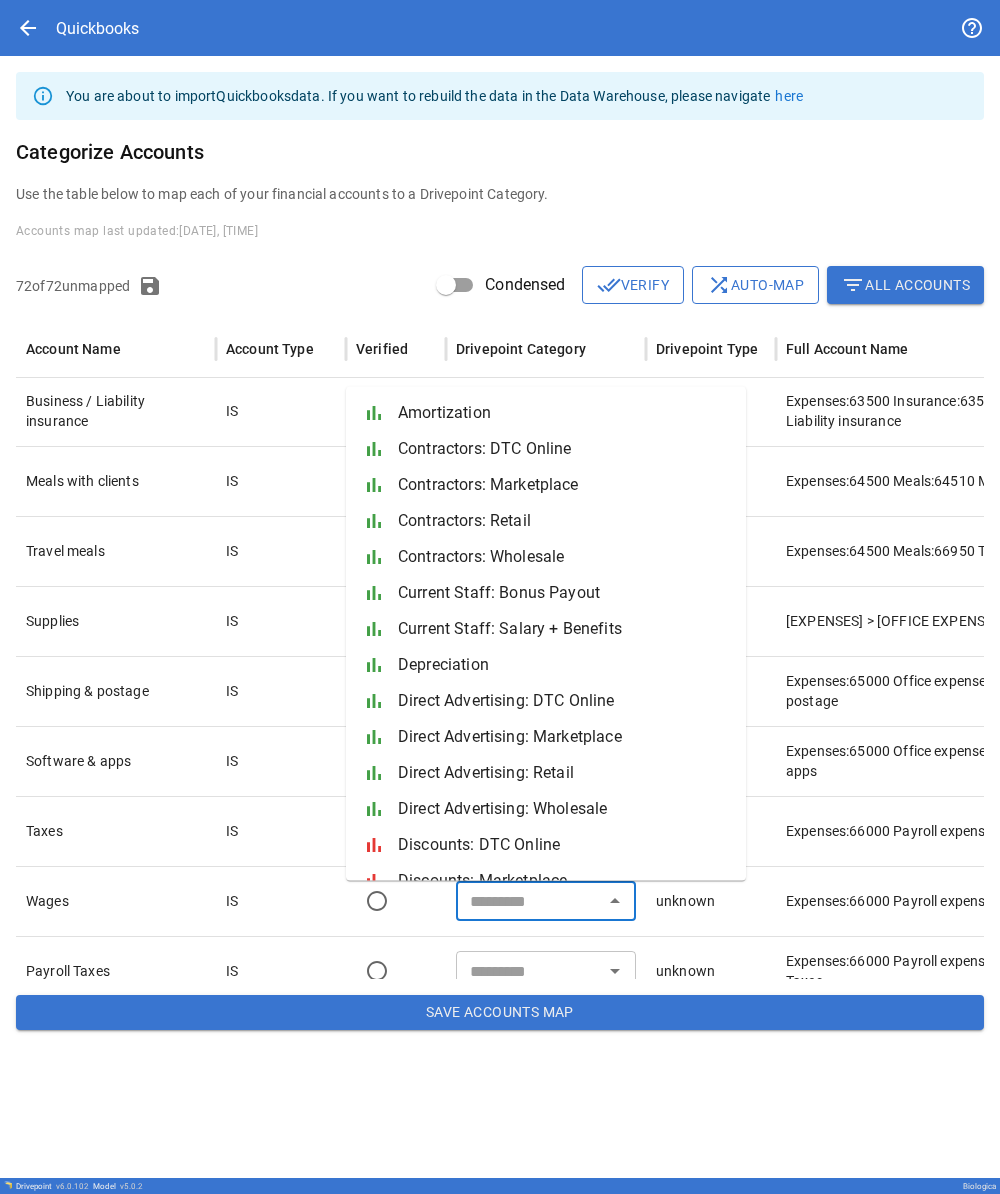 click at bounding box center [529, 901] 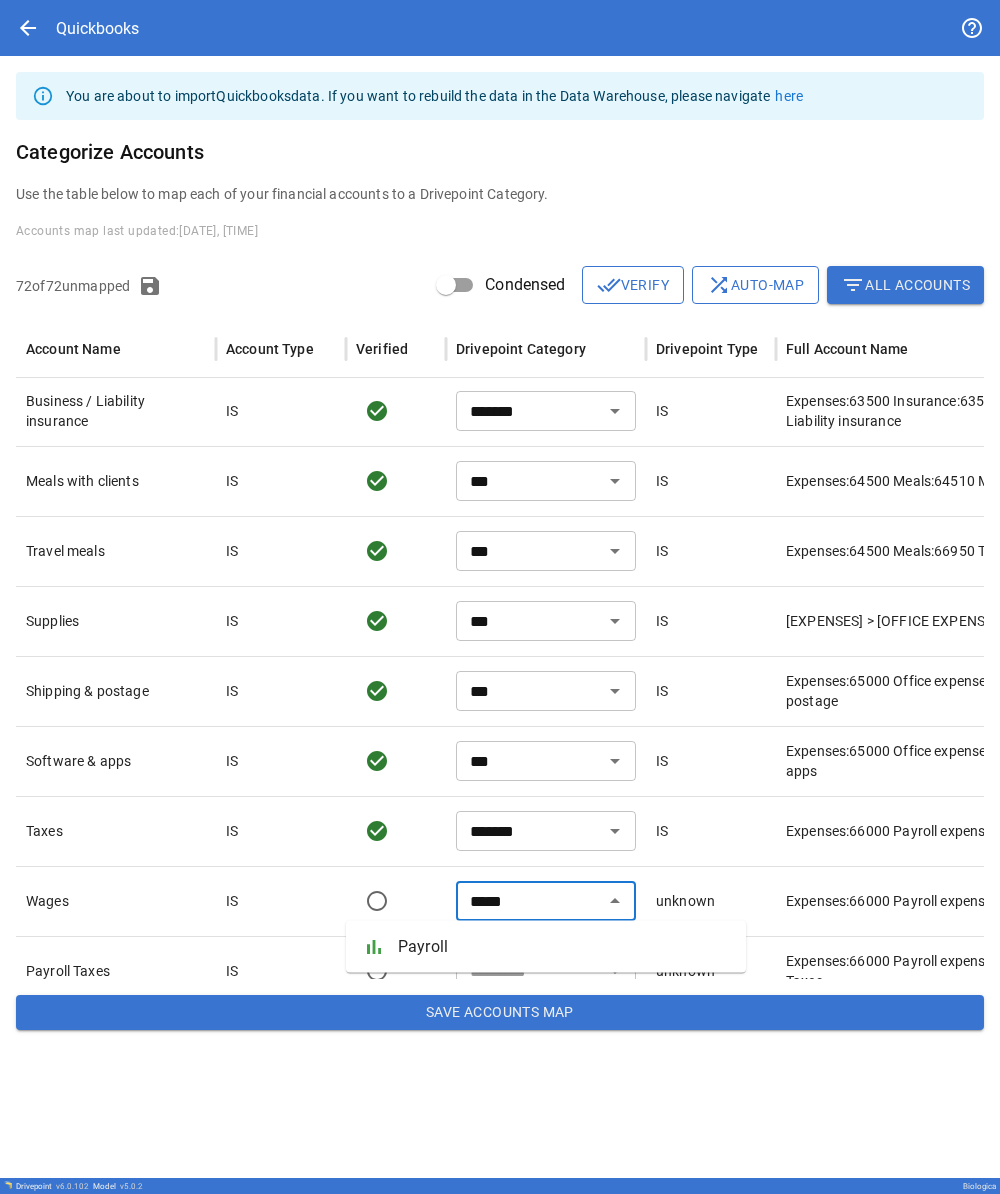 click on "Payroll" at bounding box center (564, 947) 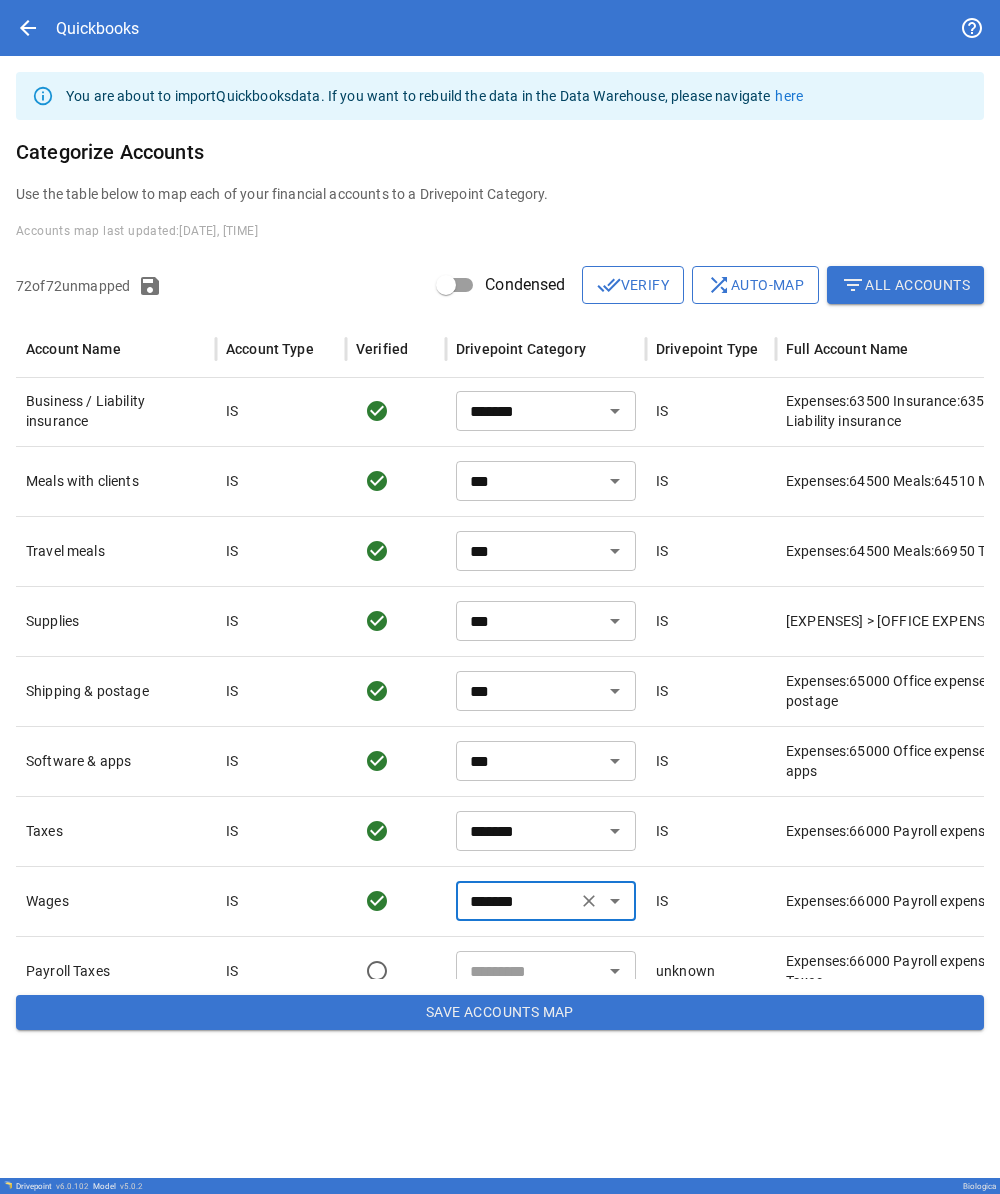 scroll, scrollTop: 2455, scrollLeft: 0, axis: vertical 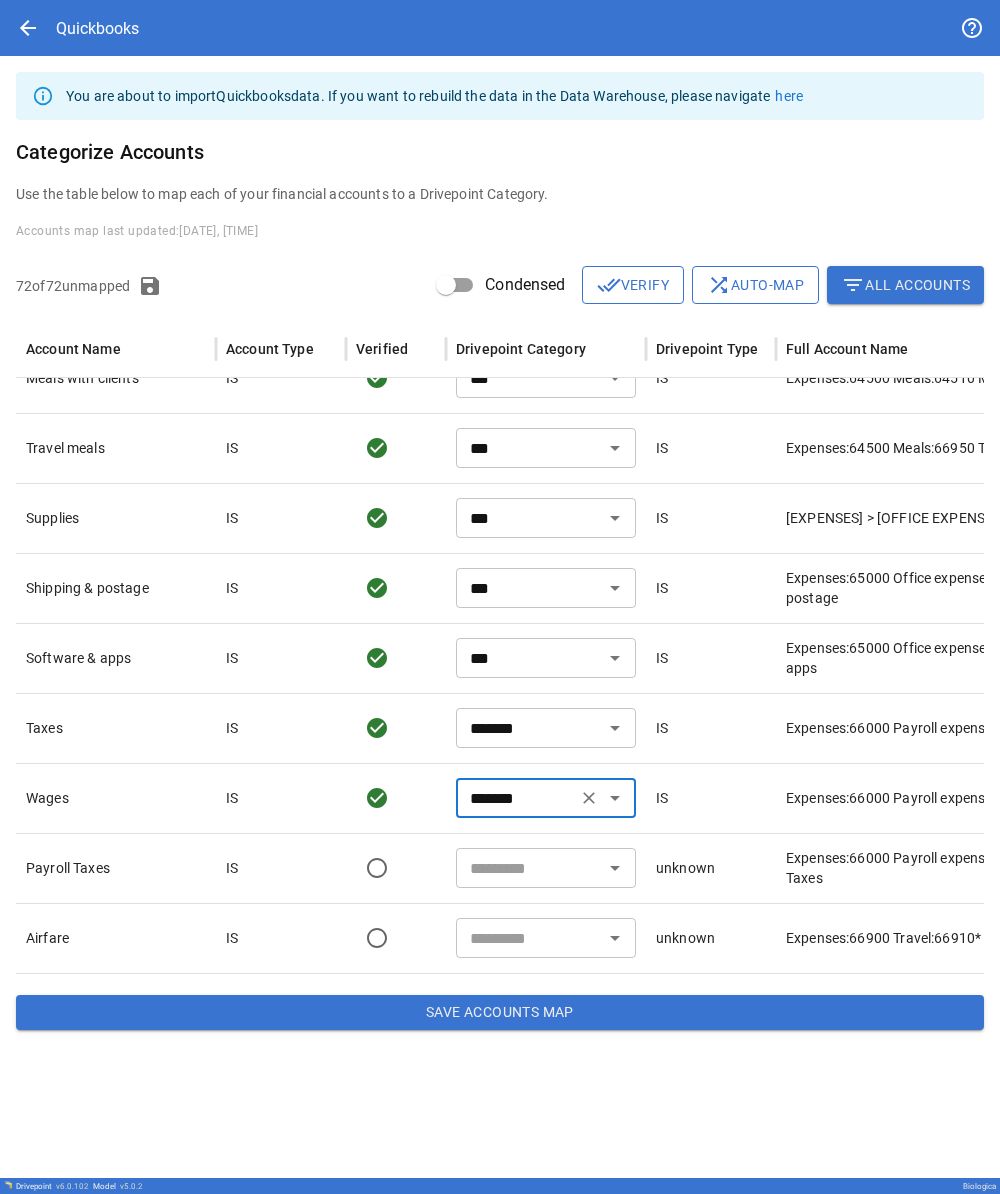 click at bounding box center (529, 868) 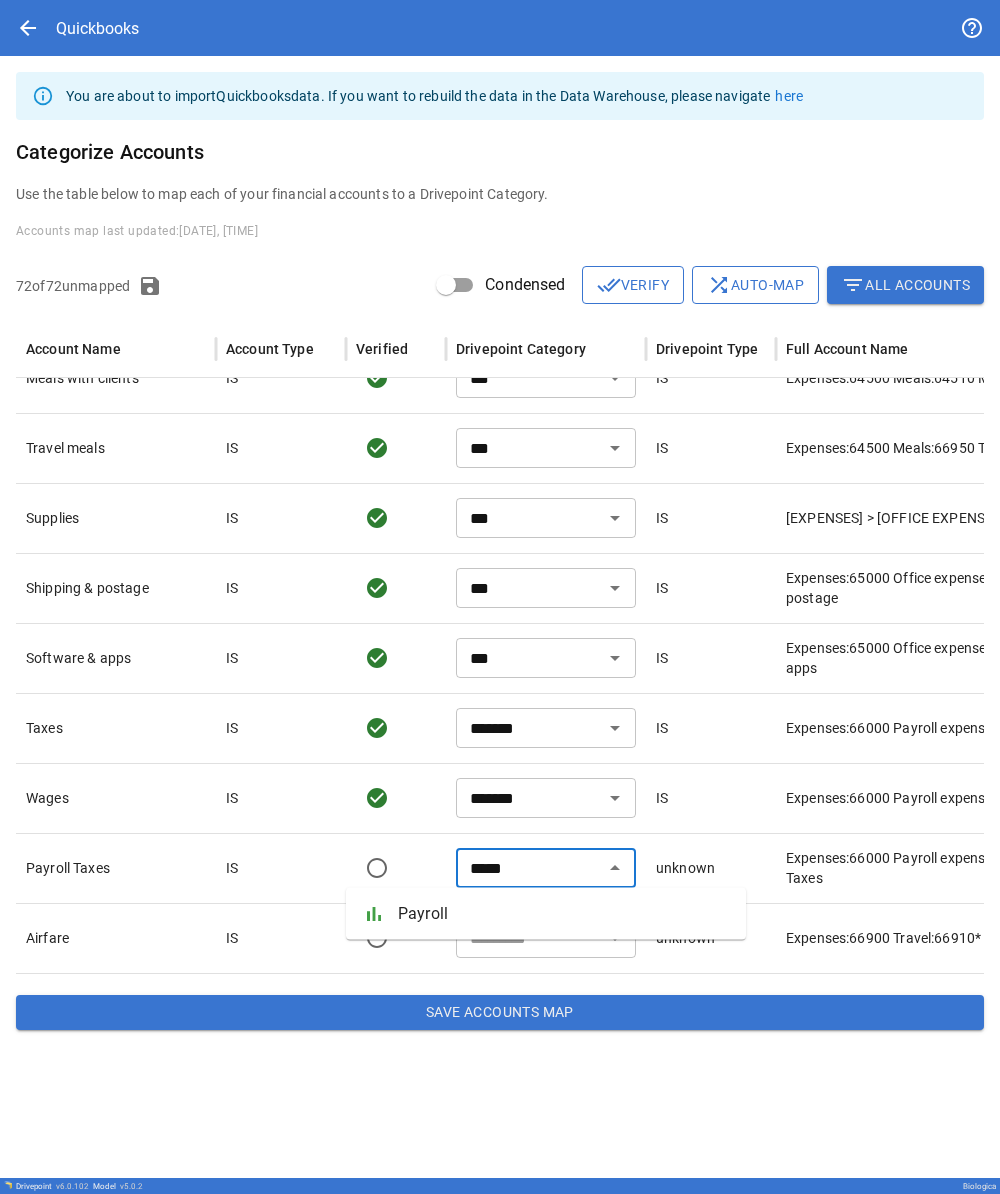 click on "Payroll" at bounding box center [564, 914] 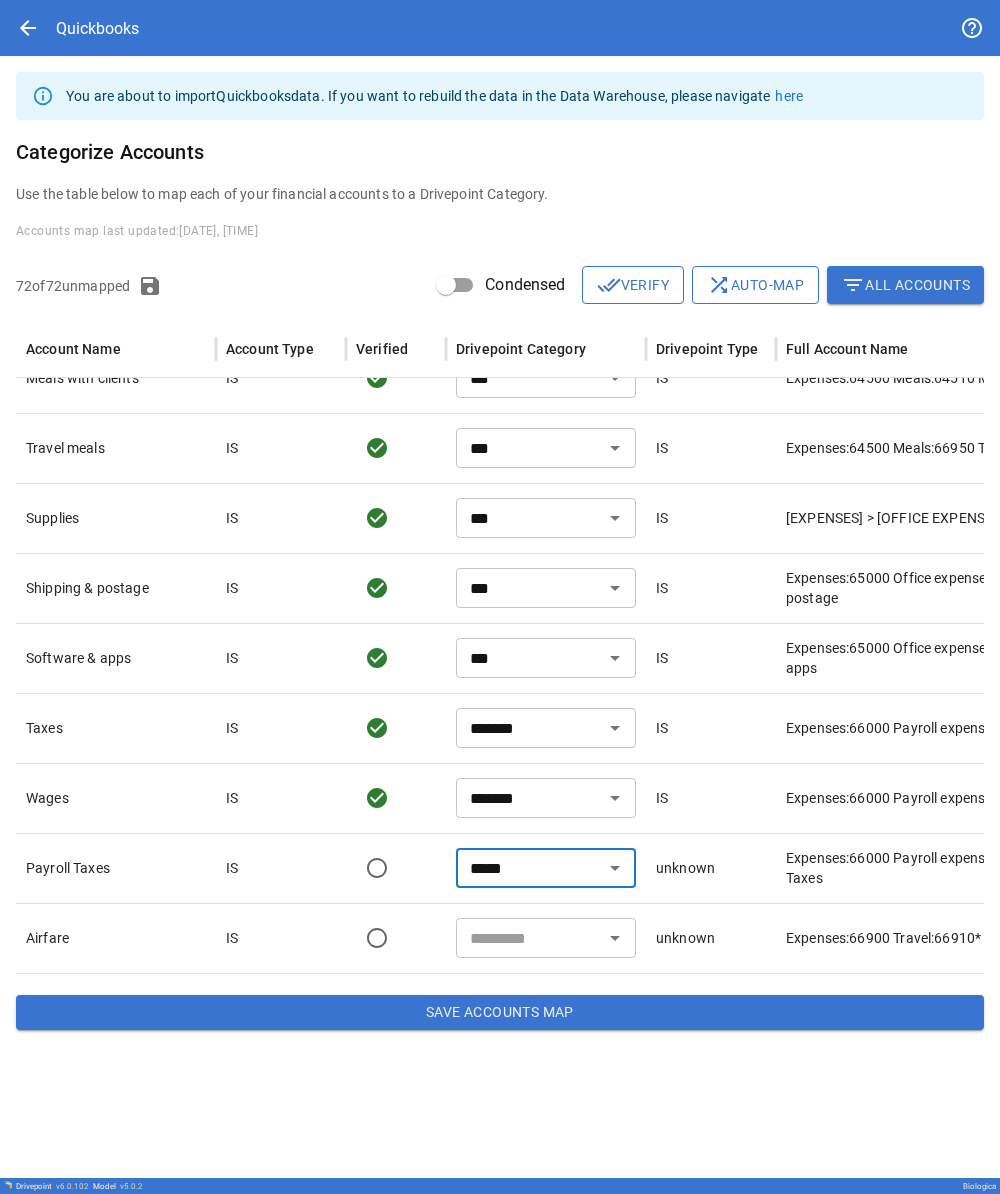 type on "*******" 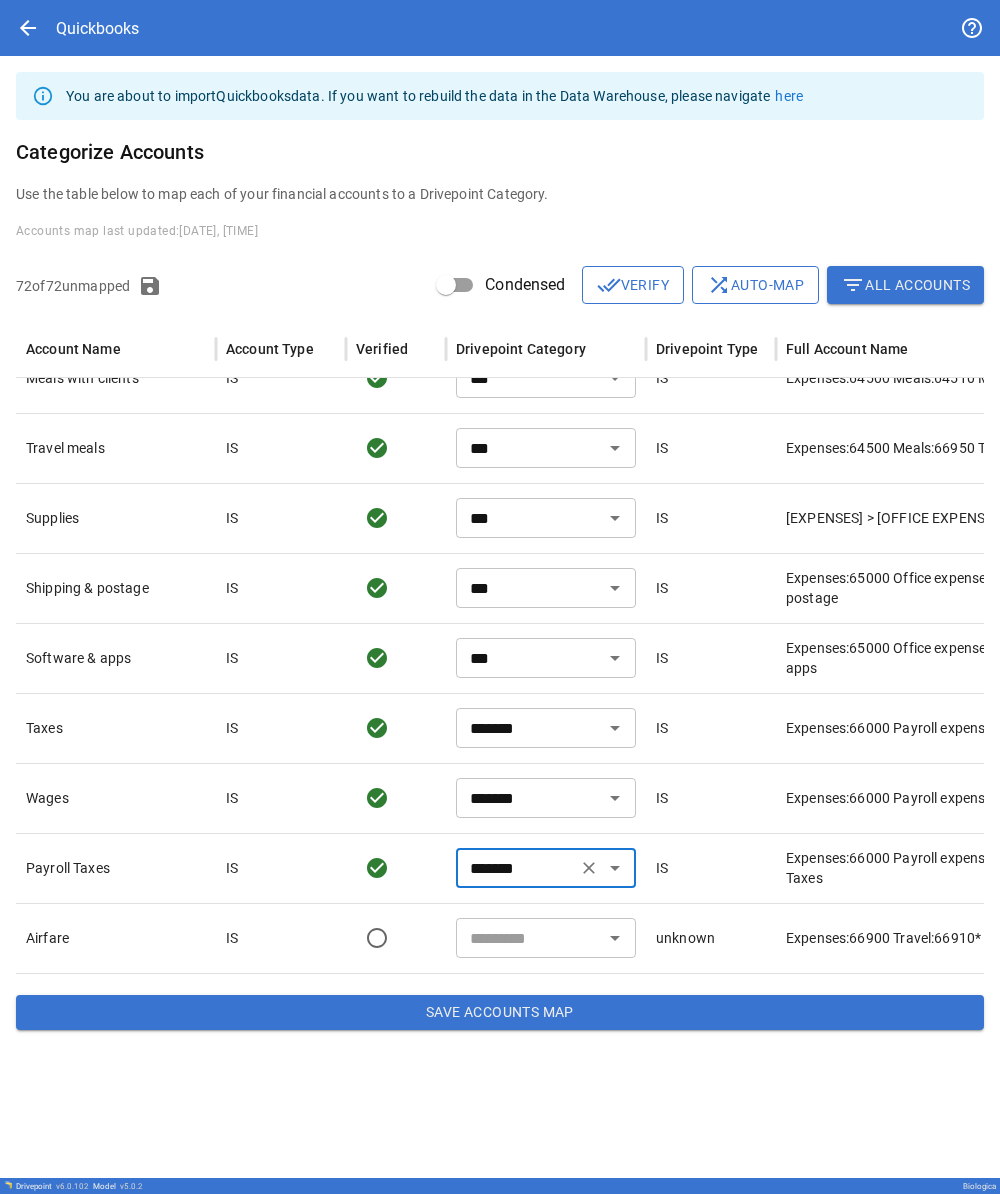 scroll, scrollTop: 2489, scrollLeft: 0, axis: vertical 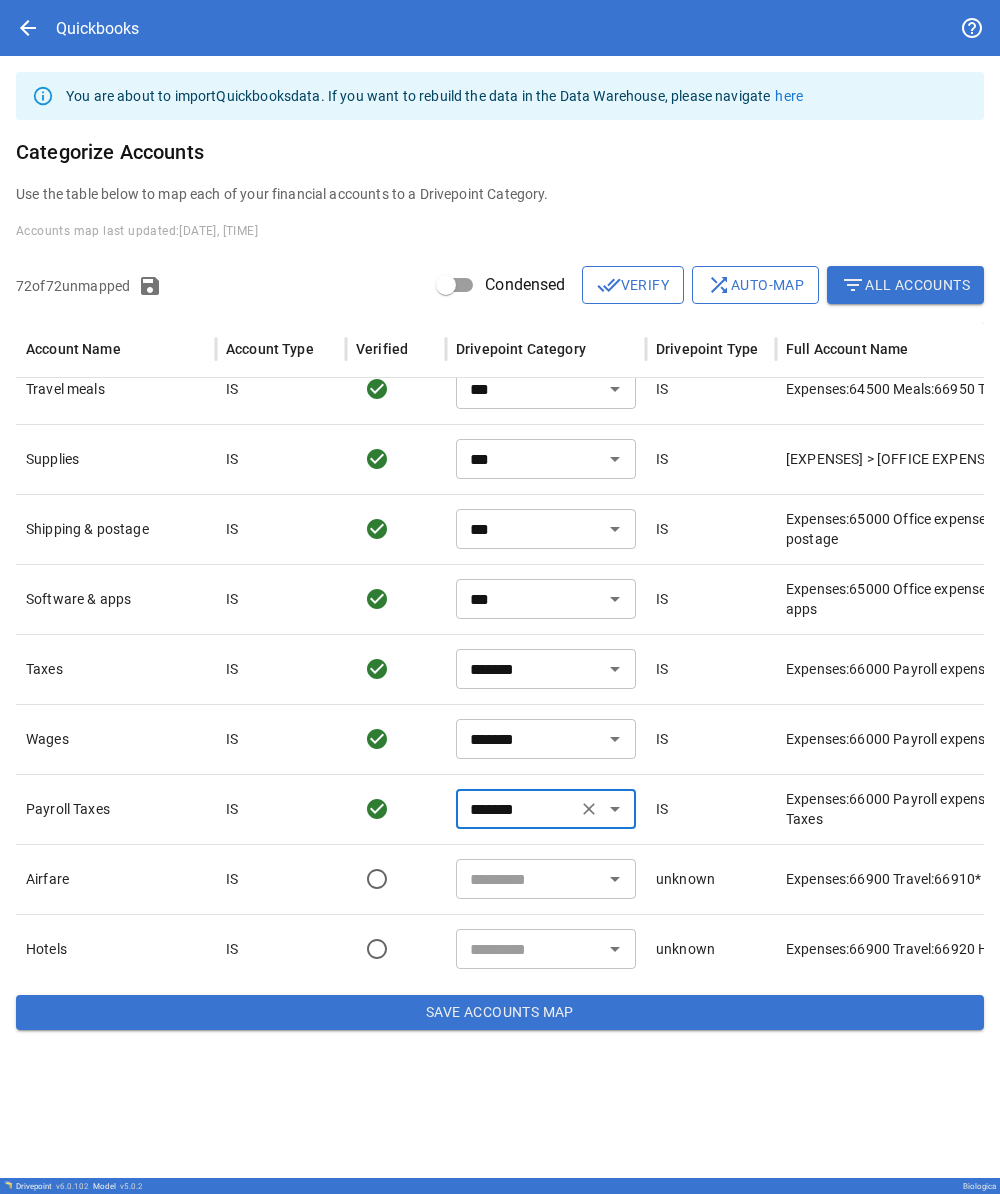 type on "*******" 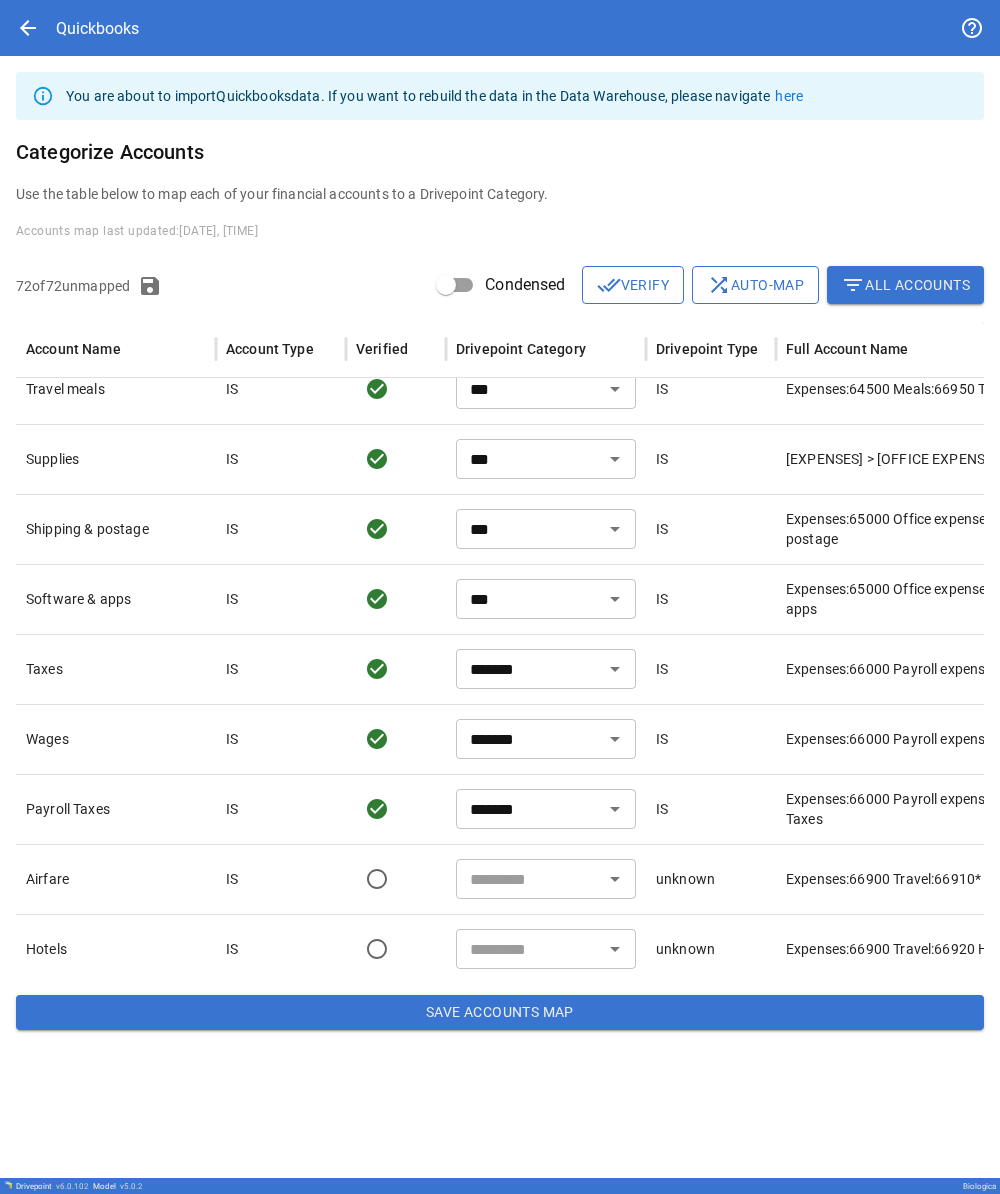 click at bounding box center [529, 879] 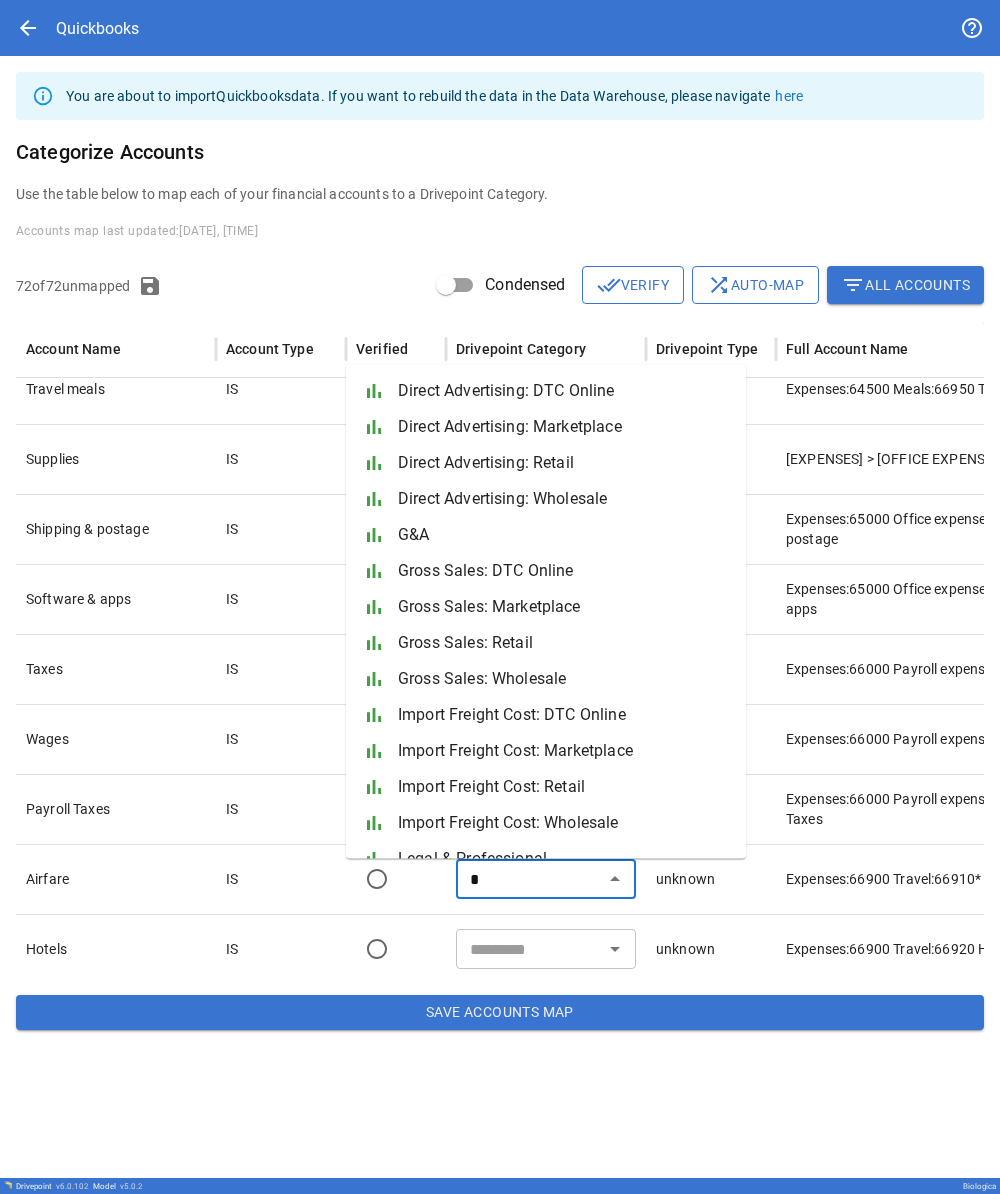 click on "bar_chart G&A" at bounding box center (546, 535) 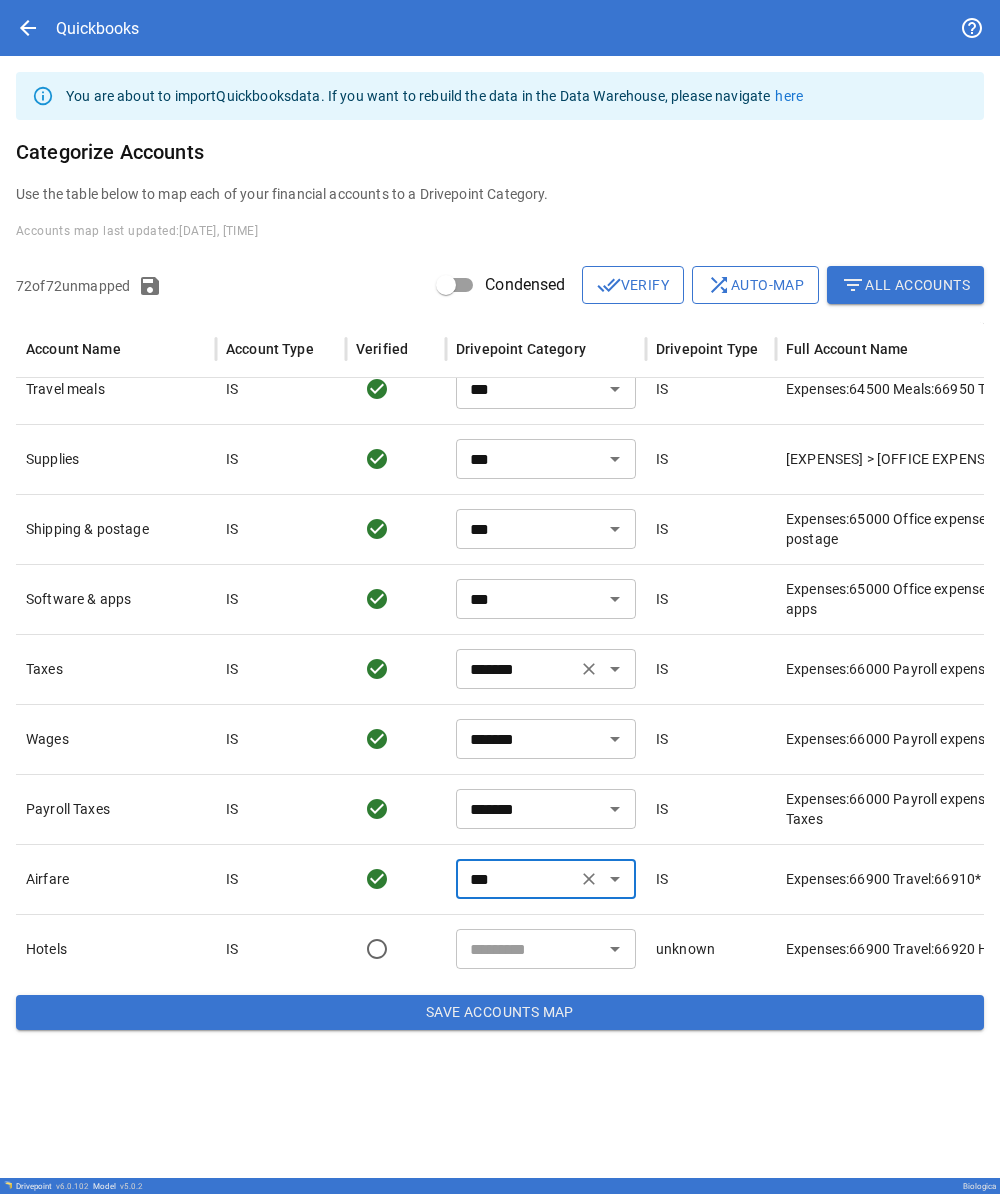 scroll, scrollTop: 2634, scrollLeft: 0, axis: vertical 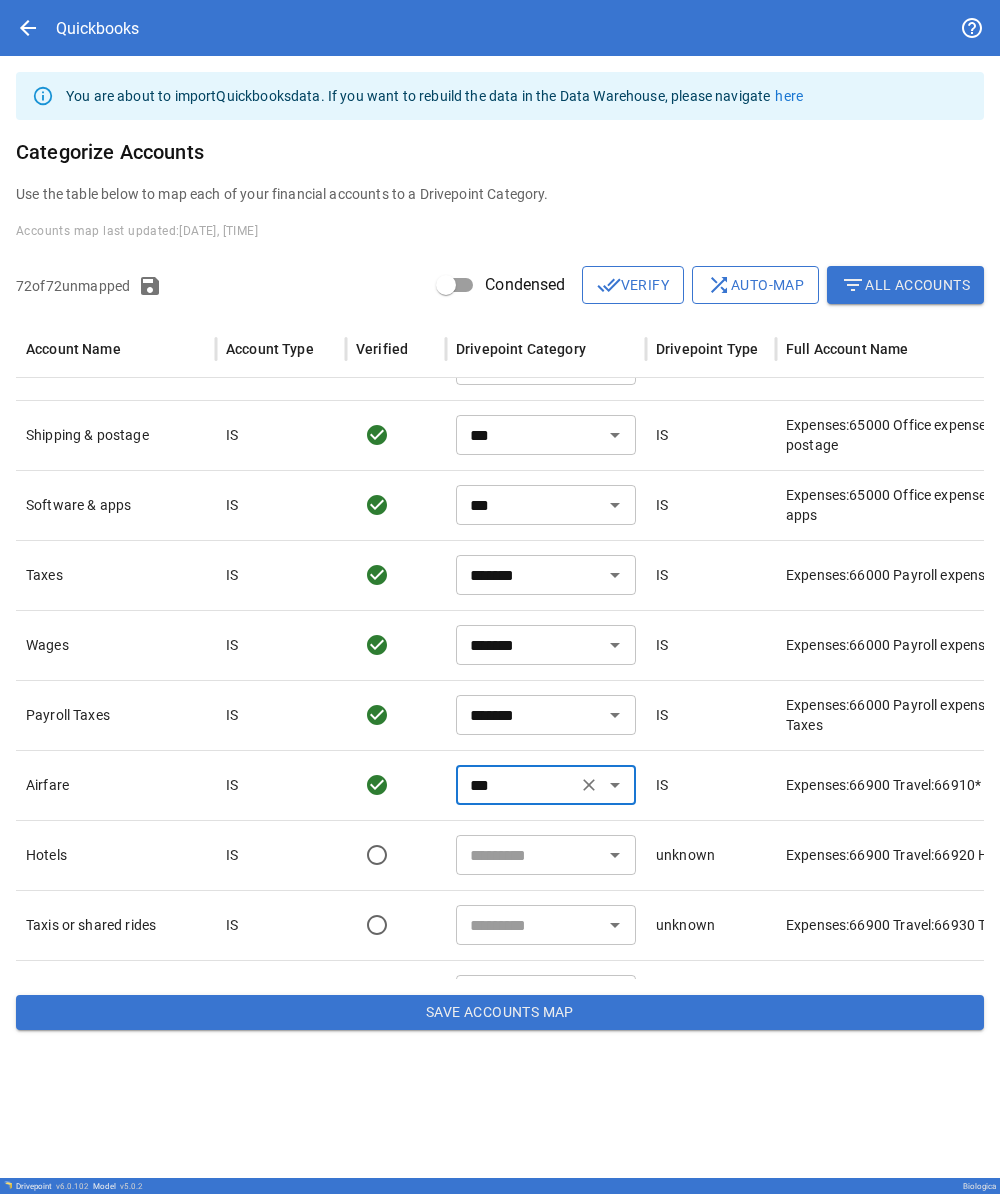 click at bounding box center [529, 855] 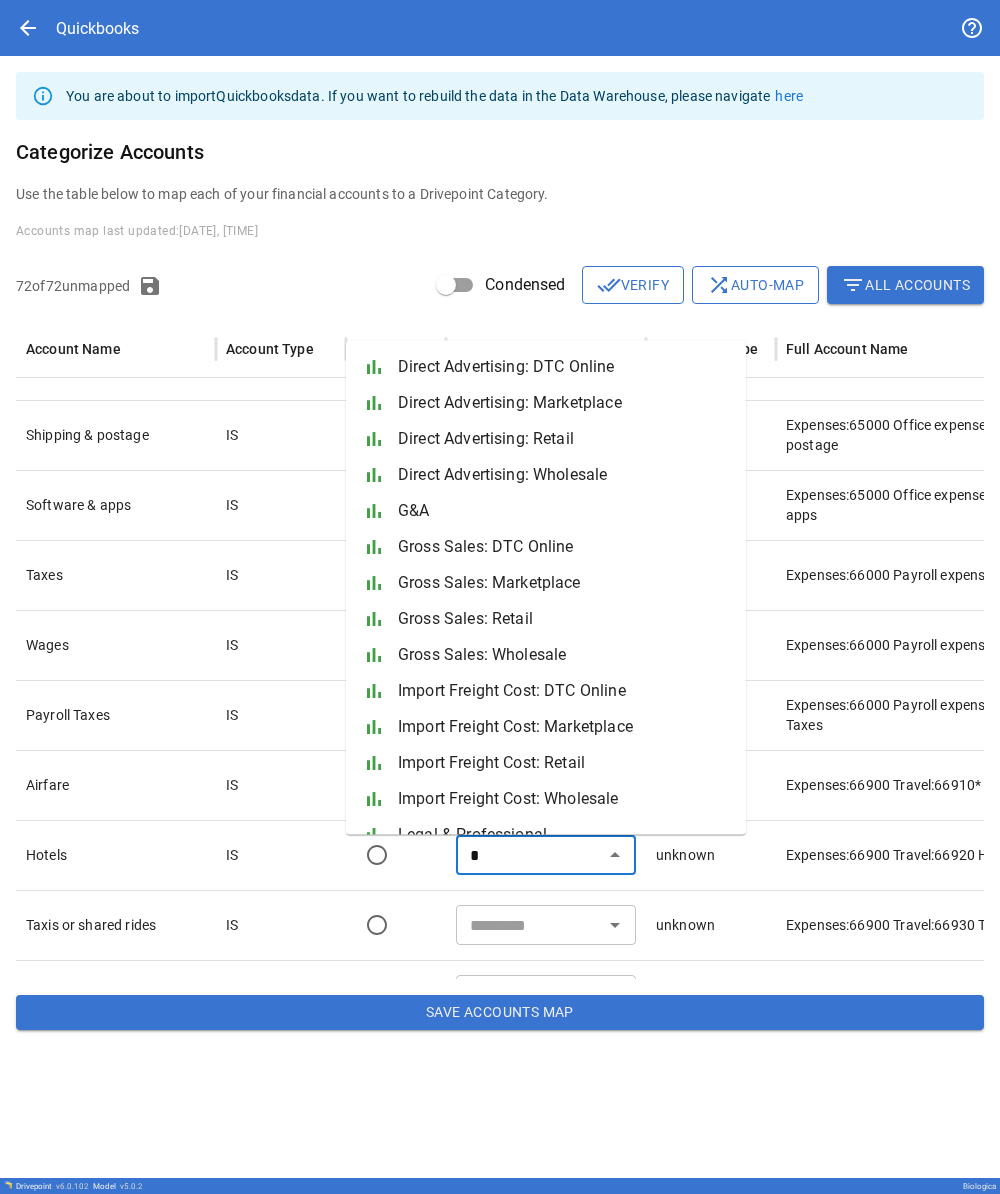 click on "G&A" at bounding box center [564, 511] 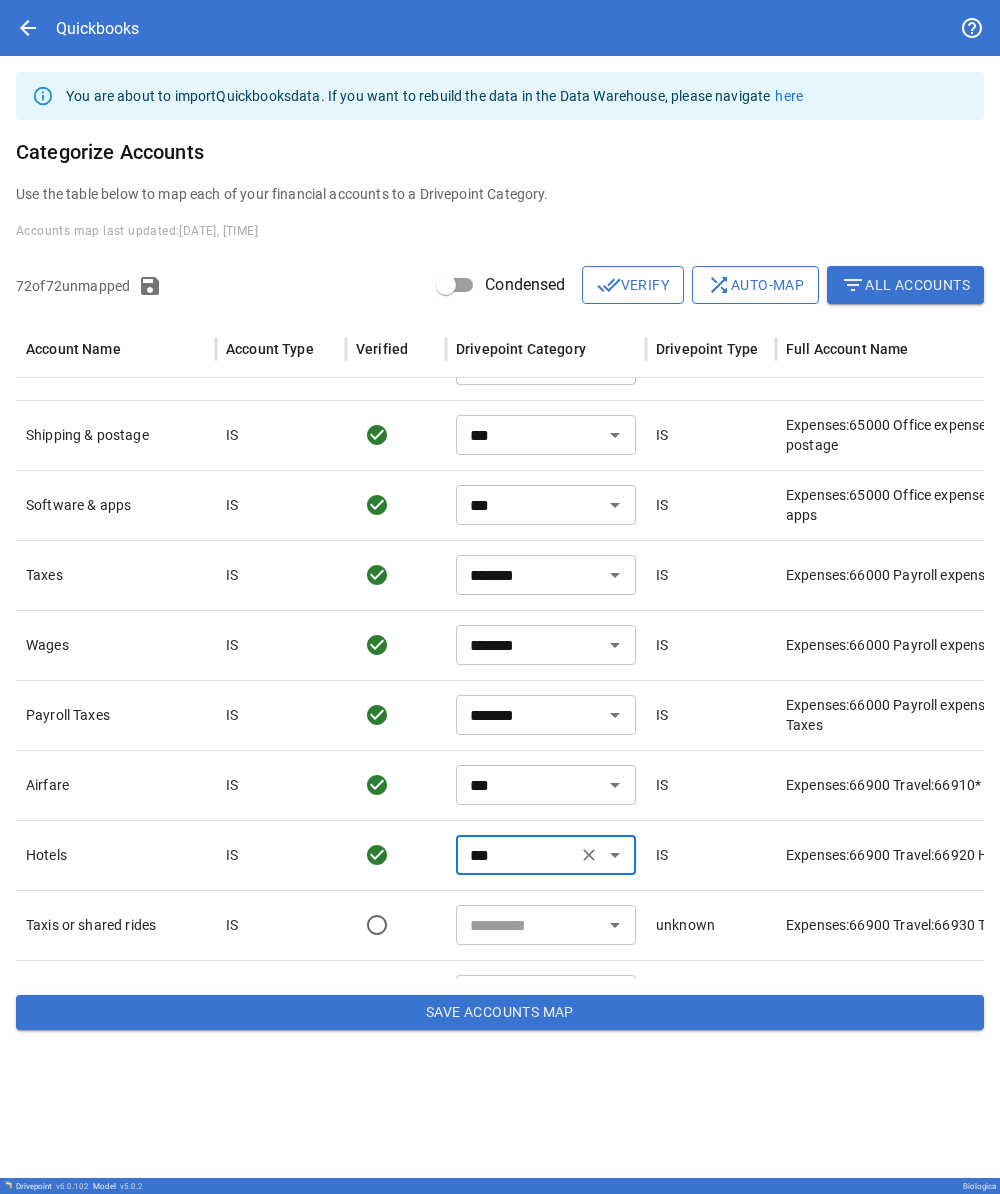 scroll, scrollTop: 2729, scrollLeft: 0, axis: vertical 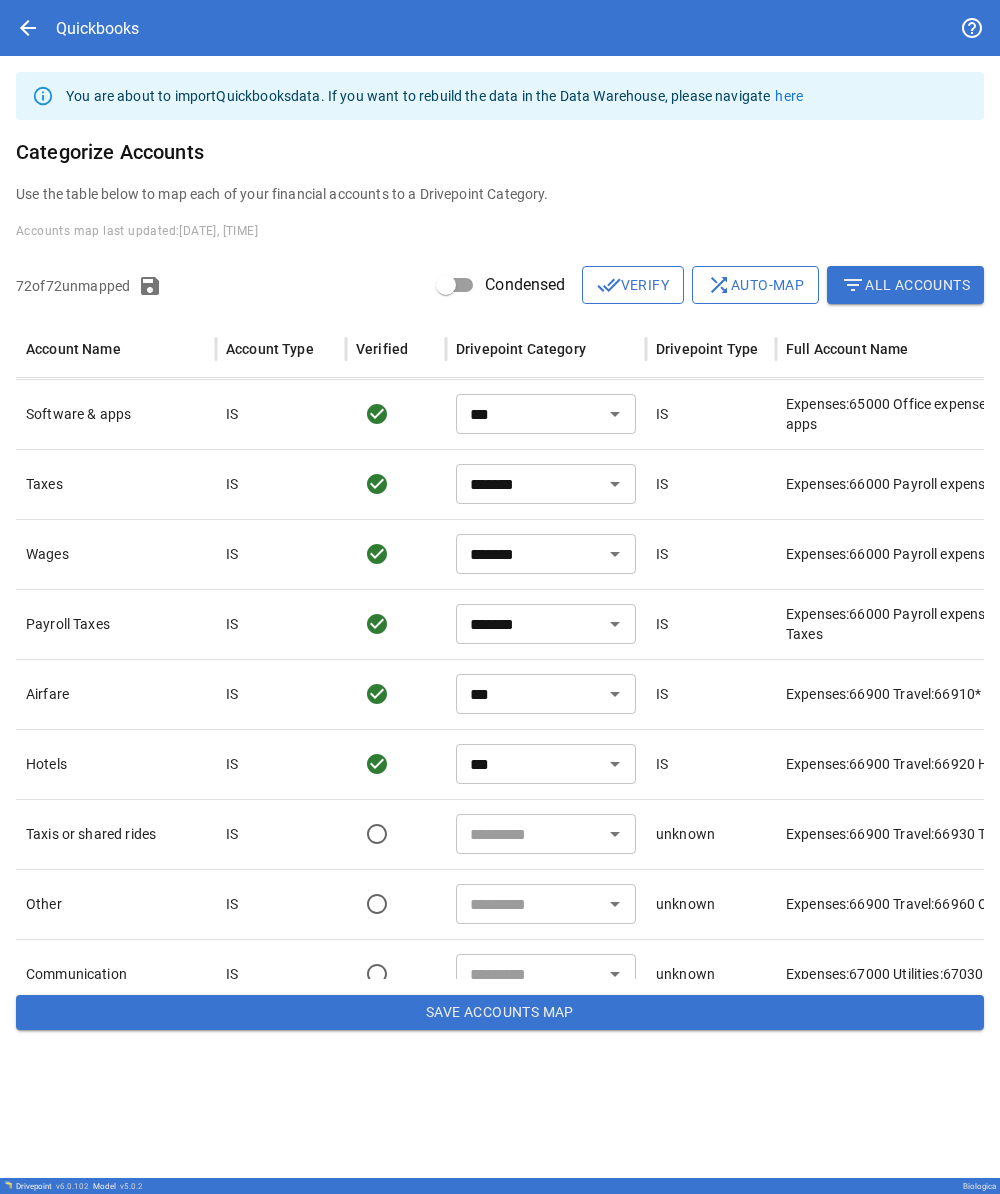 click at bounding box center [529, 834] 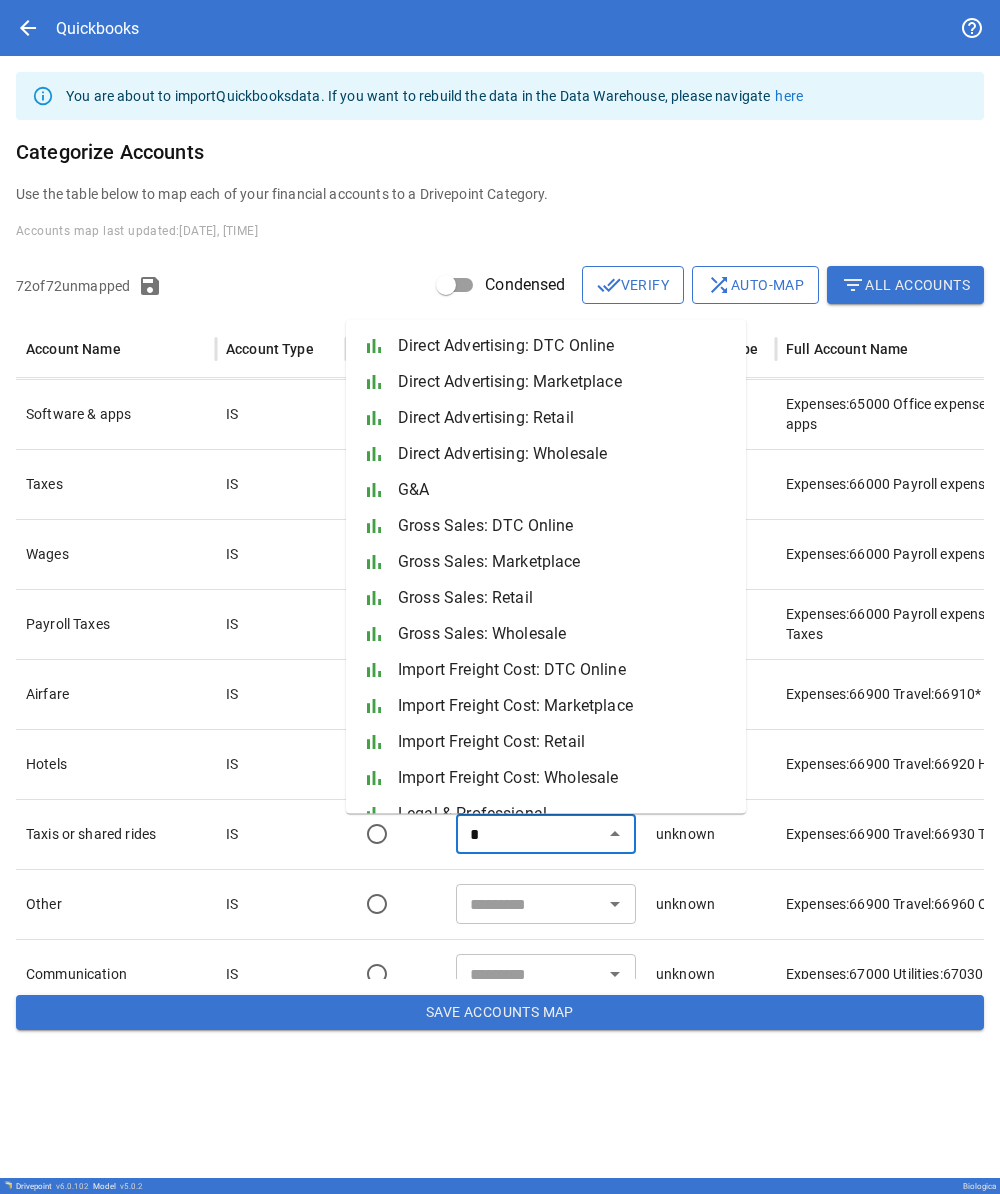 click on "G&A" at bounding box center (564, 490) 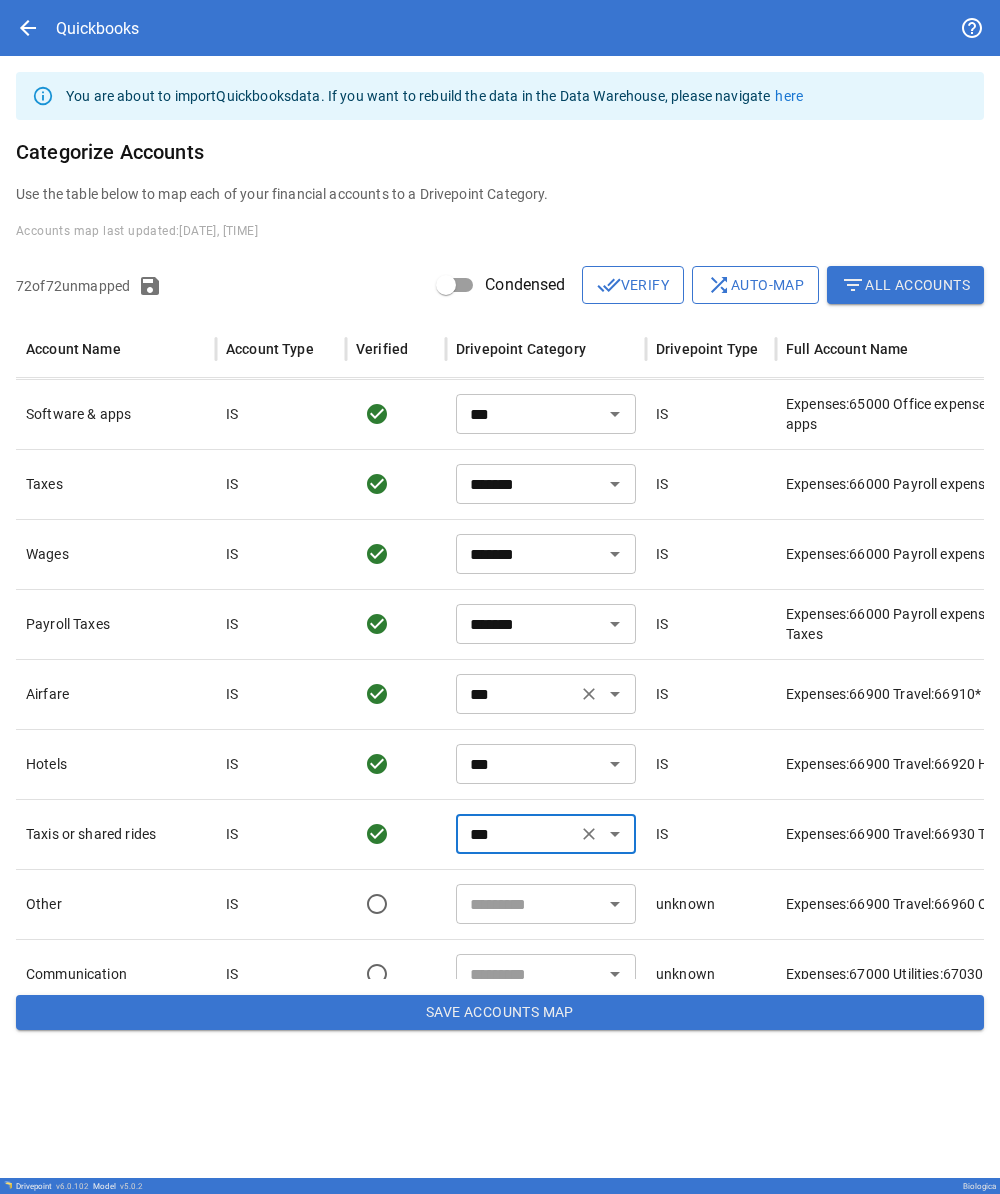 scroll, scrollTop: 2804, scrollLeft: 0, axis: vertical 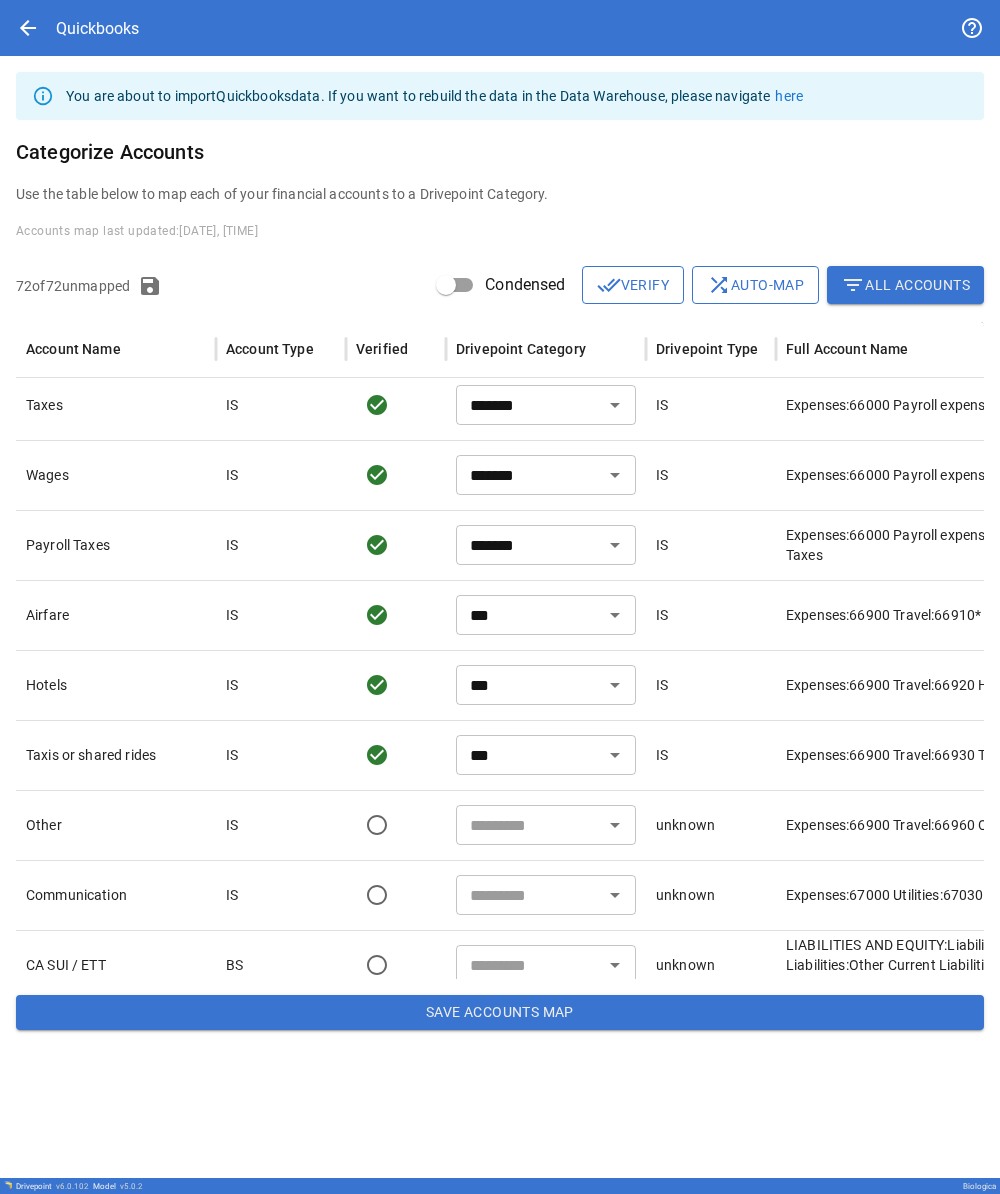 click at bounding box center (529, 825) 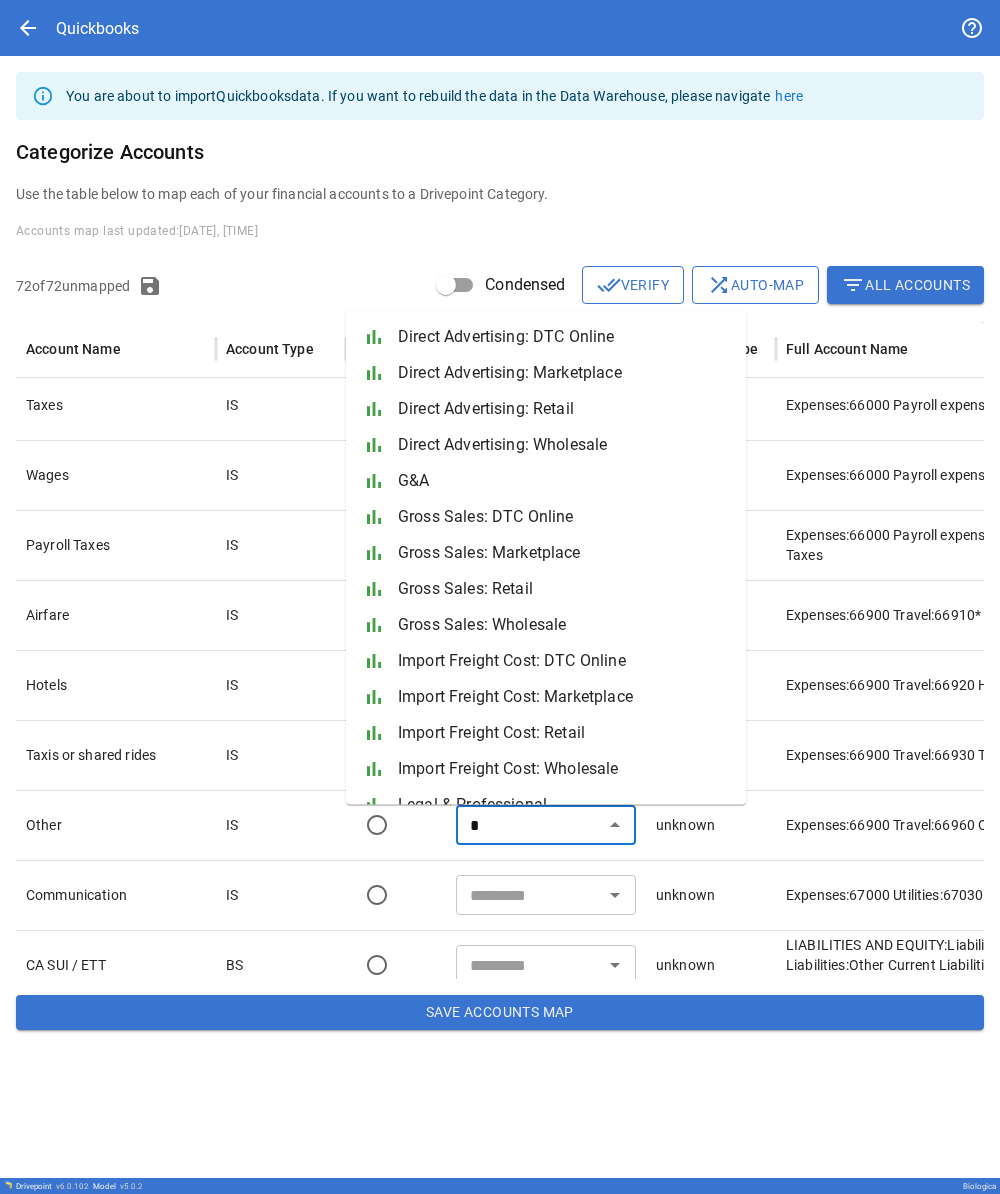 click on "bar_chart G&A" at bounding box center (546, 481) 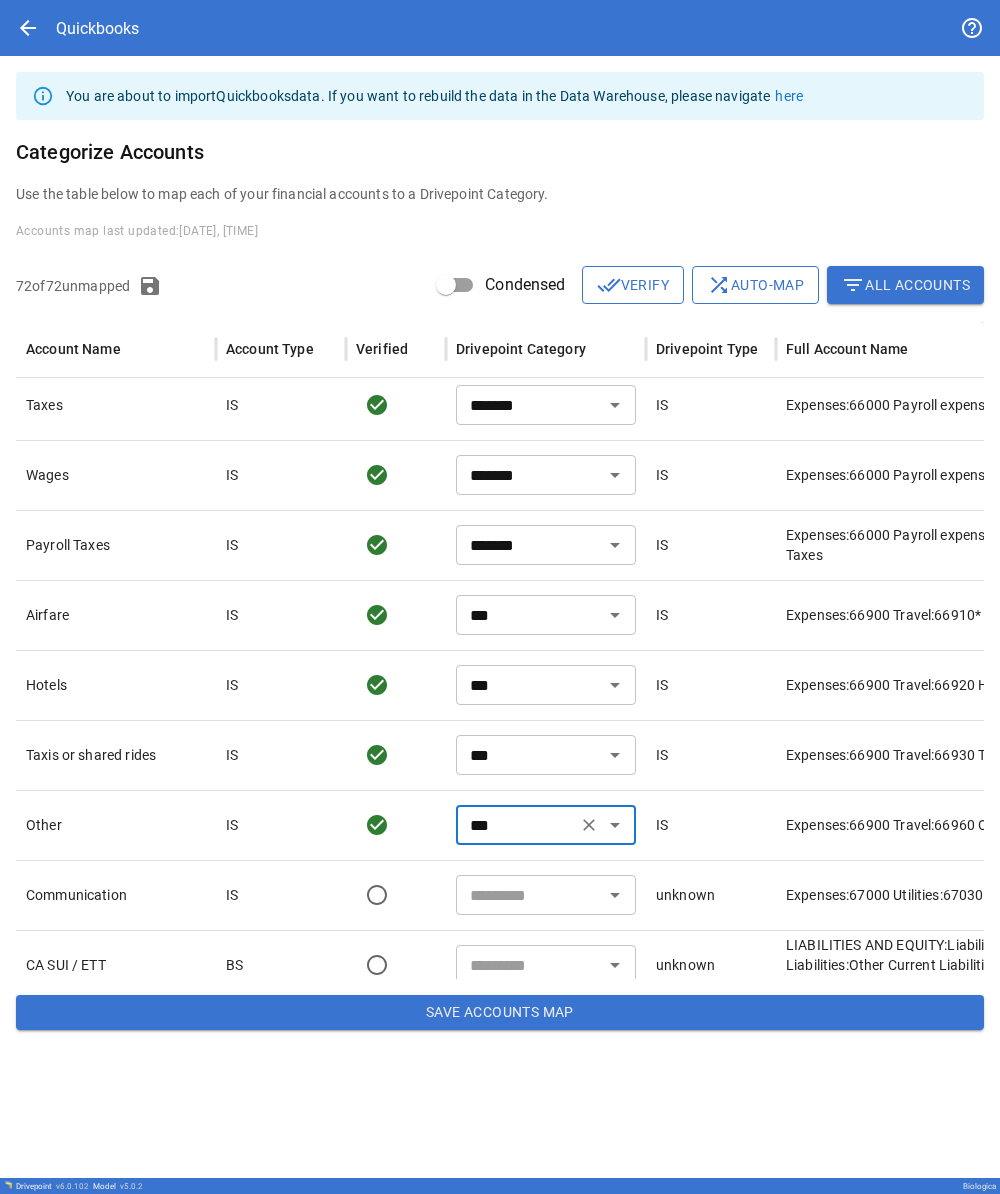 scroll, scrollTop: 2886, scrollLeft: 0, axis: vertical 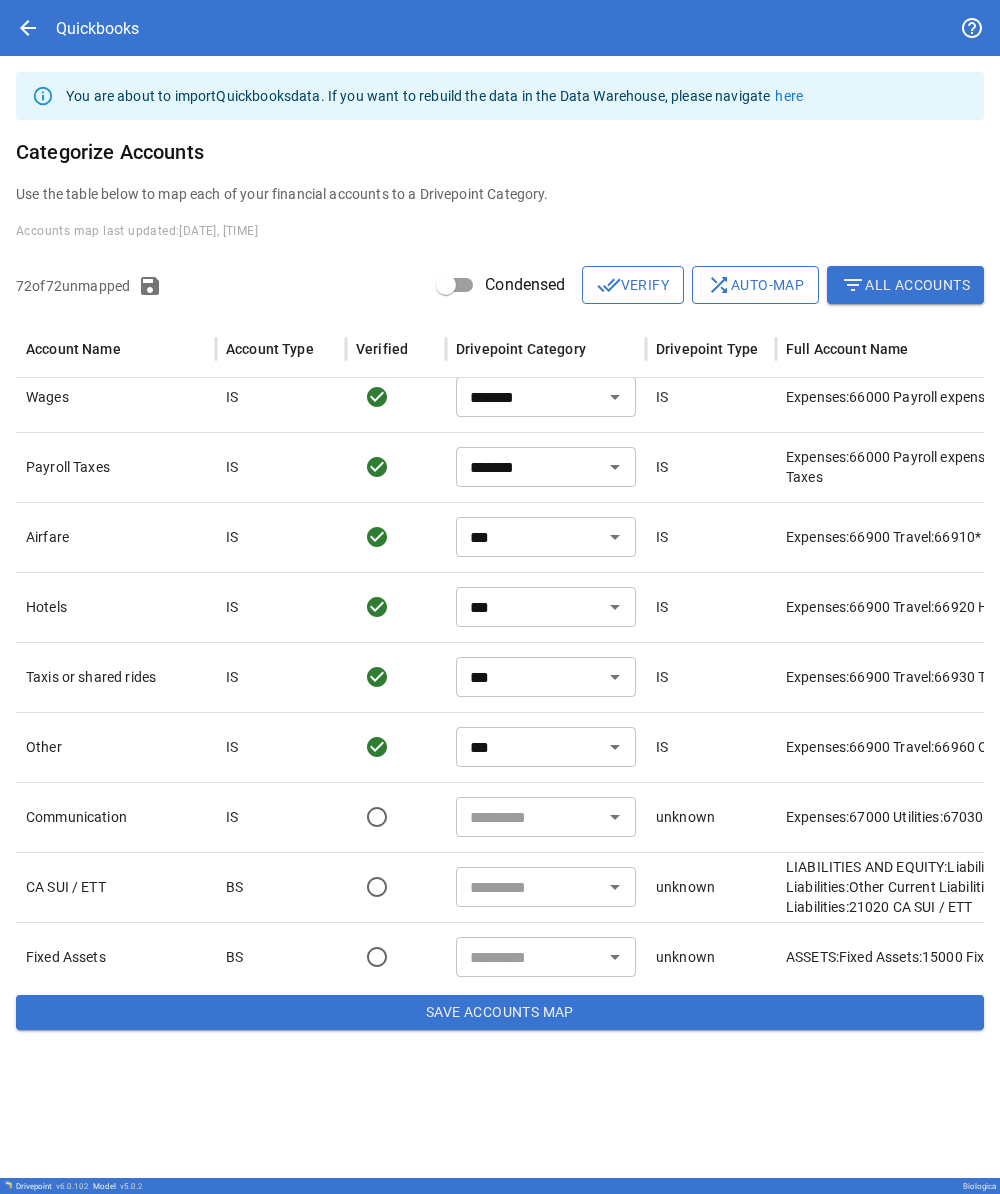 click at bounding box center (529, 817) 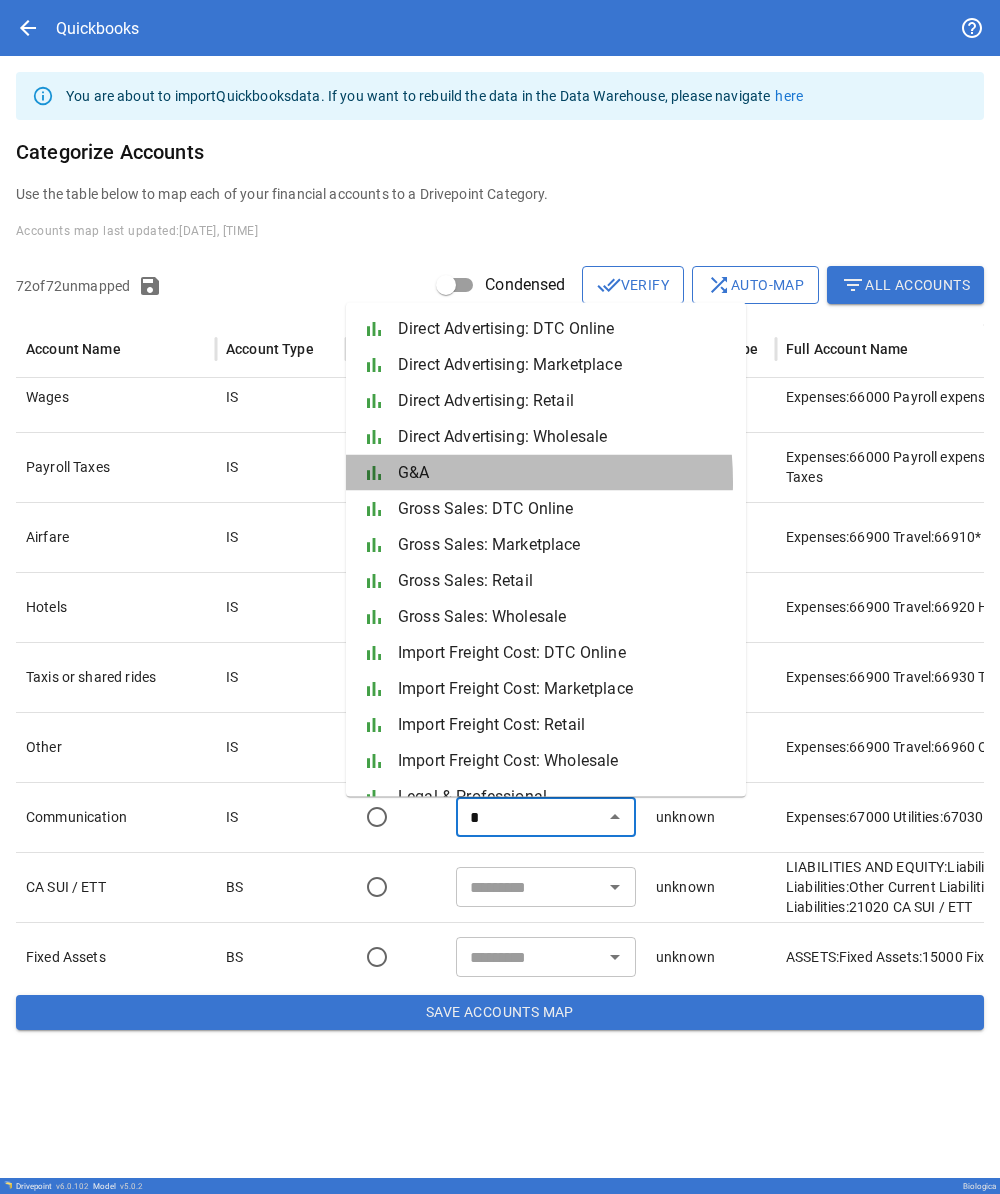 click on "G&A" at bounding box center [564, 473] 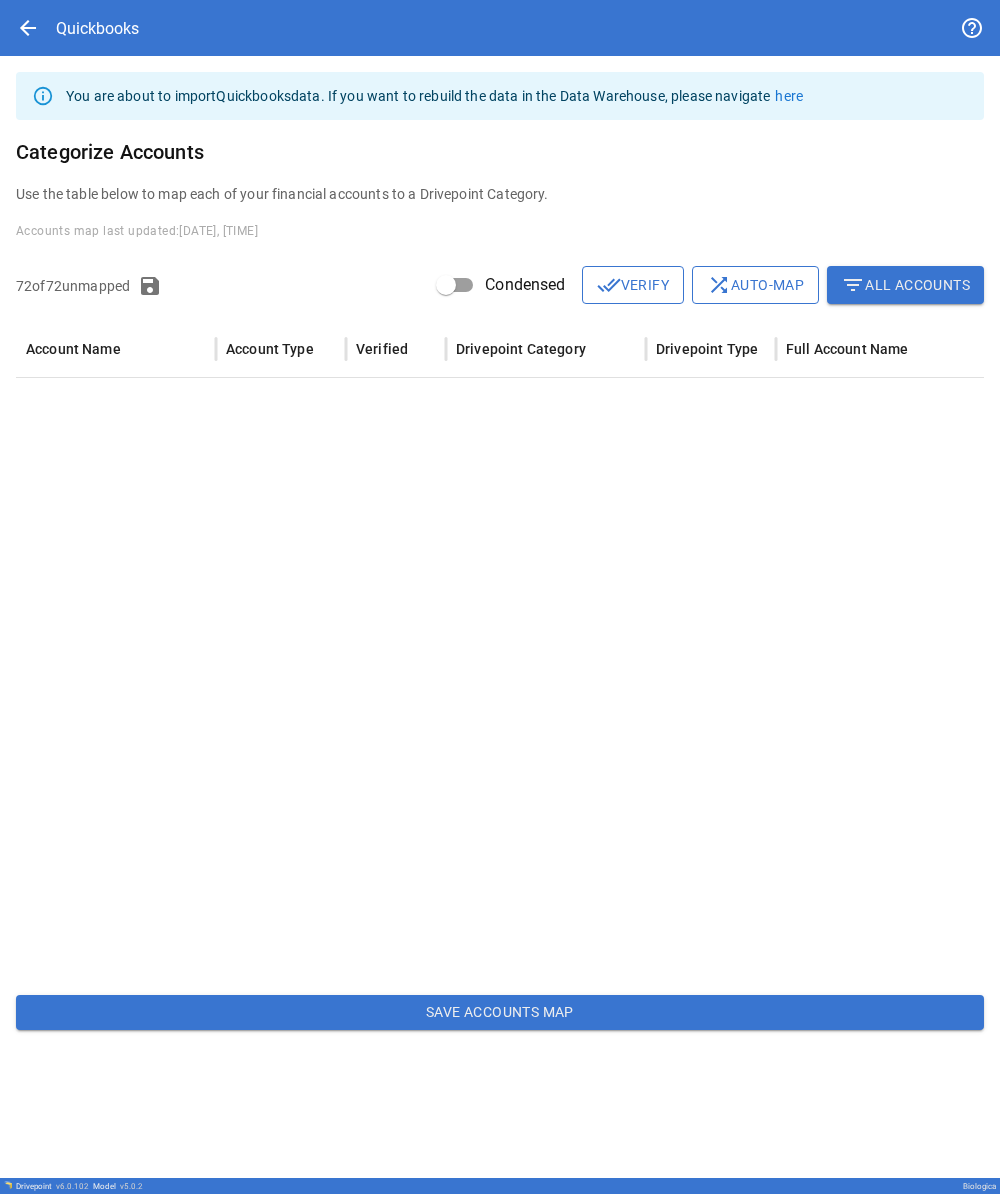 type on "**********" 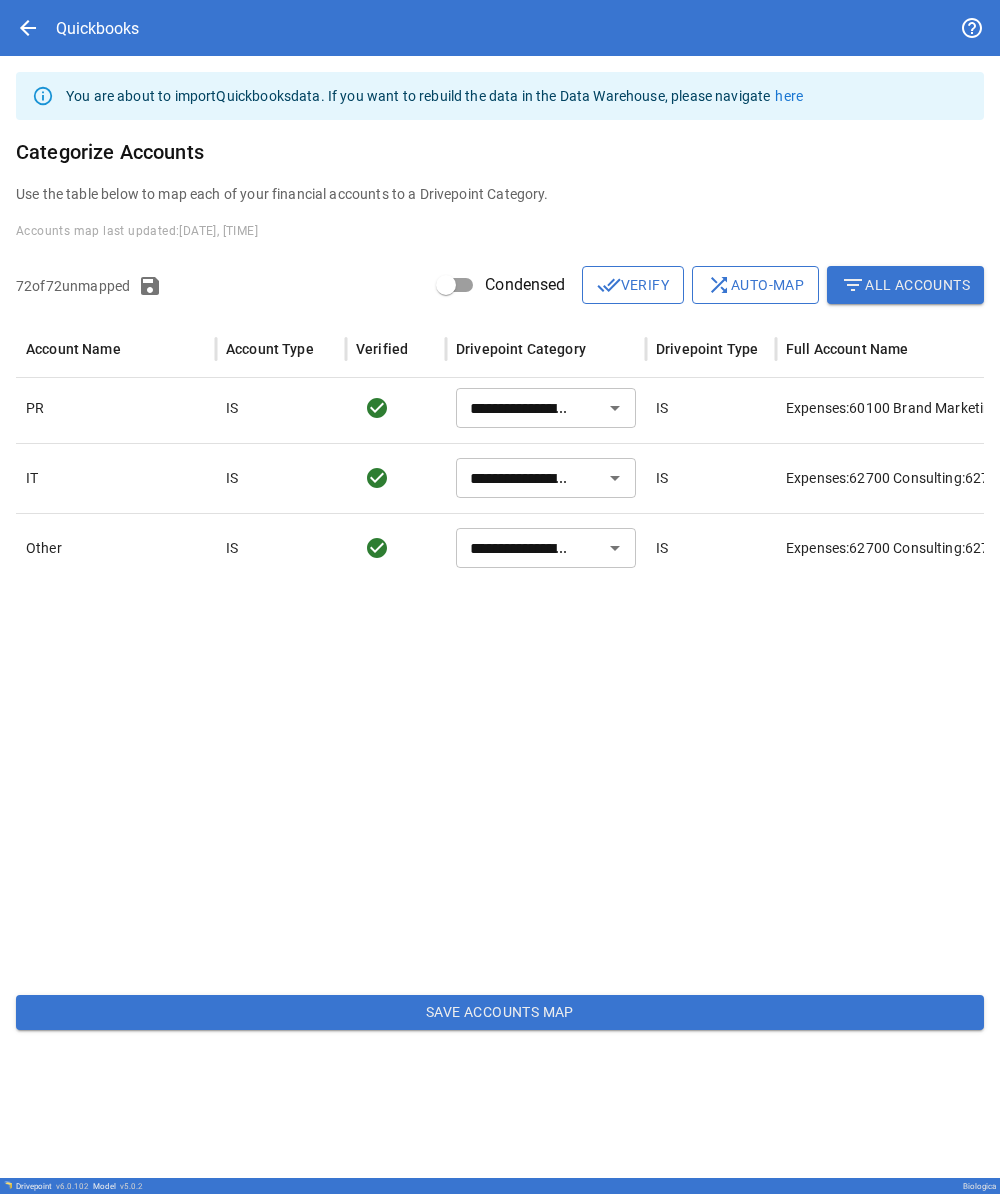 type on "***" 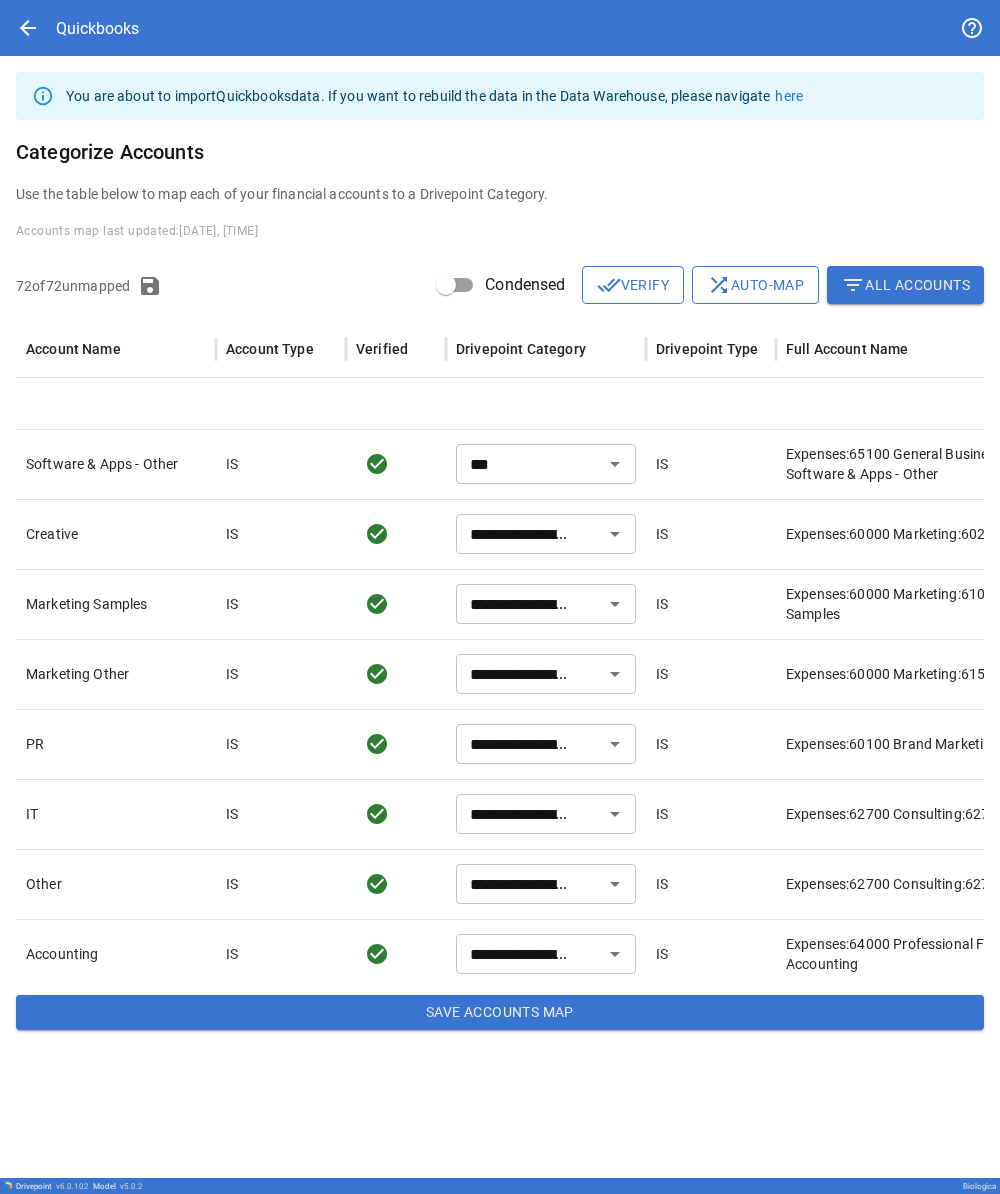 type on "***" 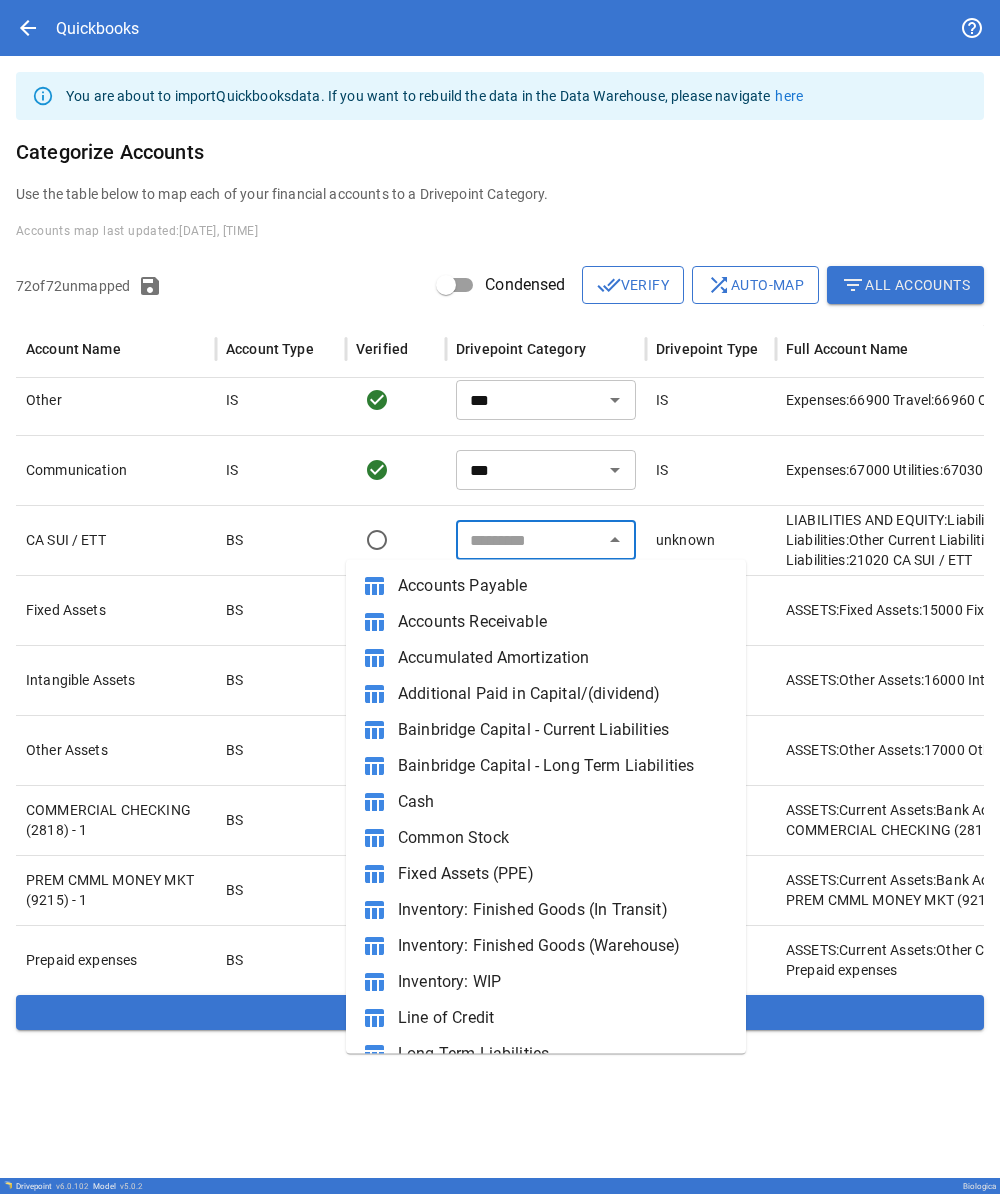 click at bounding box center [529, 540] 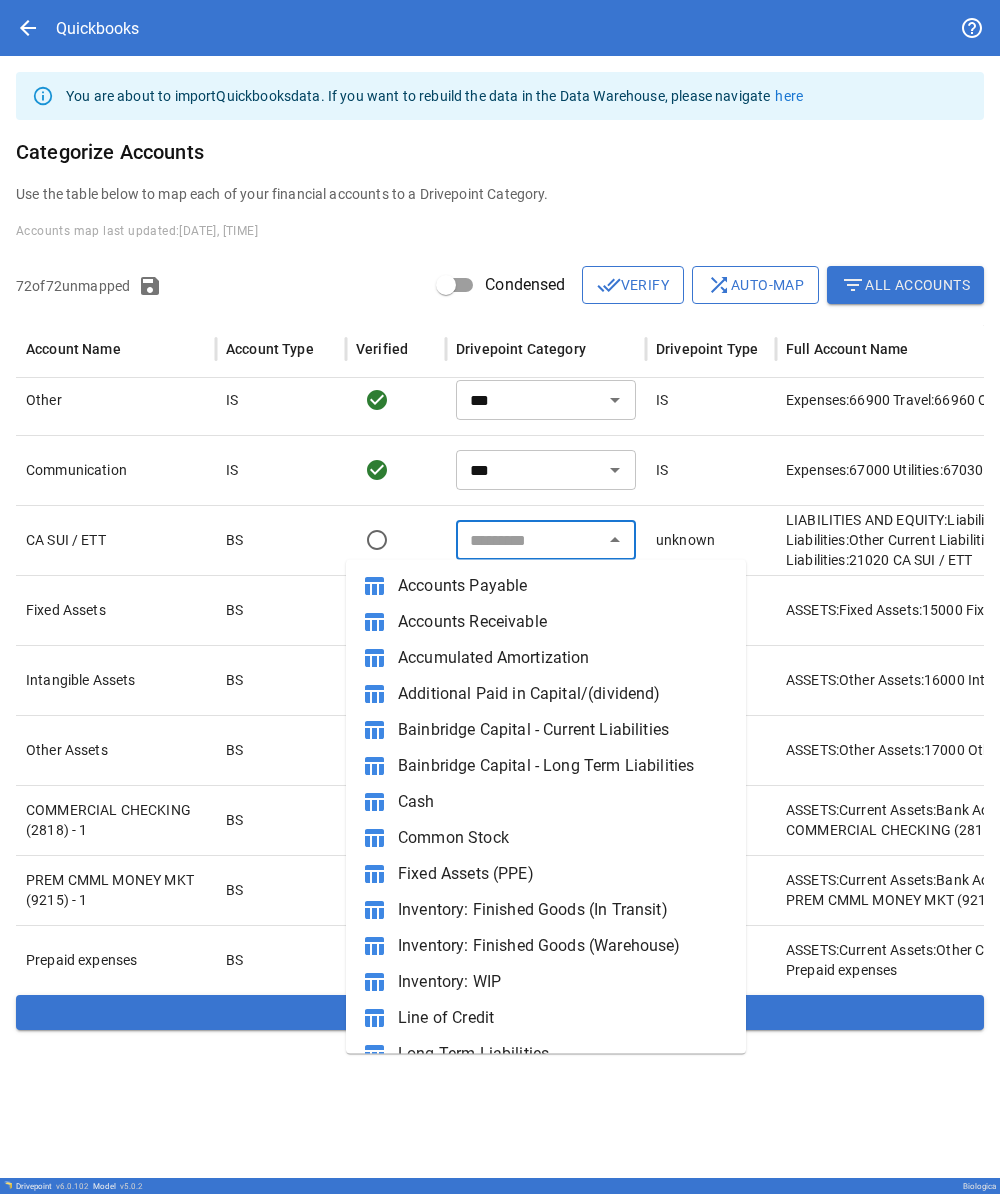 type on "*" 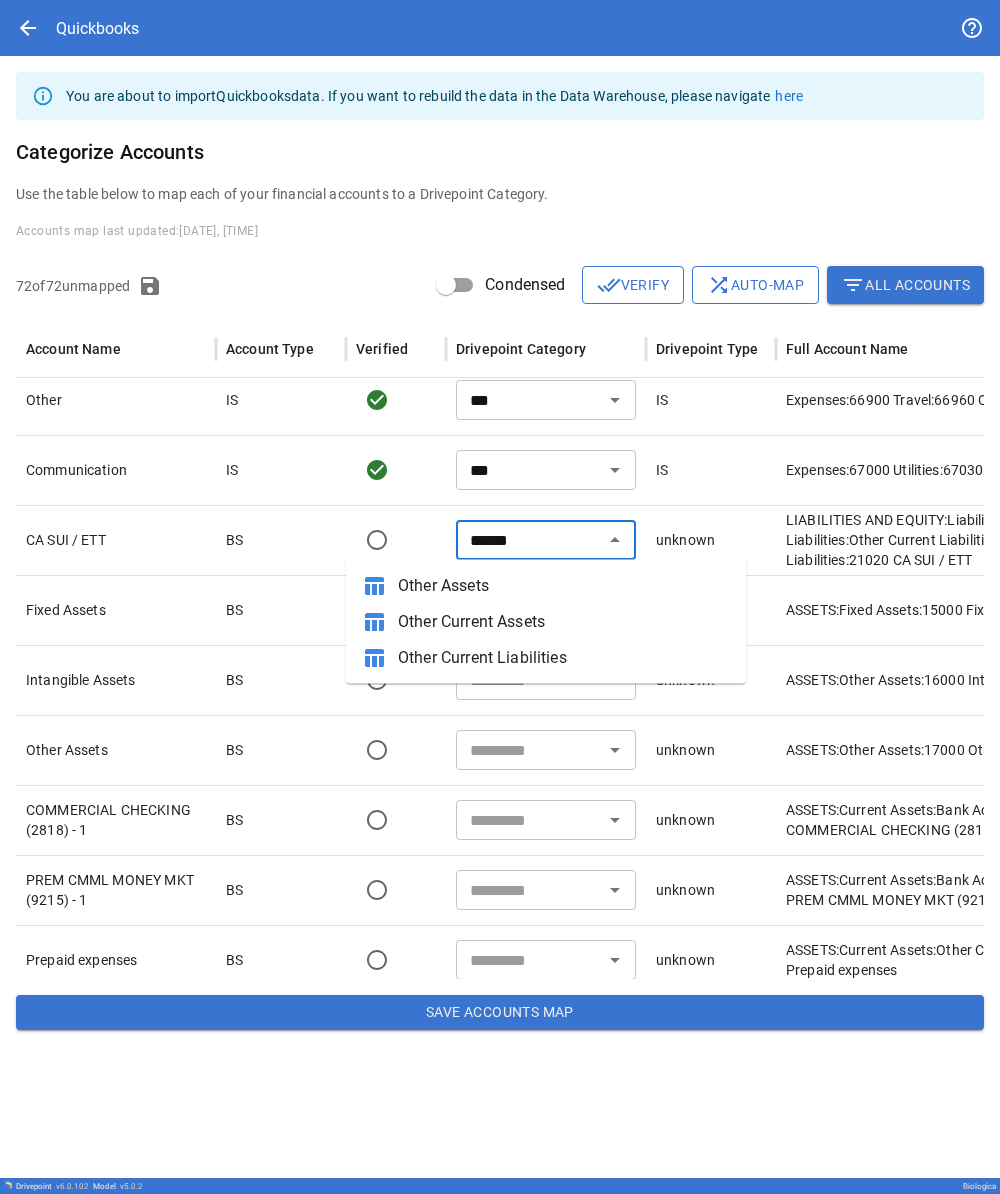 click on "Other Current Liabilities" at bounding box center (564, 658) 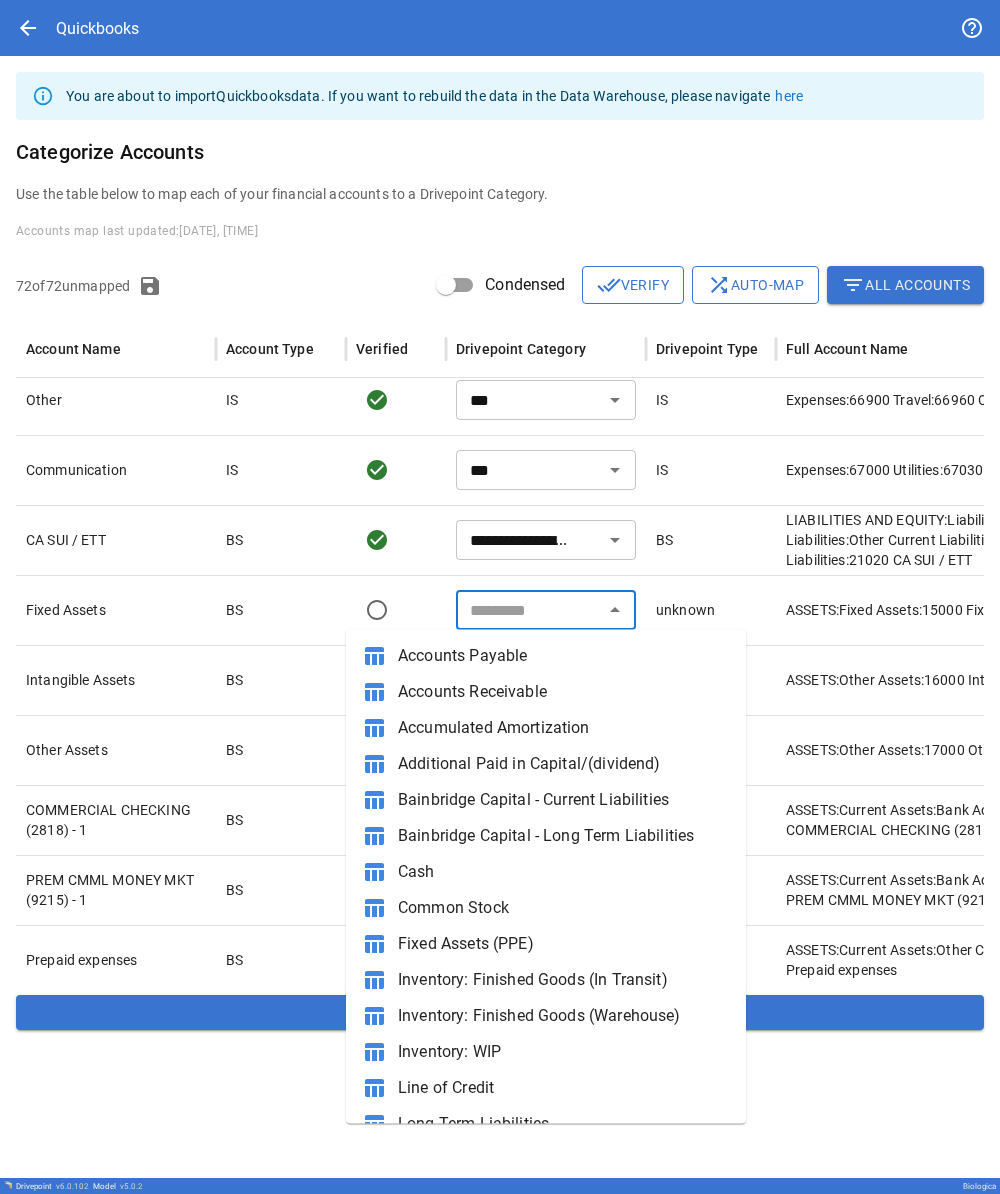 click at bounding box center [529, 610] 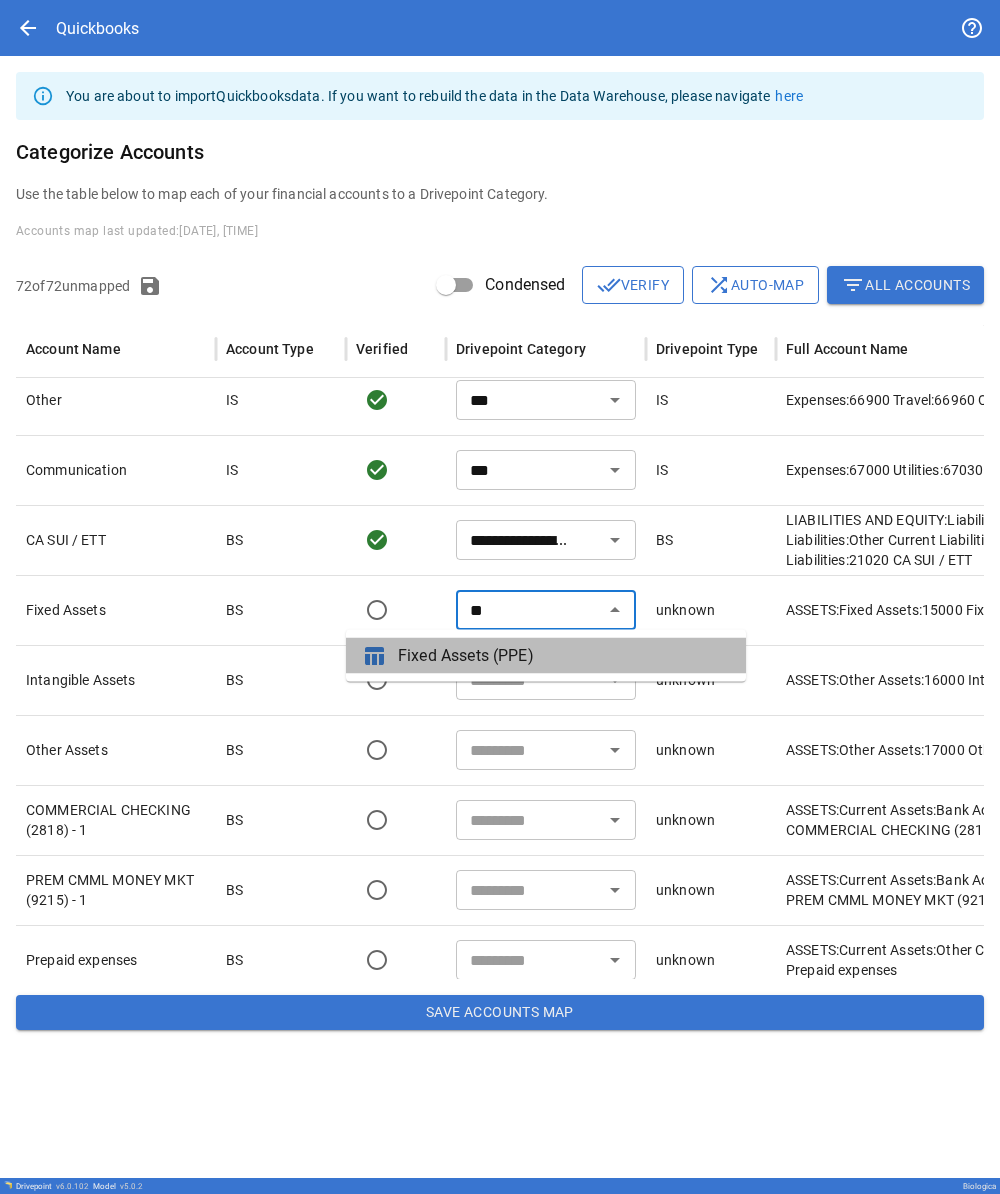 click on "Fixed Assets (PPE)" at bounding box center (564, 656) 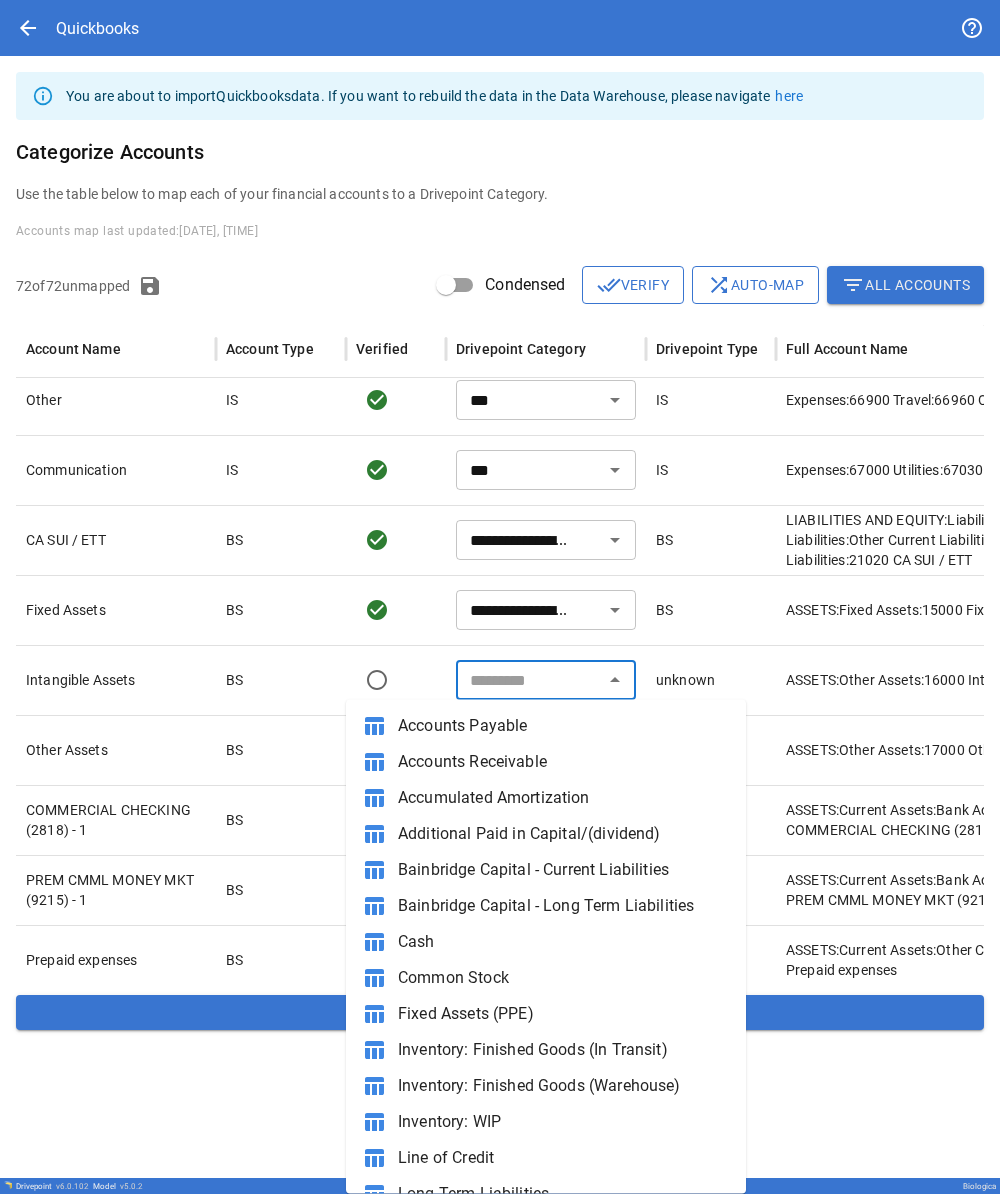 click at bounding box center (529, 680) 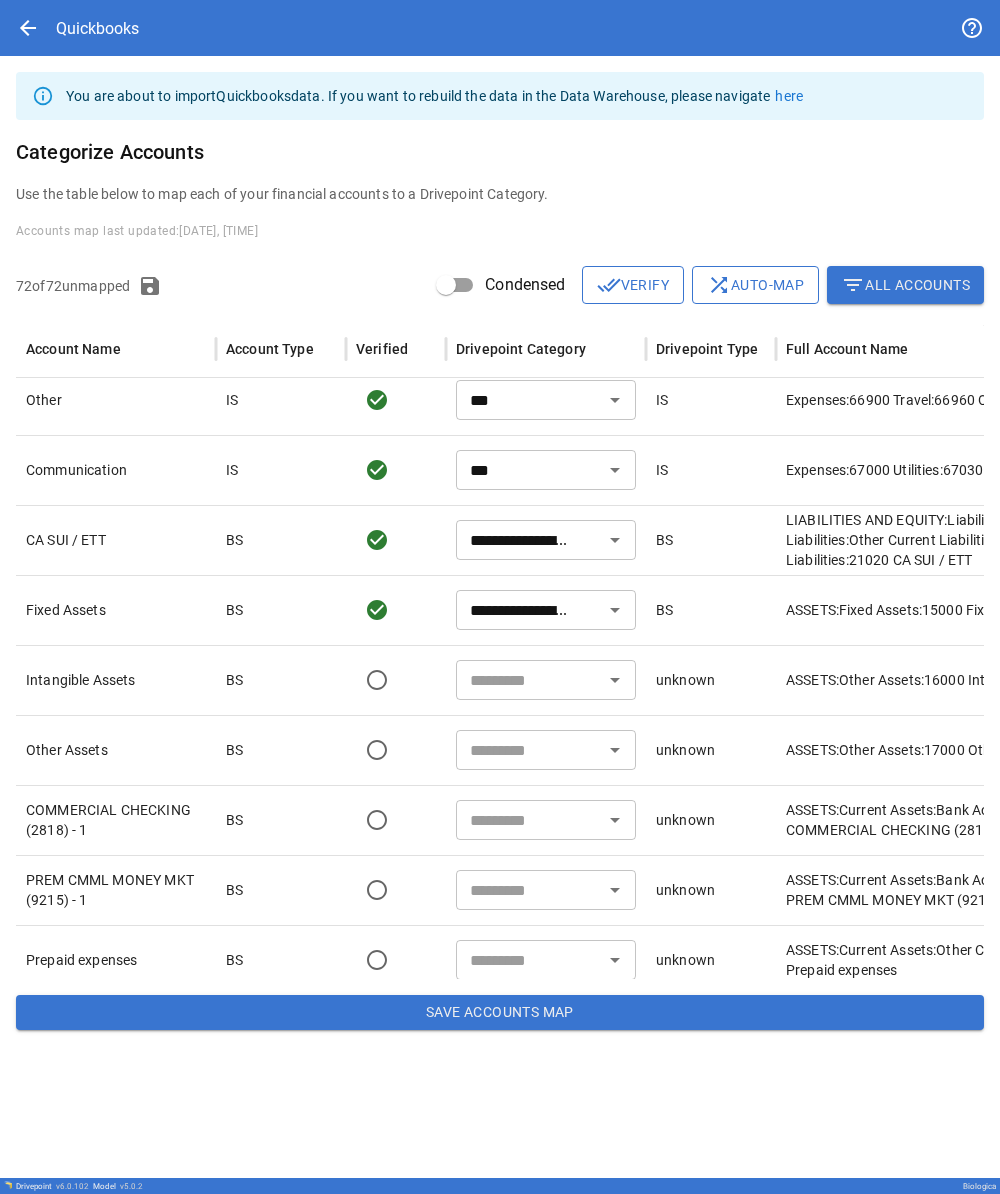 click at bounding box center [529, 680] 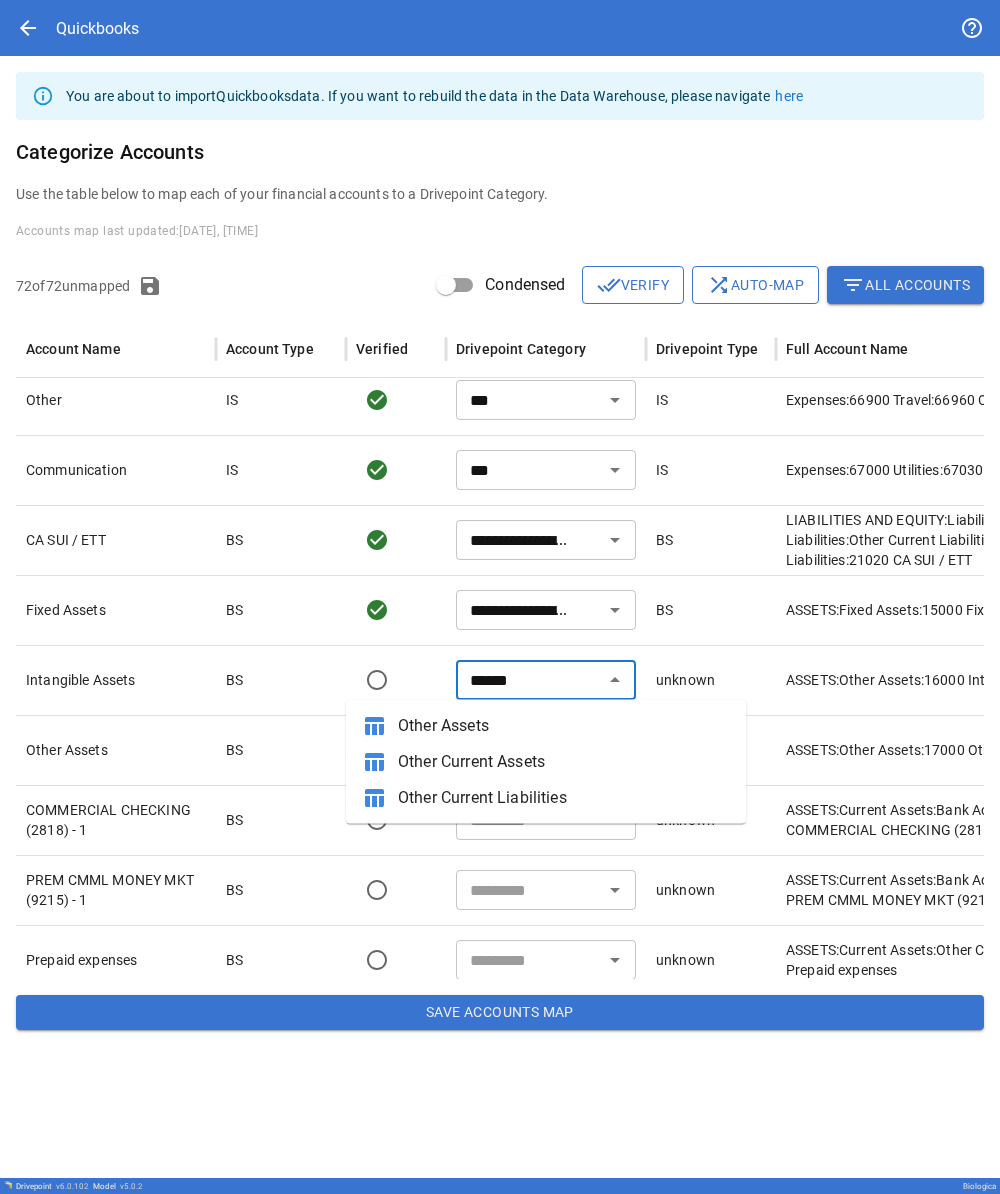 click on "Other Assets" at bounding box center (564, 726) 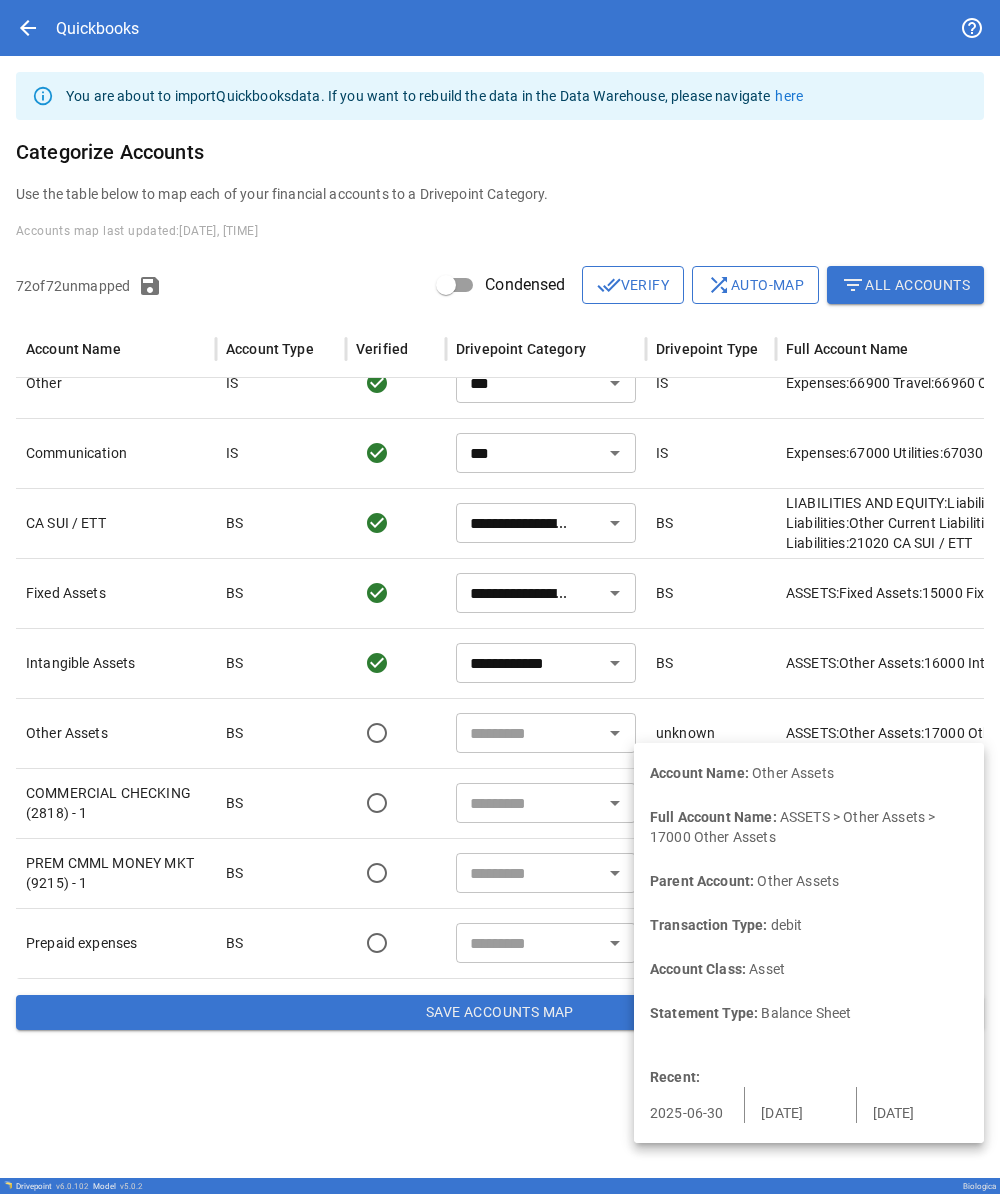 type on "***" 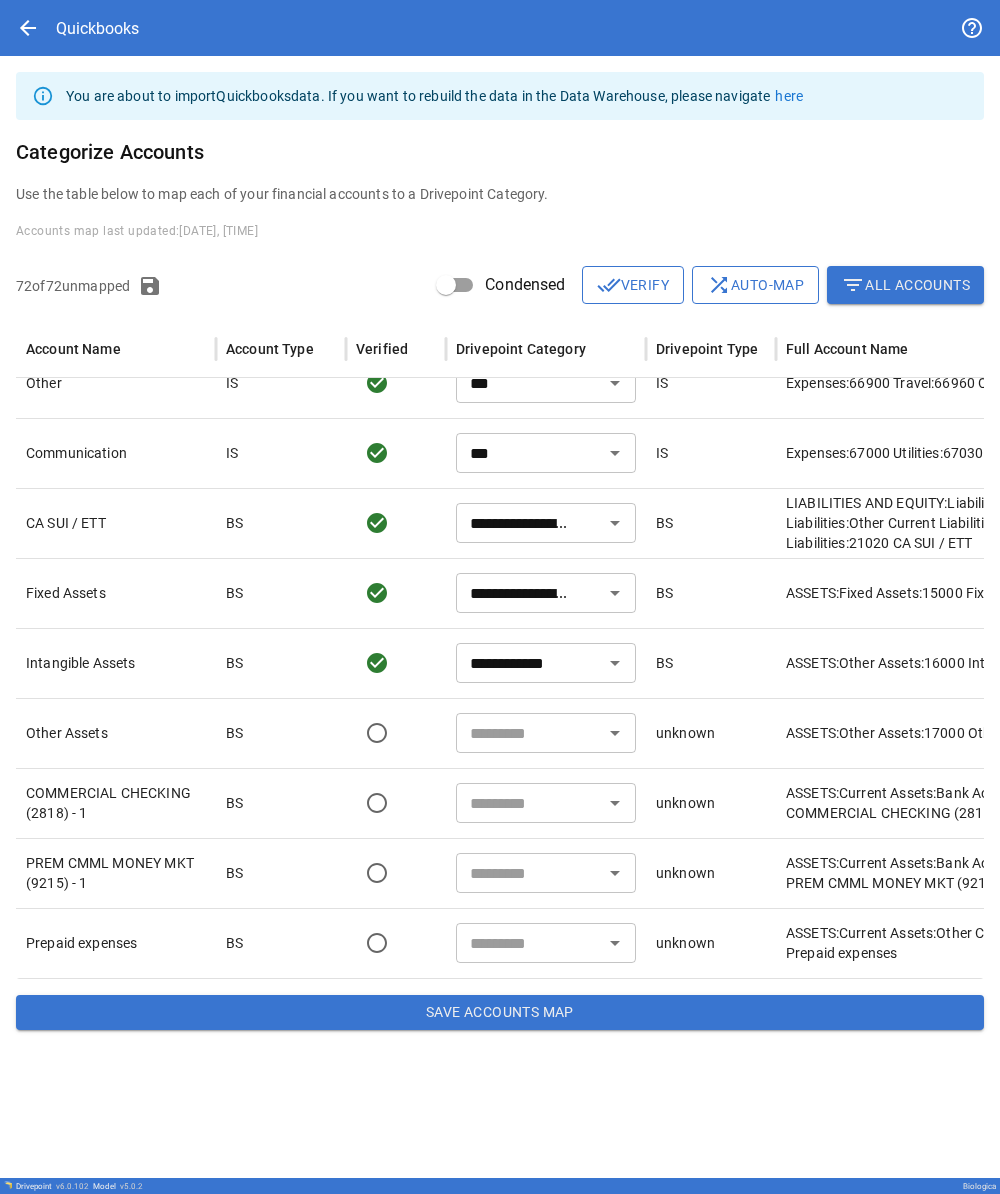 click at bounding box center [529, 733] 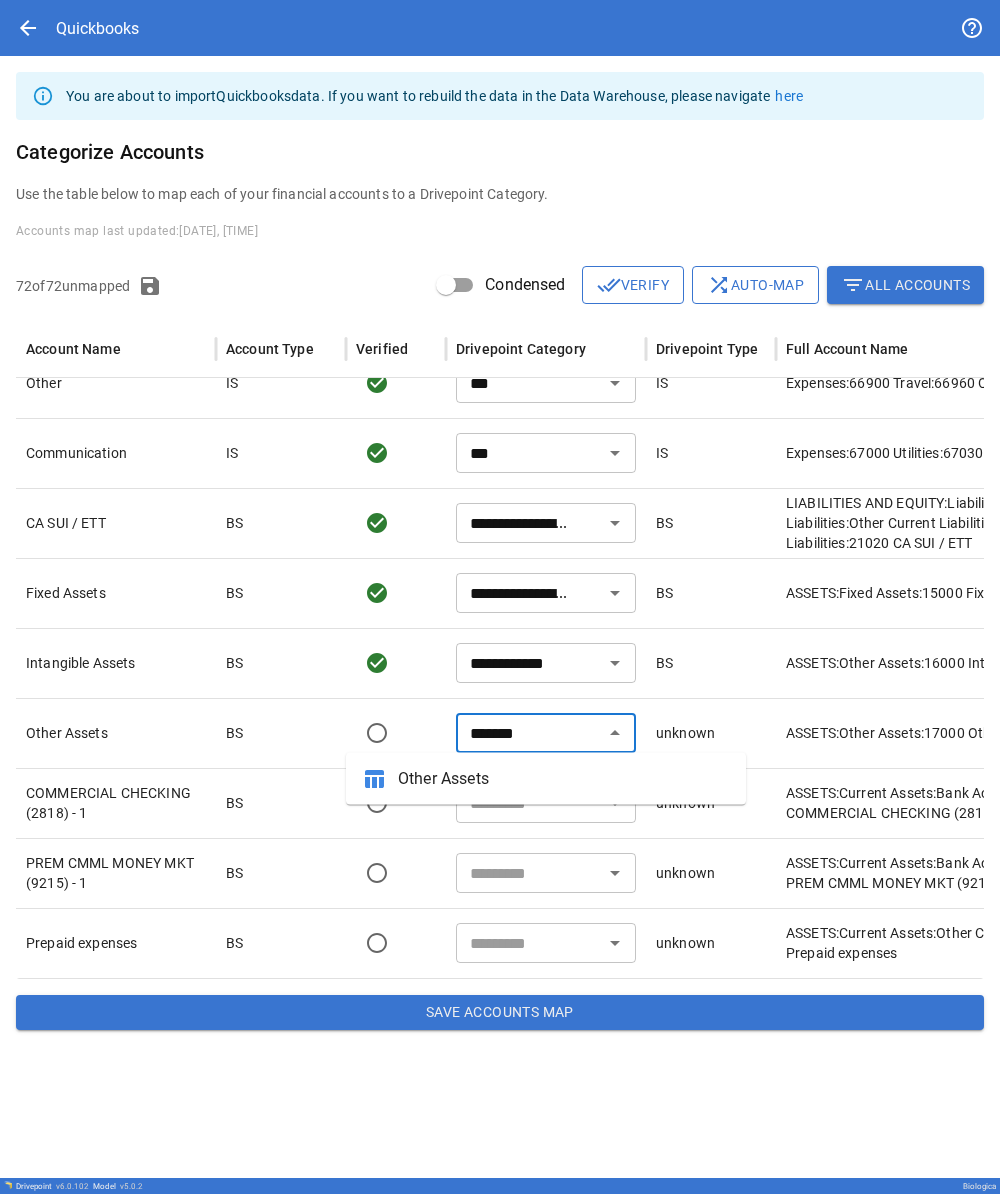 click on "table_chart Other Assets" at bounding box center (546, 779) 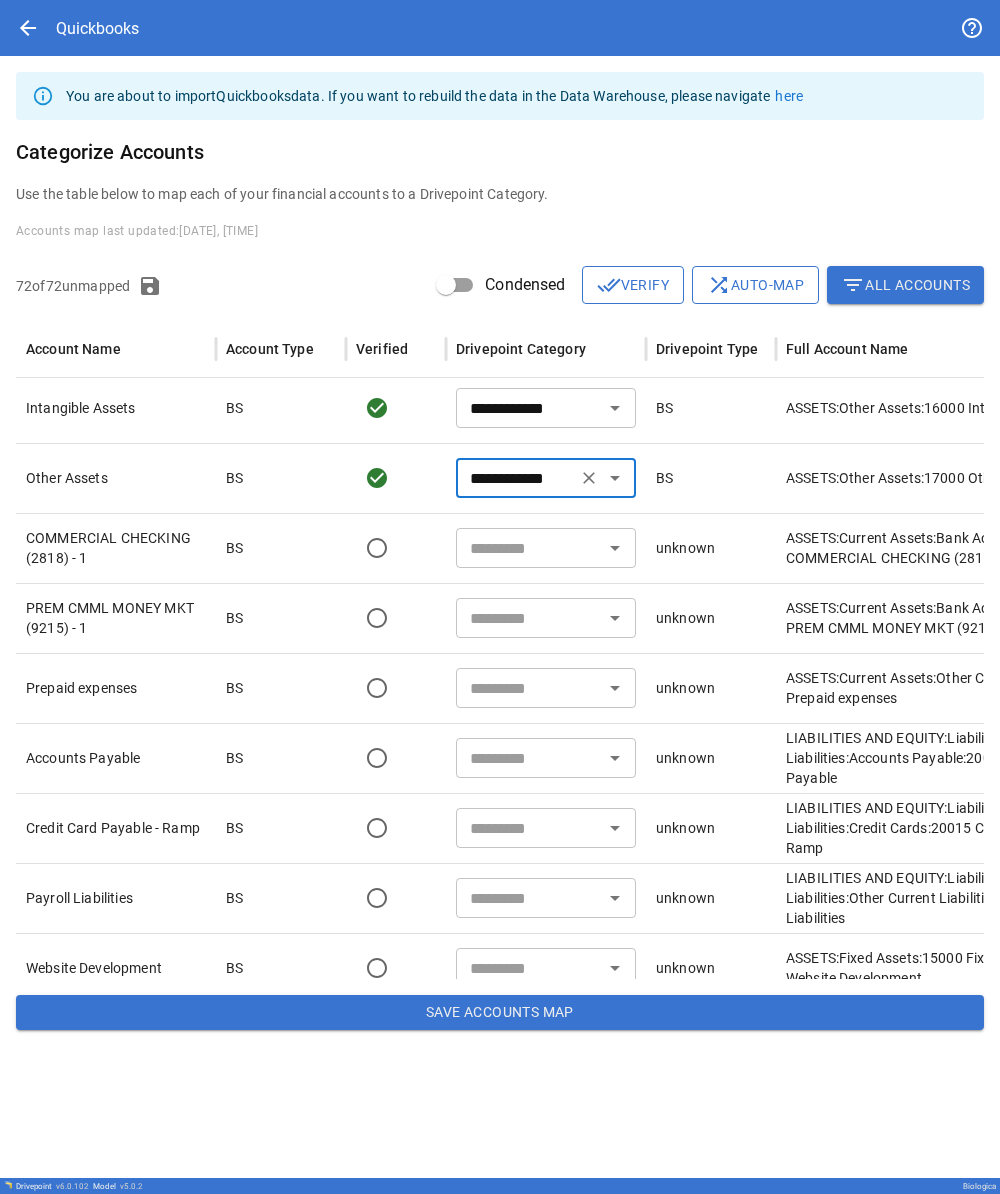 drag, startPoint x: 81, startPoint y: 1078, endPoint x: 599, endPoint y: 548, distance: 741.0965 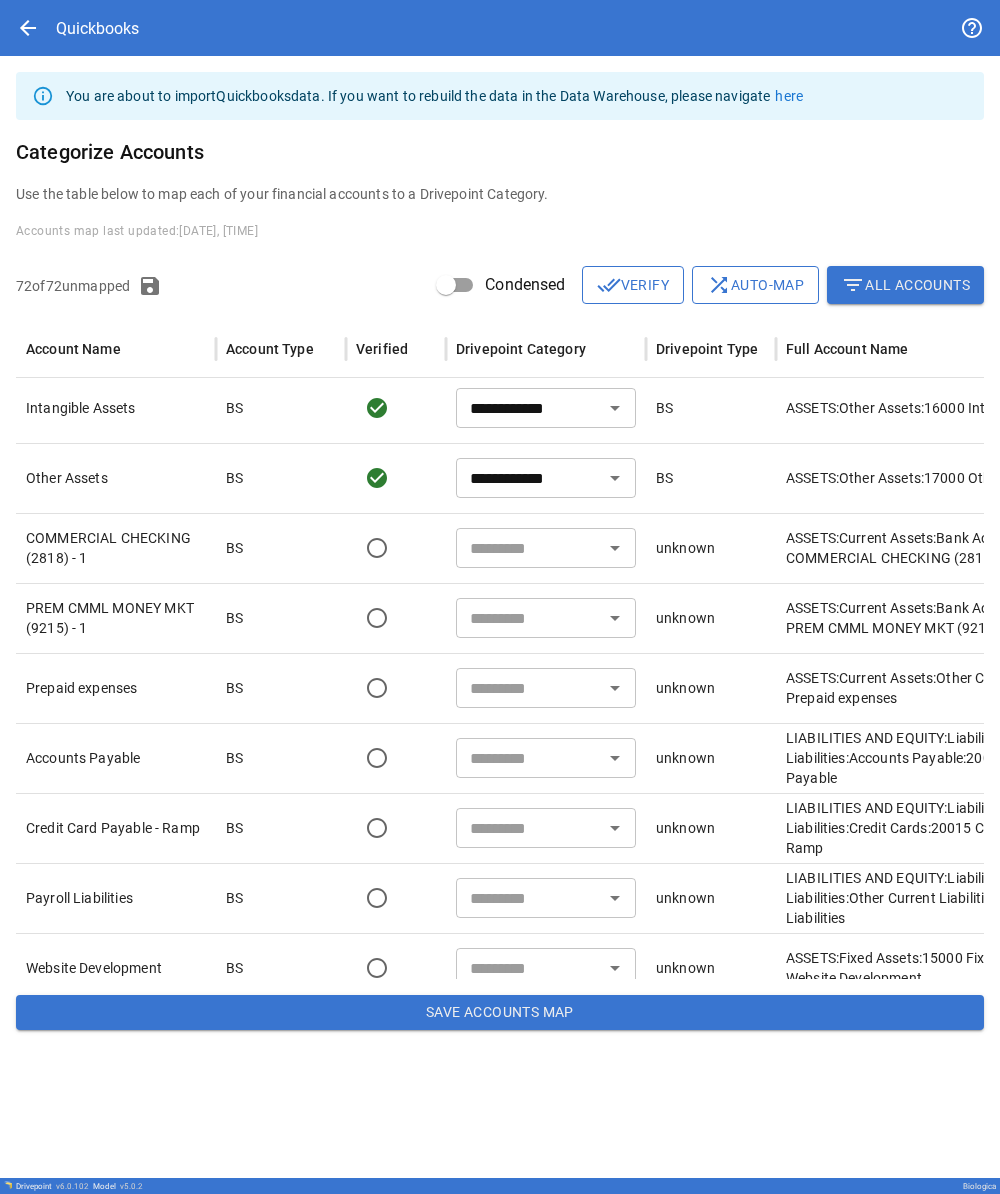 click at bounding box center (529, 548) 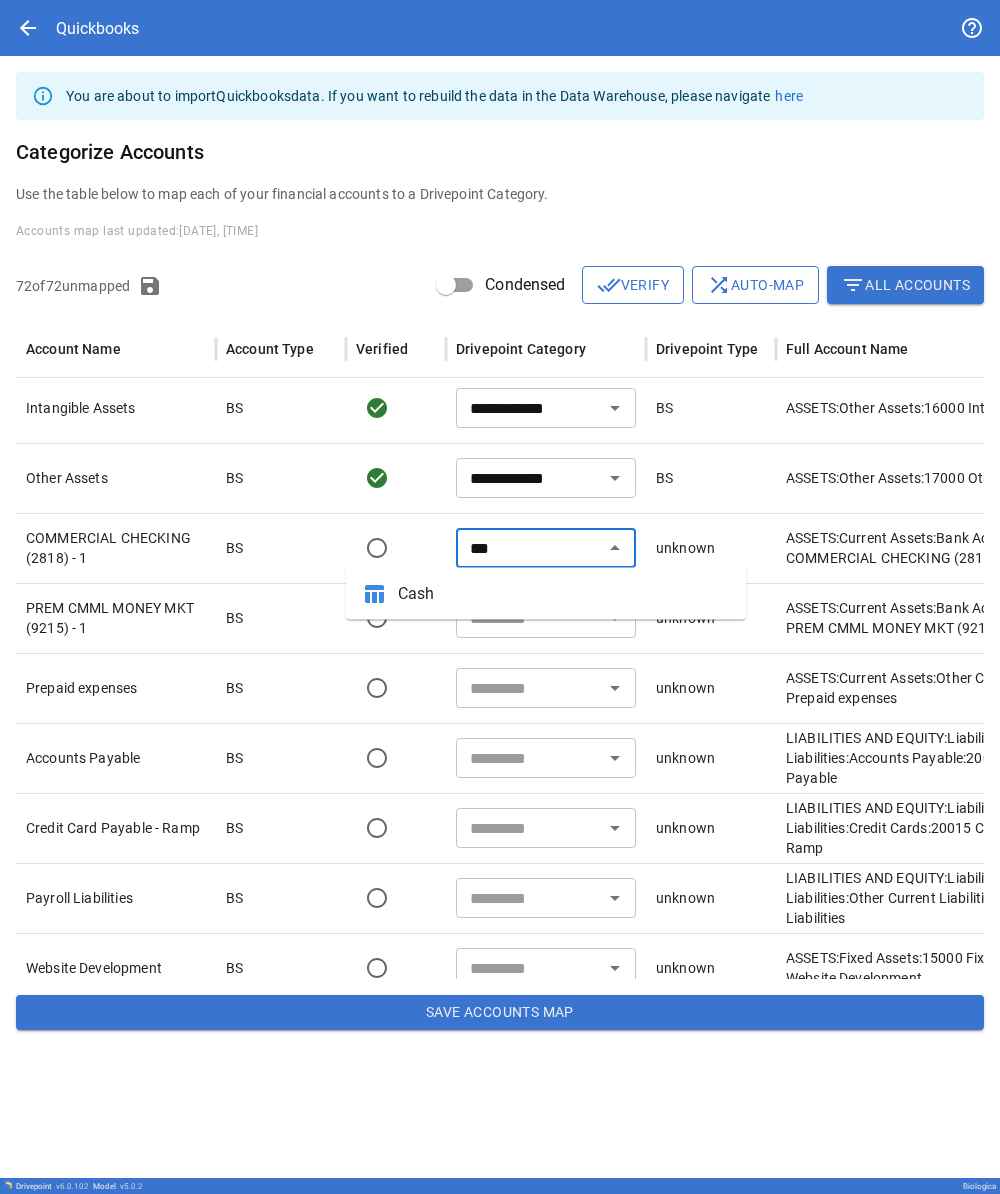 click on "Cash" at bounding box center (564, 594) 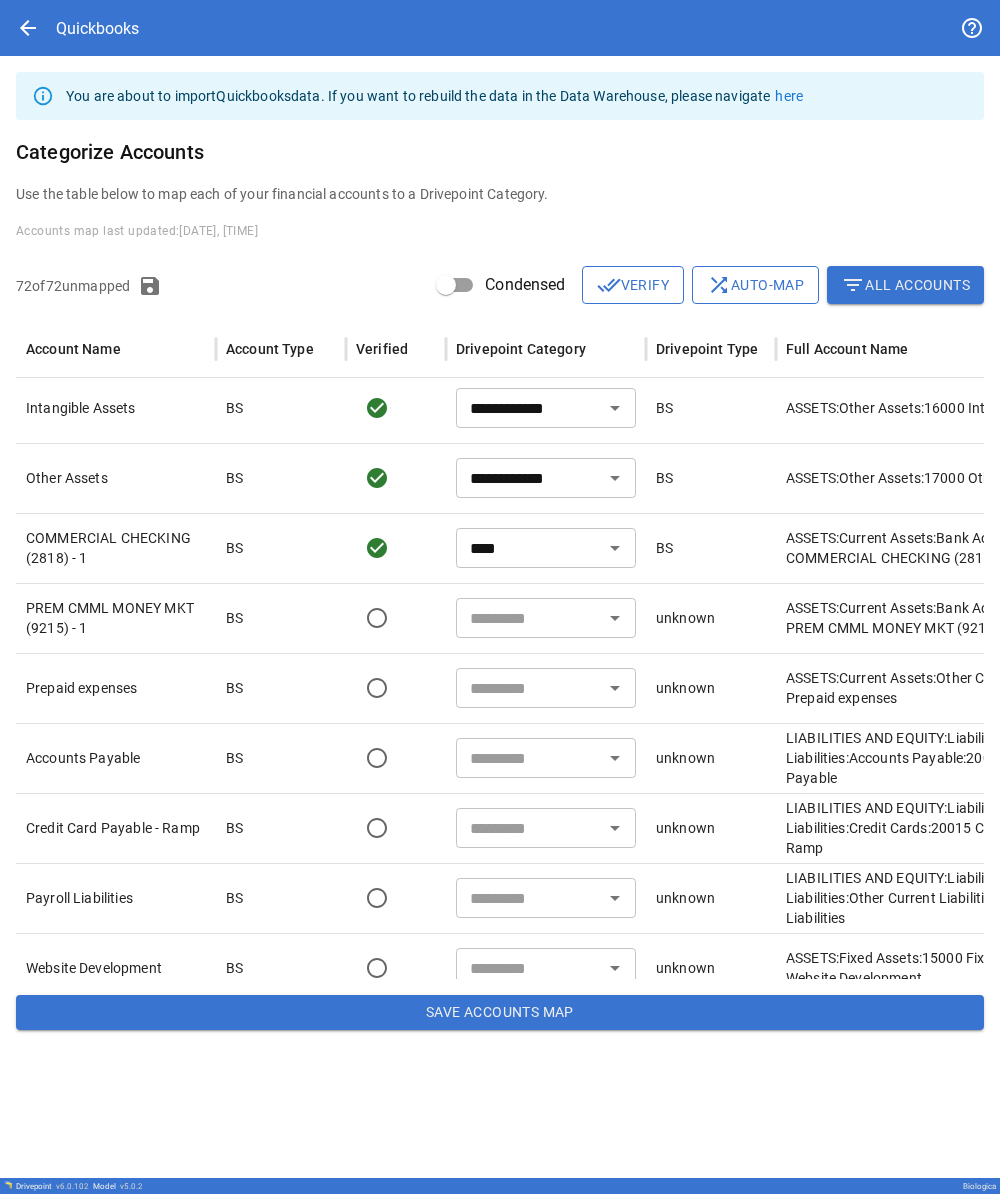 click at bounding box center (529, 618) 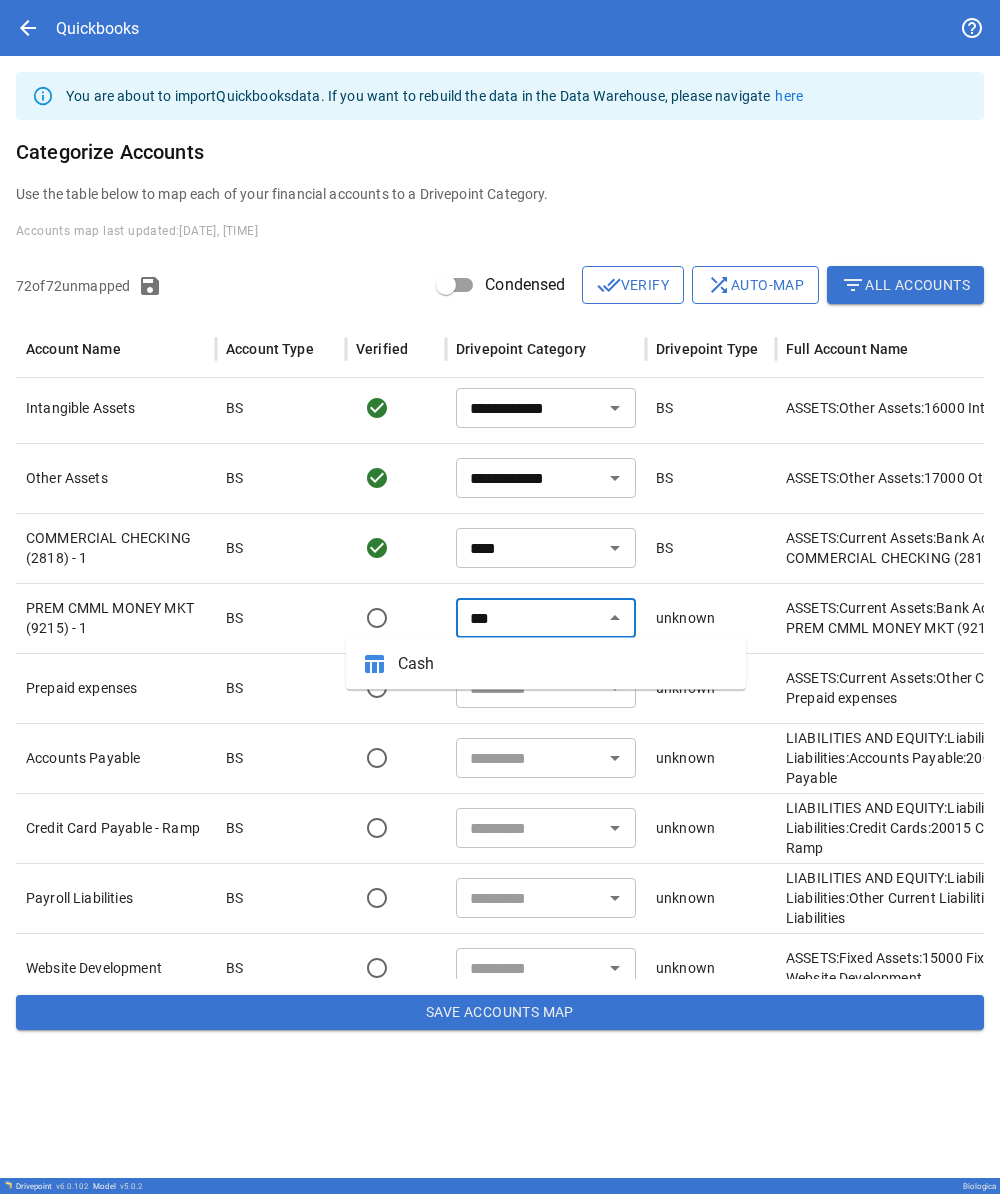 click on "Cash" at bounding box center [564, 664] 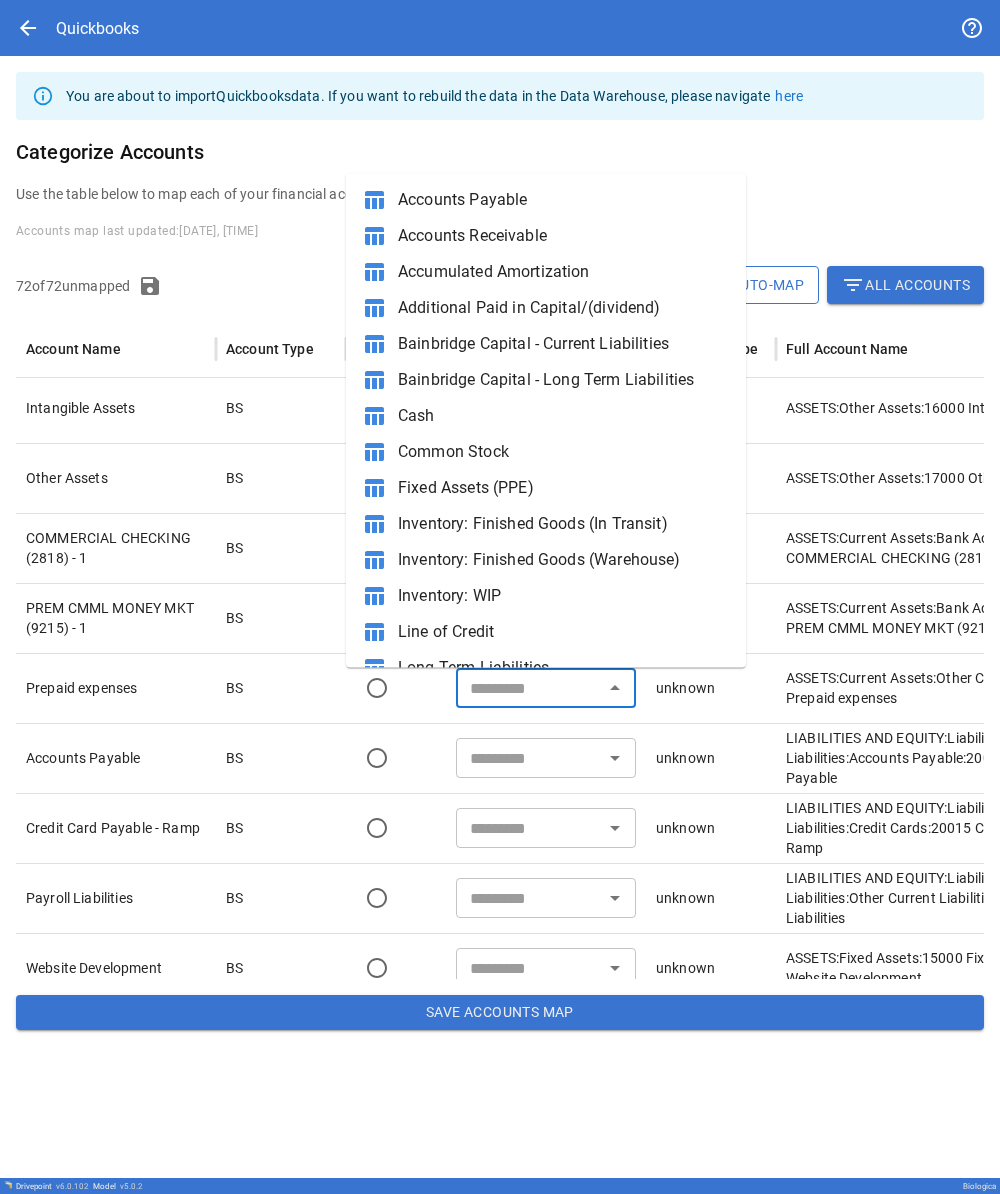 click at bounding box center [529, 688] 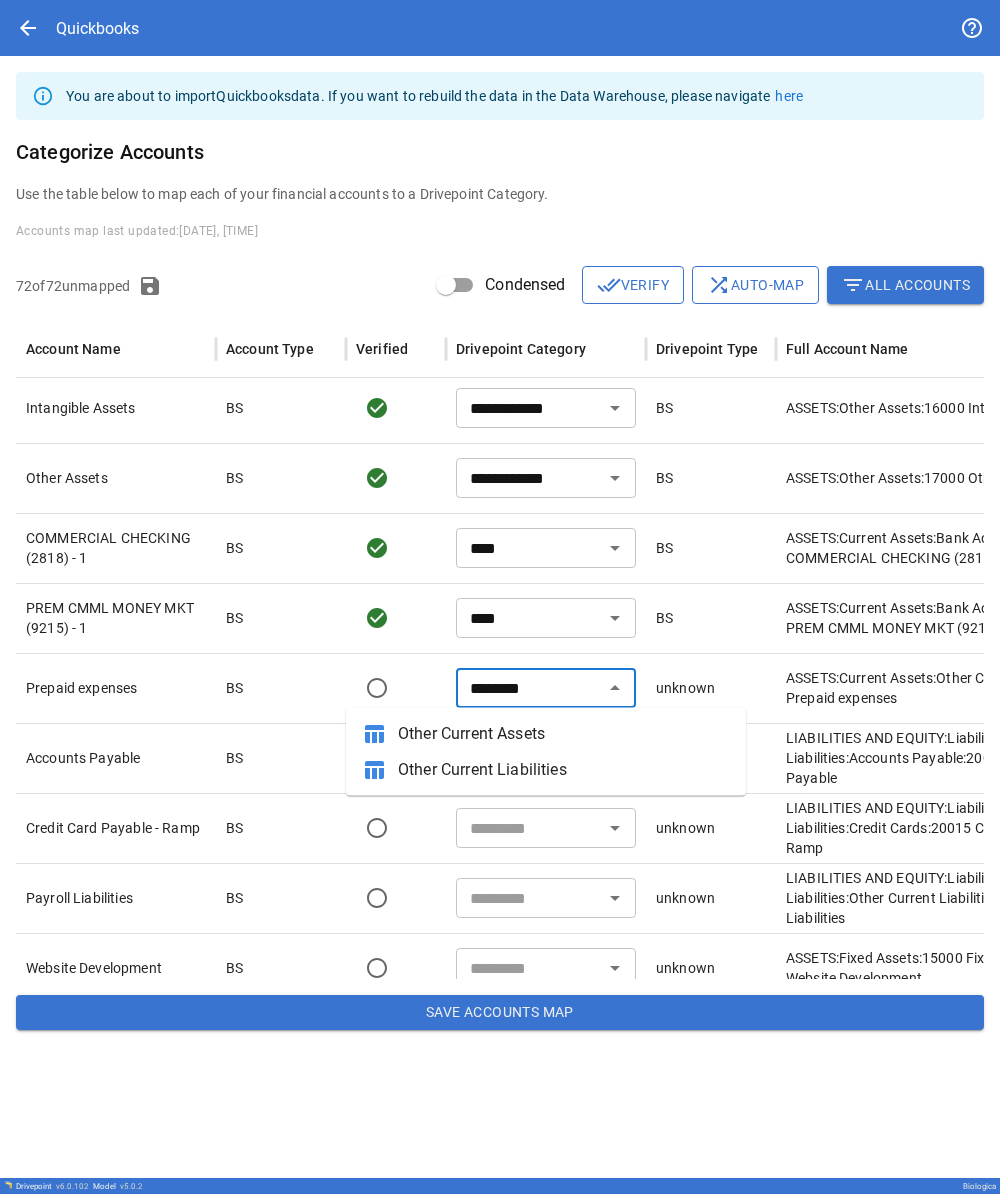 click on "Other Current Assets" at bounding box center [564, 734] 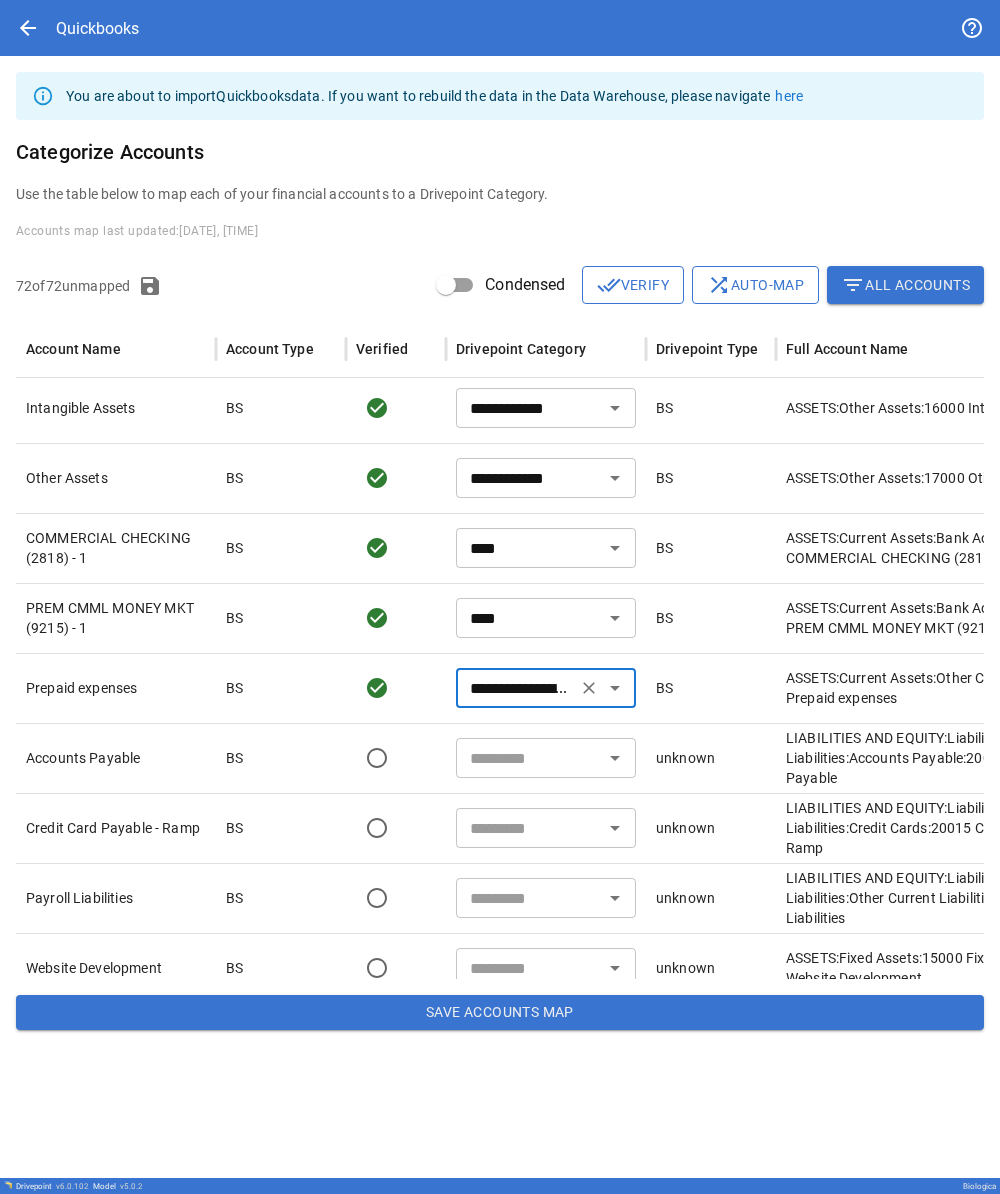 click at bounding box center [529, 758] 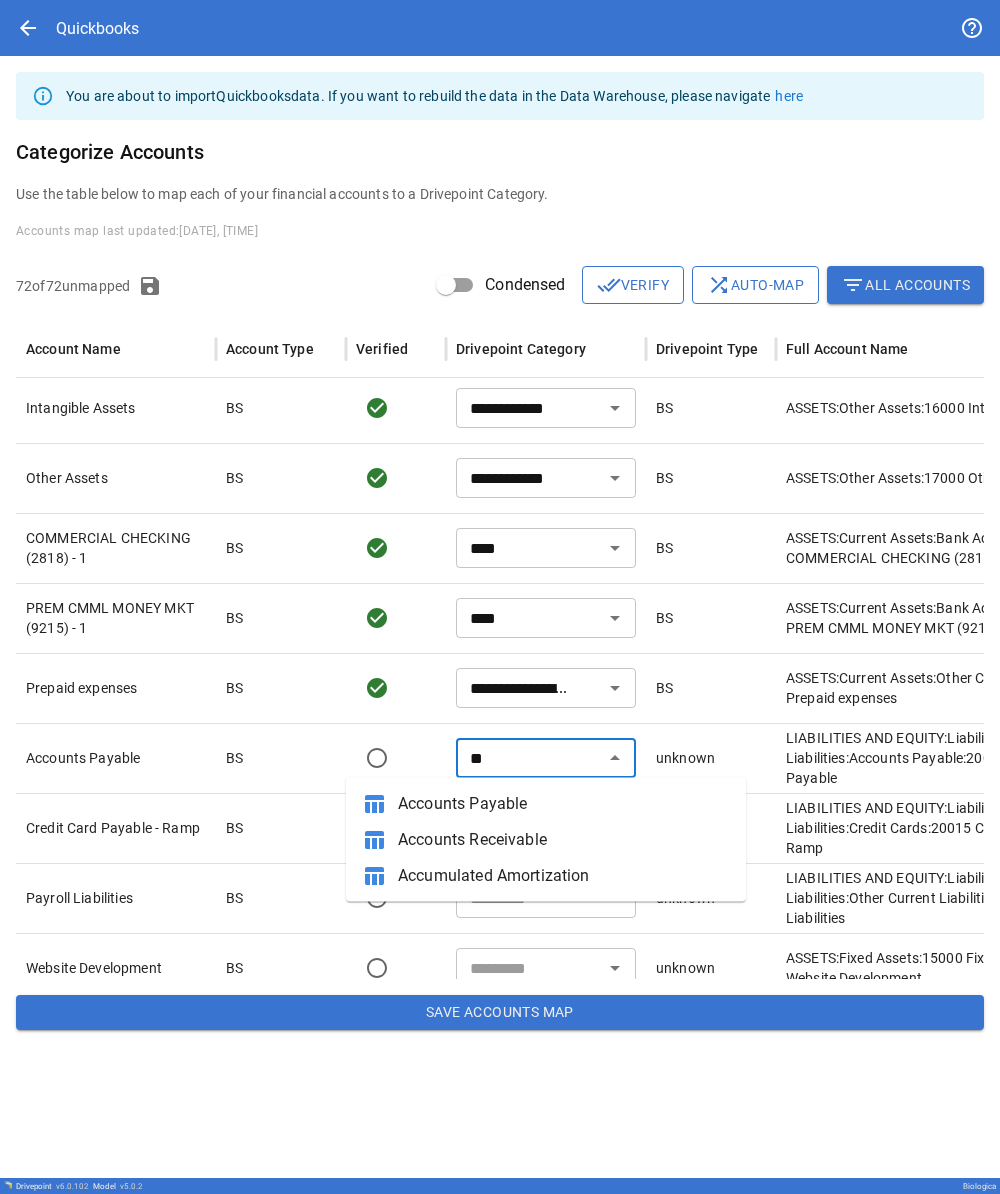 click on "Accounts Payable" at bounding box center (564, 804) 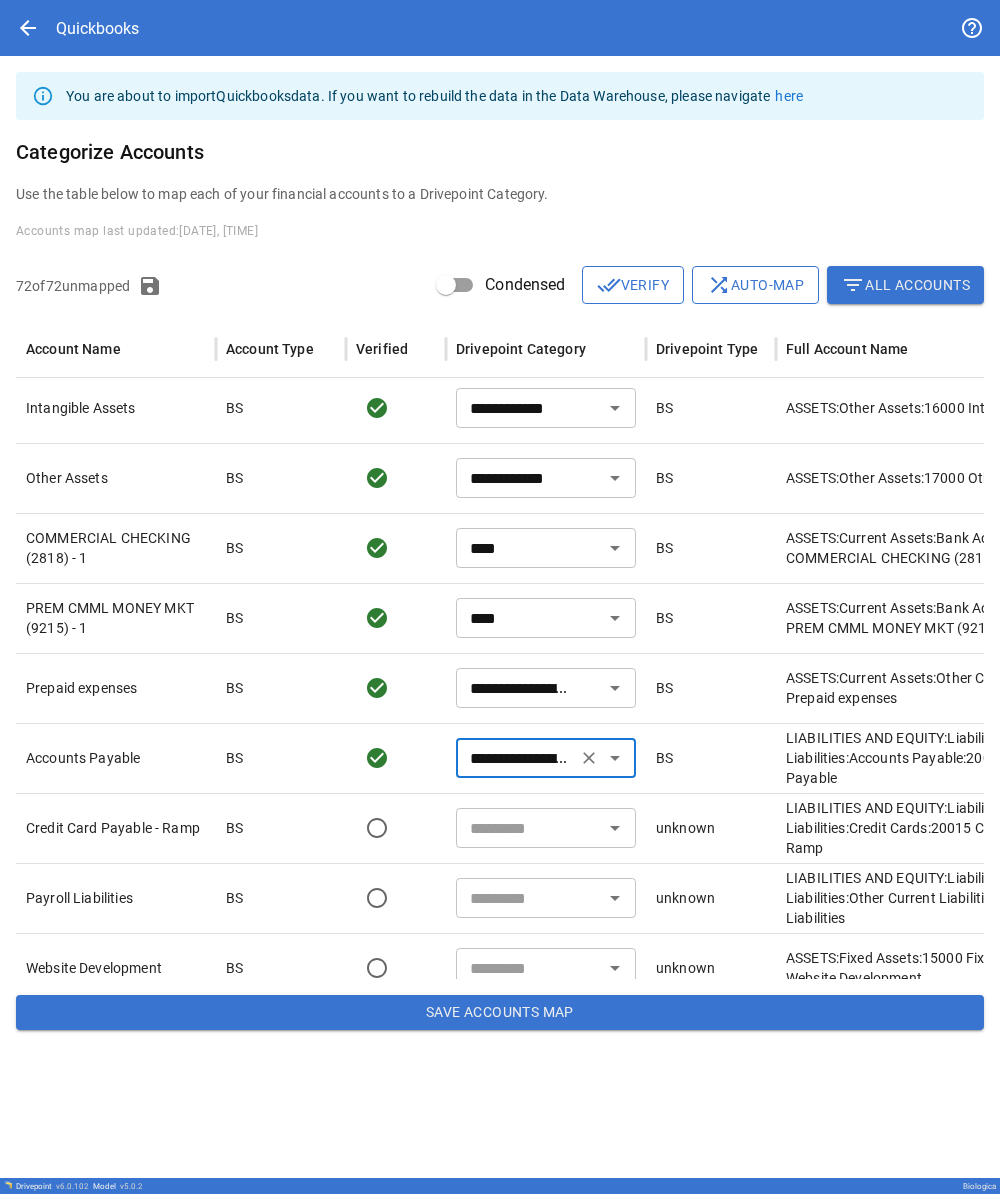 scroll, scrollTop: 3558, scrollLeft: 0, axis: vertical 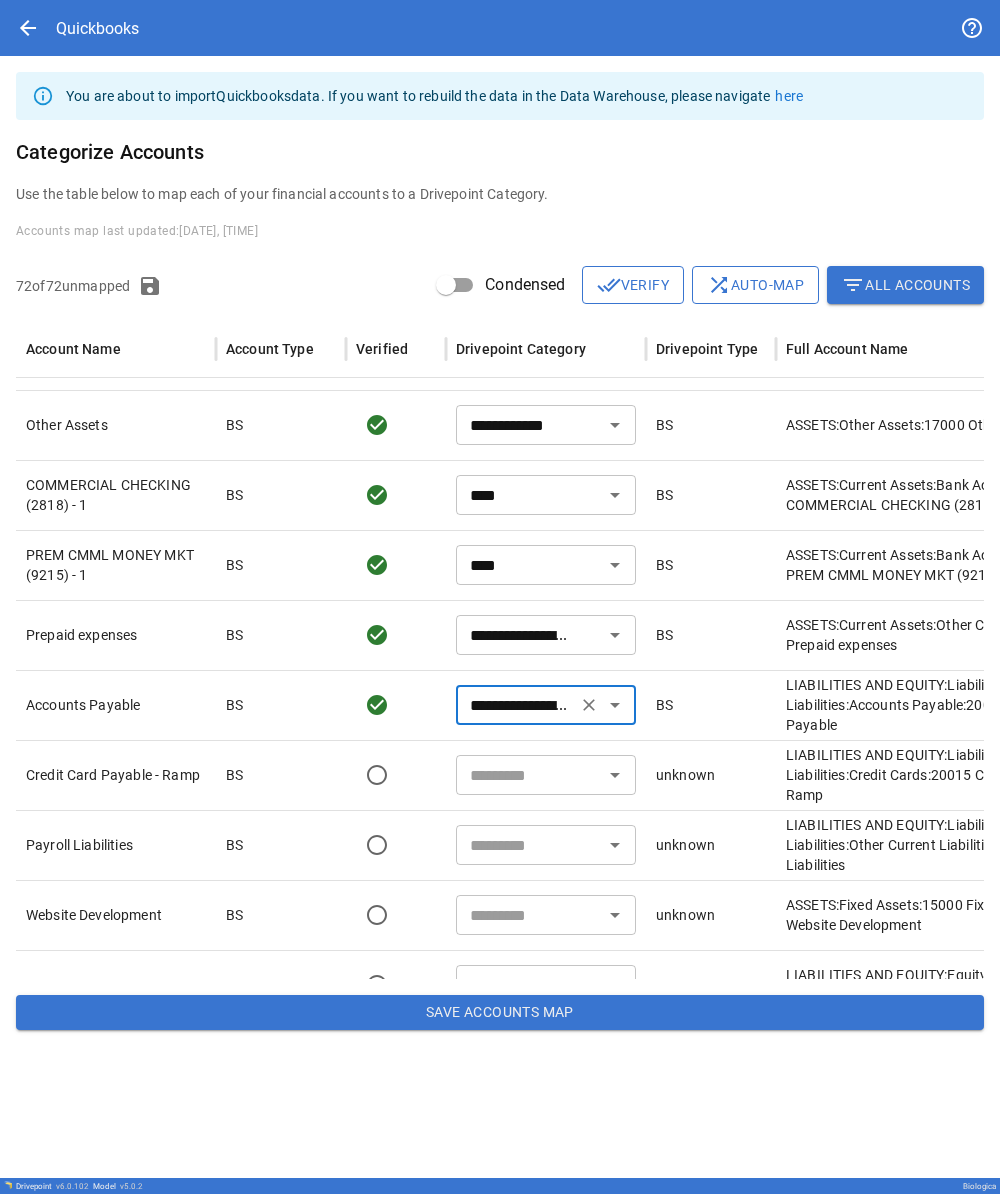 click at bounding box center (529, 775) 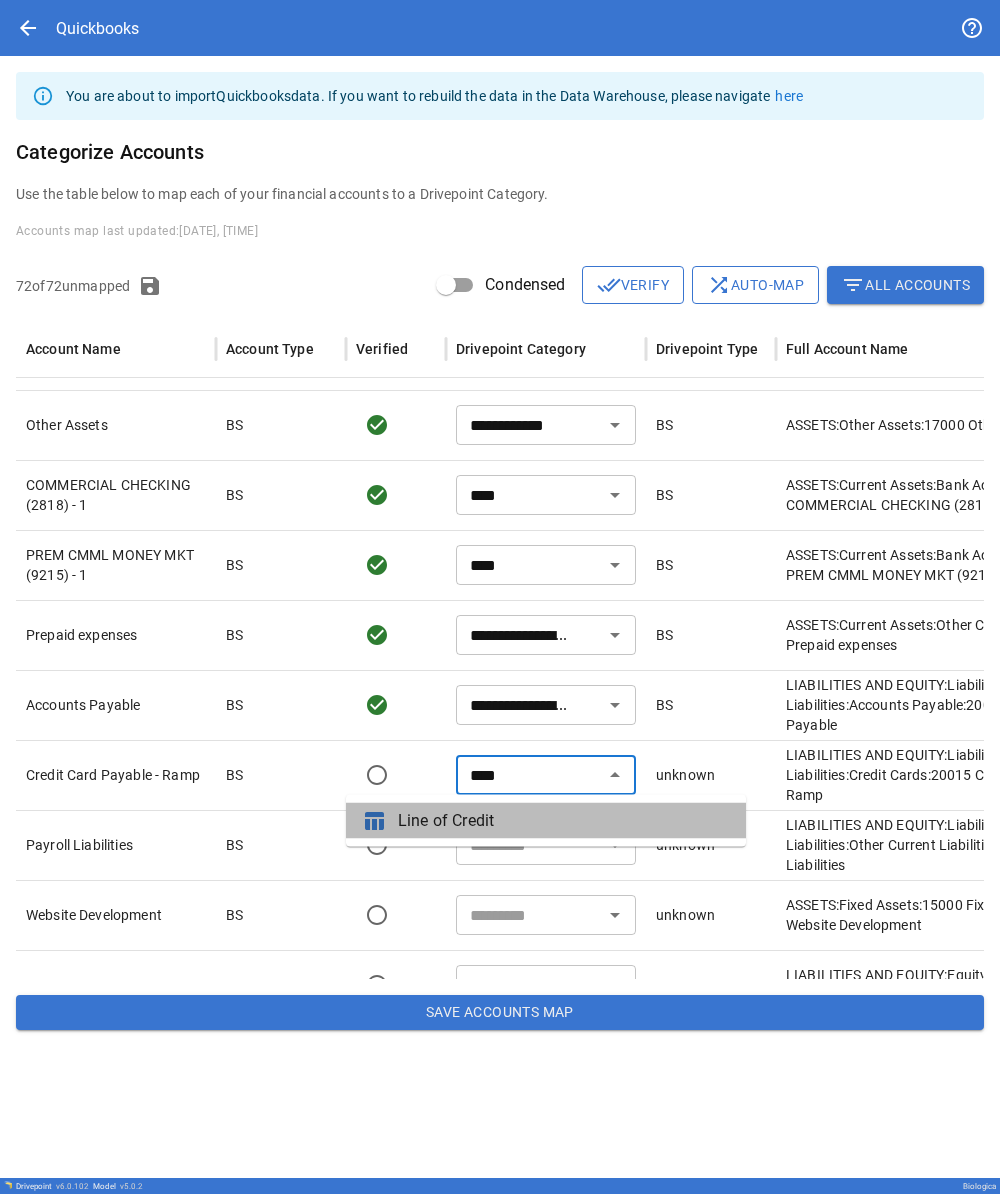 click on "Line of Credit" at bounding box center (564, 821) 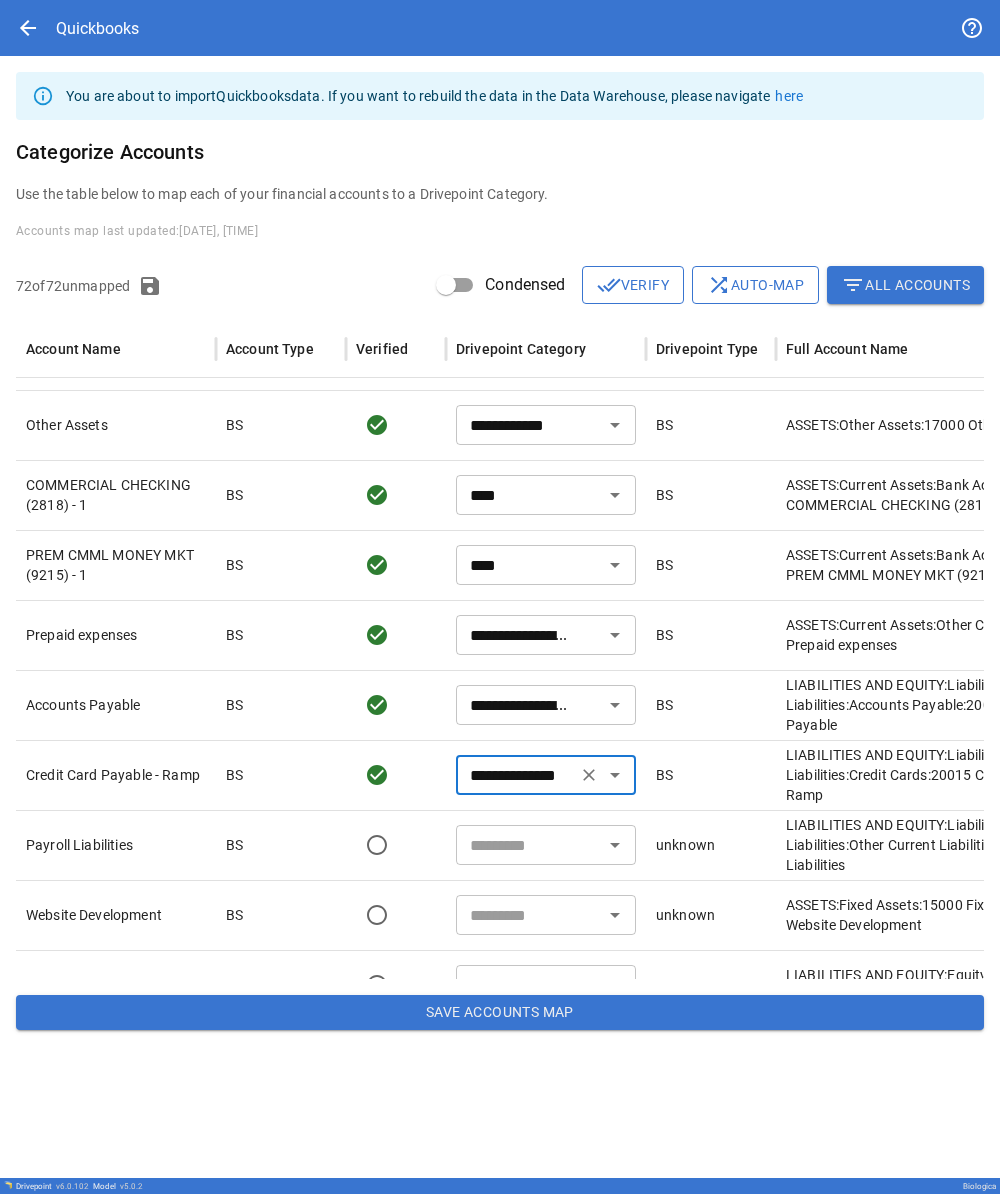 scroll, scrollTop: 3615, scrollLeft: 0, axis: vertical 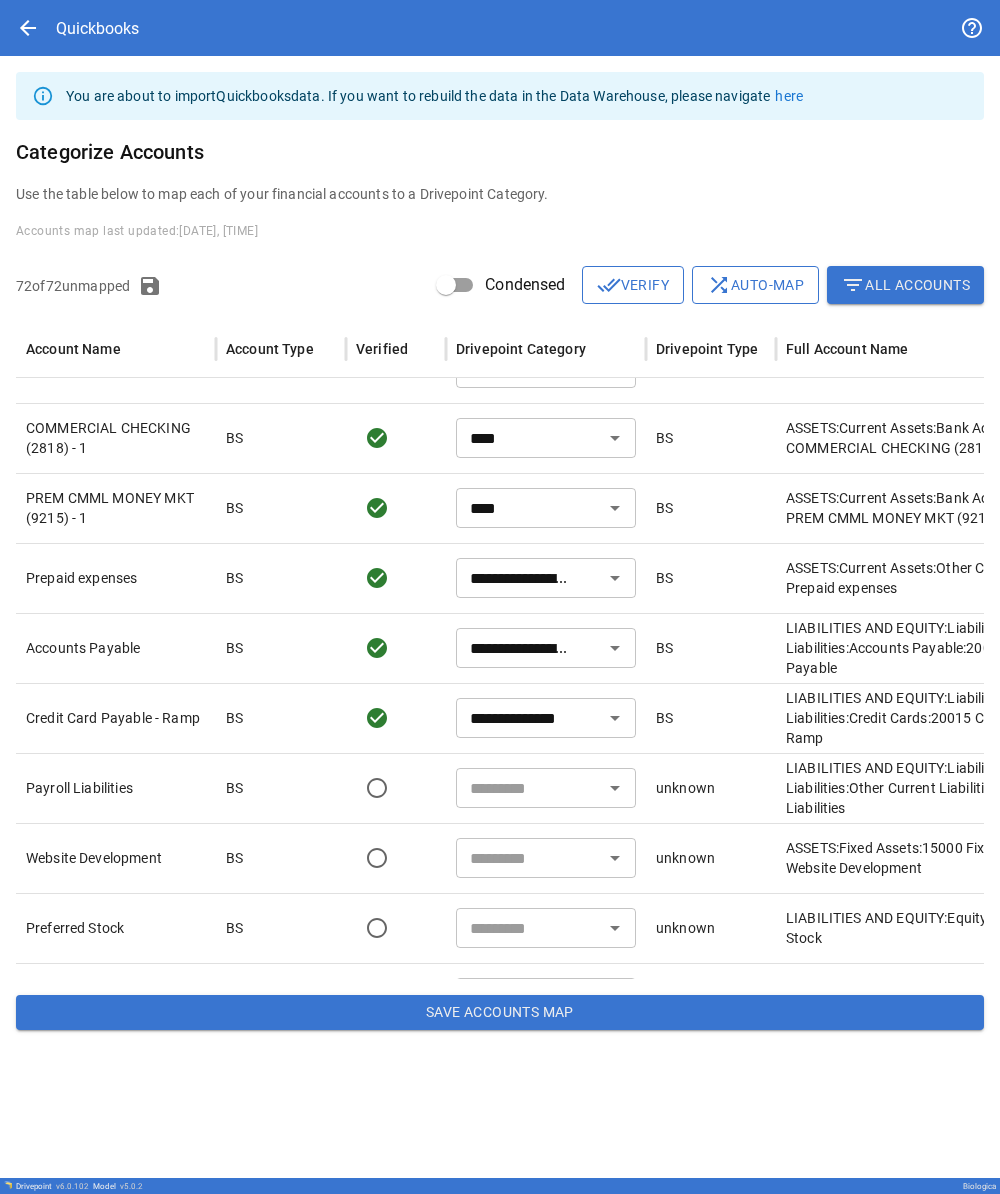 click at bounding box center [529, 788] 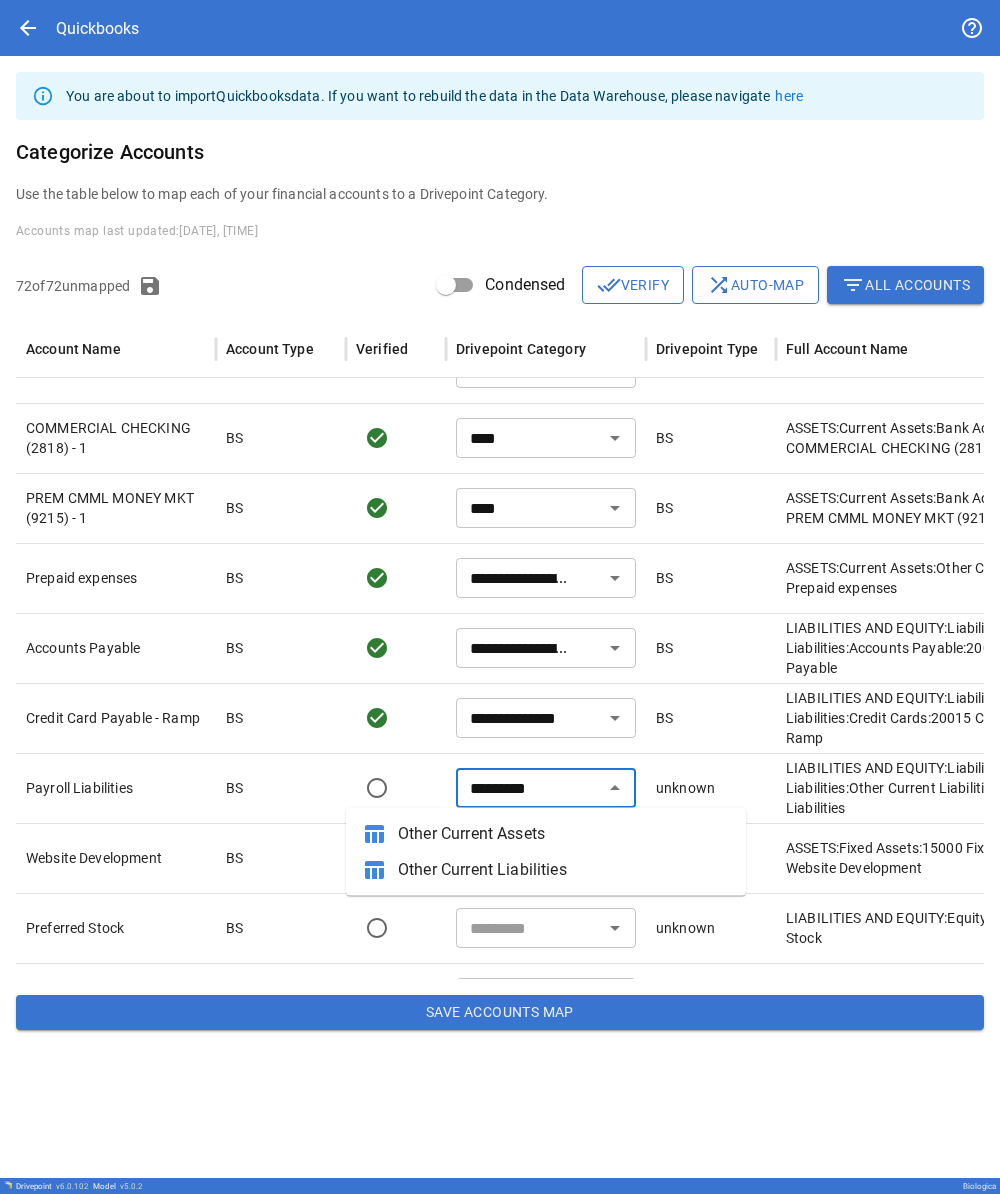 click on "Other Current Liabilities" at bounding box center [564, 870] 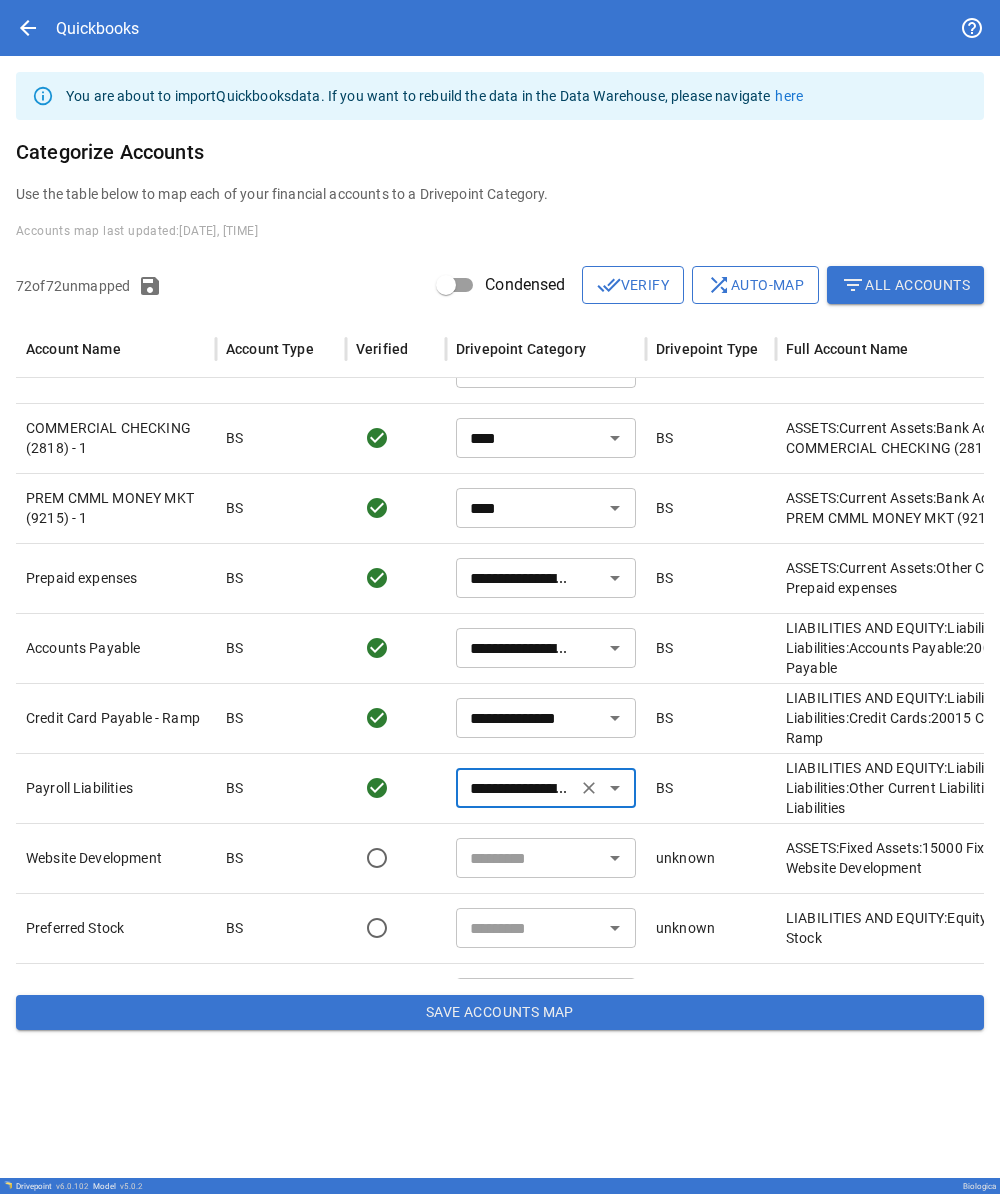 scroll, scrollTop: 3619, scrollLeft: 0, axis: vertical 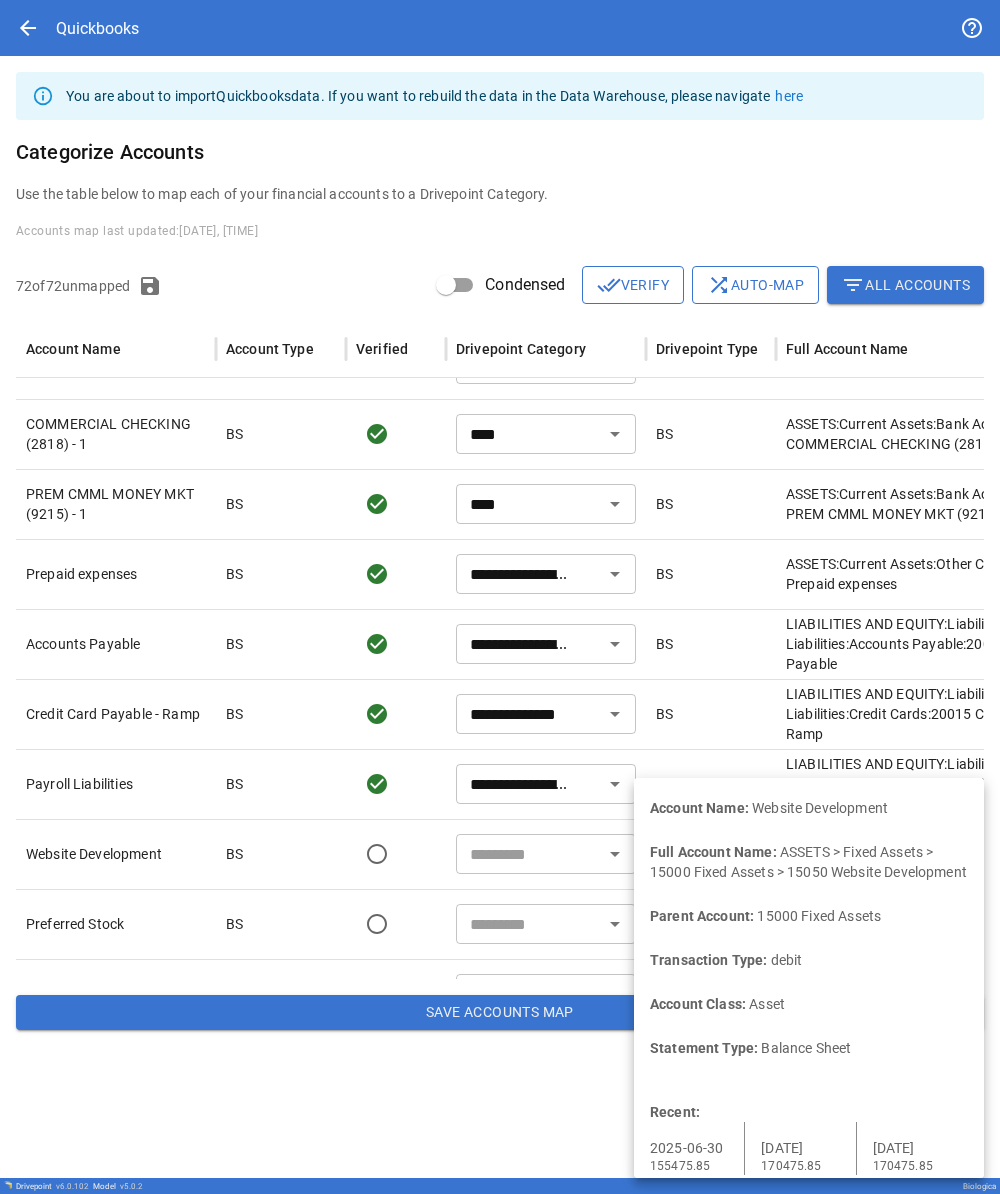 type on "**********" 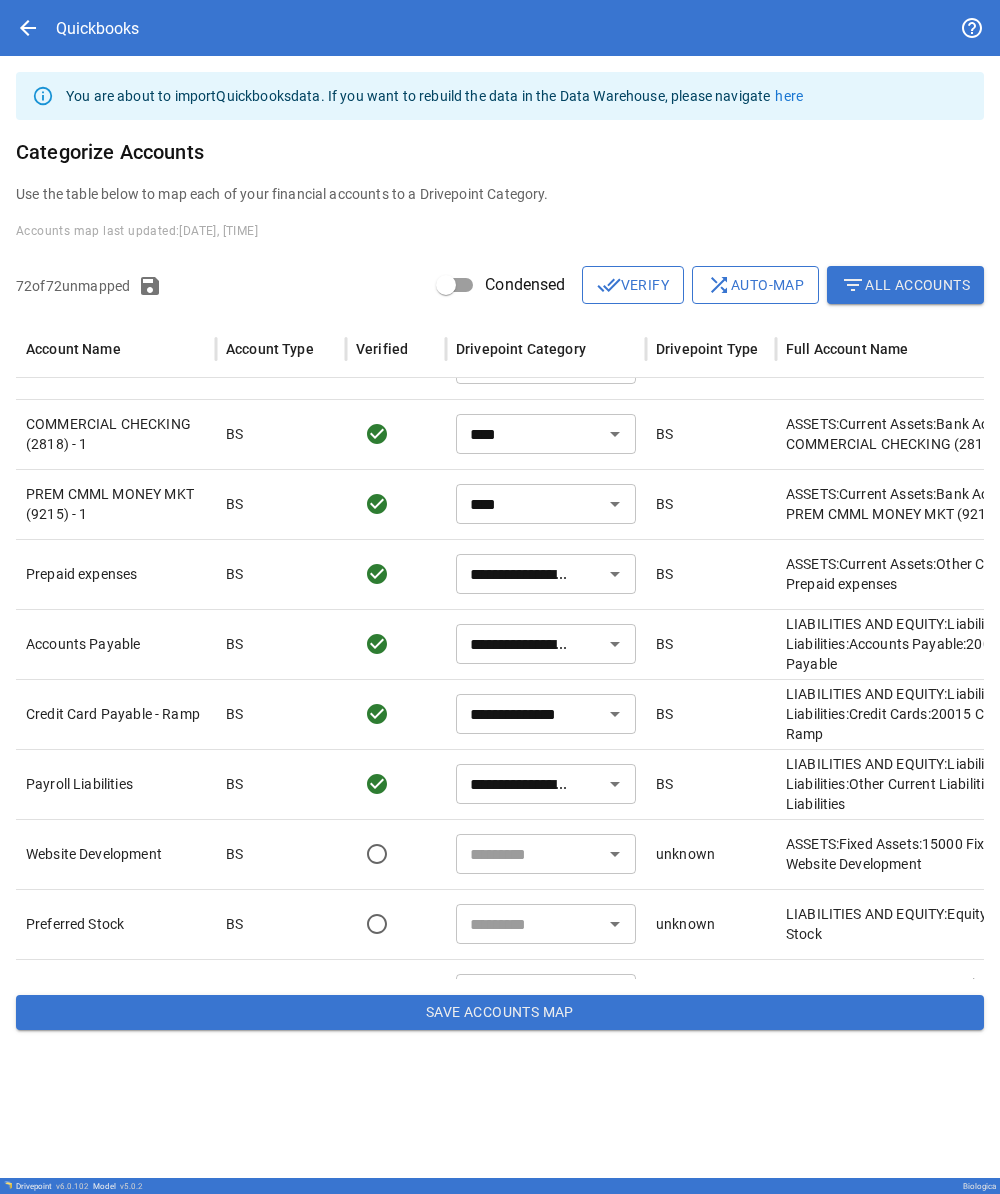 click at bounding box center (529, 854) 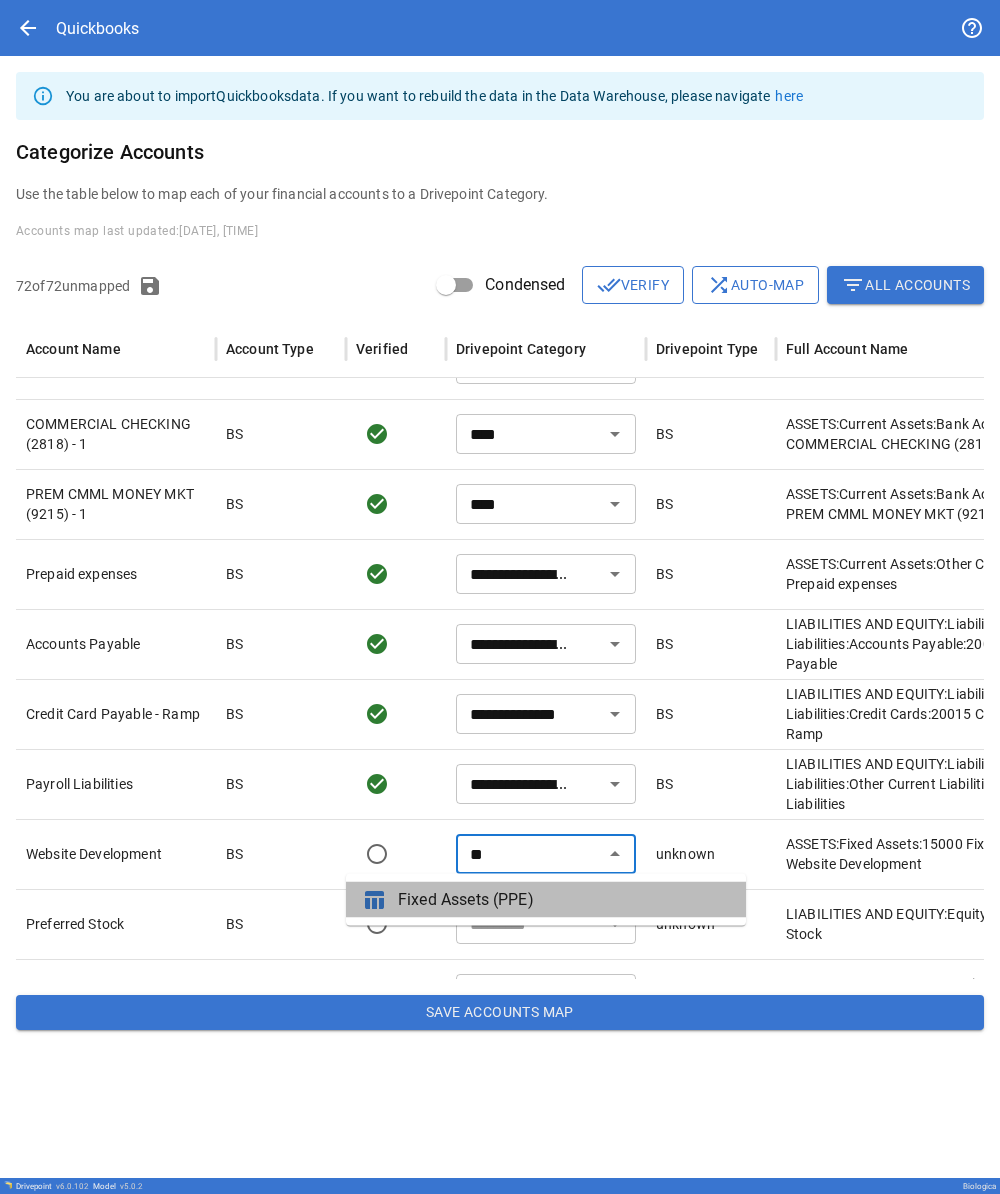 click on "Fixed Assets (PPE)" at bounding box center [564, 900] 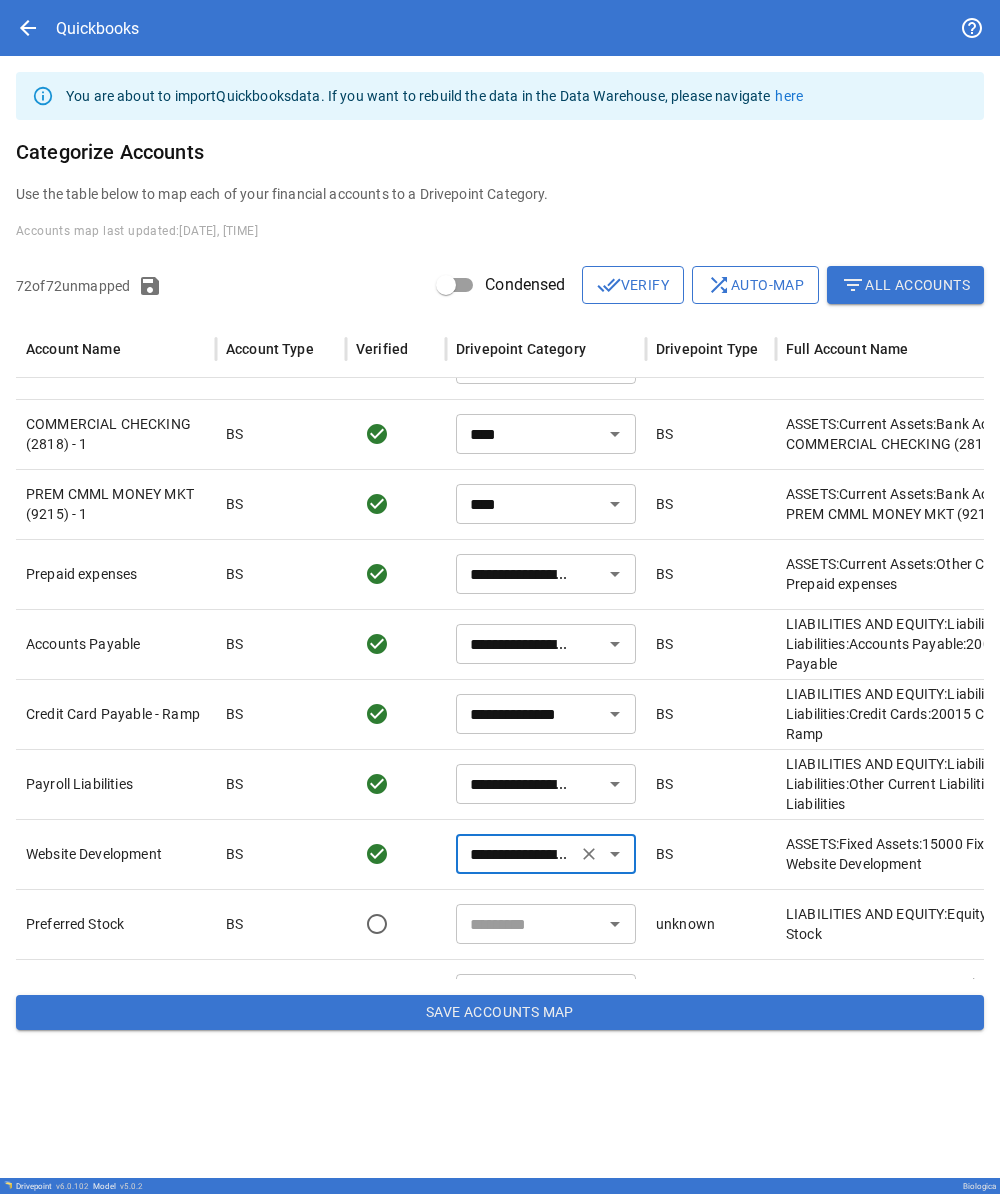 scroll, scrollTop: 3693, scrollLeft: 0, axis: vertical 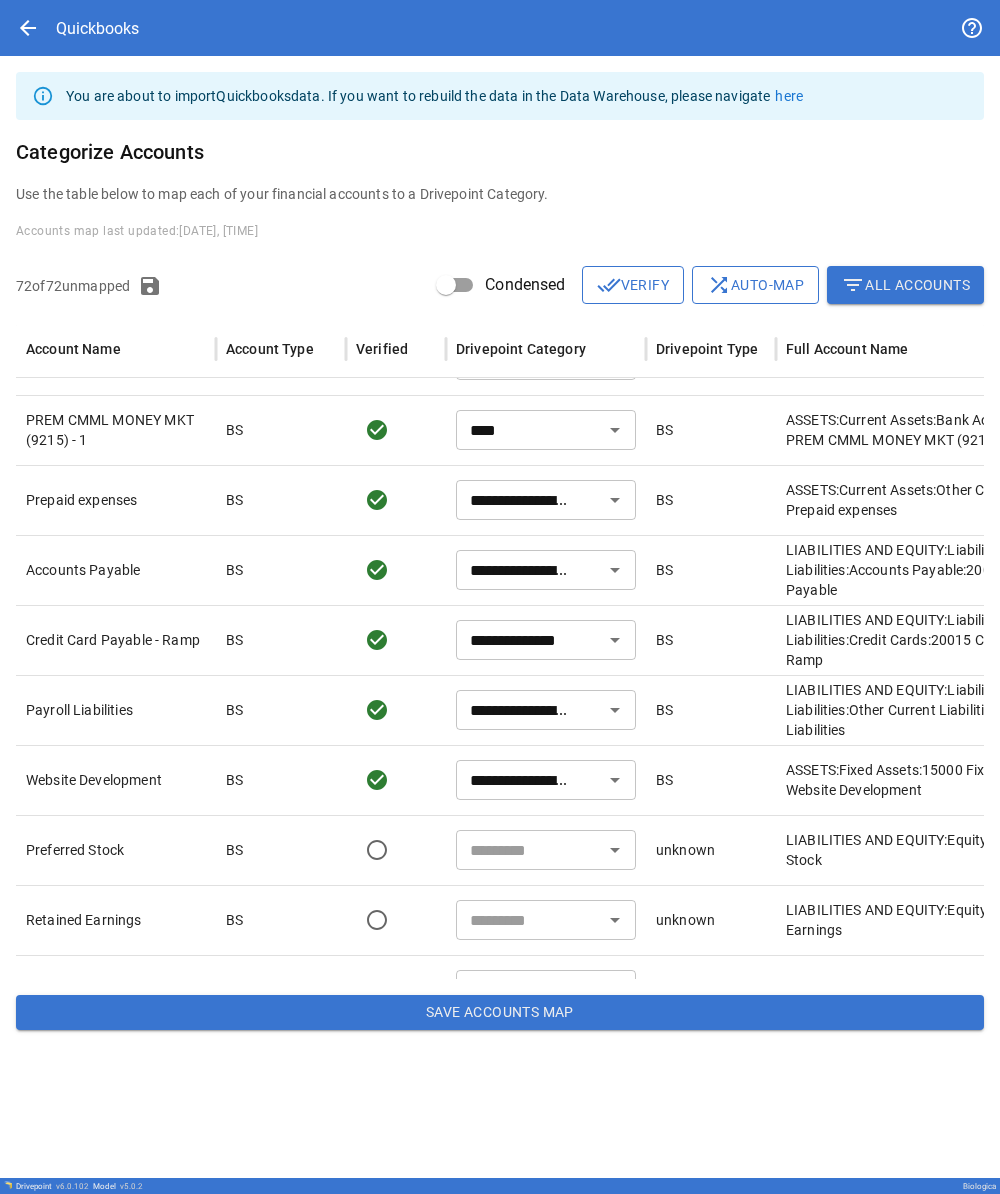 click at bounding box center [529, 850] 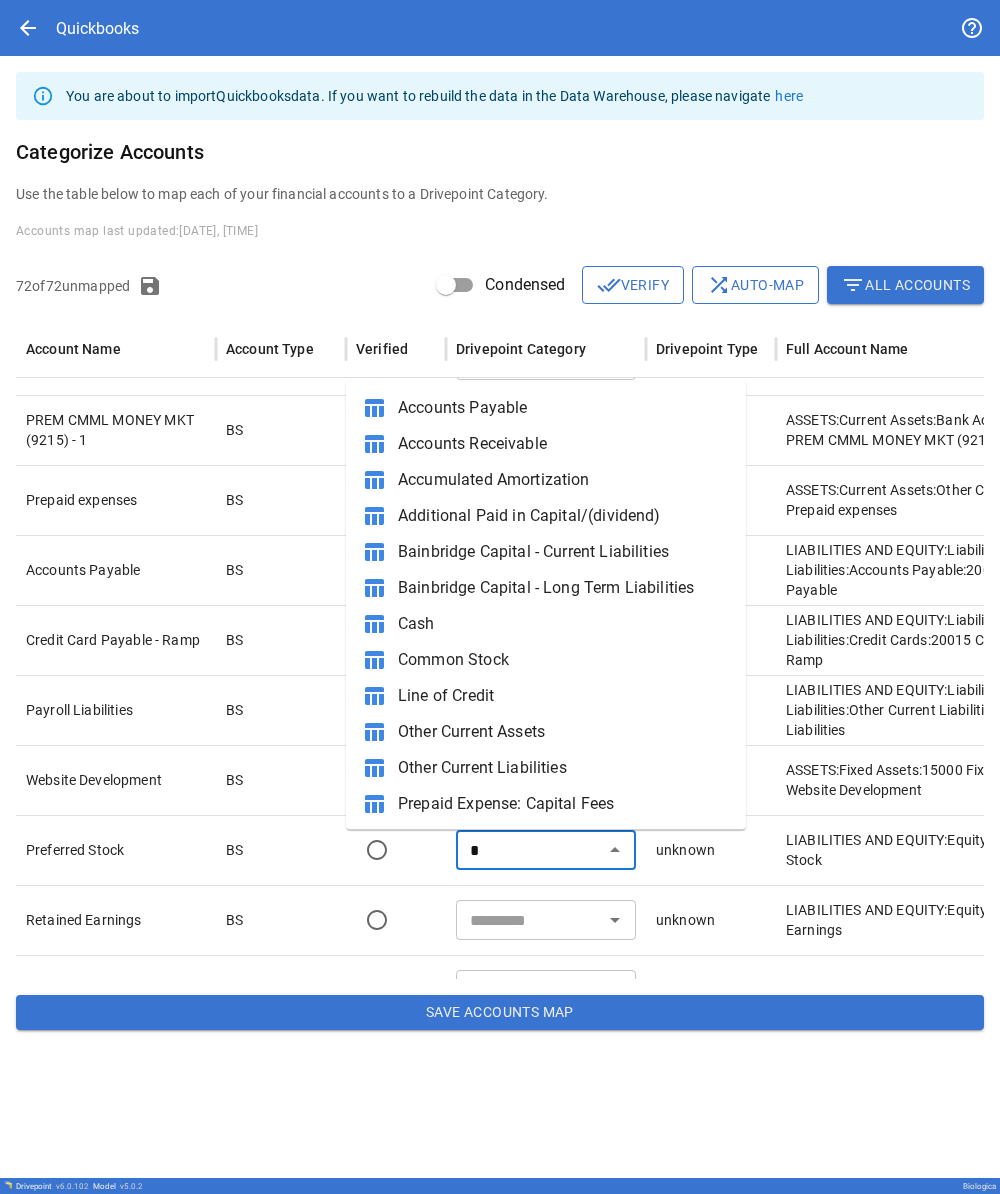 click on "Common Stock" at bounding box center [564, 660] 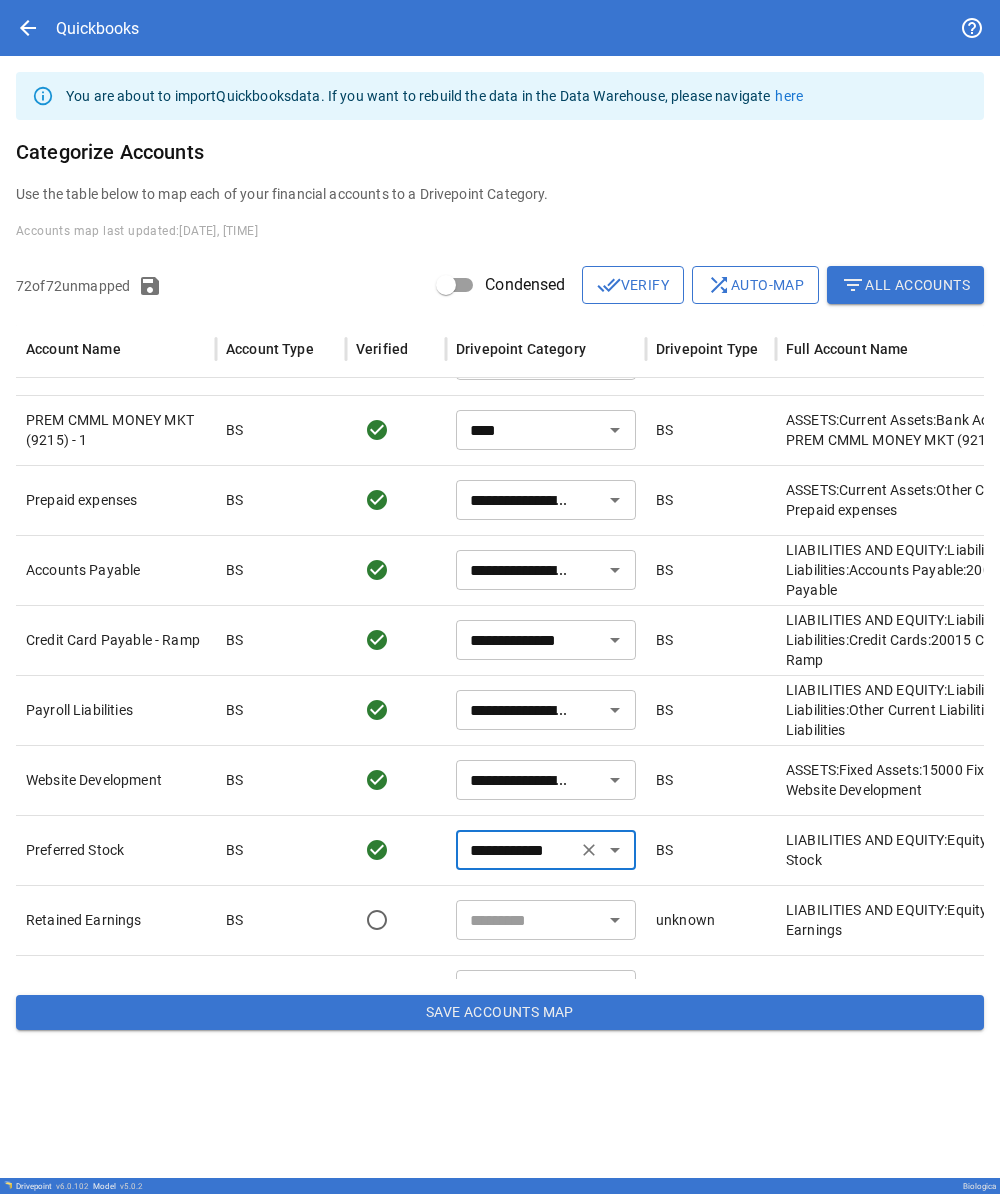 scroll, scrollTop: 3697, scrollLeft: 0, axis: vertical 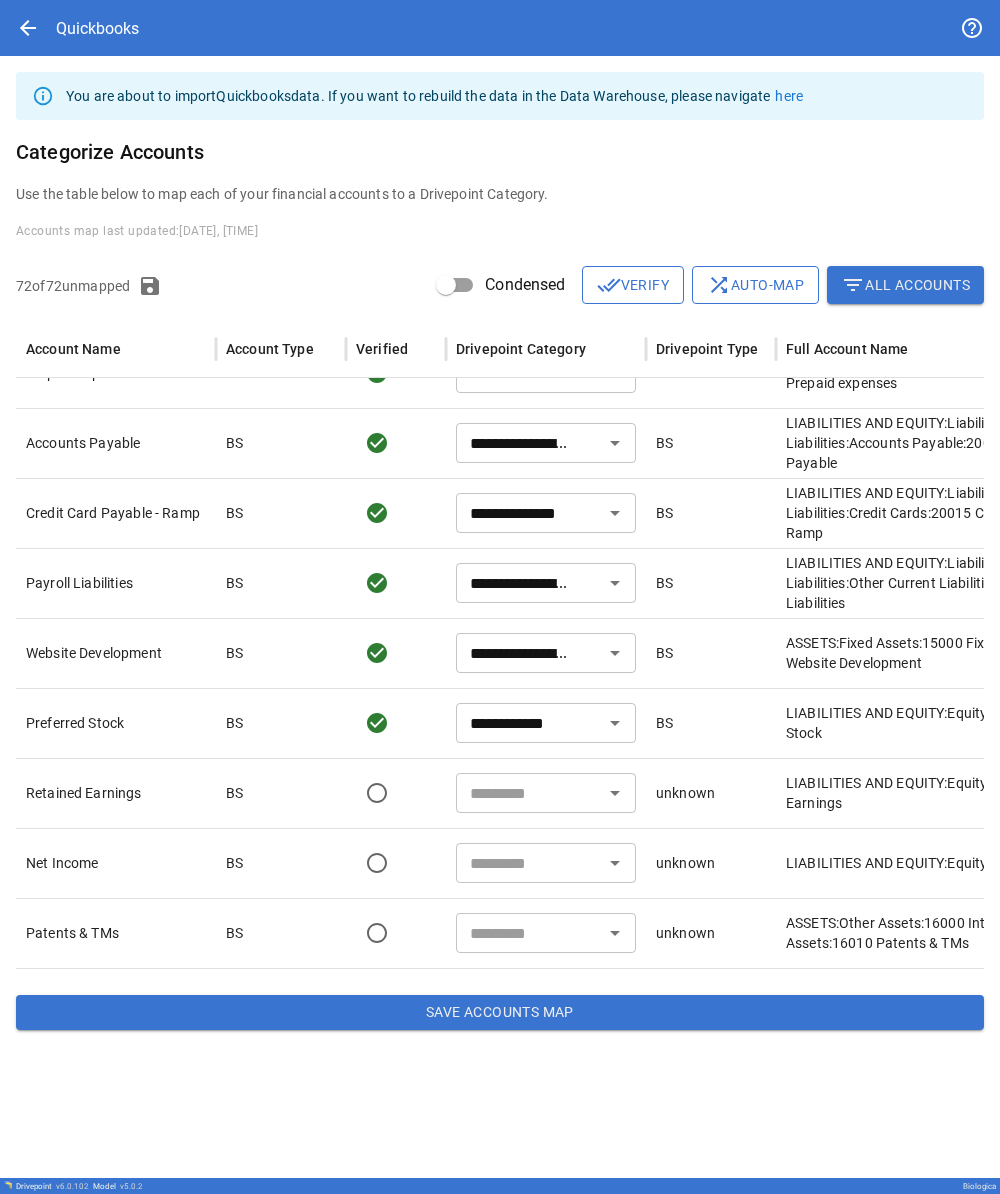 click at bounding box center [529, 793] 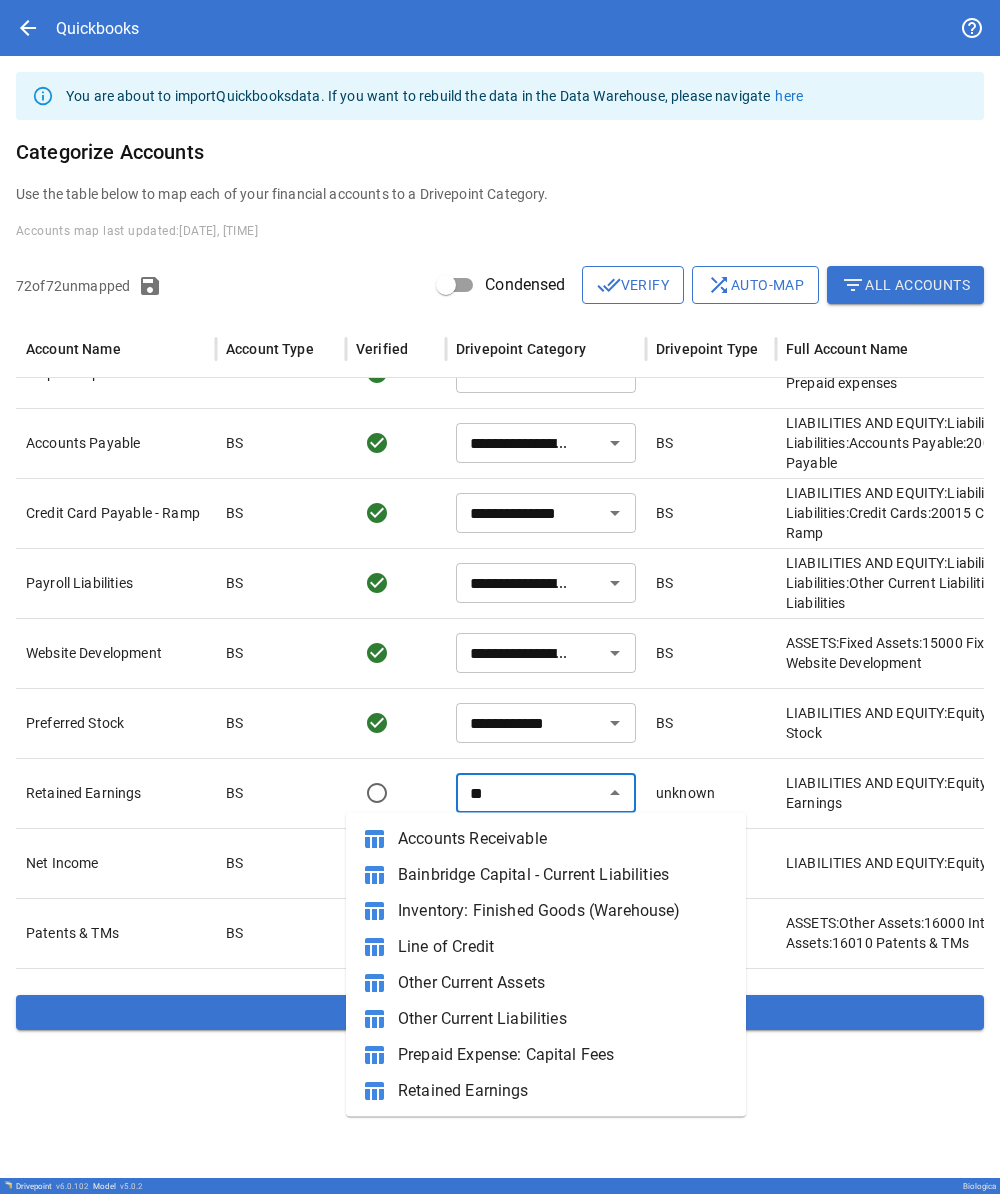 click on "Retained Earnings" at bounding box center [564, 1091] 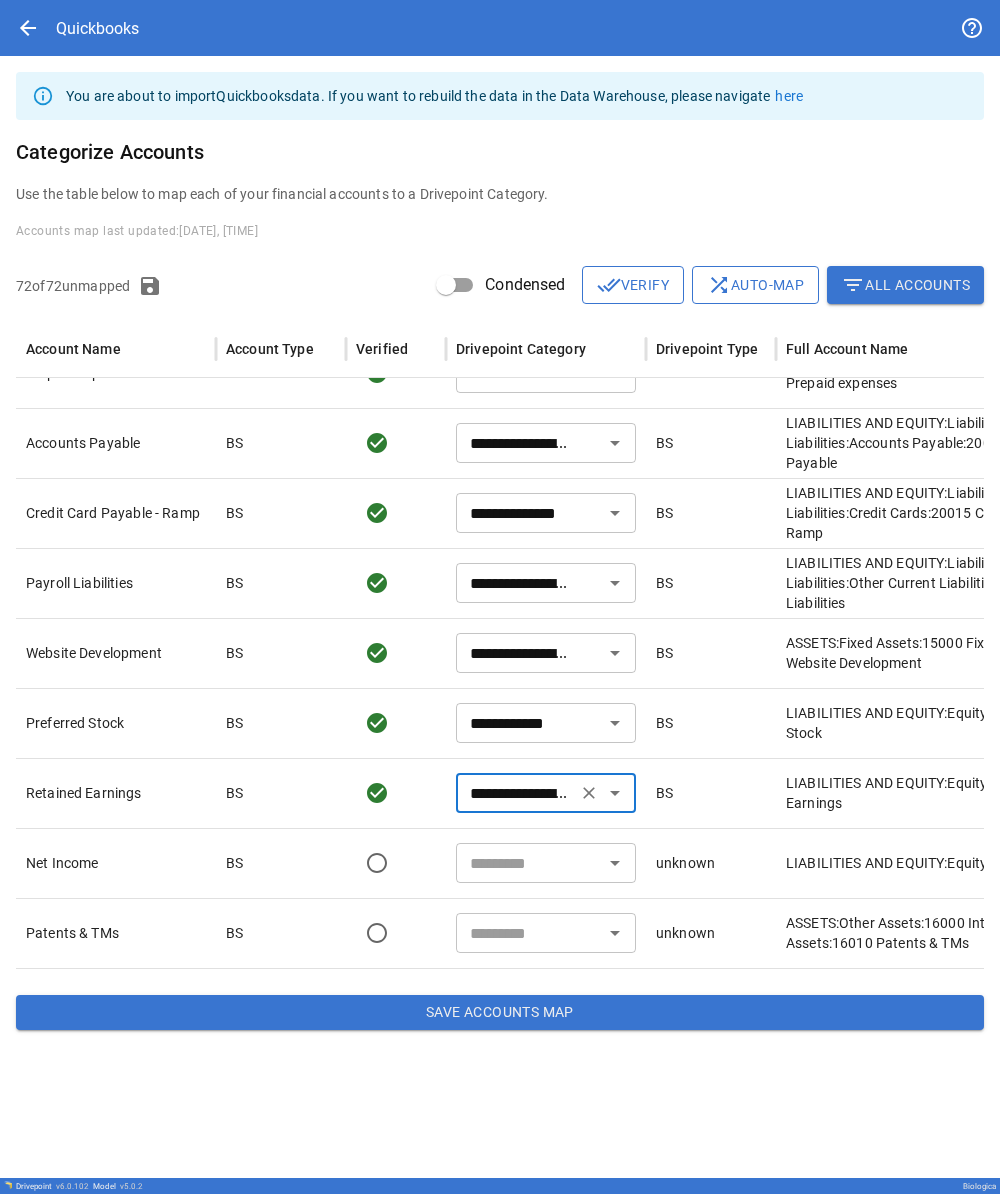 scroll, scrollTop: 3871, scrollLeft: 0, axis: vertical 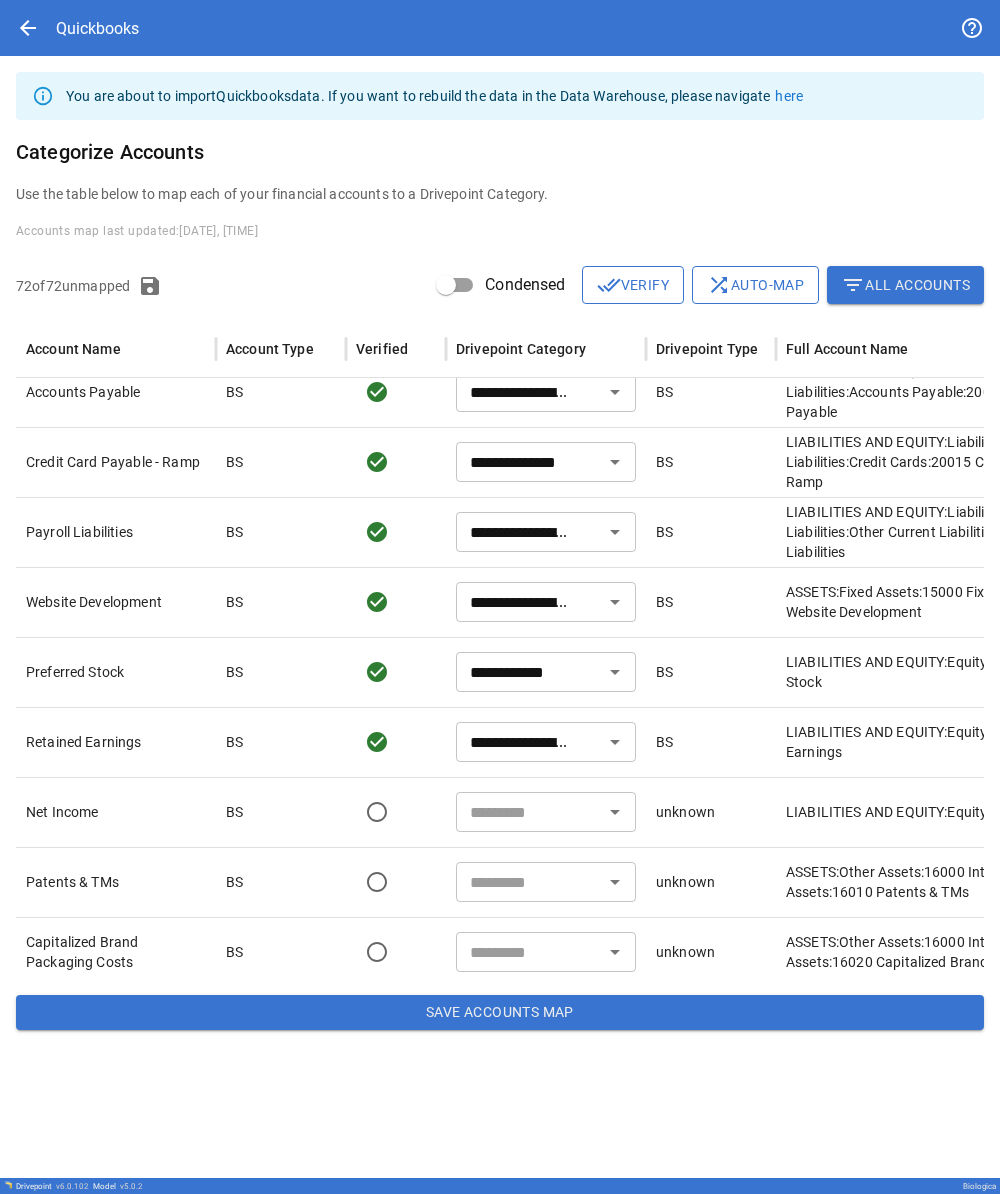 click at bounding box center [529, 812] 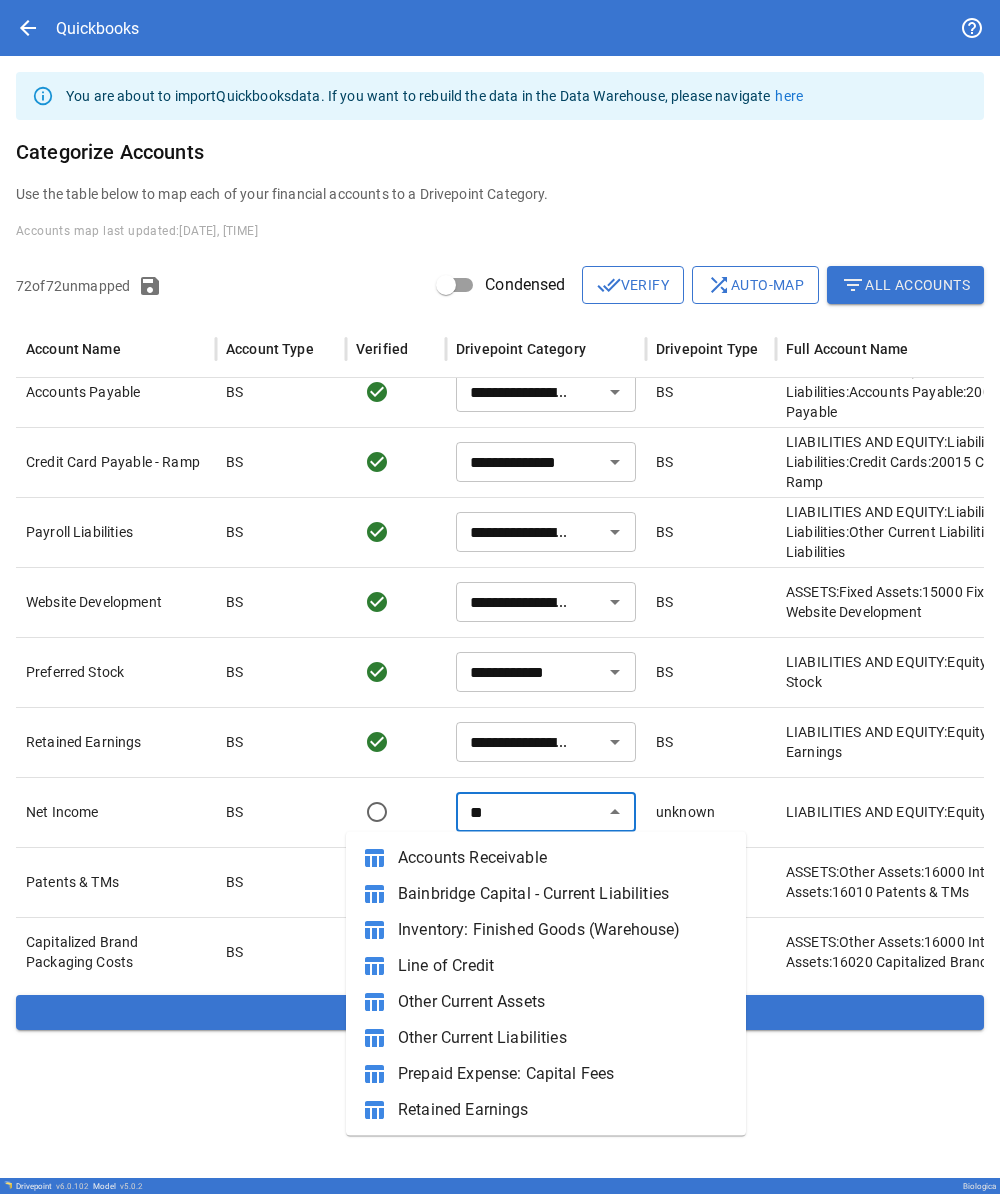 click on "Retained Earnings" at bounding box center (564, 1110) 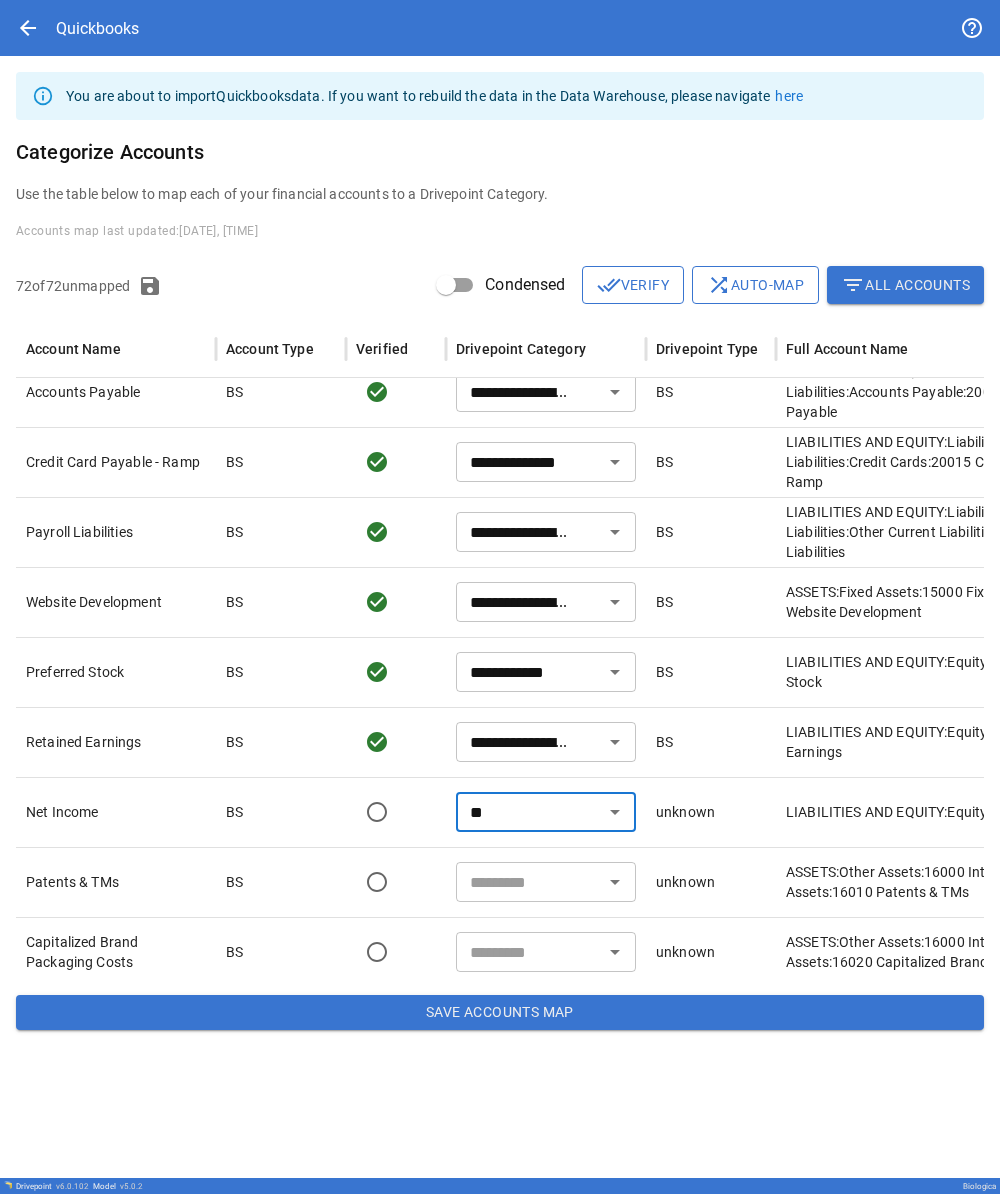 type on "**********" 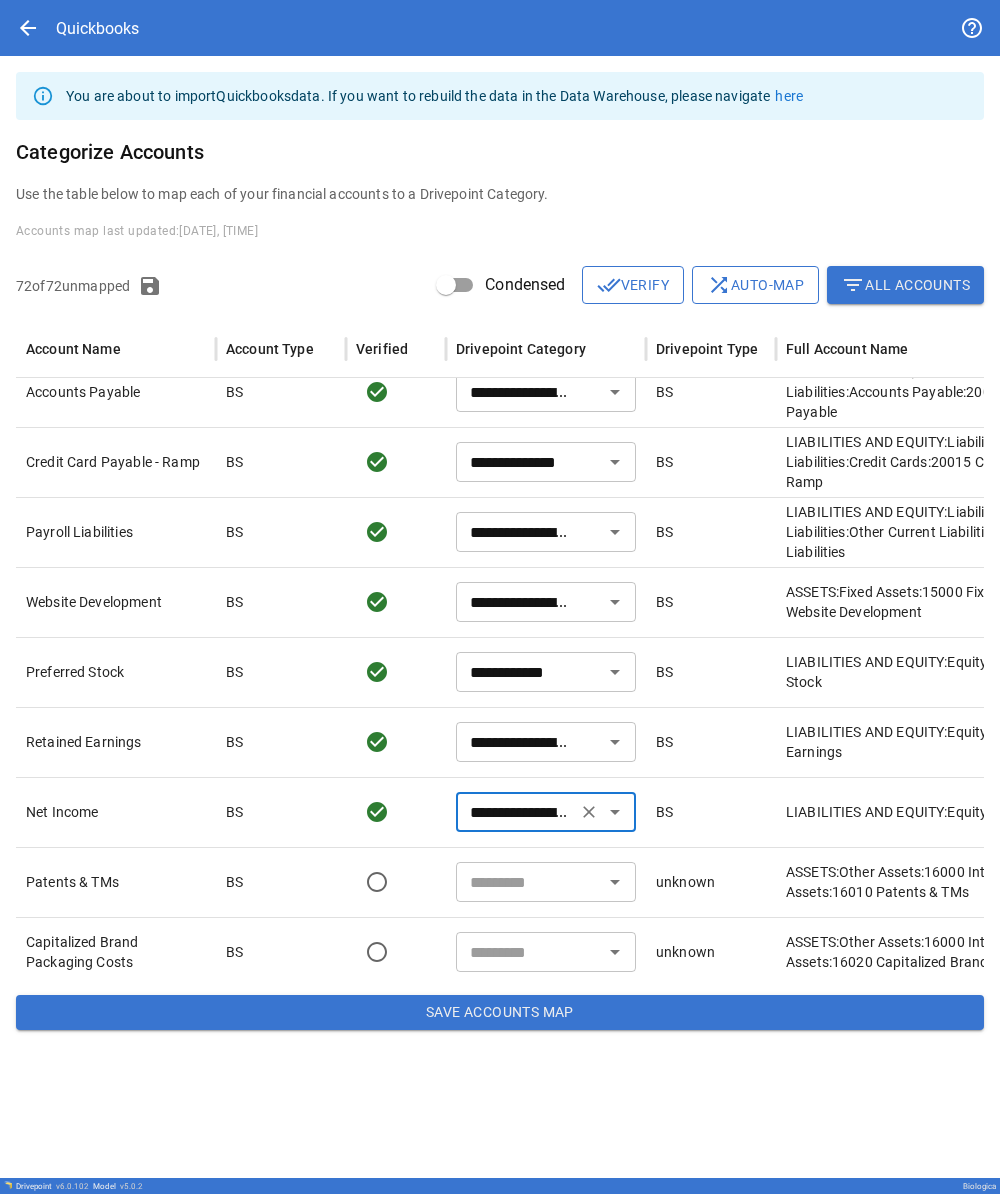 scroll, scrollTop: 3921, scrollLeft: 0, axis: vertical 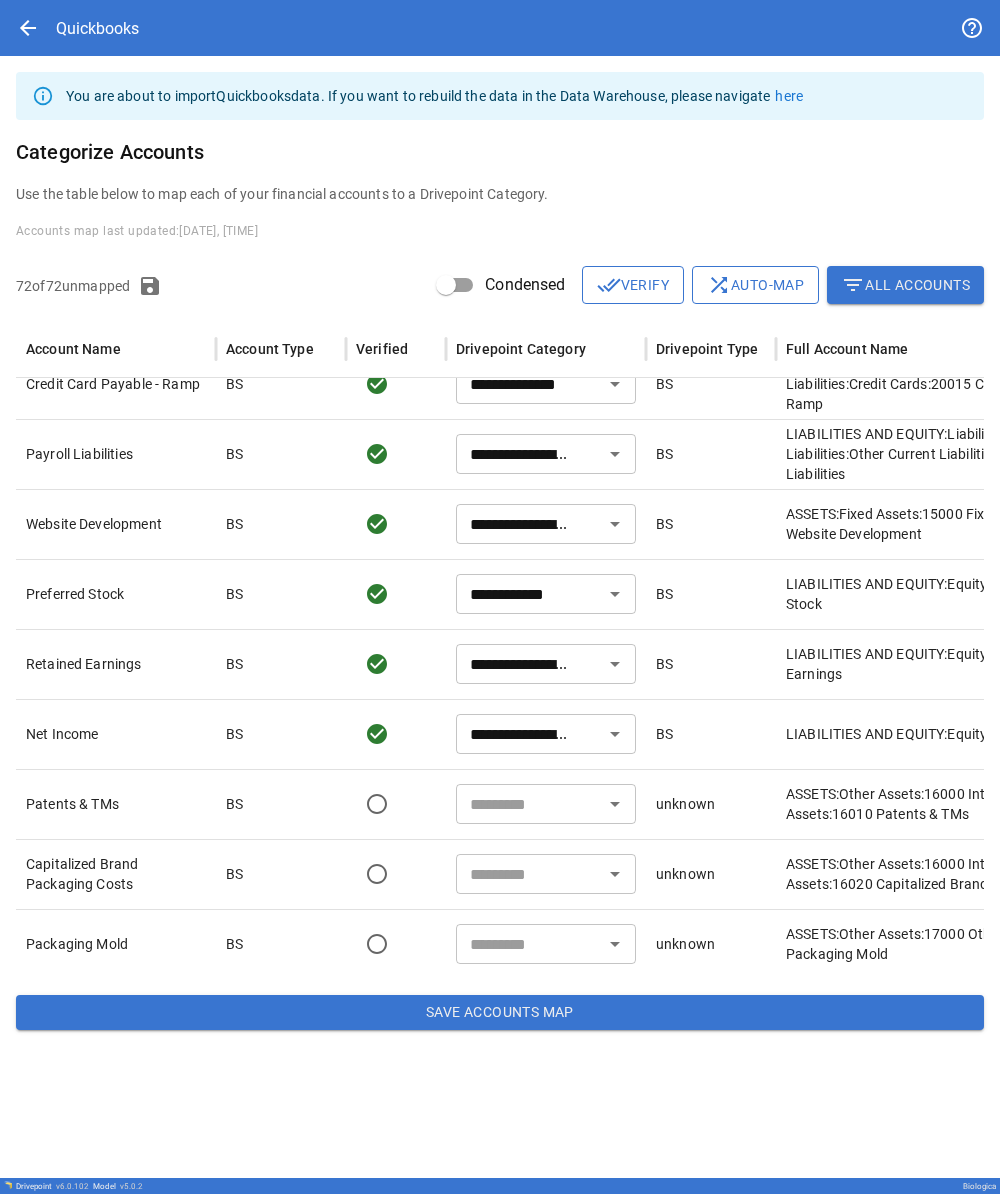 click at bounding box center [529, 804] 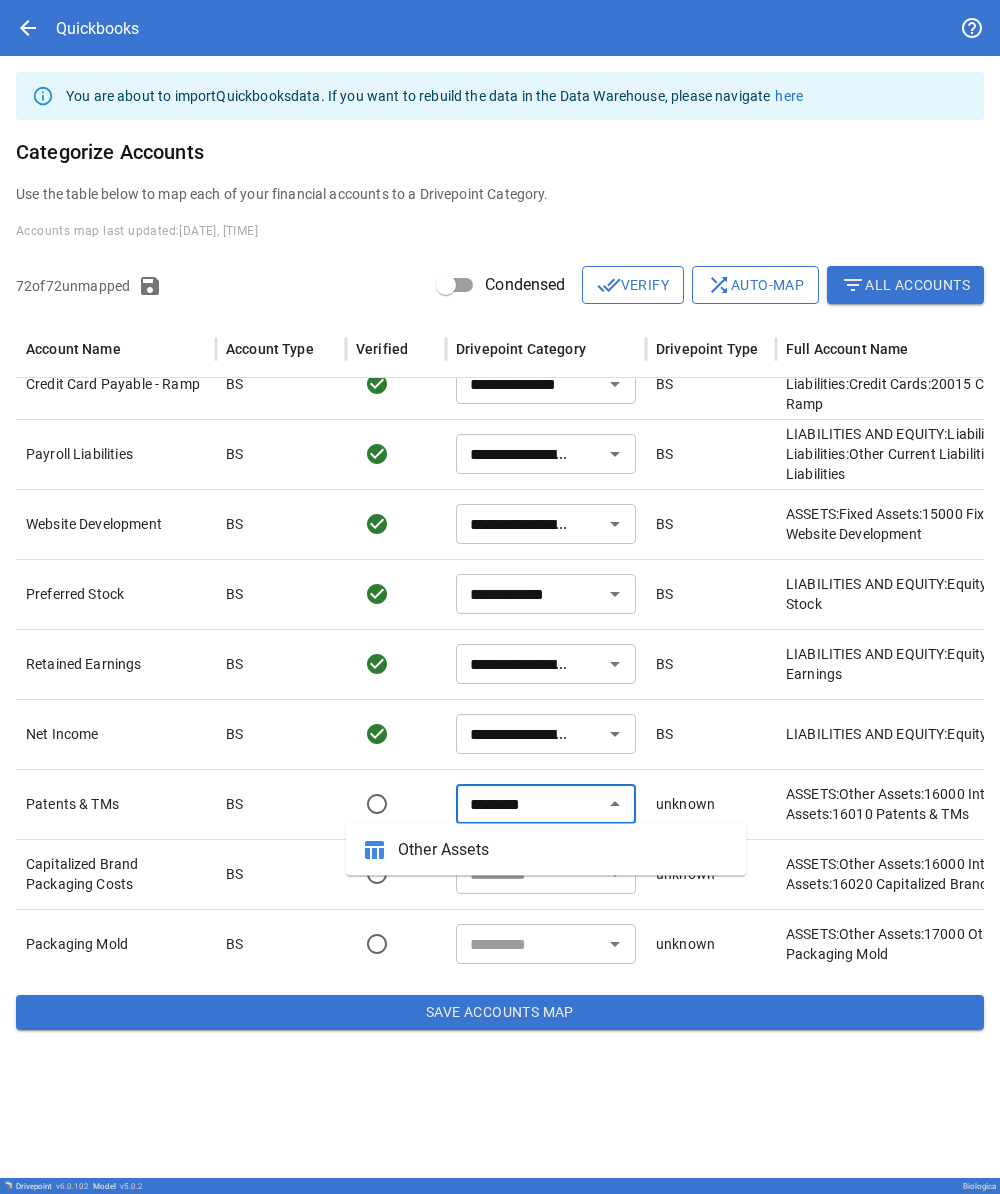click on "Other Assets" at bounding box center (564, 850) 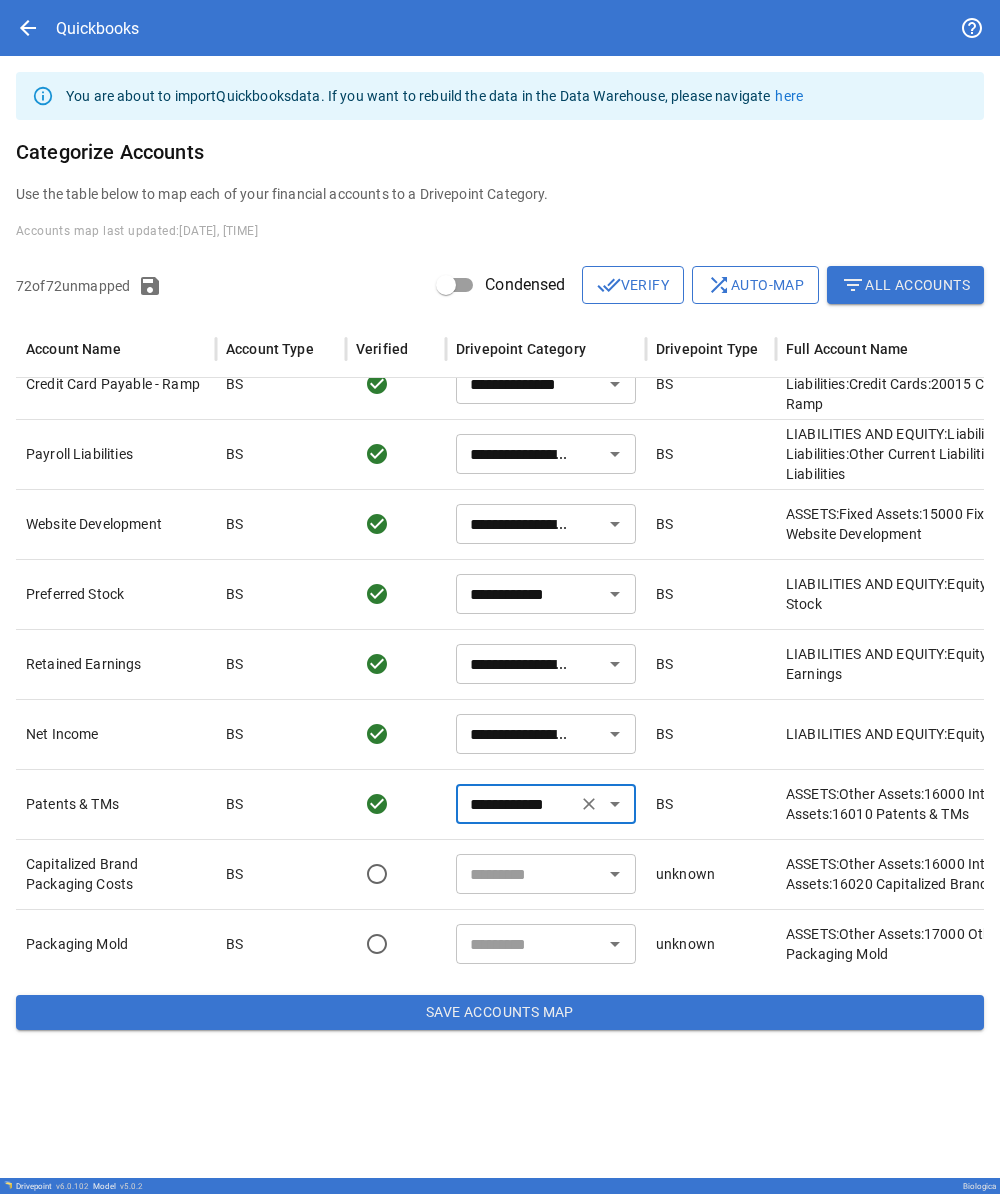 scroll, scrollTop: 3989, scrollLeft: 0, axis: vertical 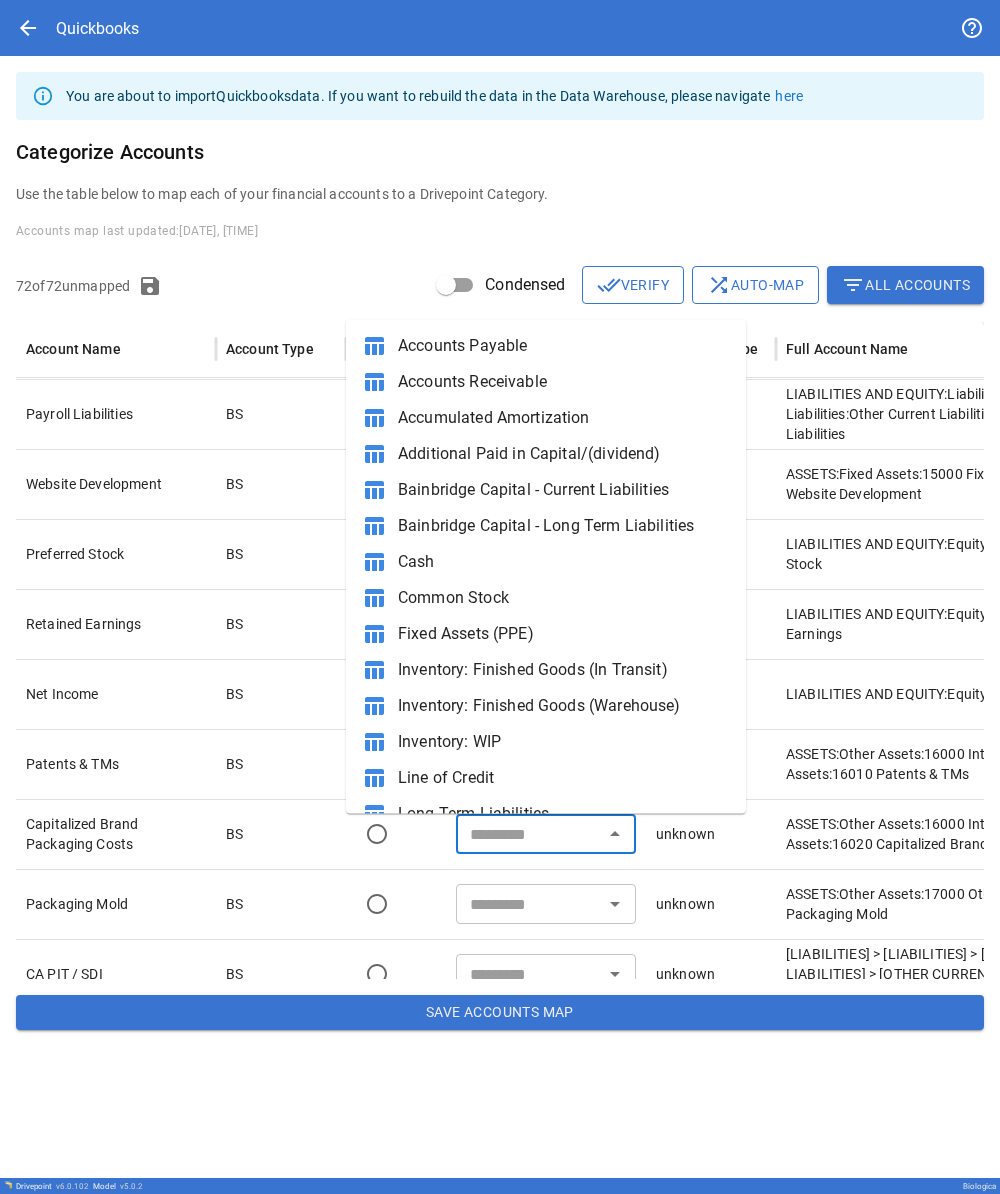 click at bounding box center [529, 834] 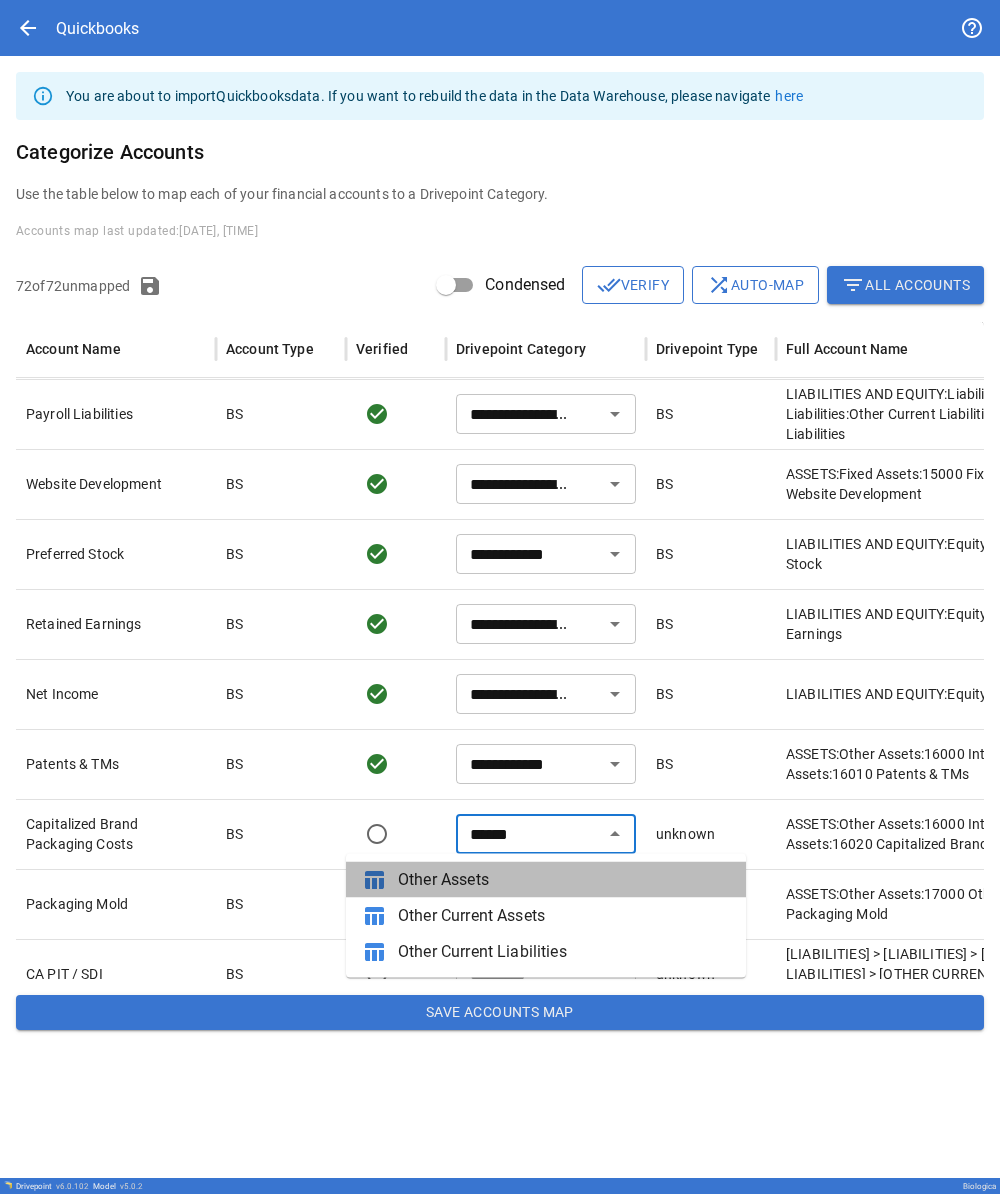 click on "Other Assets" at bounding box center (564, 880) 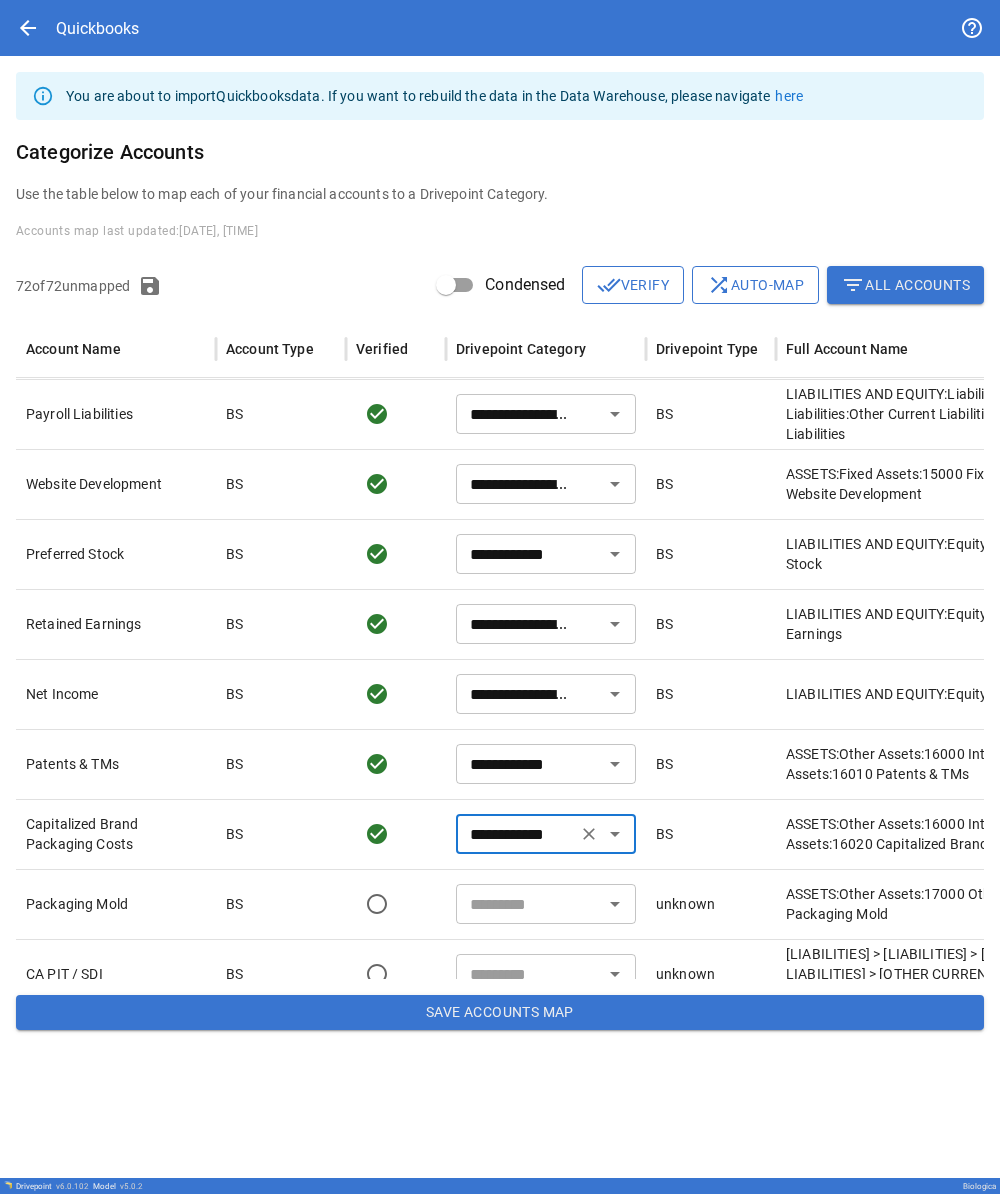 scroll, scrollTop: 4039, scrollLeft: 0, axis: vertical 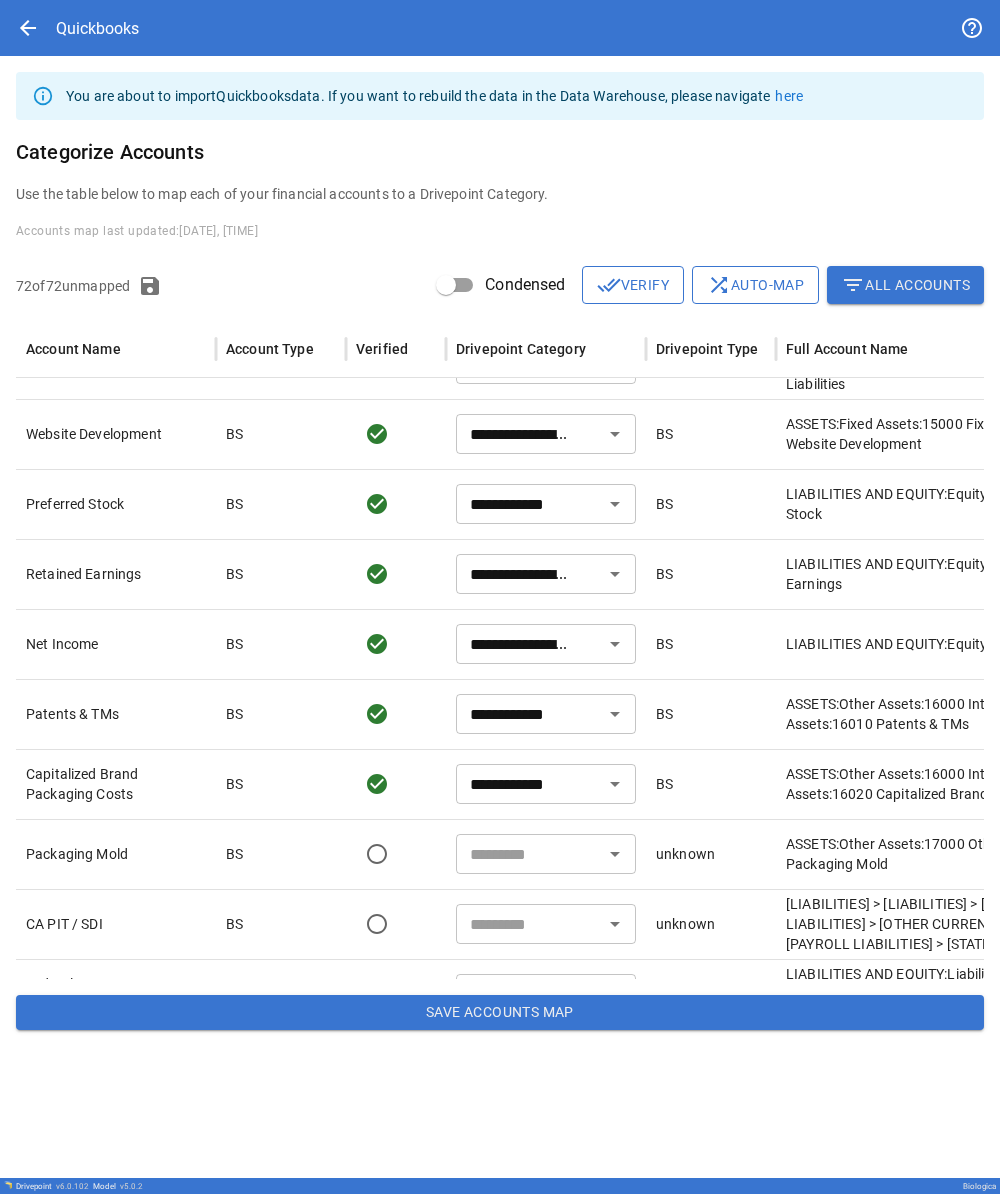 click at bounding box center (529, 854) 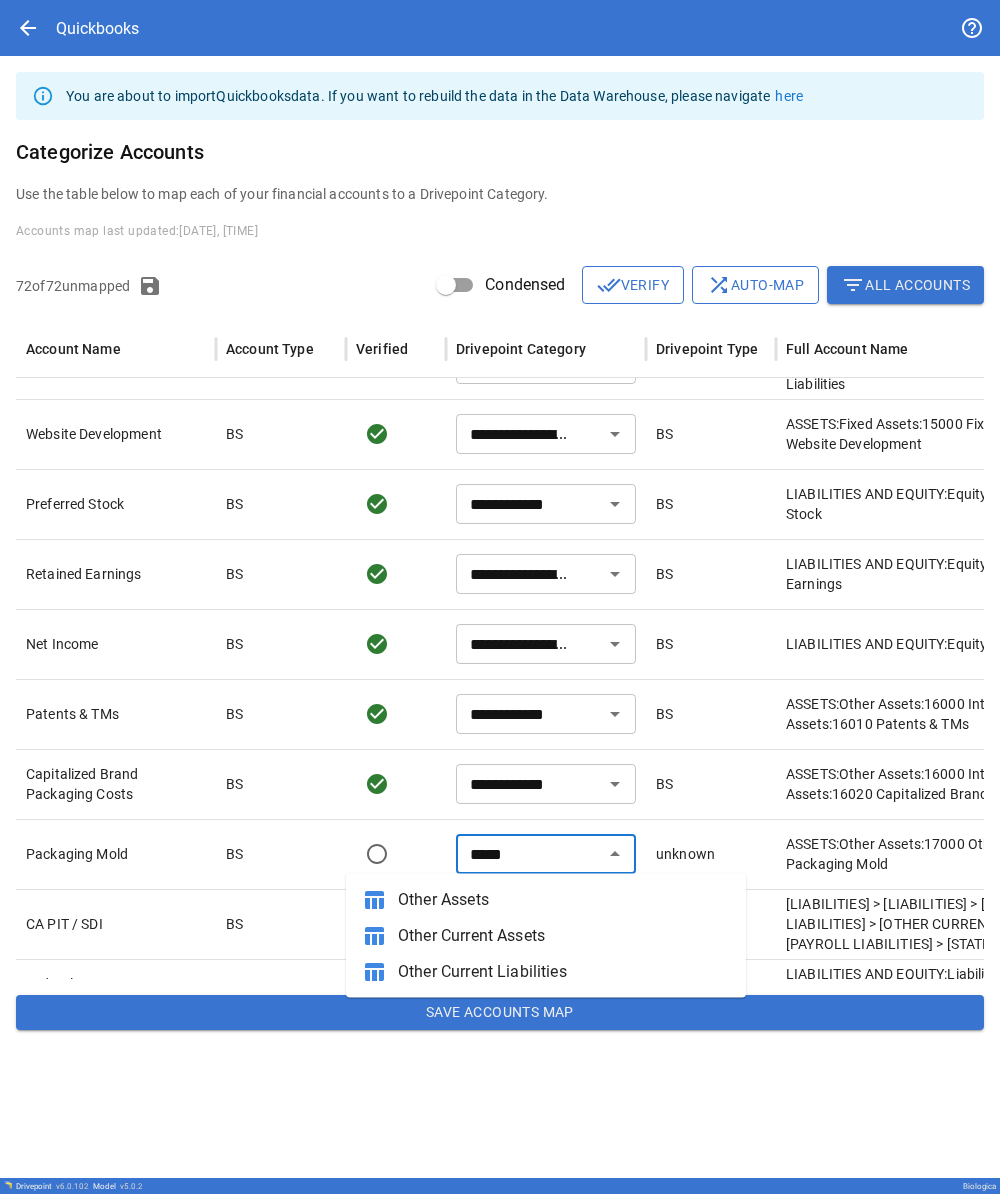 click on "Other Assets" at bounding box center [564, 900] 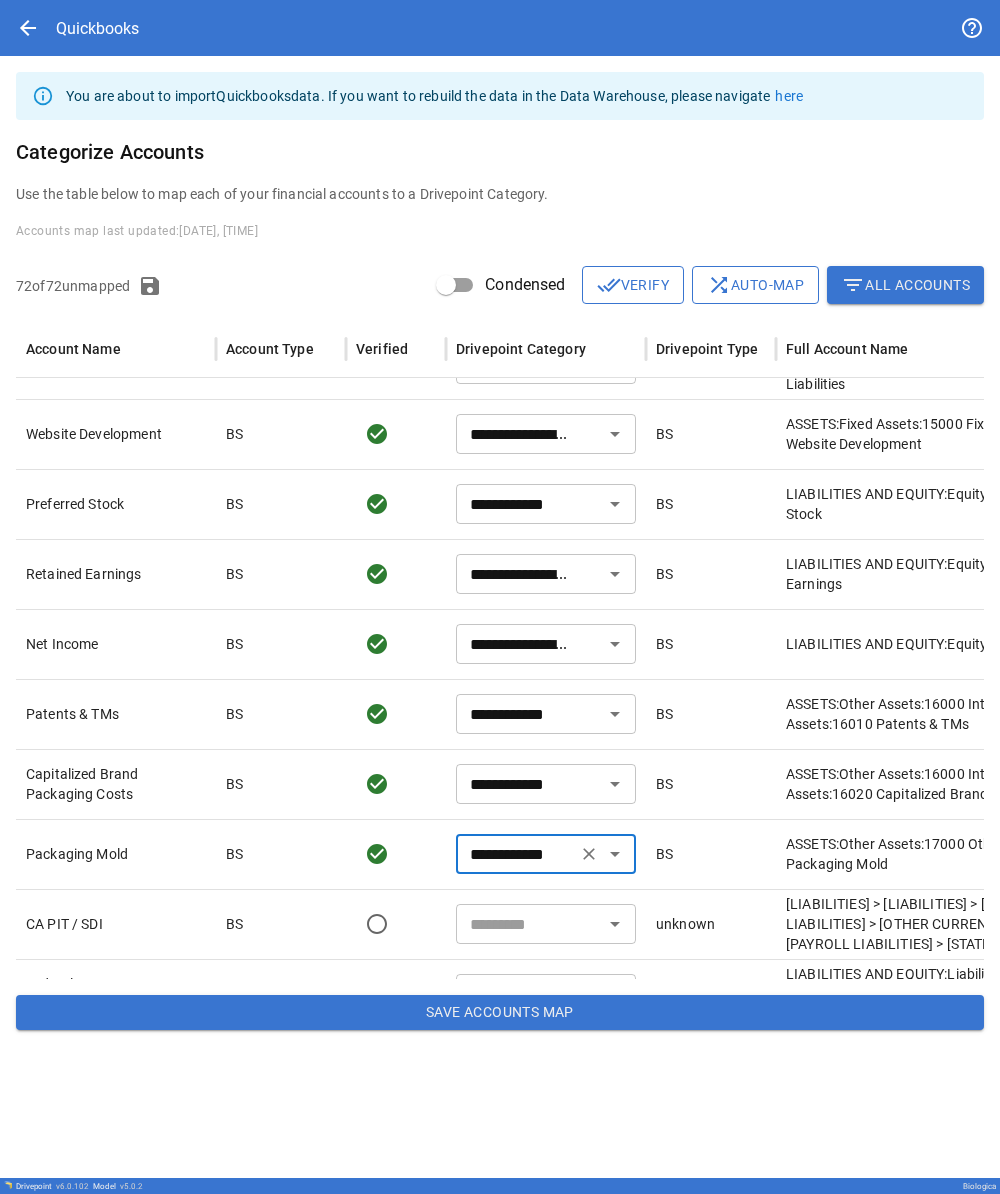 scroll, scrollTop: 4107, scrollLeft: 0, axis: vertical 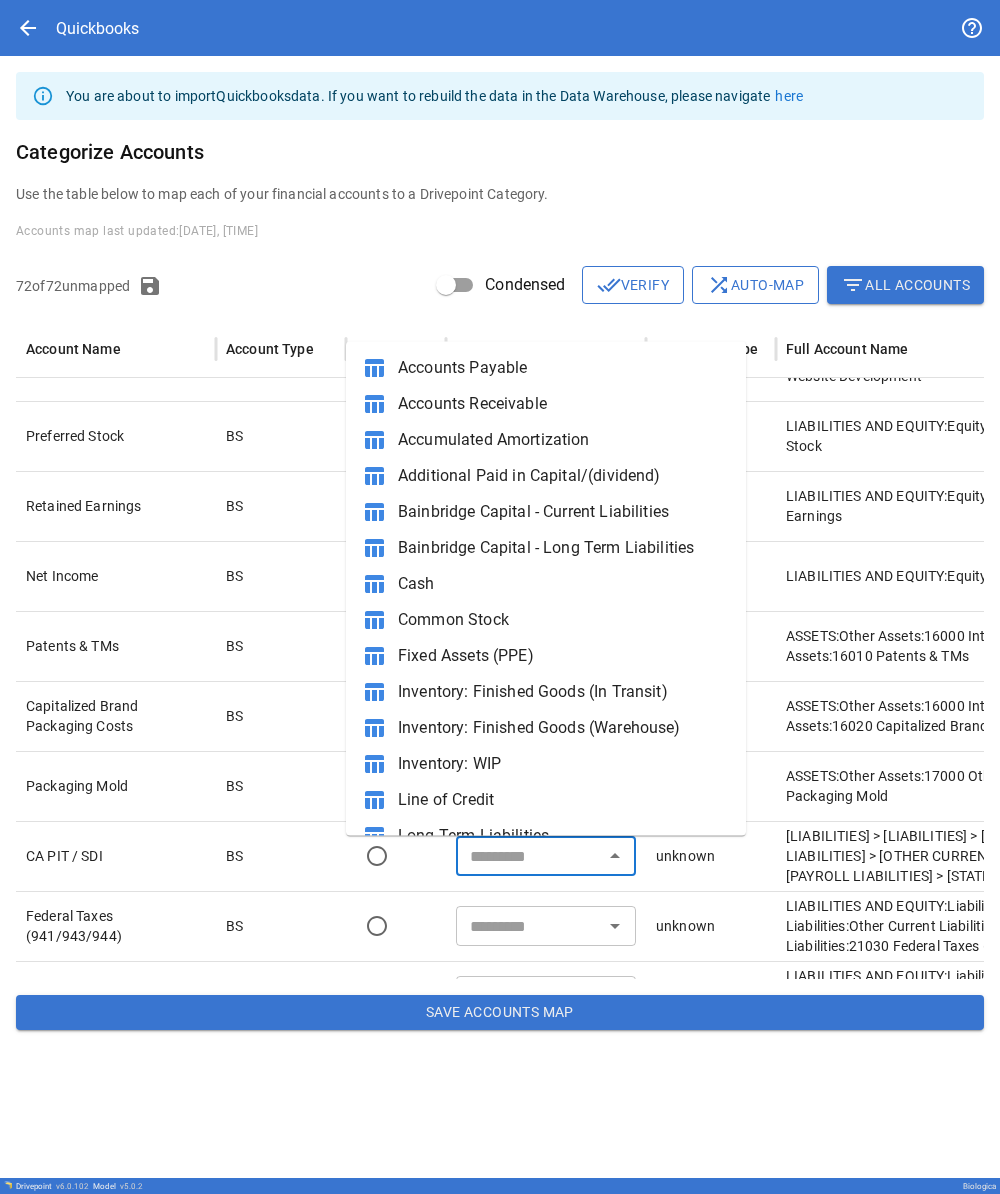 click at bounding box center [529, 856] 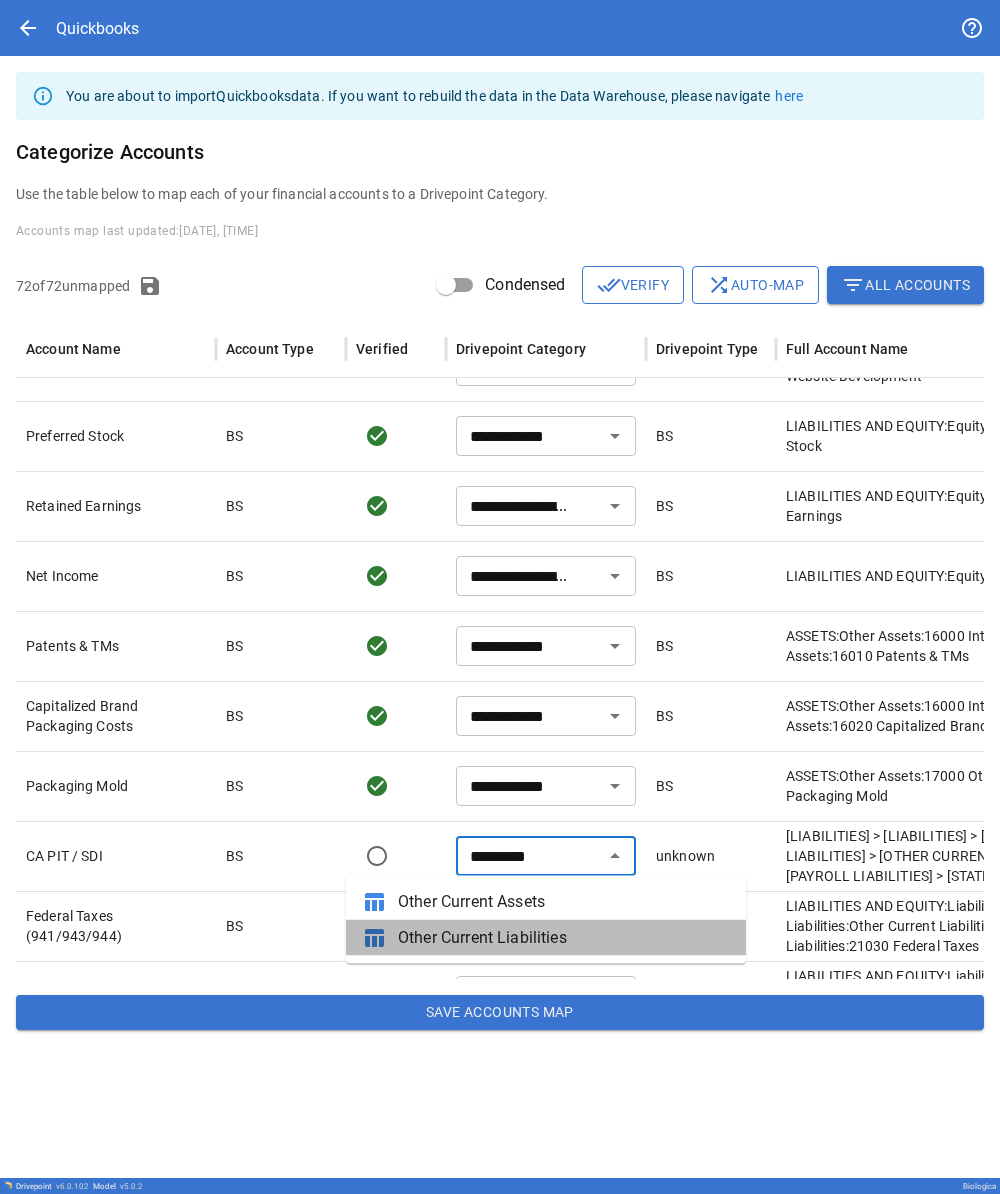 click on "Other Current Liabilities" at bounding box center (564, 938) 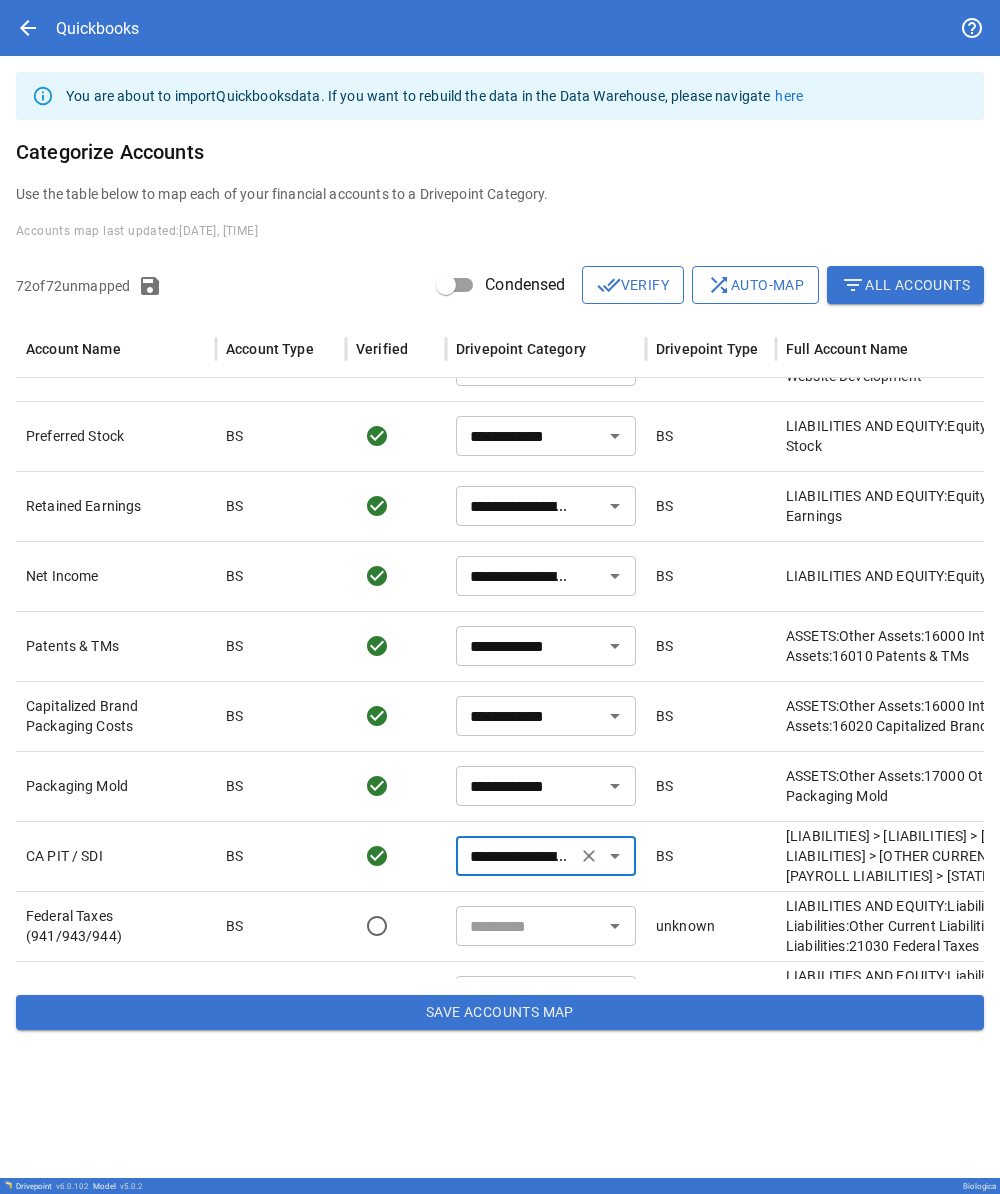 scroll, scrollTop: 4111, scrollLeft: 0, axis: vertical 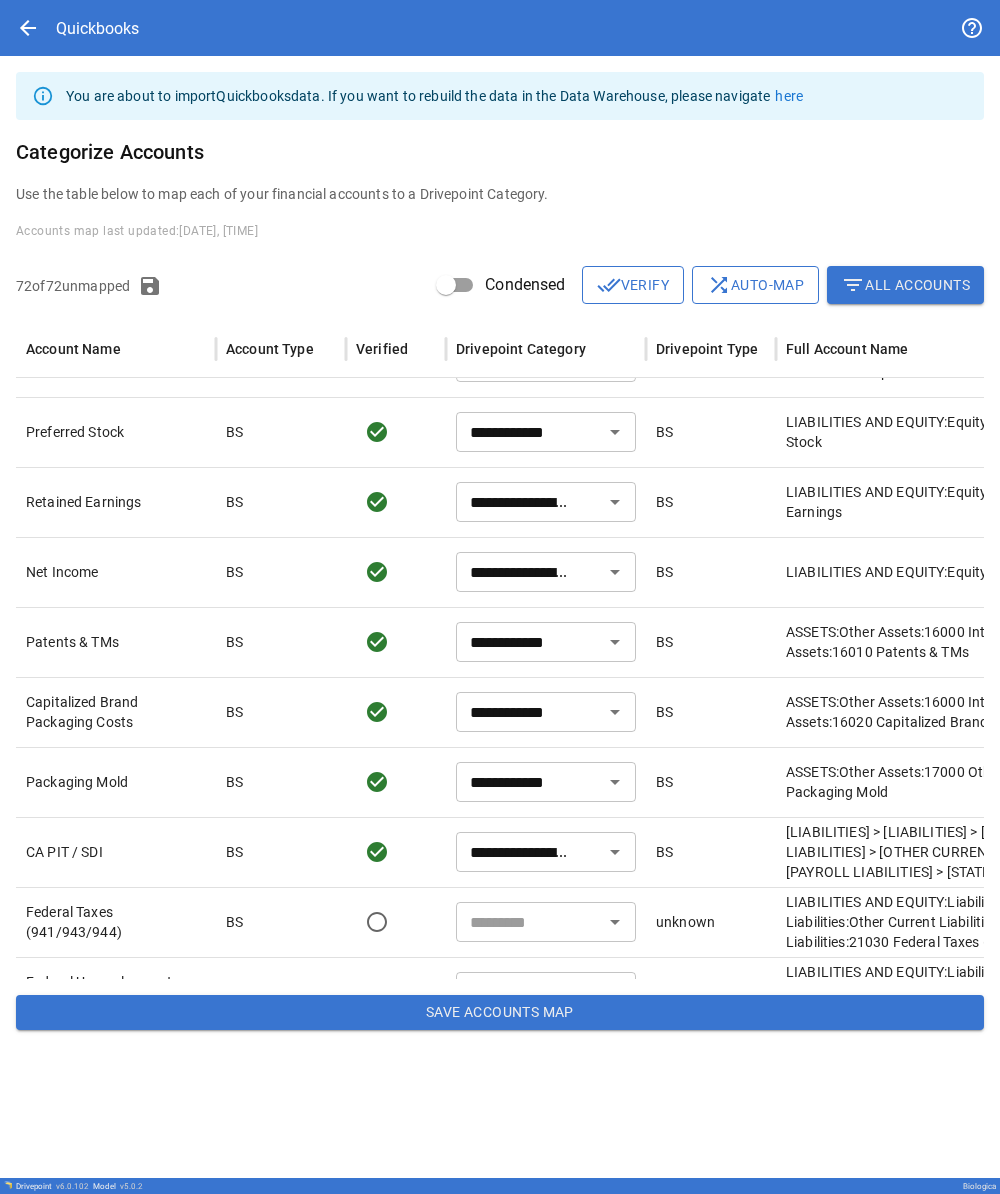 click at bounding box center [529, 922] 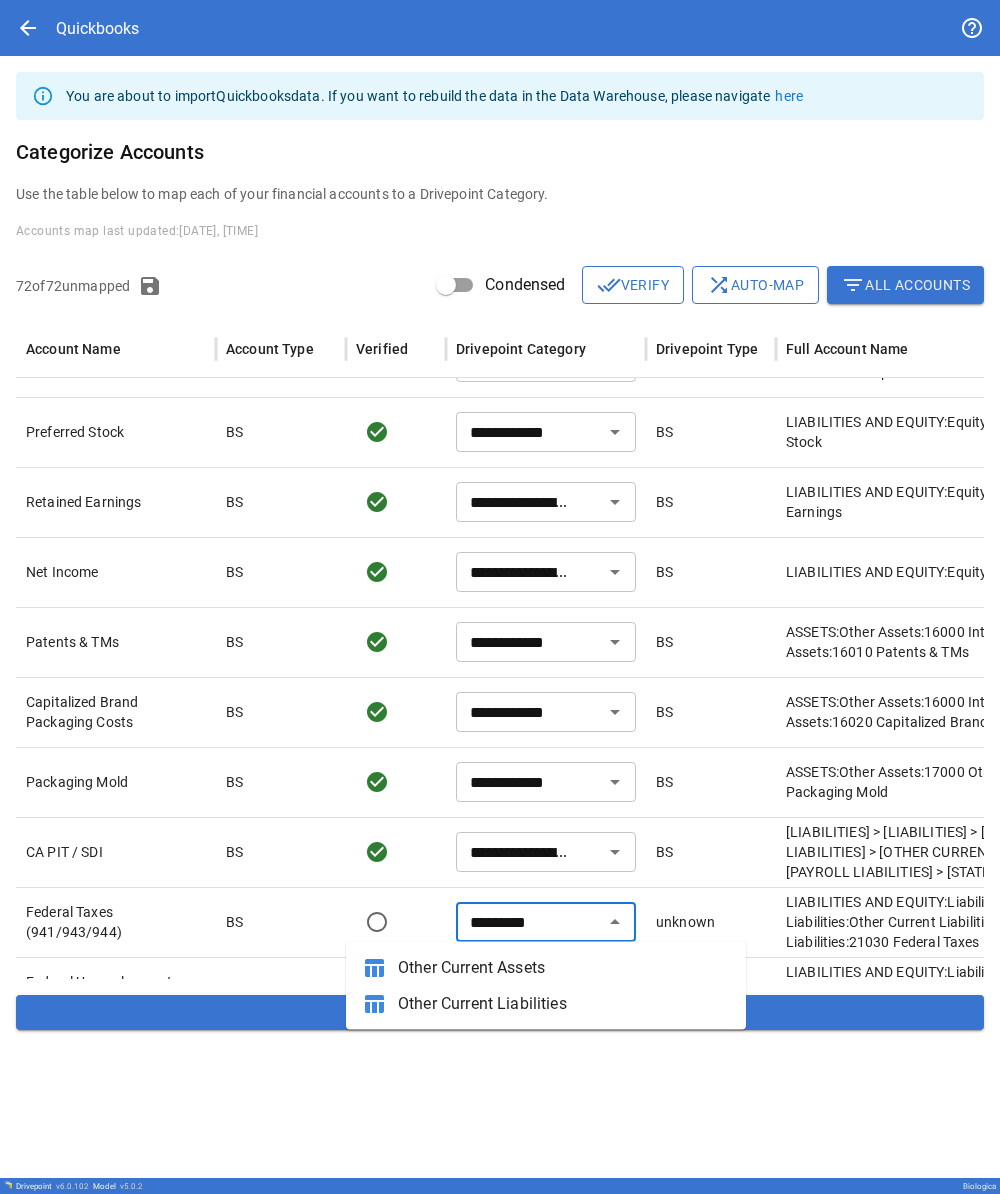 drag, startPoint x: 530, startPoint y: 980, endPoint x: 531, endPoint y: 998, distance: 18.027756 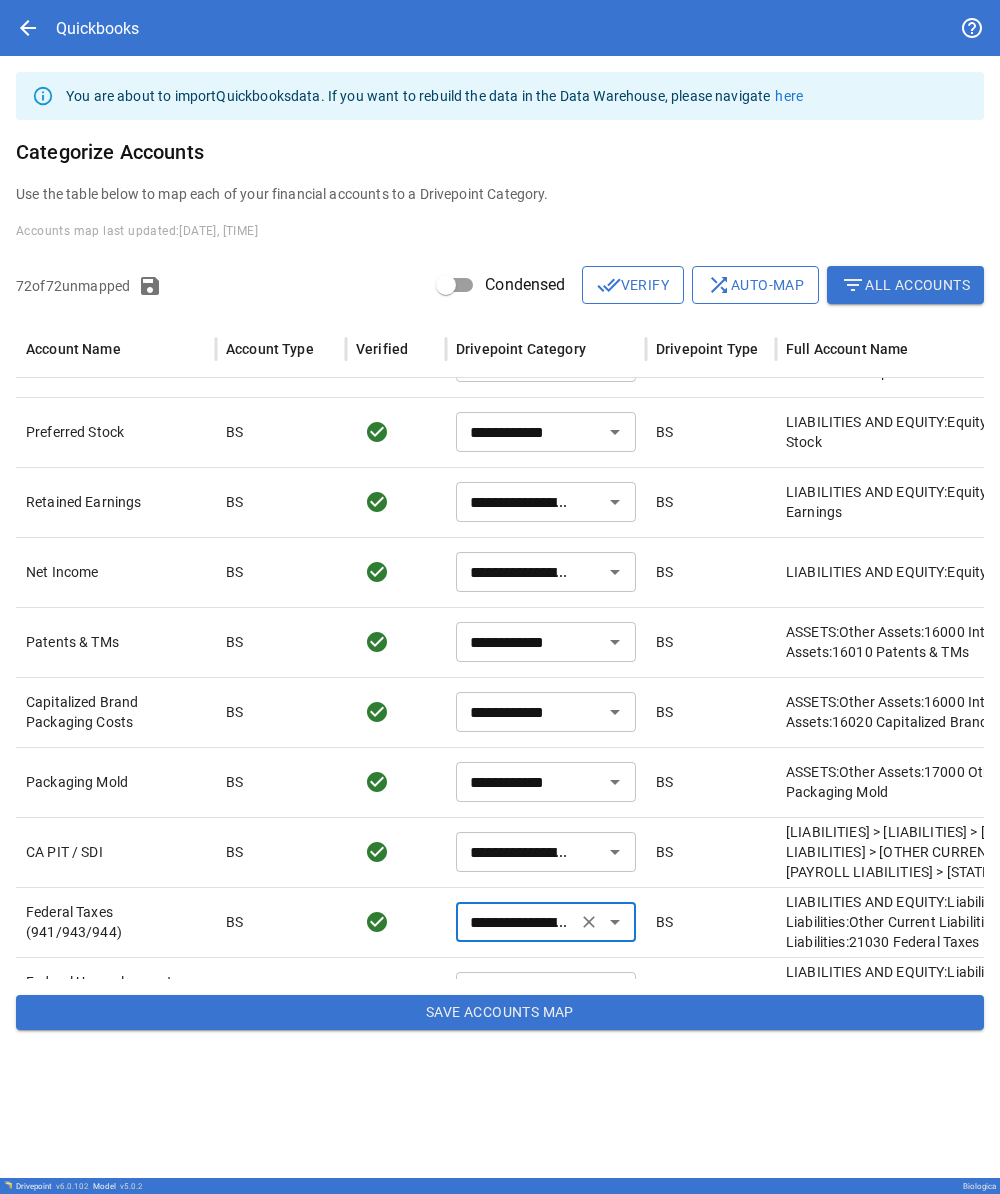 scroll, scrollTop: 4172, scrollLeft: 0, axis: vertical 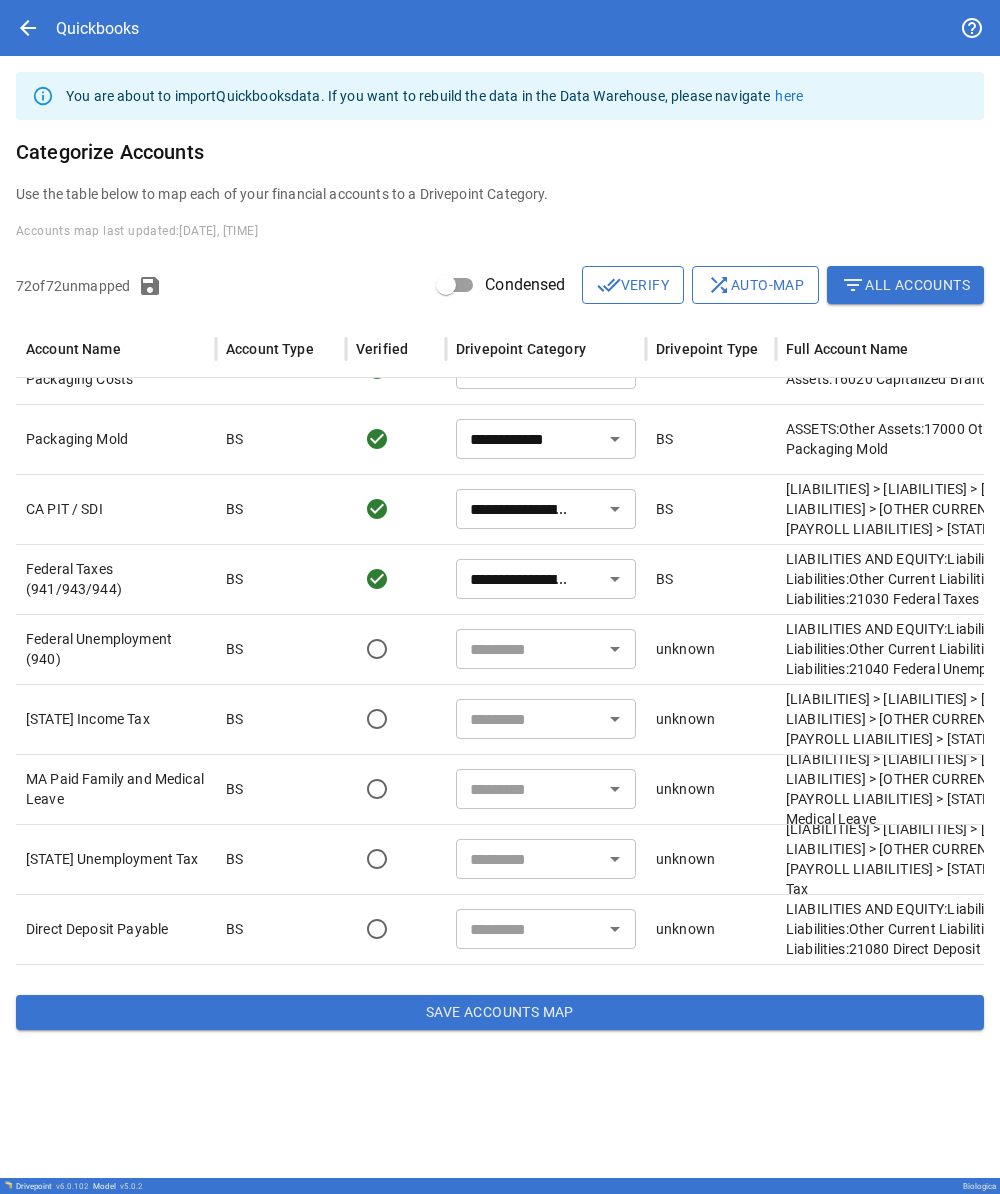 click at bounding box center (529, 649) 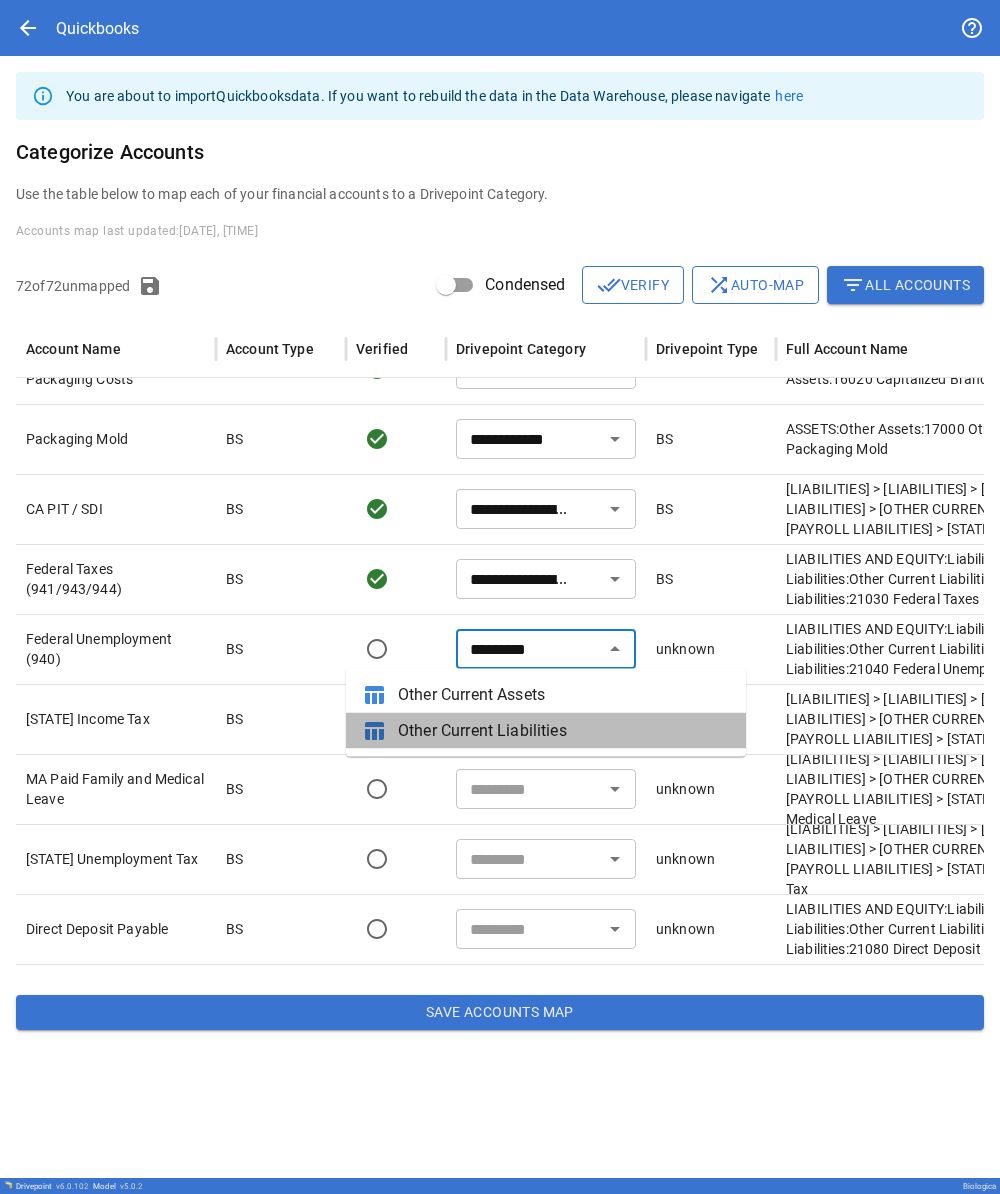 click on "Other Current Liabilities" at bounding box center [564, 731] 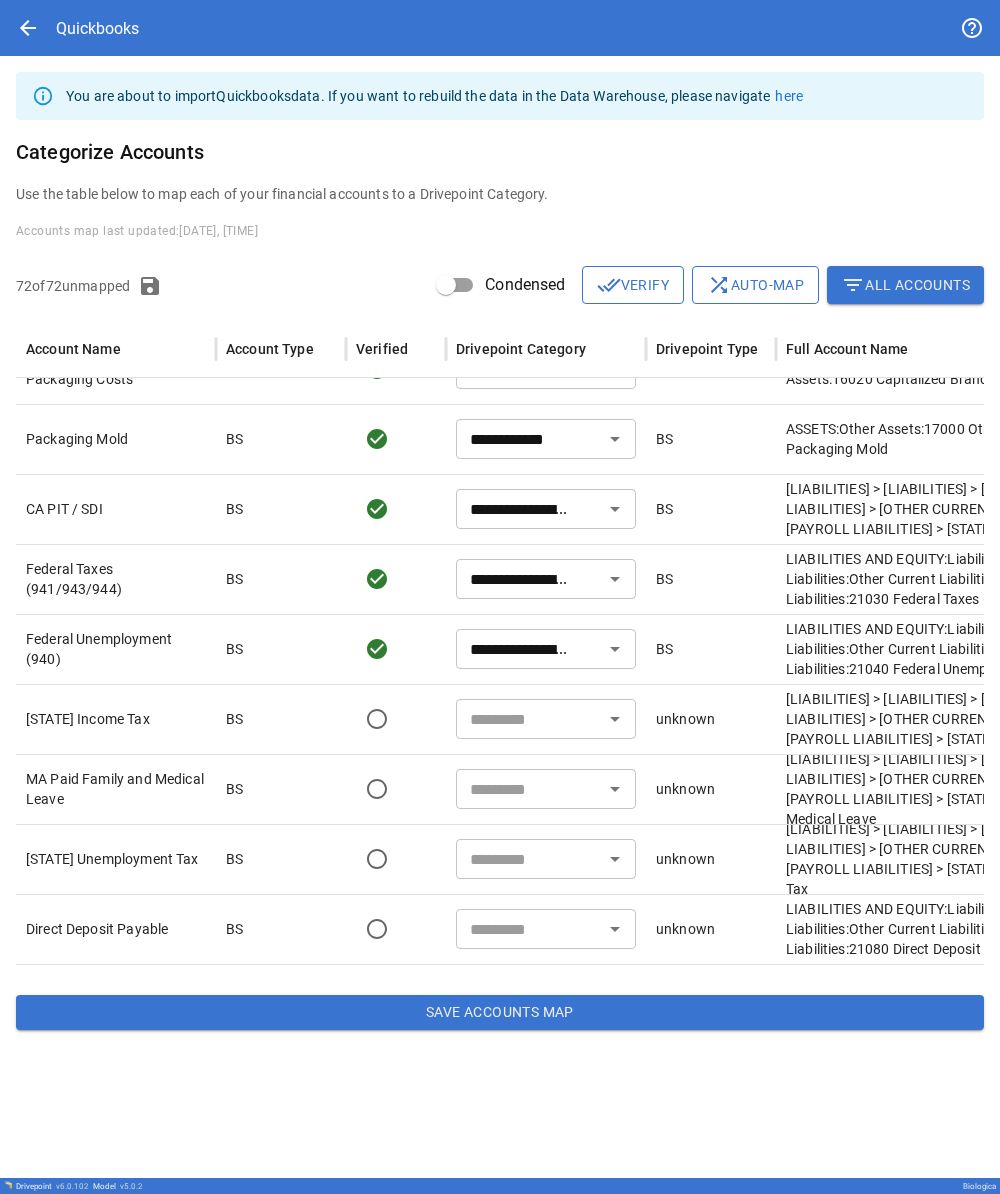 click at bounding box center (529, 719) 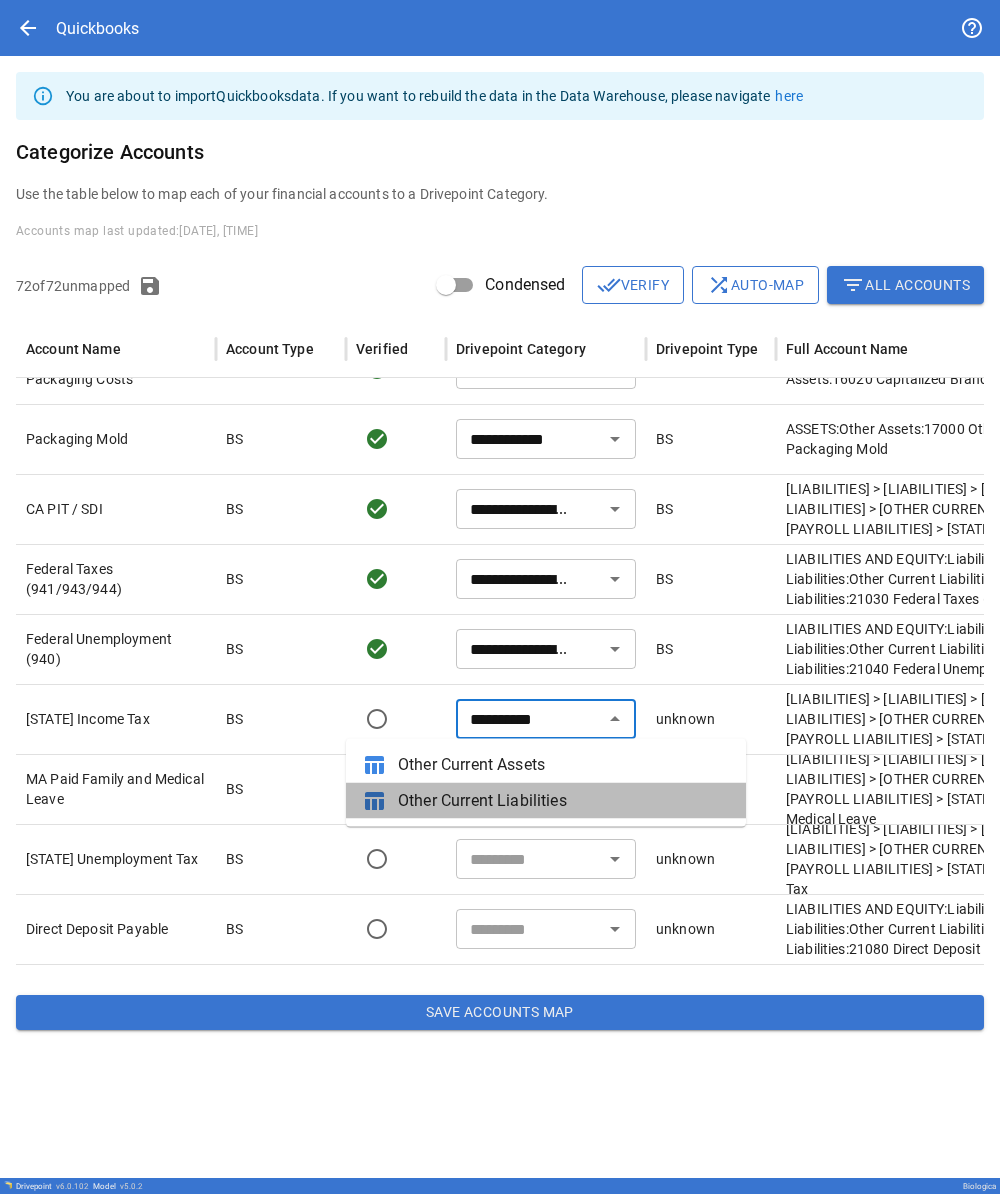 click on "Other Current Liabilities" at bounding box center [564, 801] 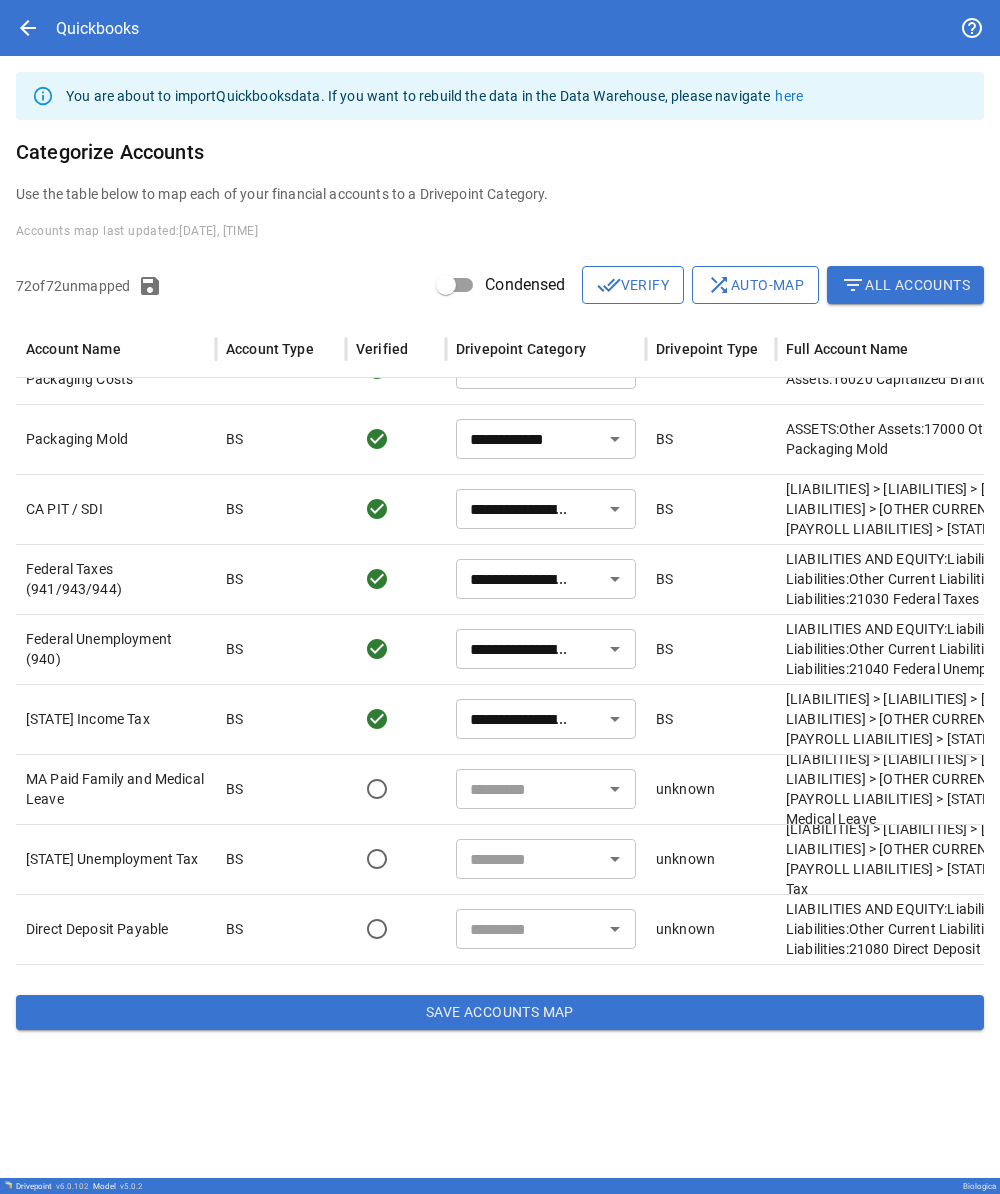 click on "**********" at bounding box center [500, 617] 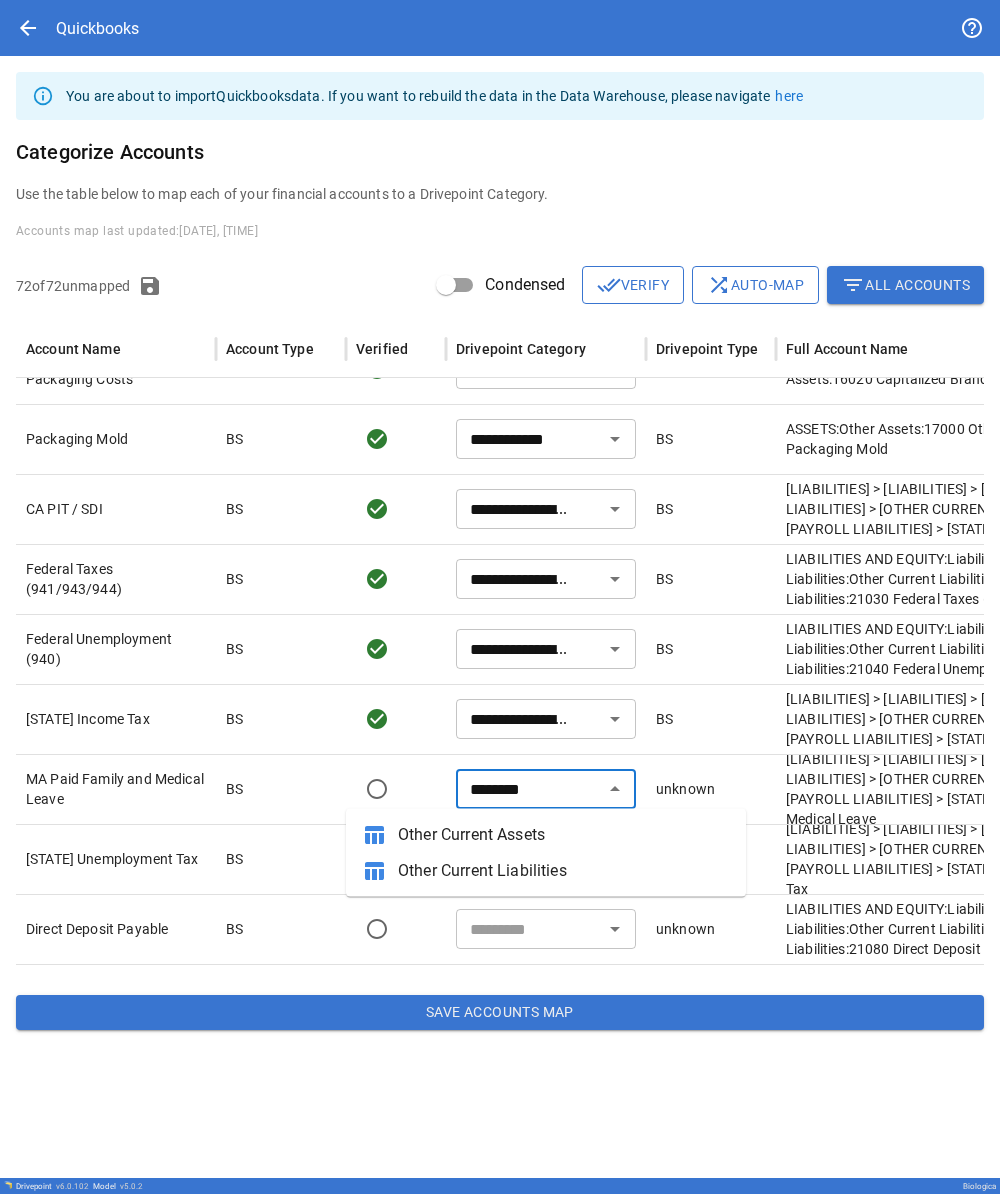 click on "Other Current Liabilities" at bounding box center (564, 871) 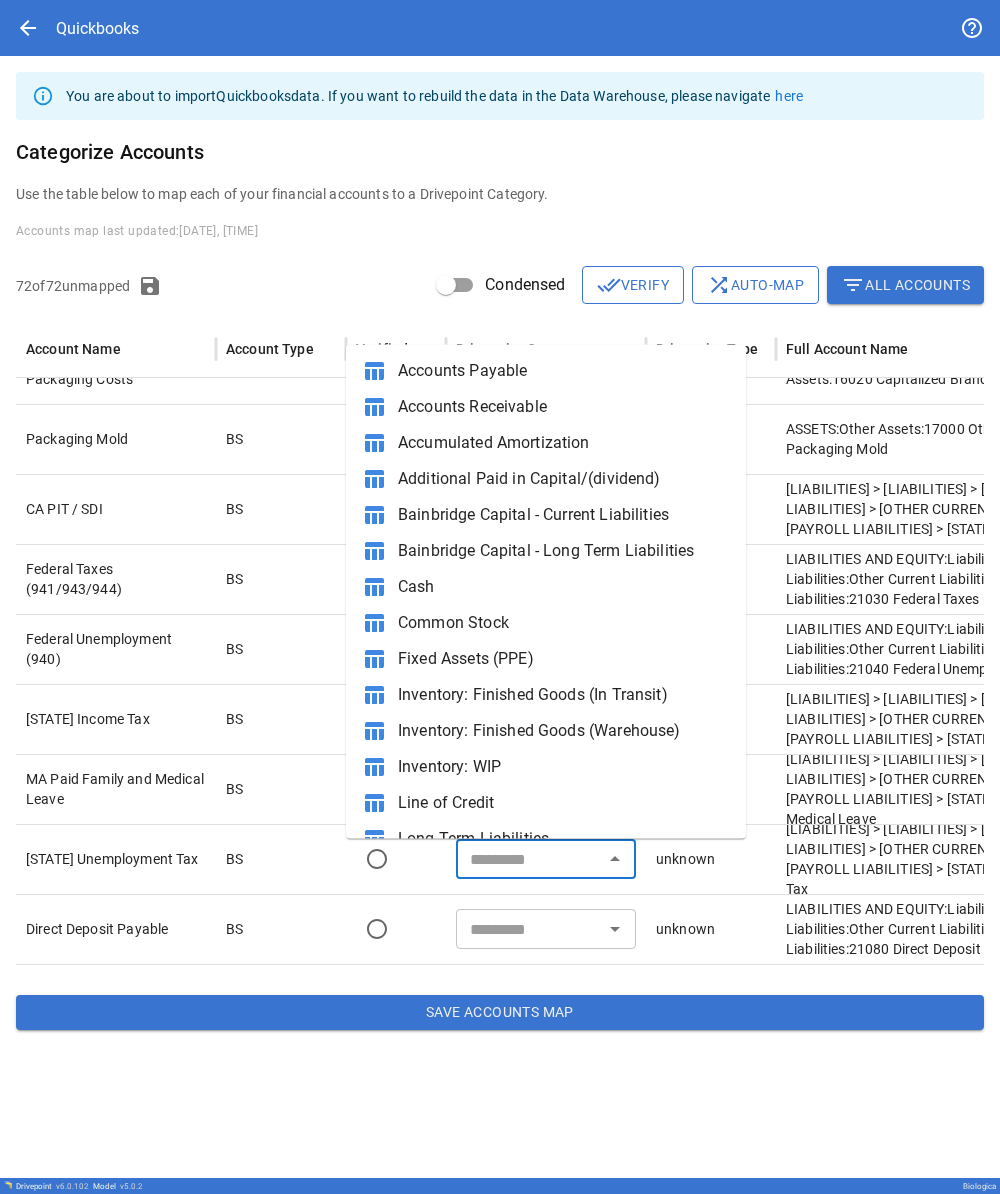 click at bounding box center [529, 859] 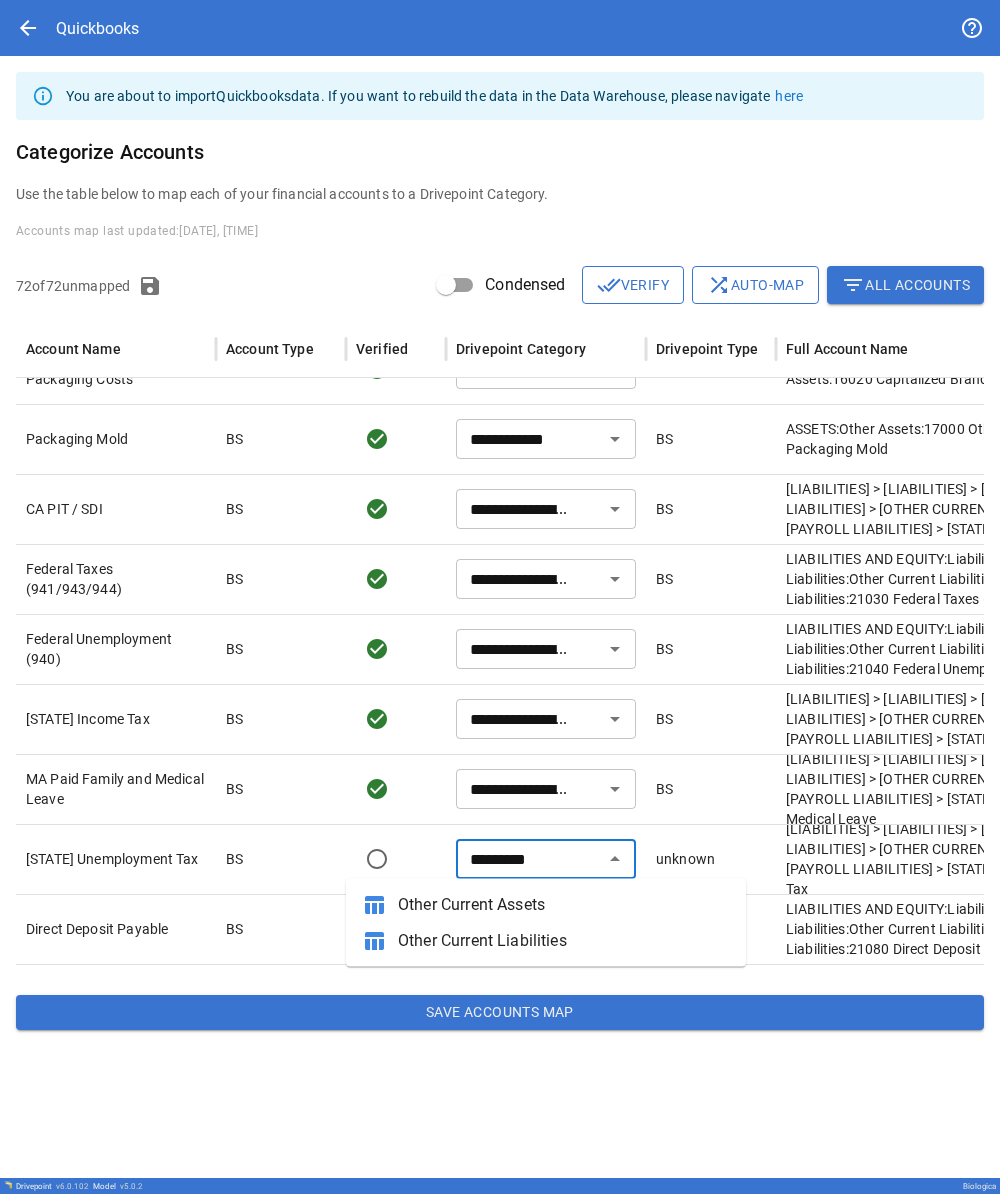 click on "Other Current Liabilities" at bounding box center [564, 941] 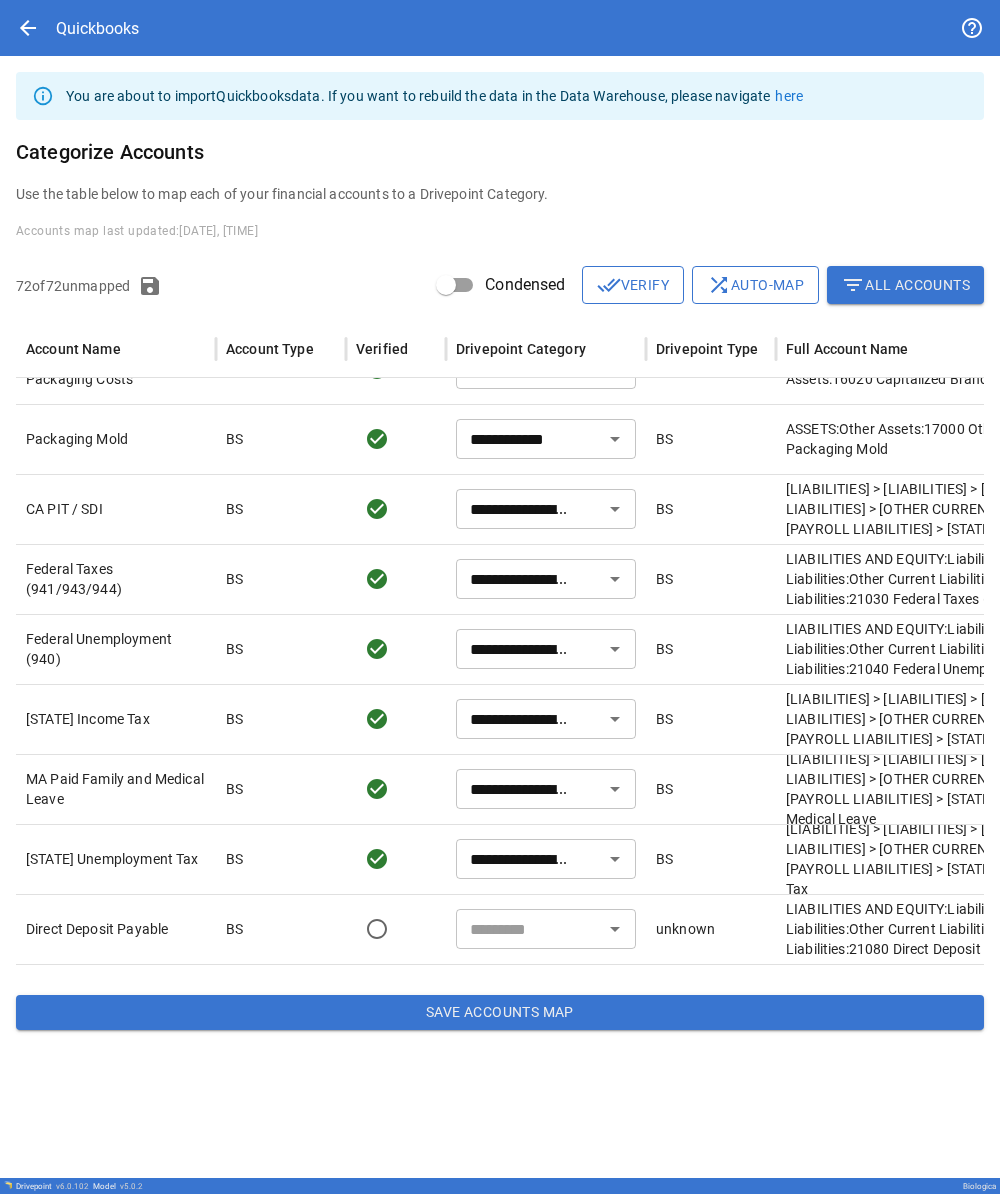 click at bounding box center [529, 929] 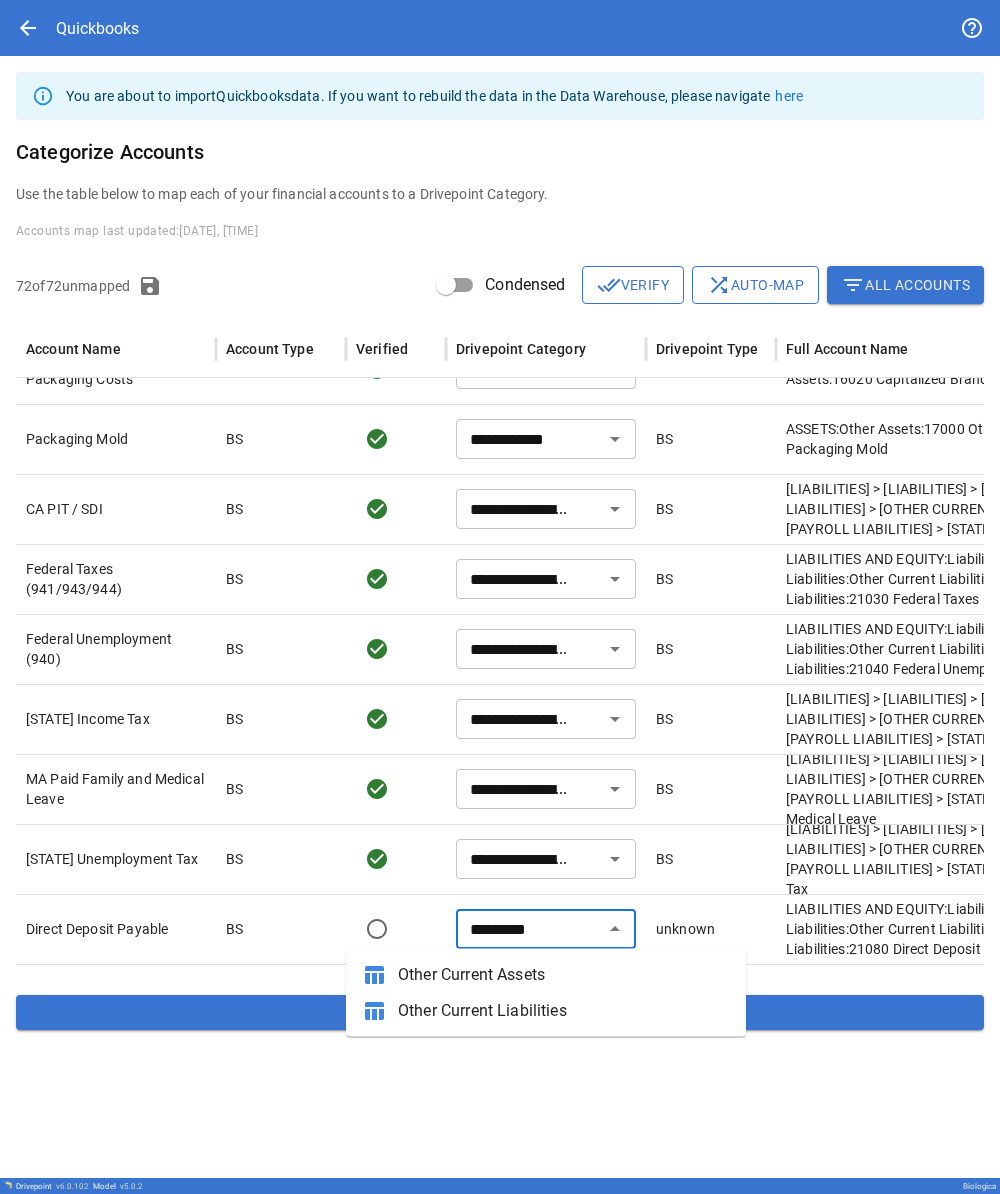click on "Other Current Liabilities" at bounding box center [564, 1011] 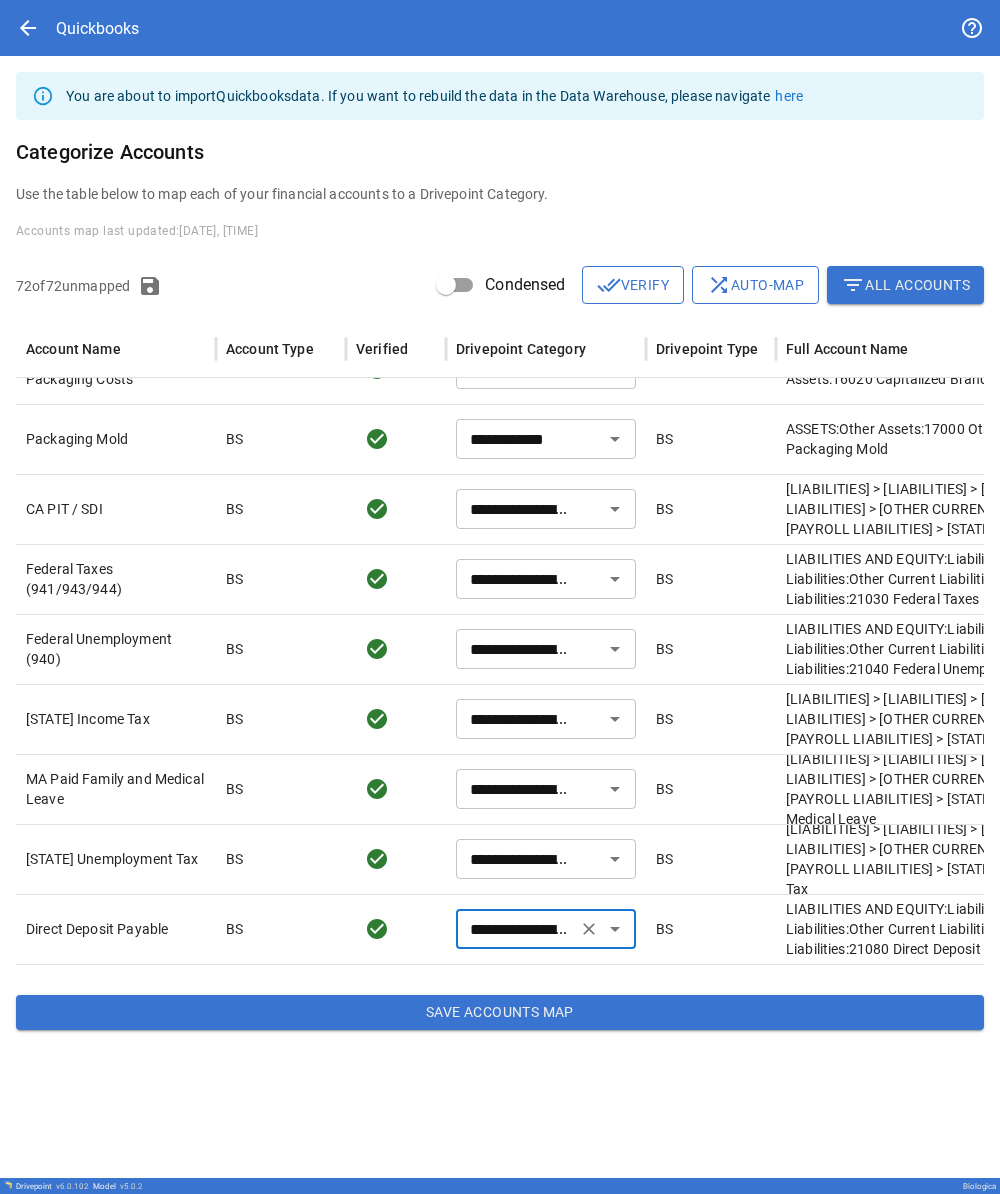 scroll, scrollTop: 4404, scrollLeft: 0, axis: vertical 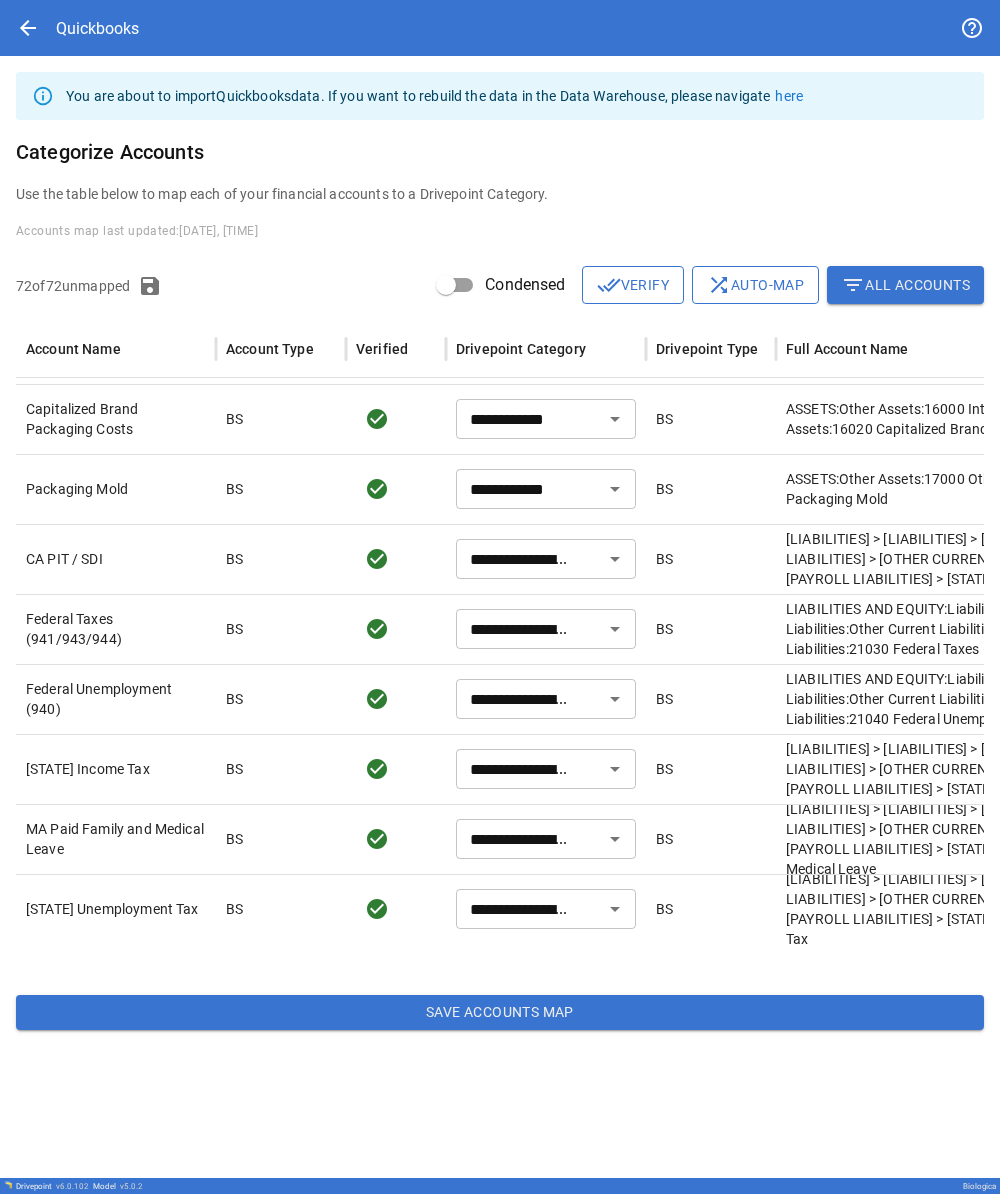 type on "***" 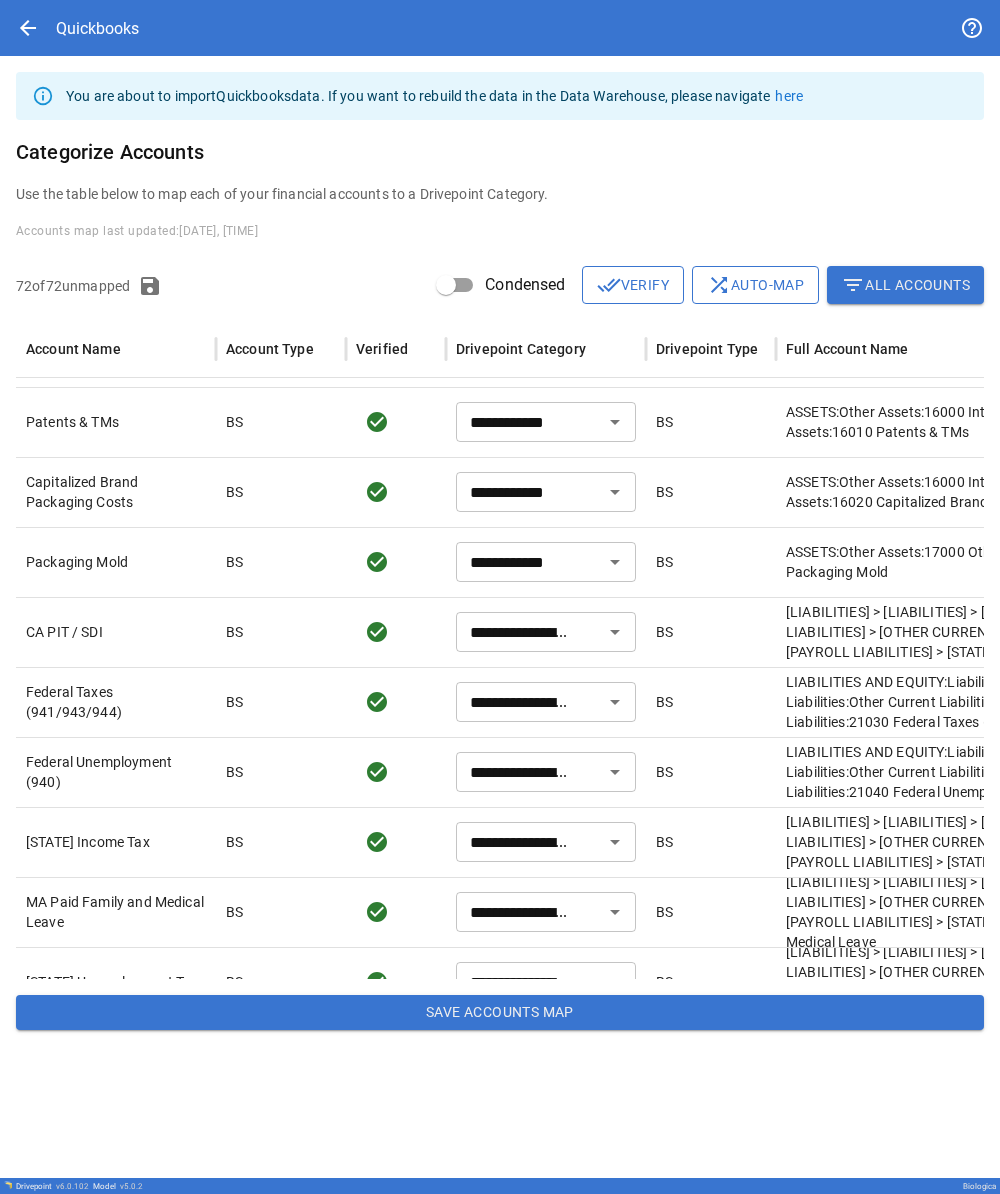 scroll, scrollTop: 3978, scrollLeft: 0, axis: vertical 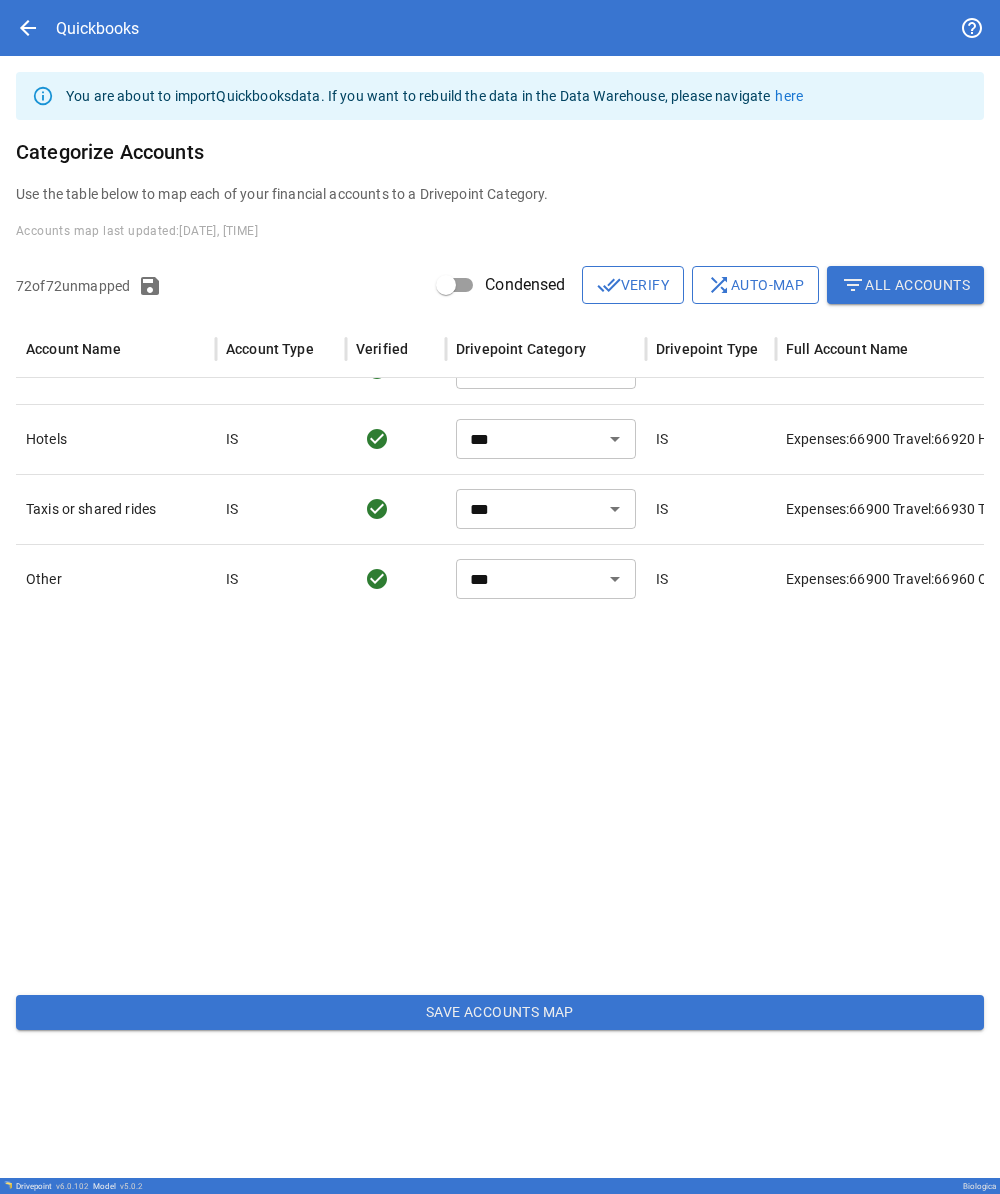 type on "***" 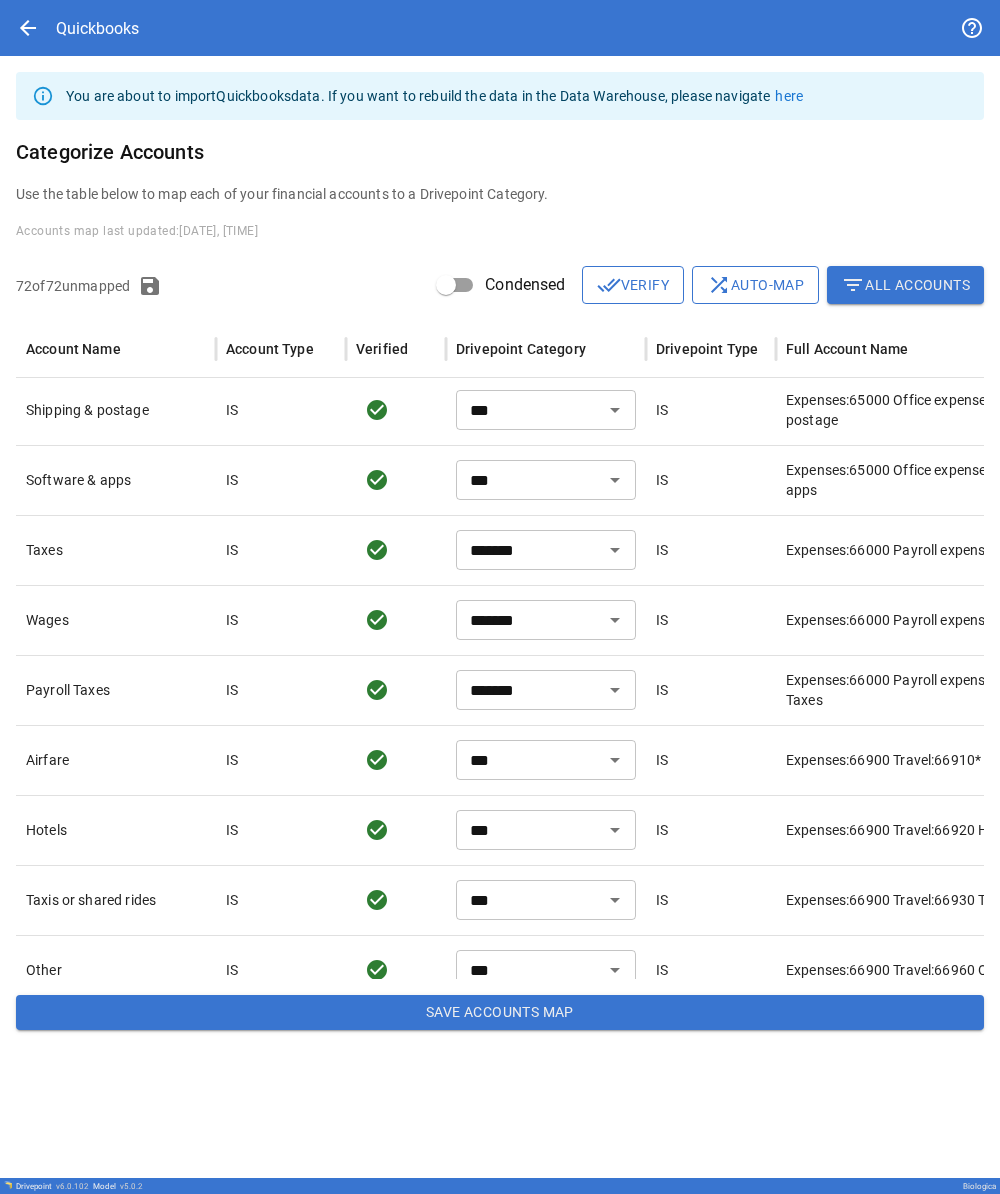 scroll, scrollTop: 3058, scrollLeft: 0, axis: vertical 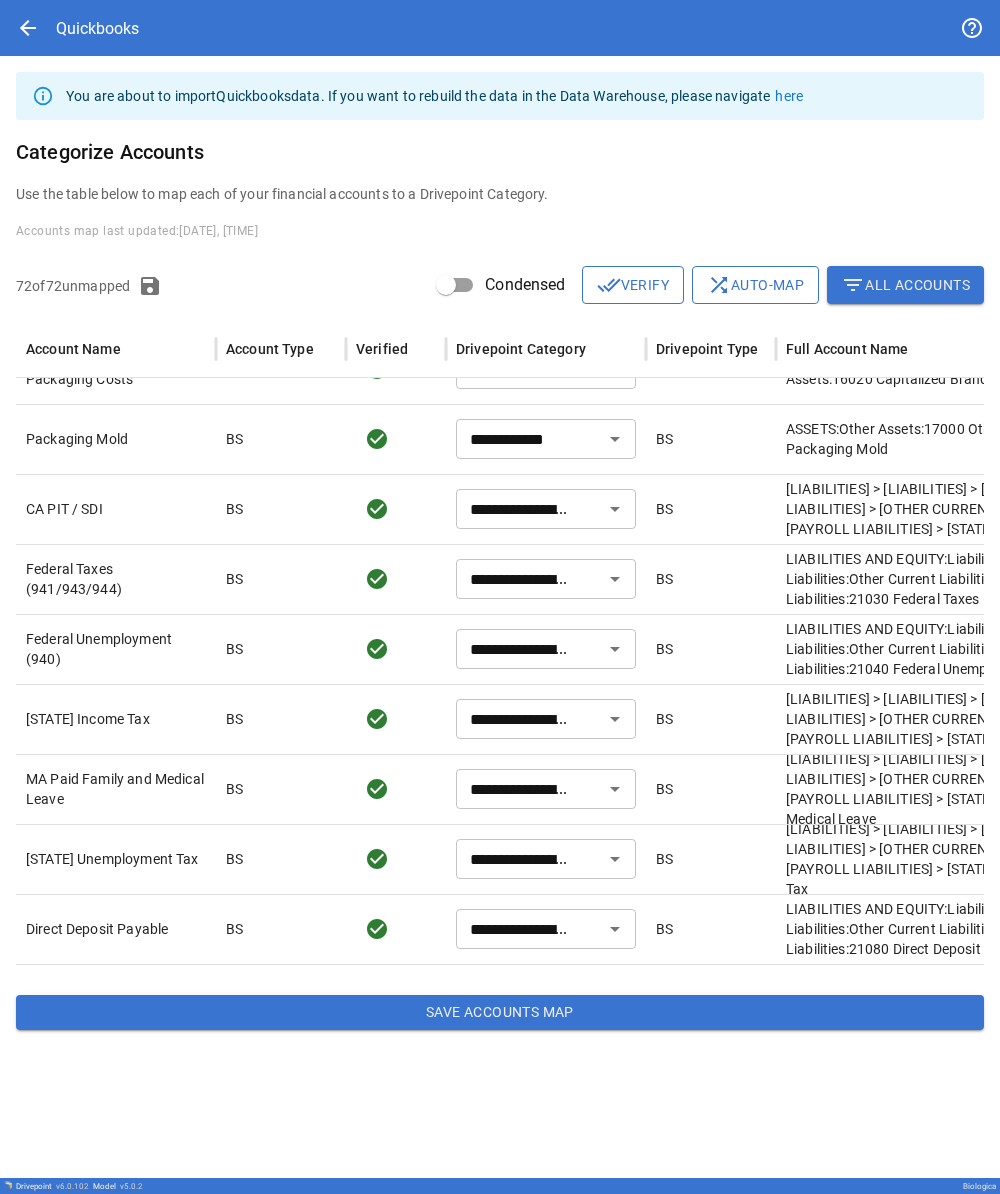 type on "**********" 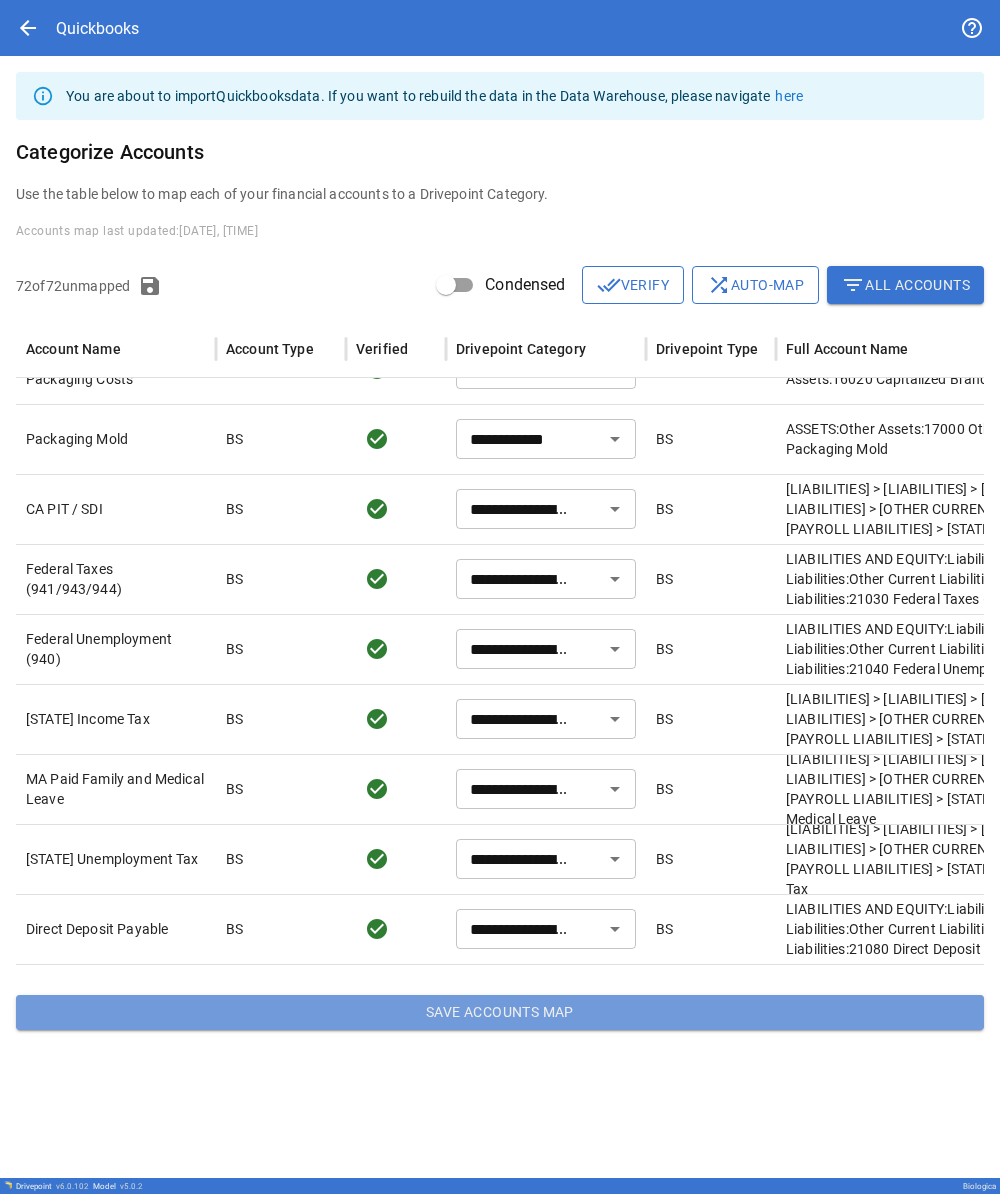click on "Save Accounts Map" at bounding box center [500, 1013] 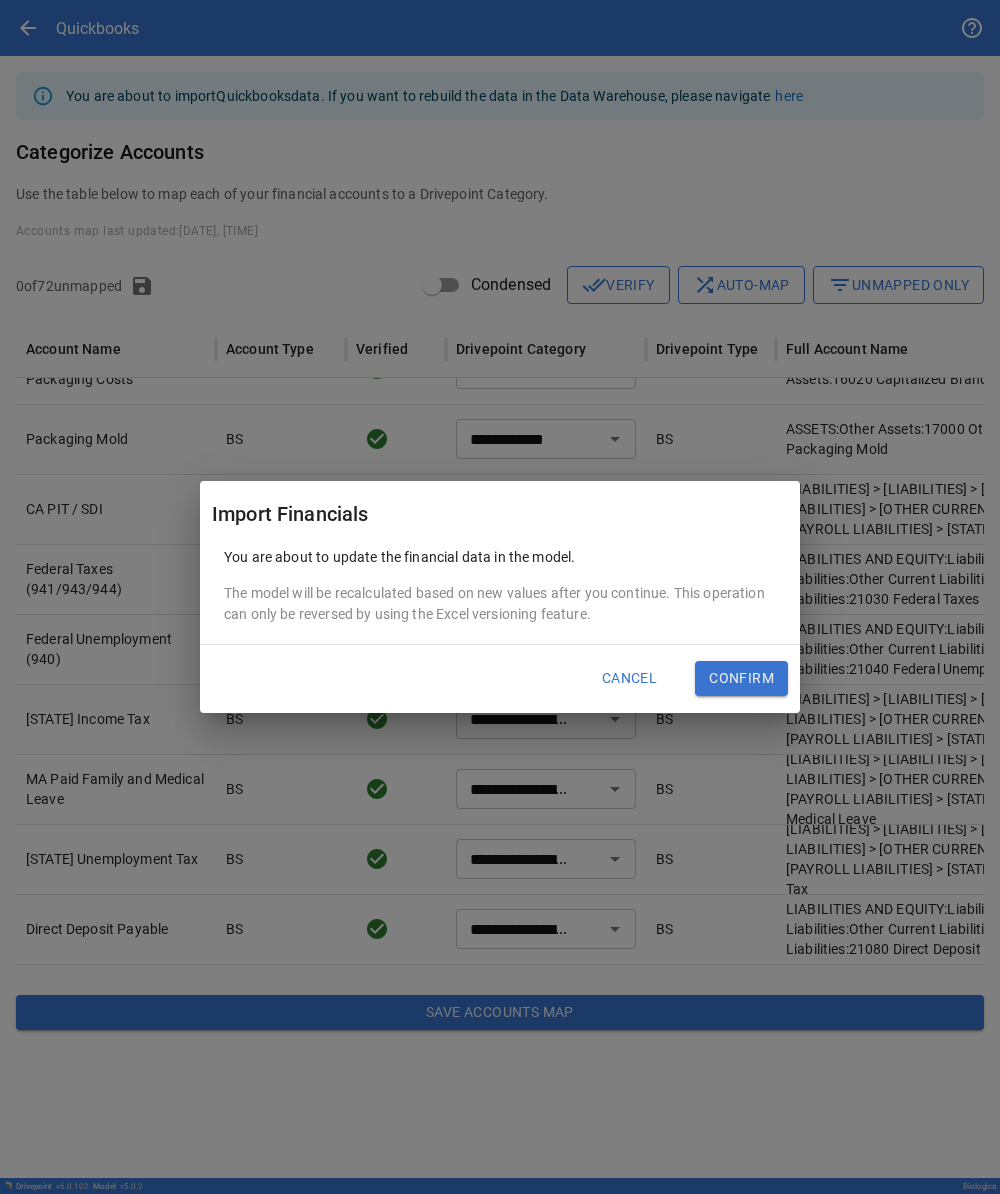 click on "Confirm" at bounding box center (741, 679) 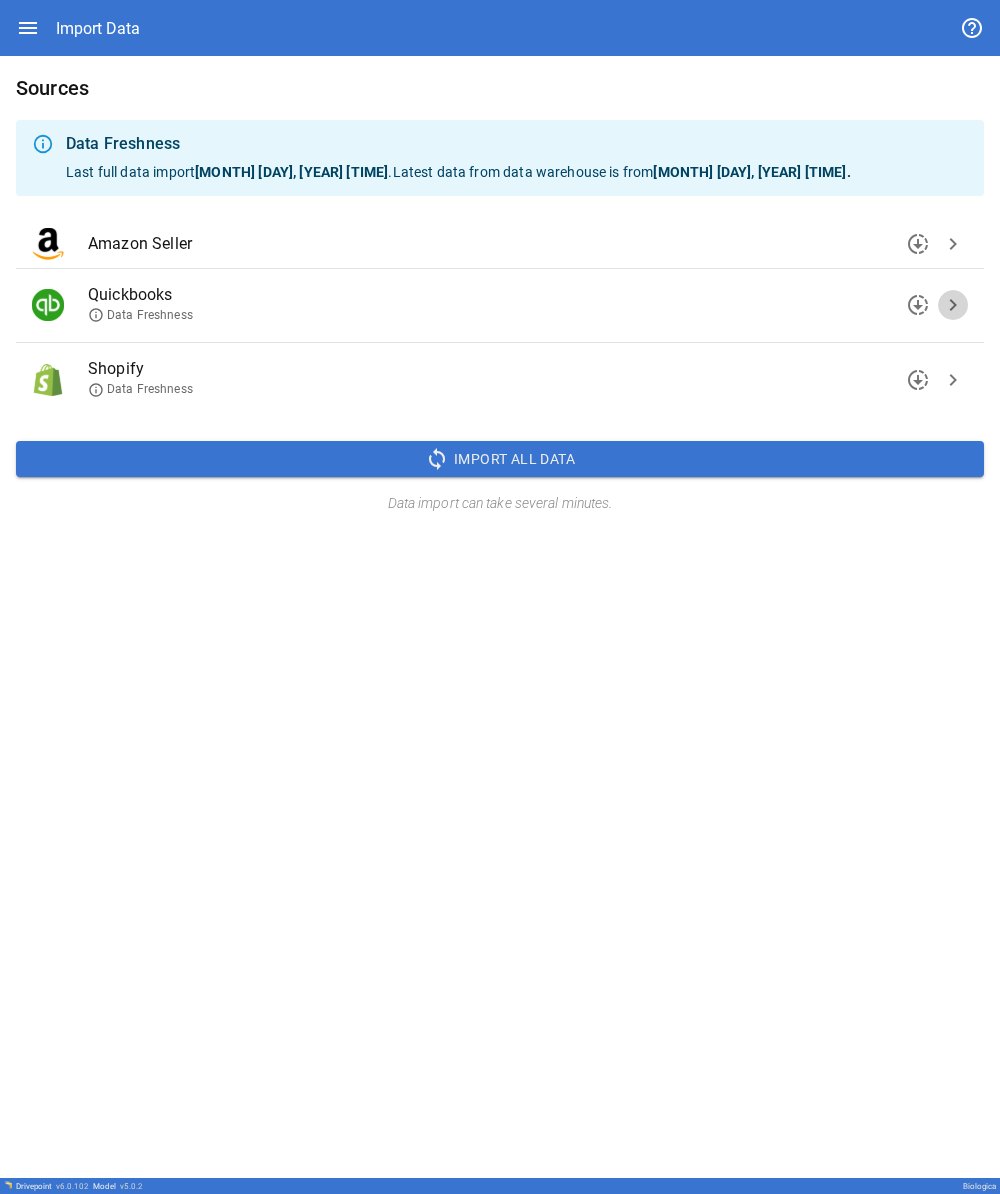click on "chevron_right" at bounding box center [953, 305] 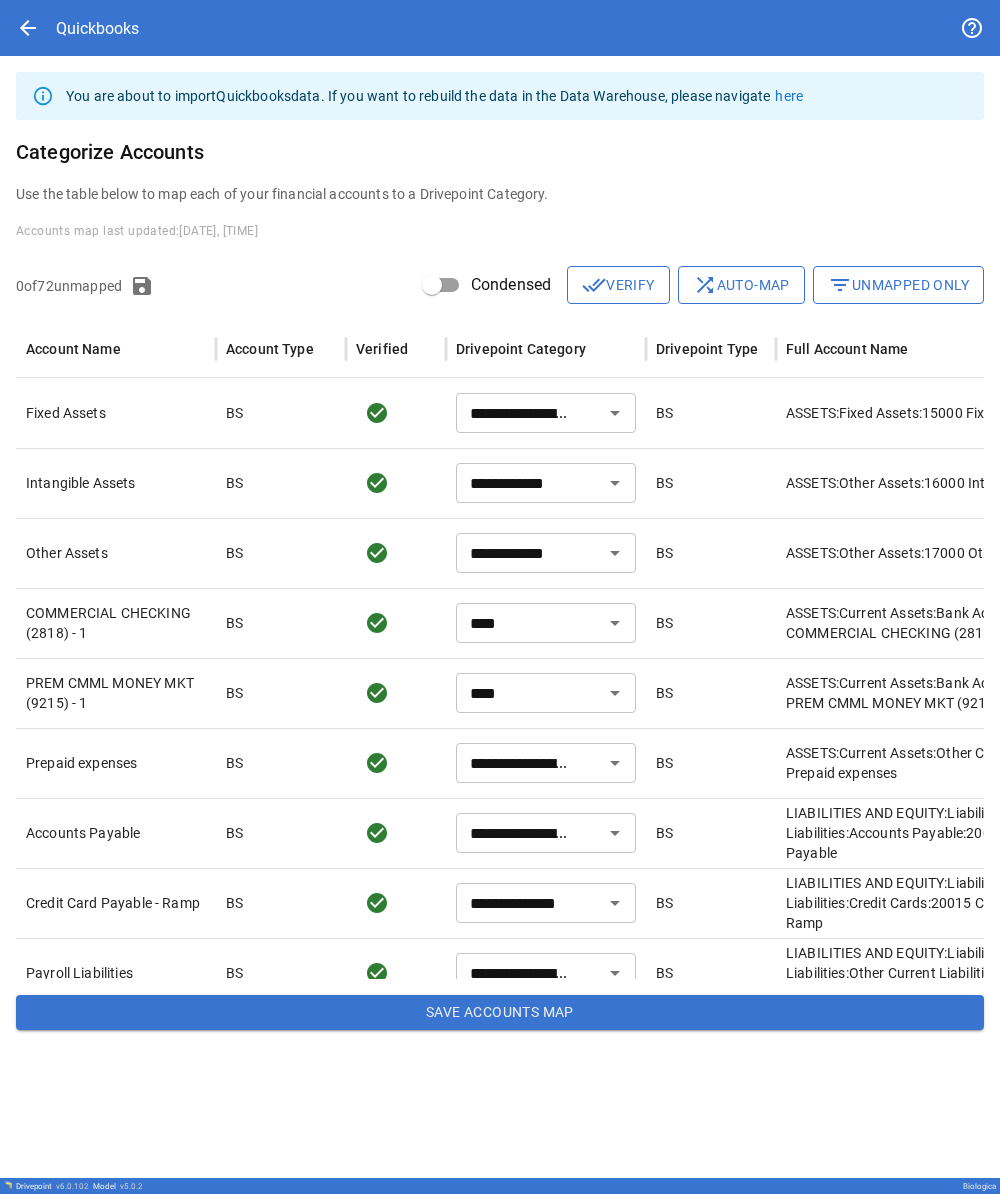 scroll, scrollTop: 757, scrollLeft: 0, axis: vertical 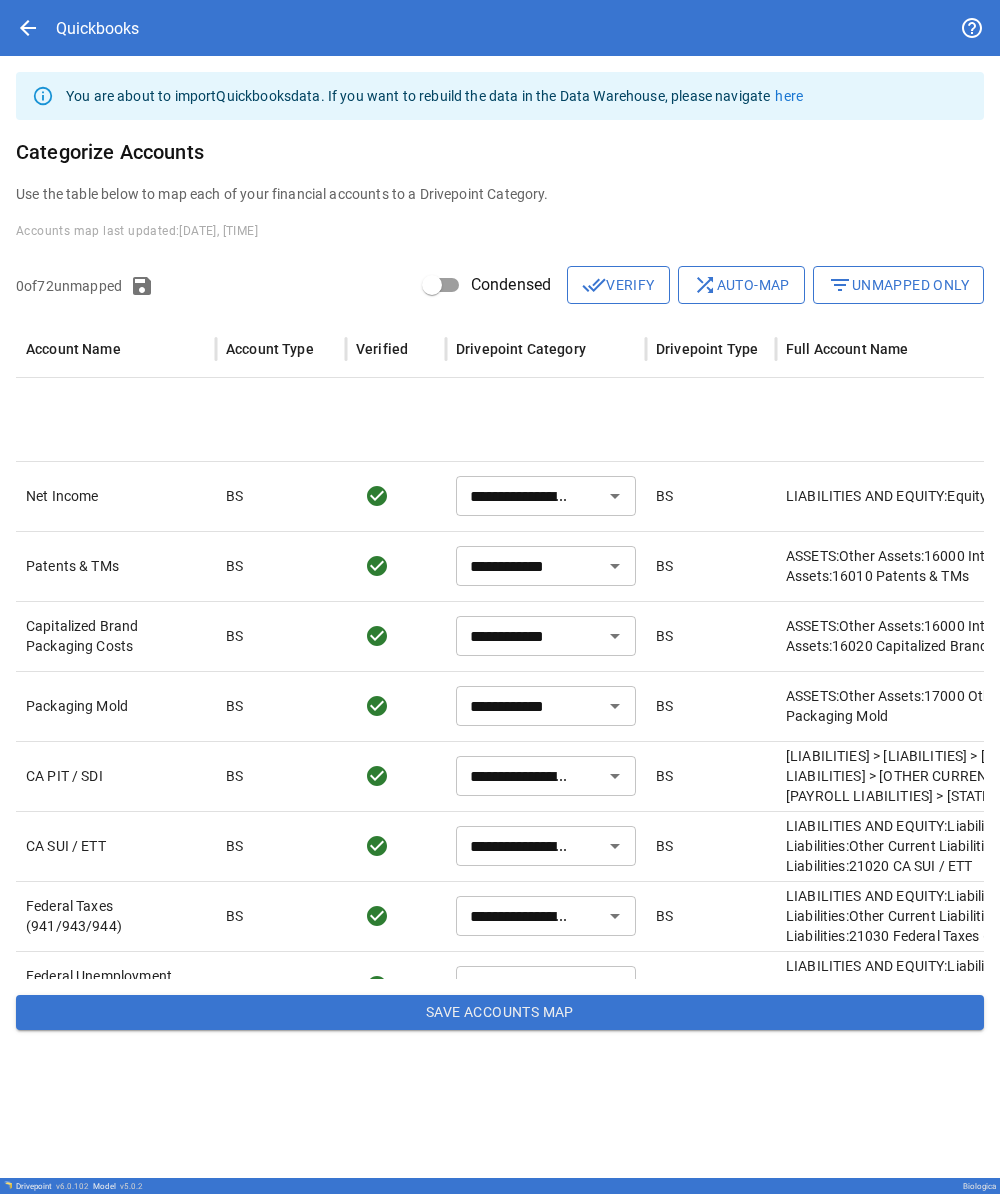 type on "***" 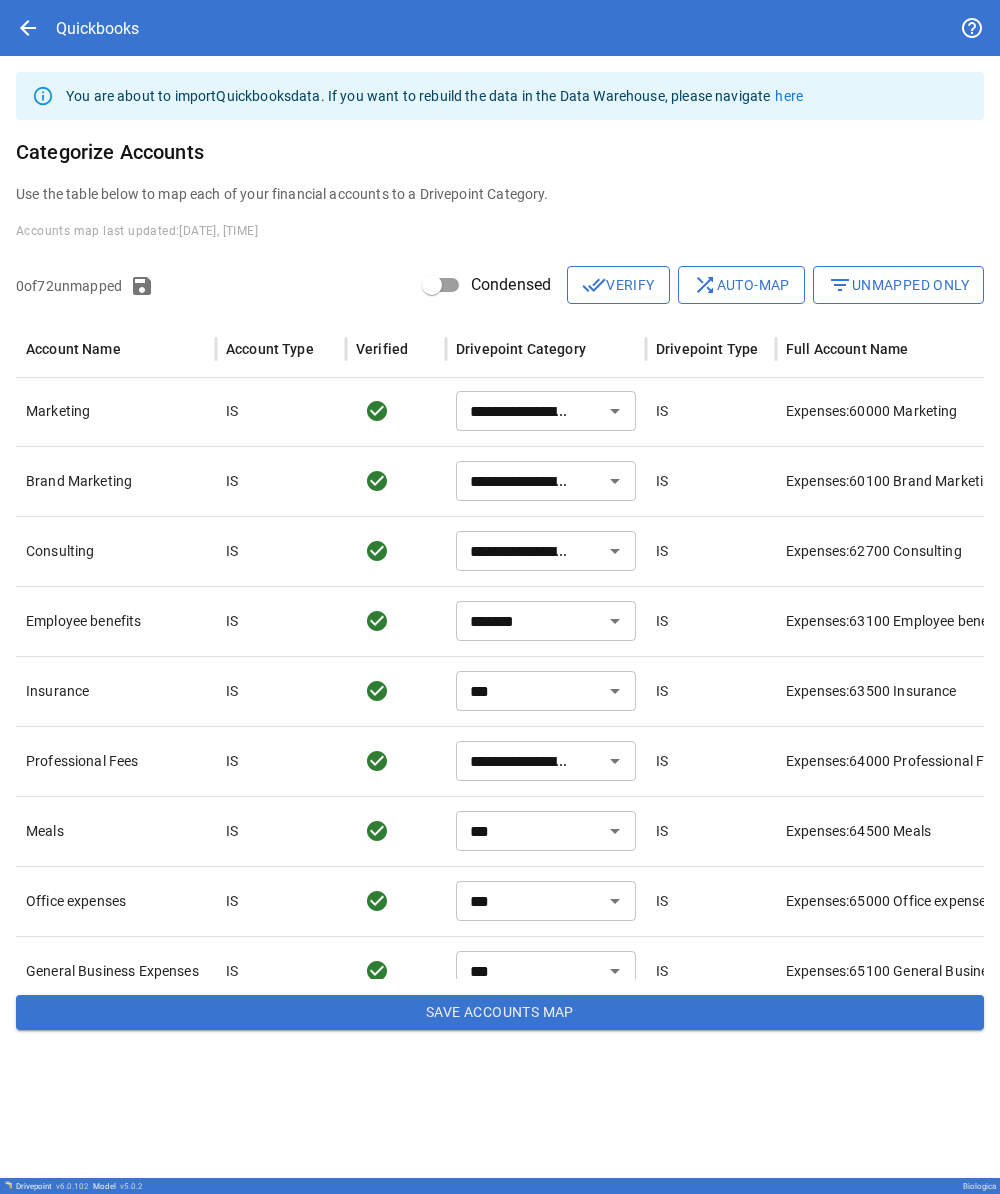 scroll, scrollTop: 2182, scrollLeft: 0, axis: vertical 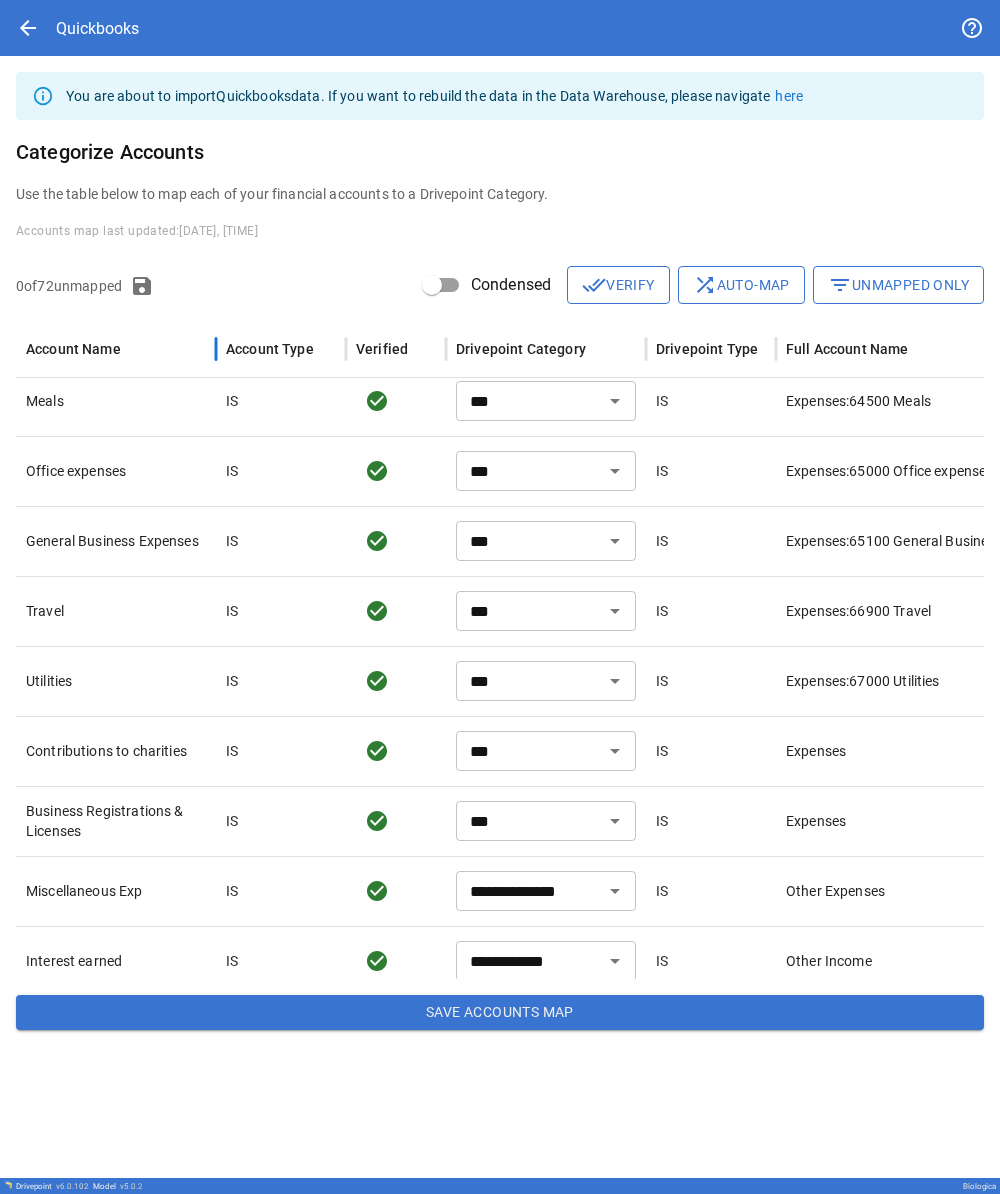 click on "Account Name" at bounding box center (116, 349) 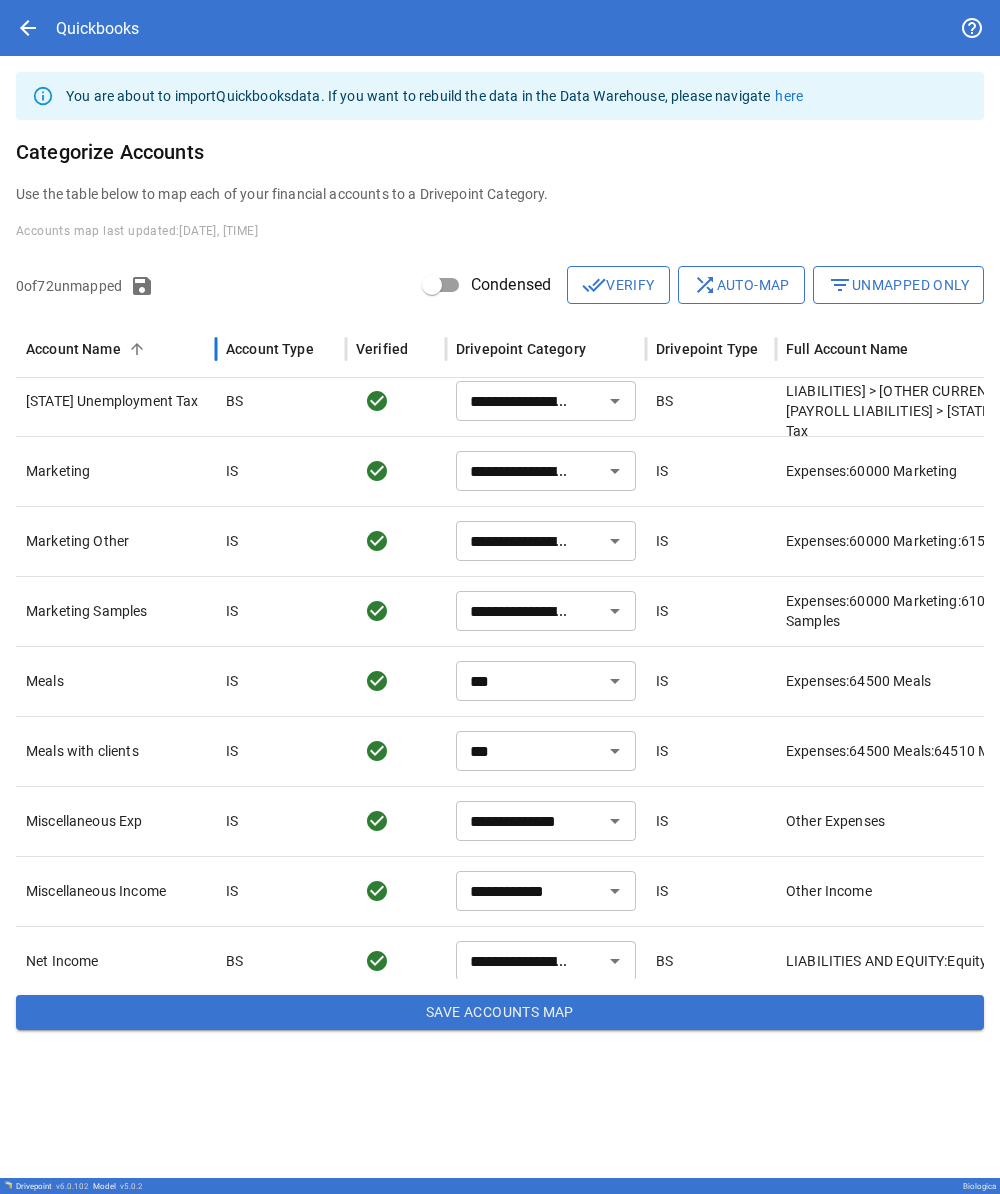 scroll, scrollTop: 2227, scrollLeft: 0, axis: vertical 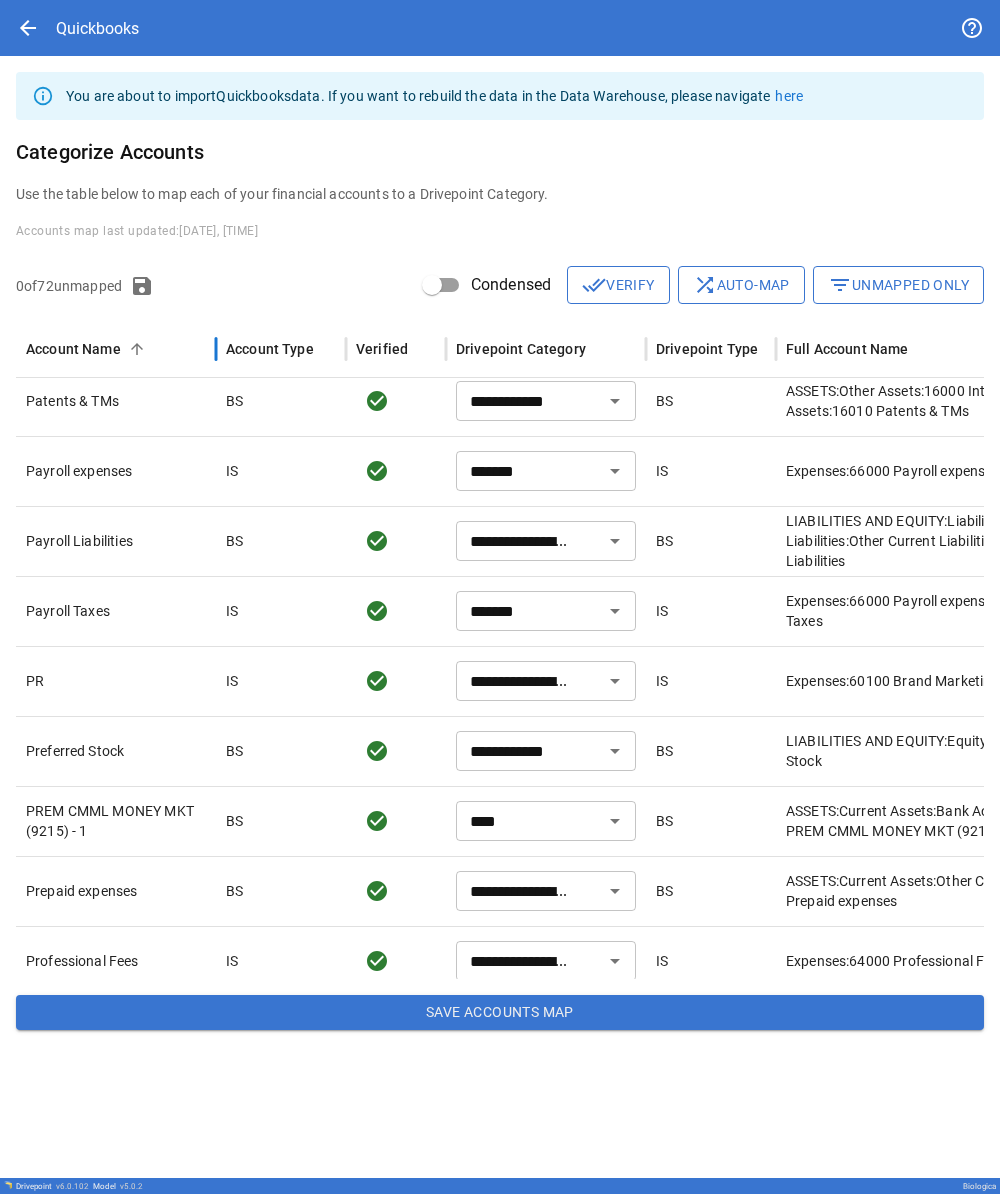 click on "Account Name" at bounding box center (116, 349) 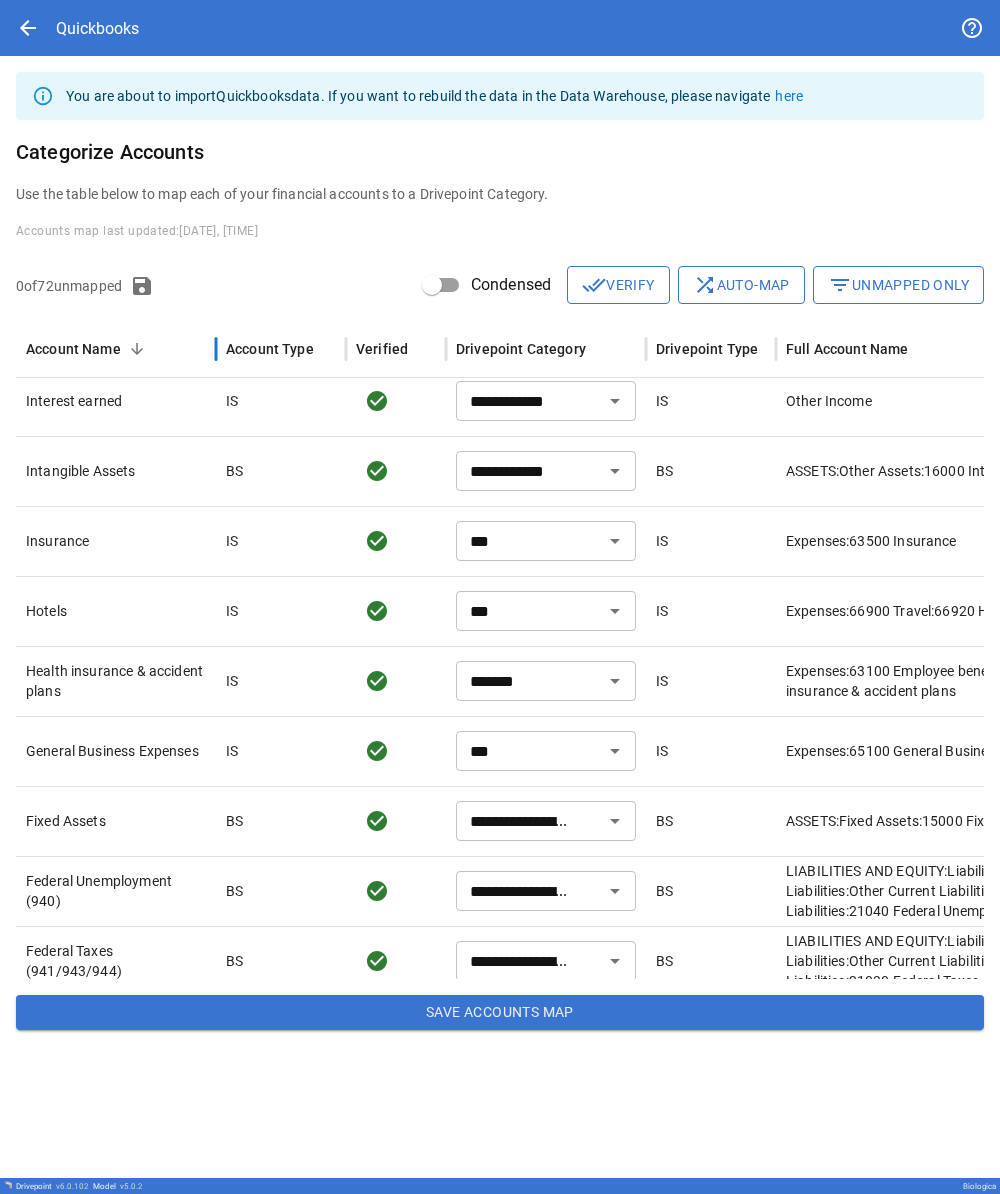 type on "**********" 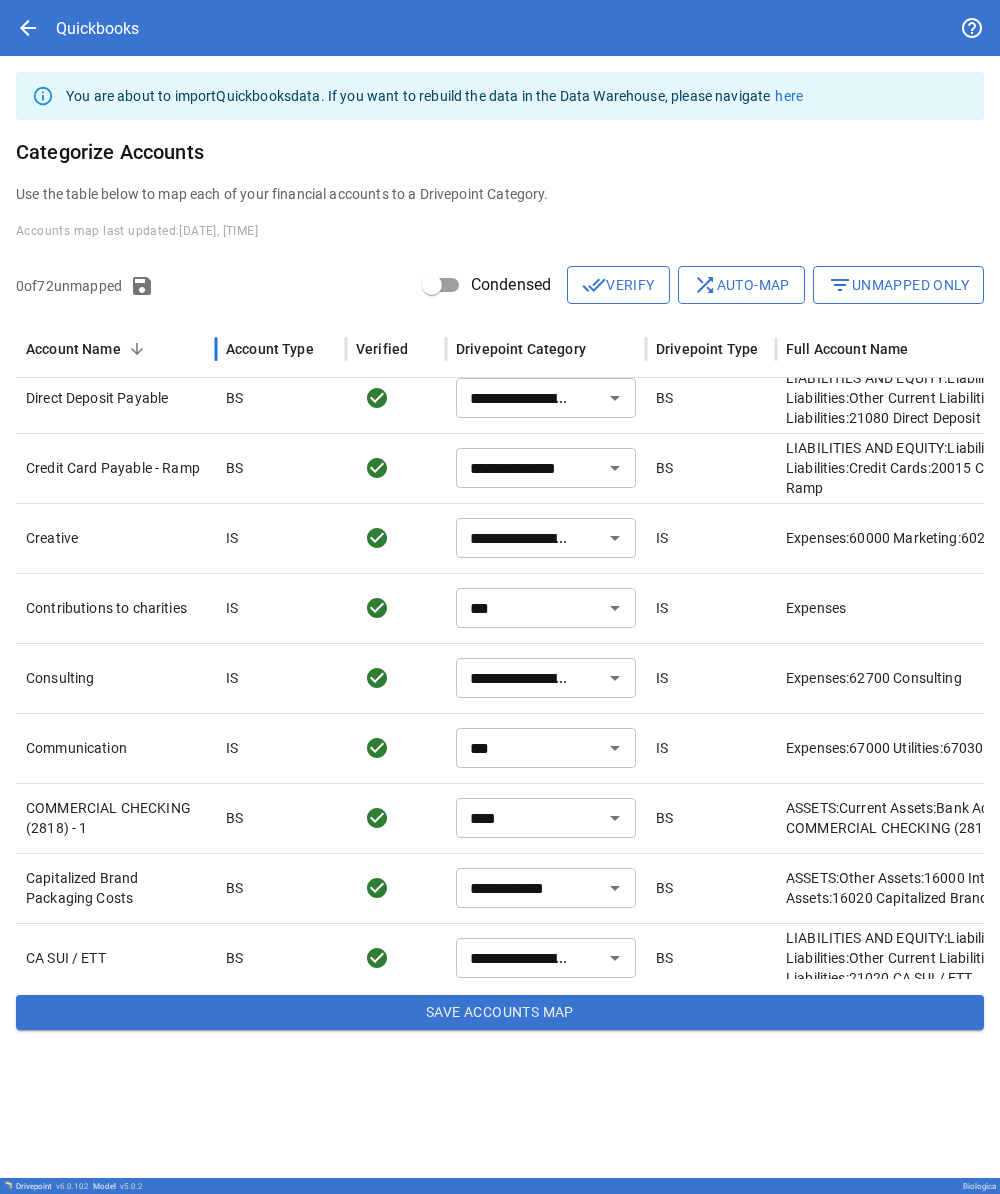 scroll, scrollTop: 4454, scrollLeft: 0, axis: vertical 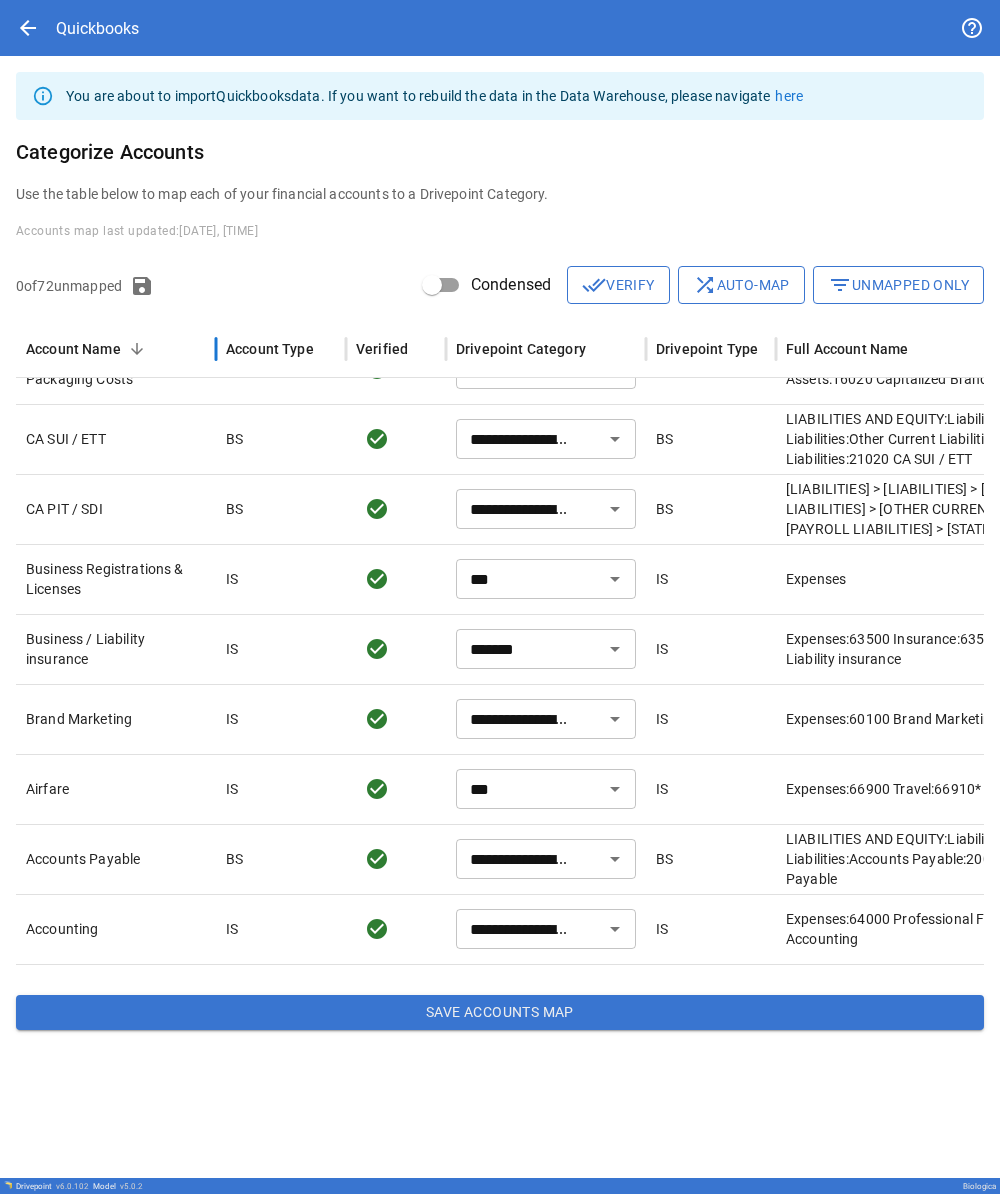 click on "Account Name" at bounding box center (73, 349) 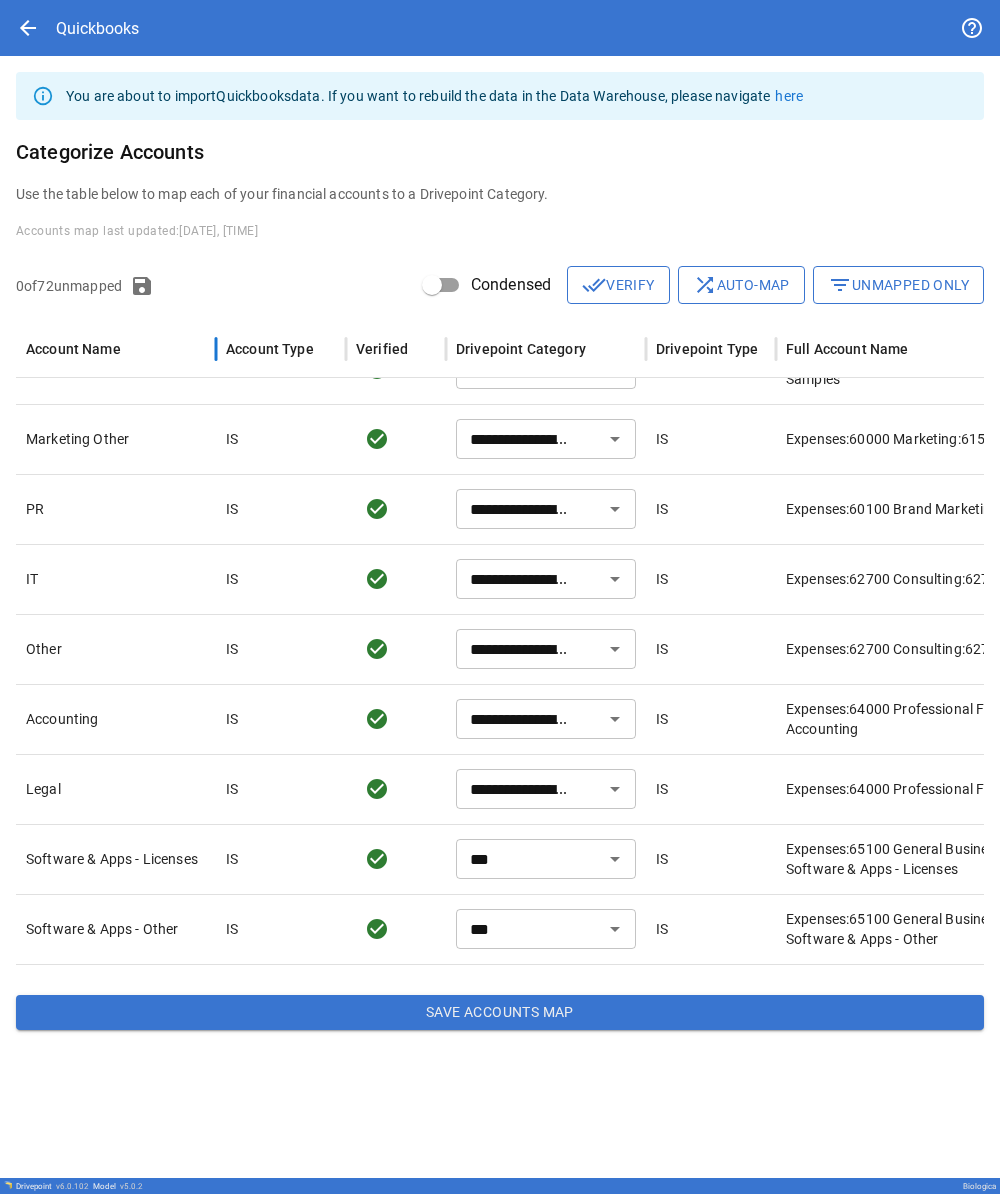 scroll, scrollTop: 0, scrollLeft: 0, axis: both 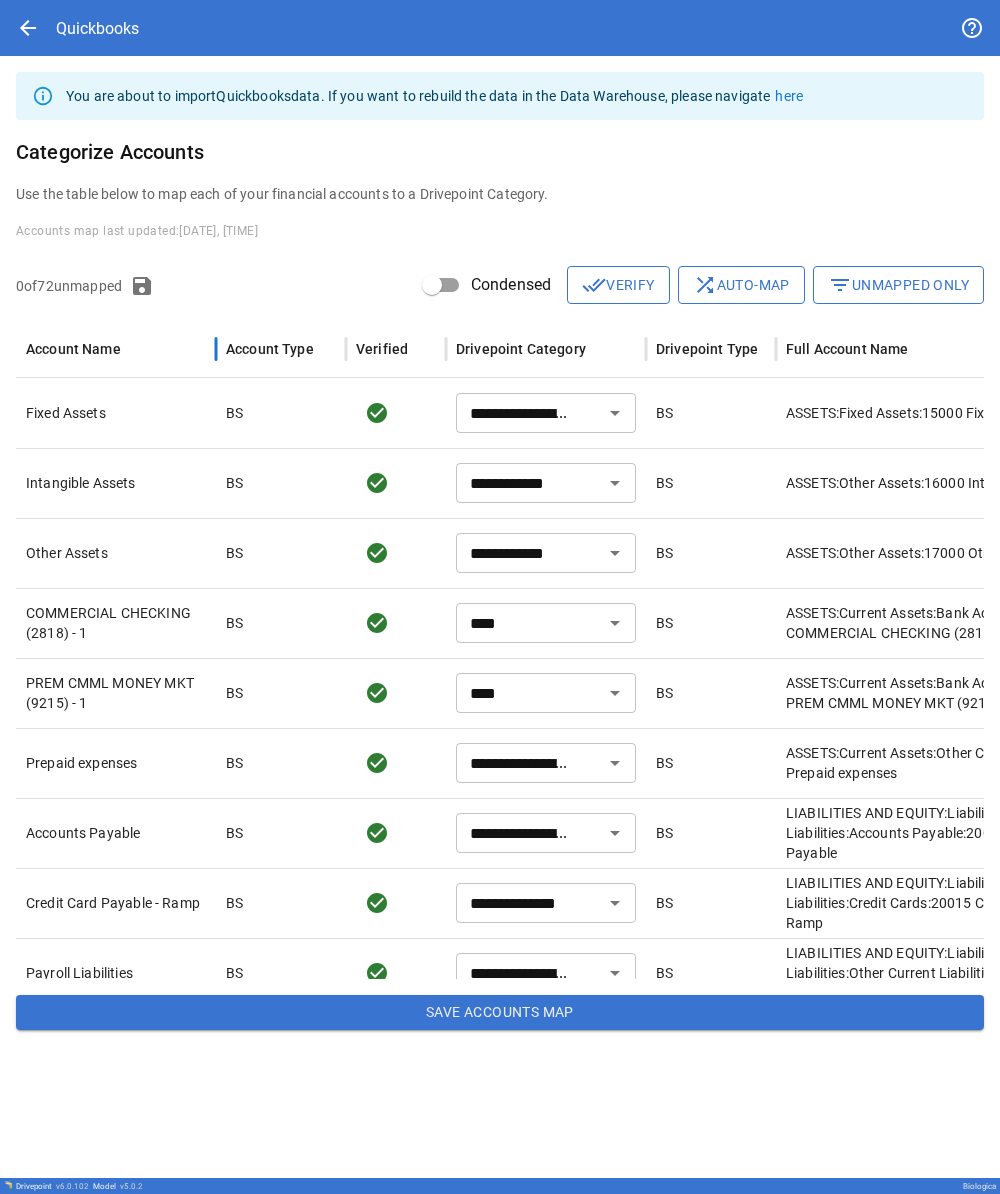 click on "Account Name" at bounding box center (116, 349) 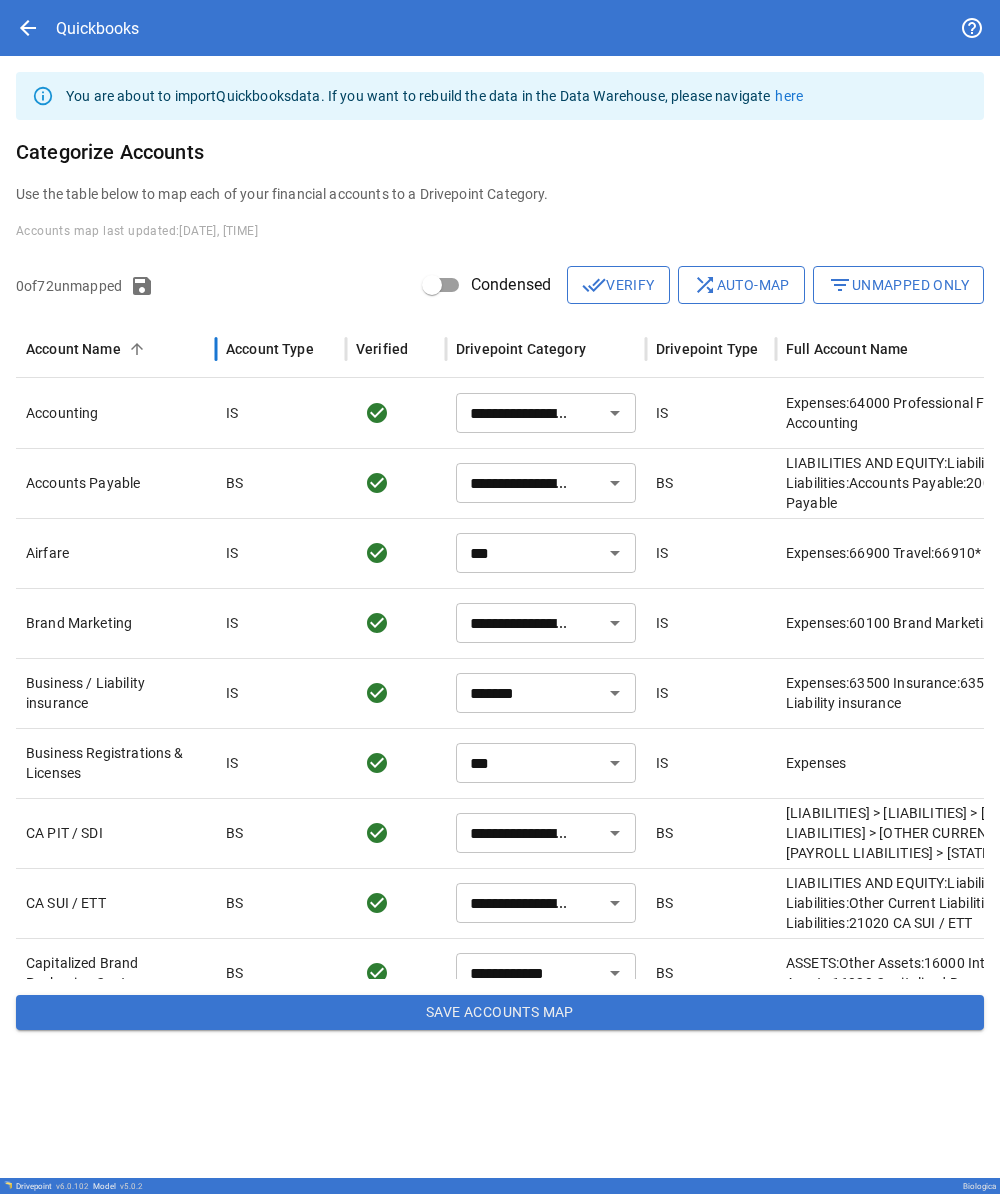 click on "Account Name" at bounding box center (73, 349) 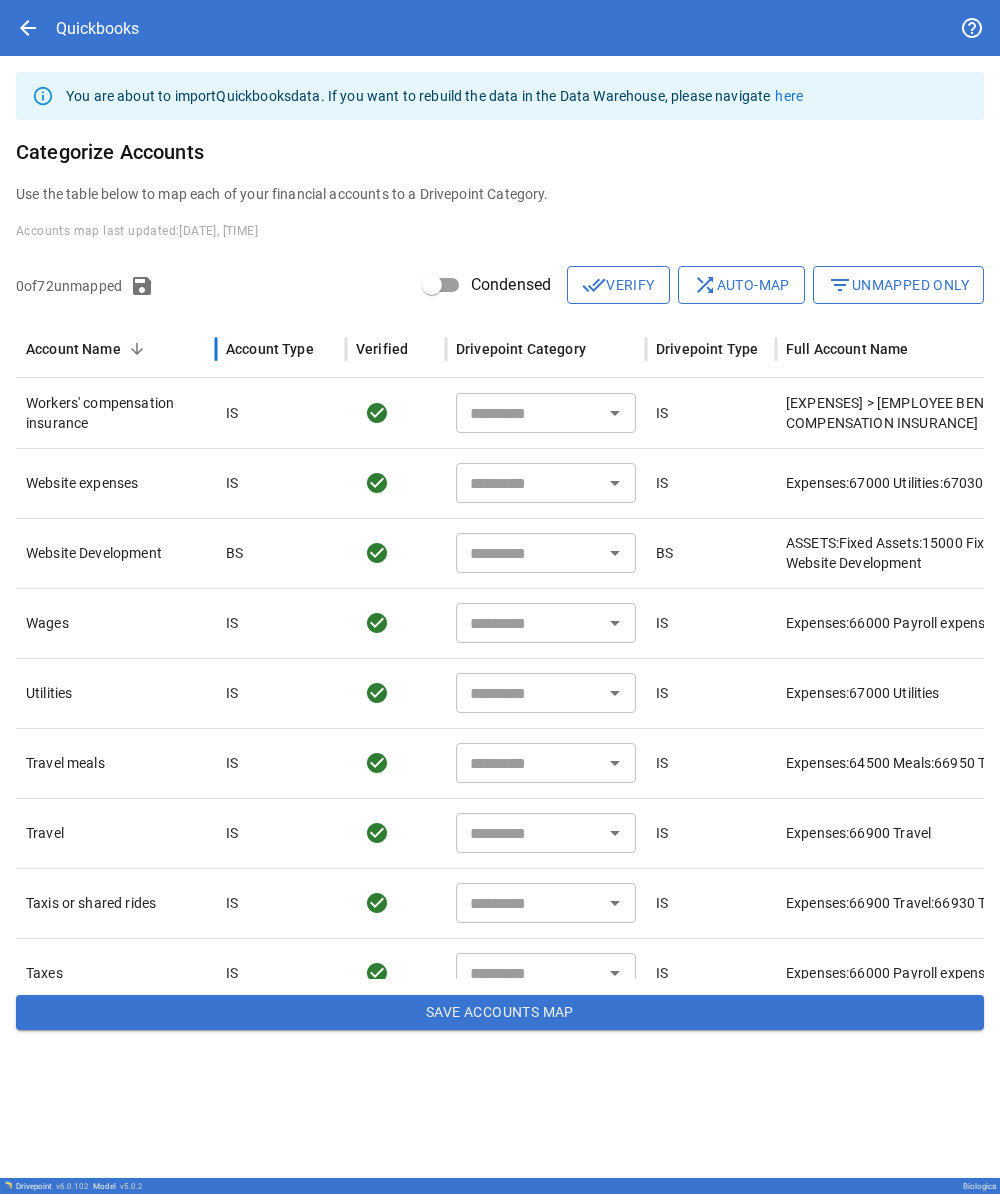 type on "*******" 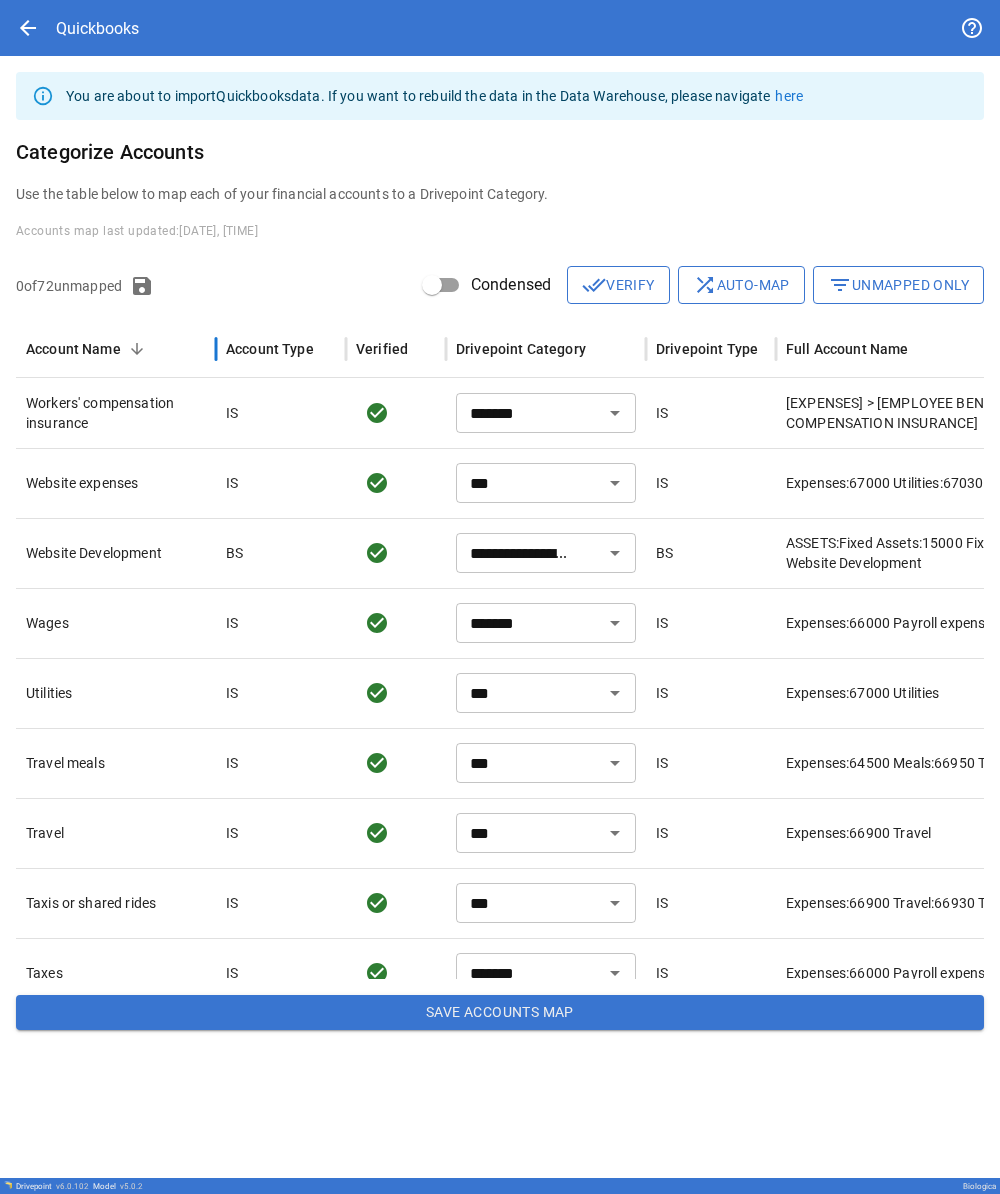 click on "Account Name" at bounding box center (73, 349) 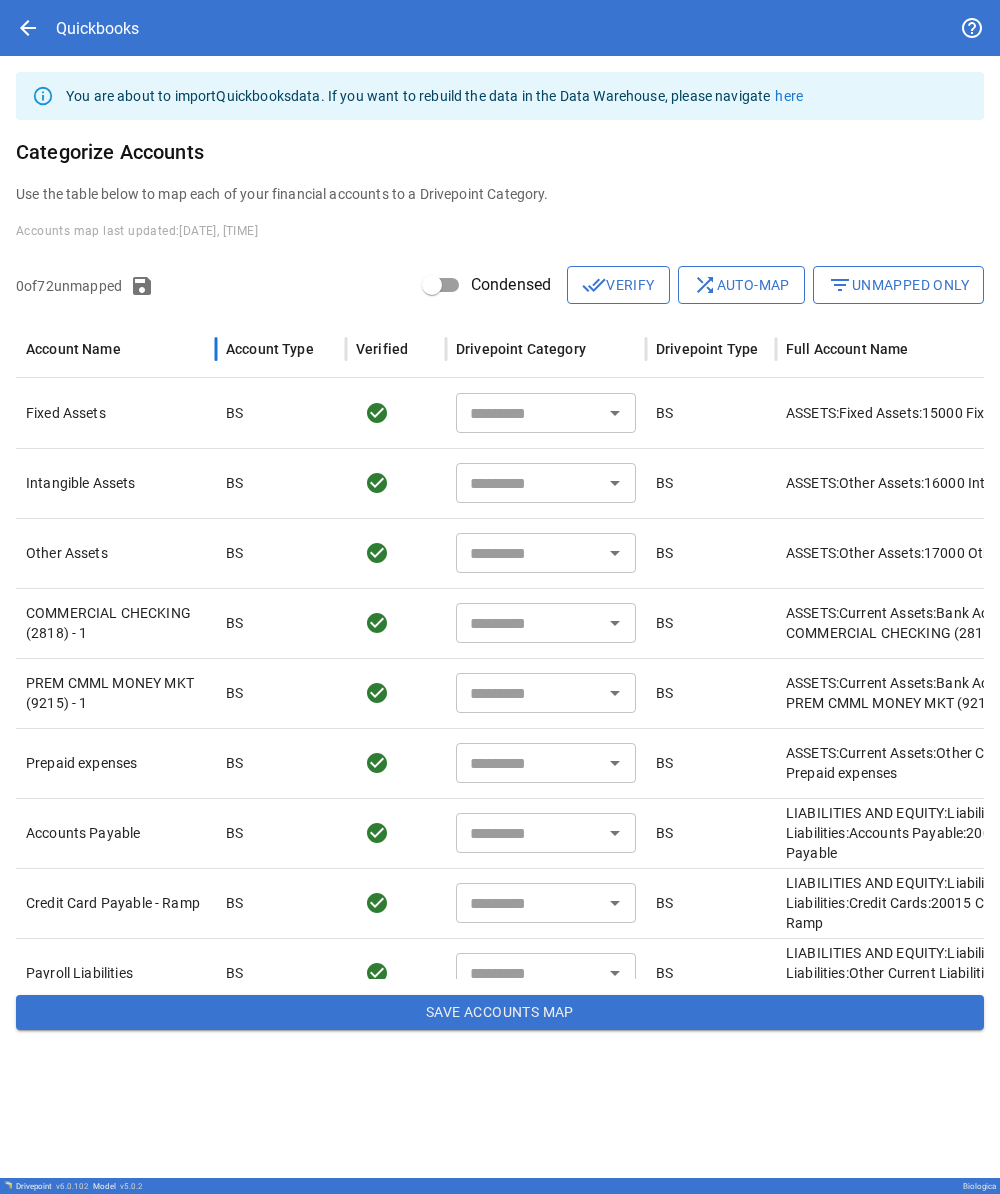 type on "**********" 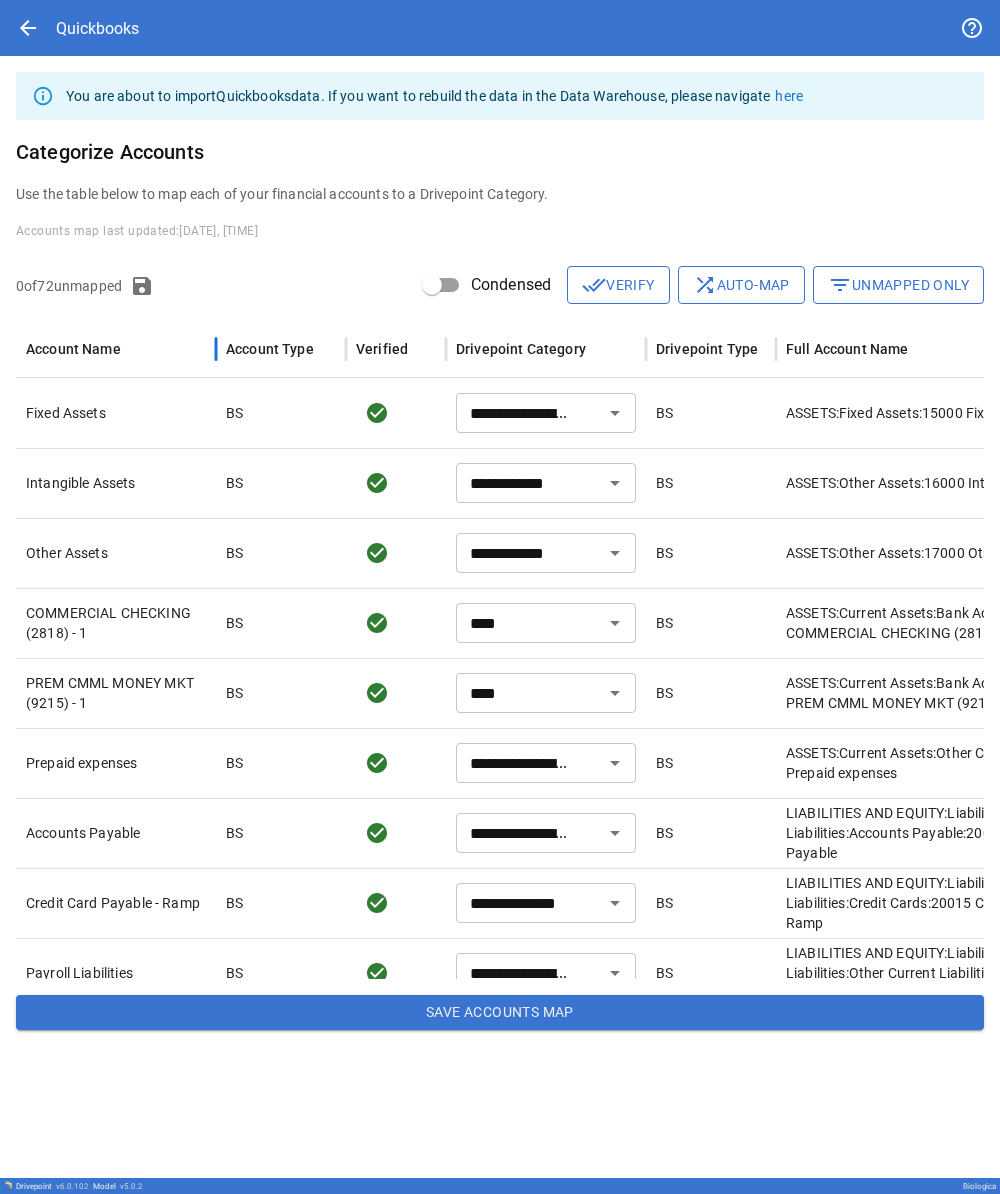click on "Account Name" at bounding box center (73, 349) 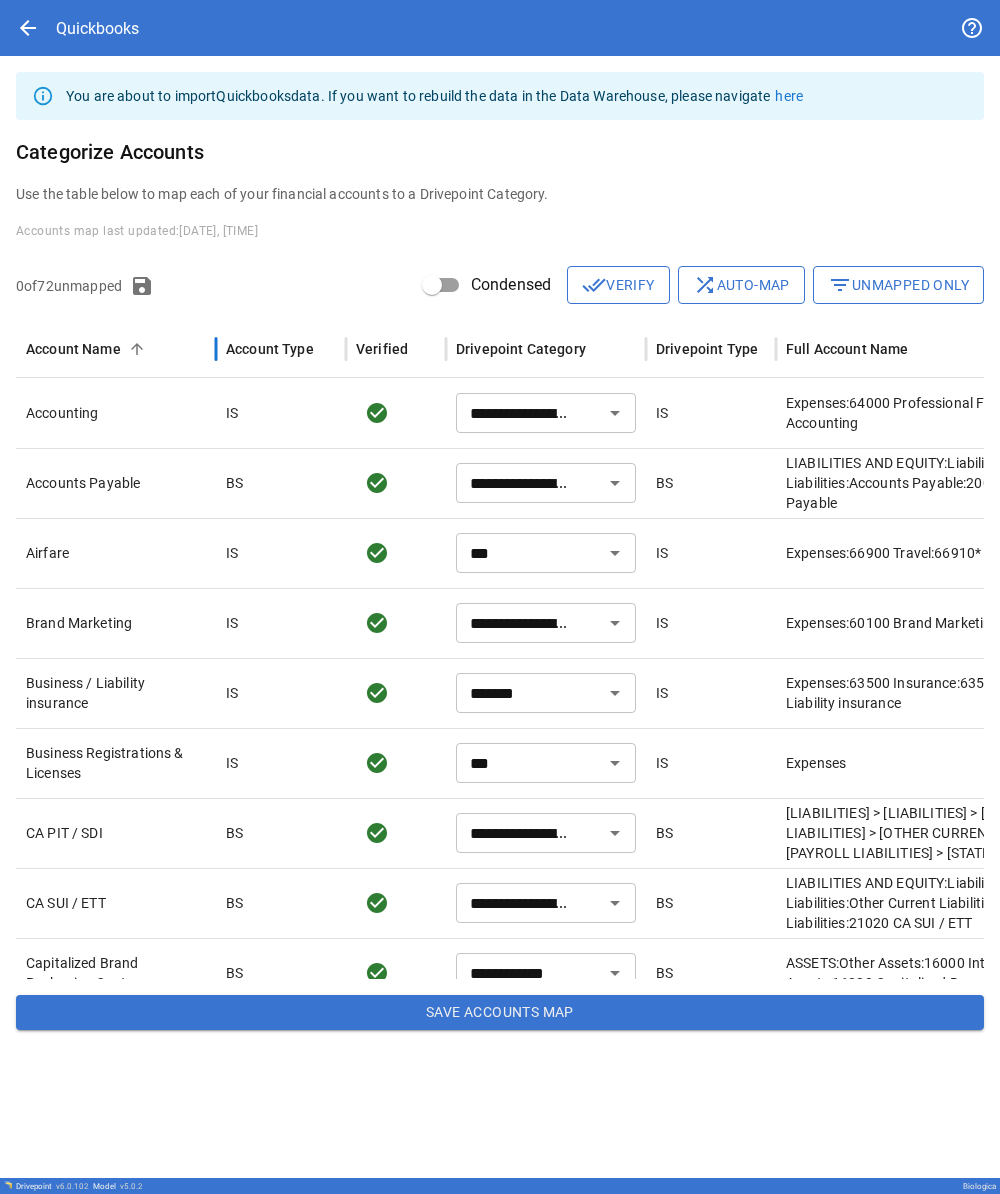 scroll, scrollTop: 433, scrollLeft: 0, axis: vertical 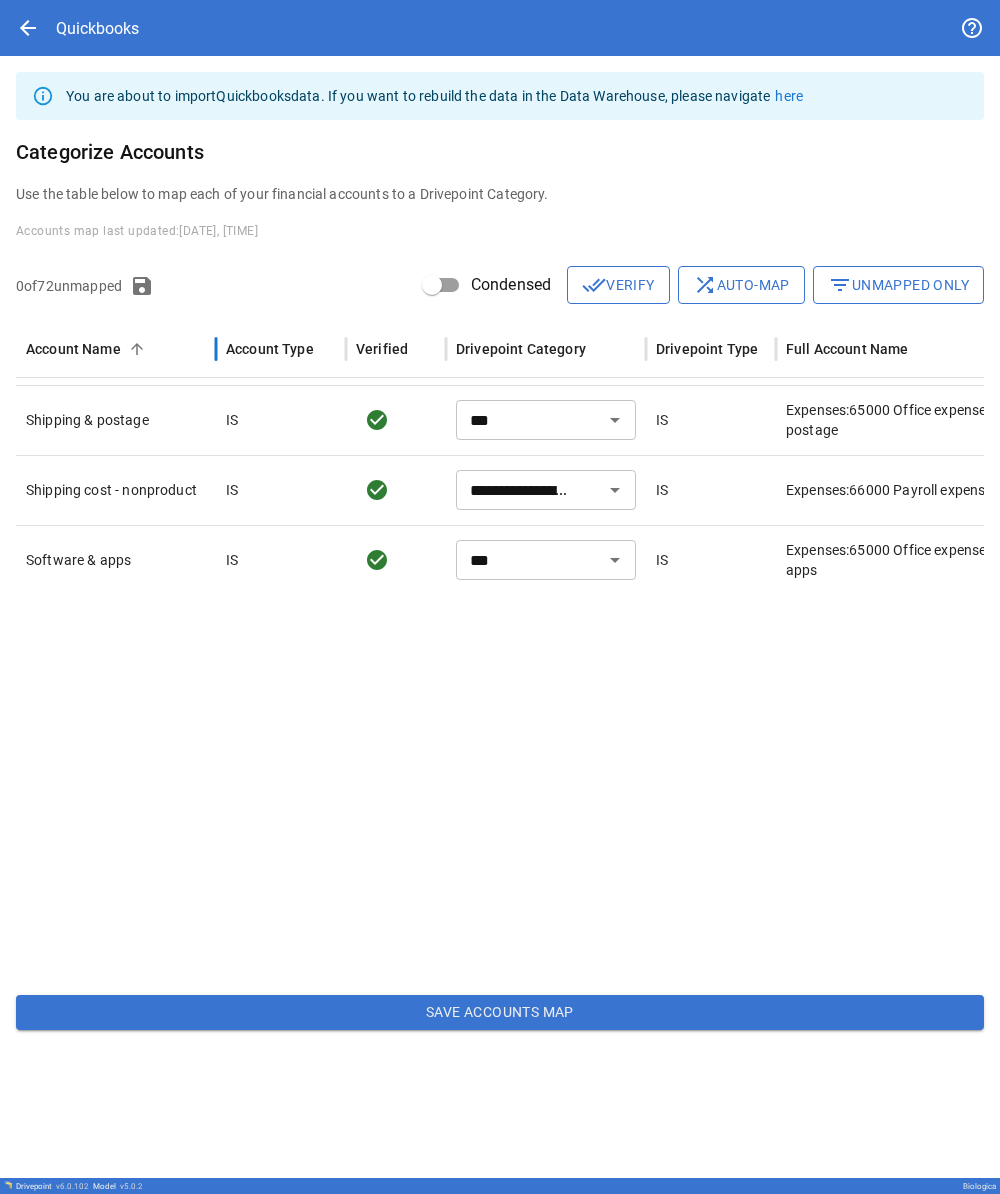 type on "***" 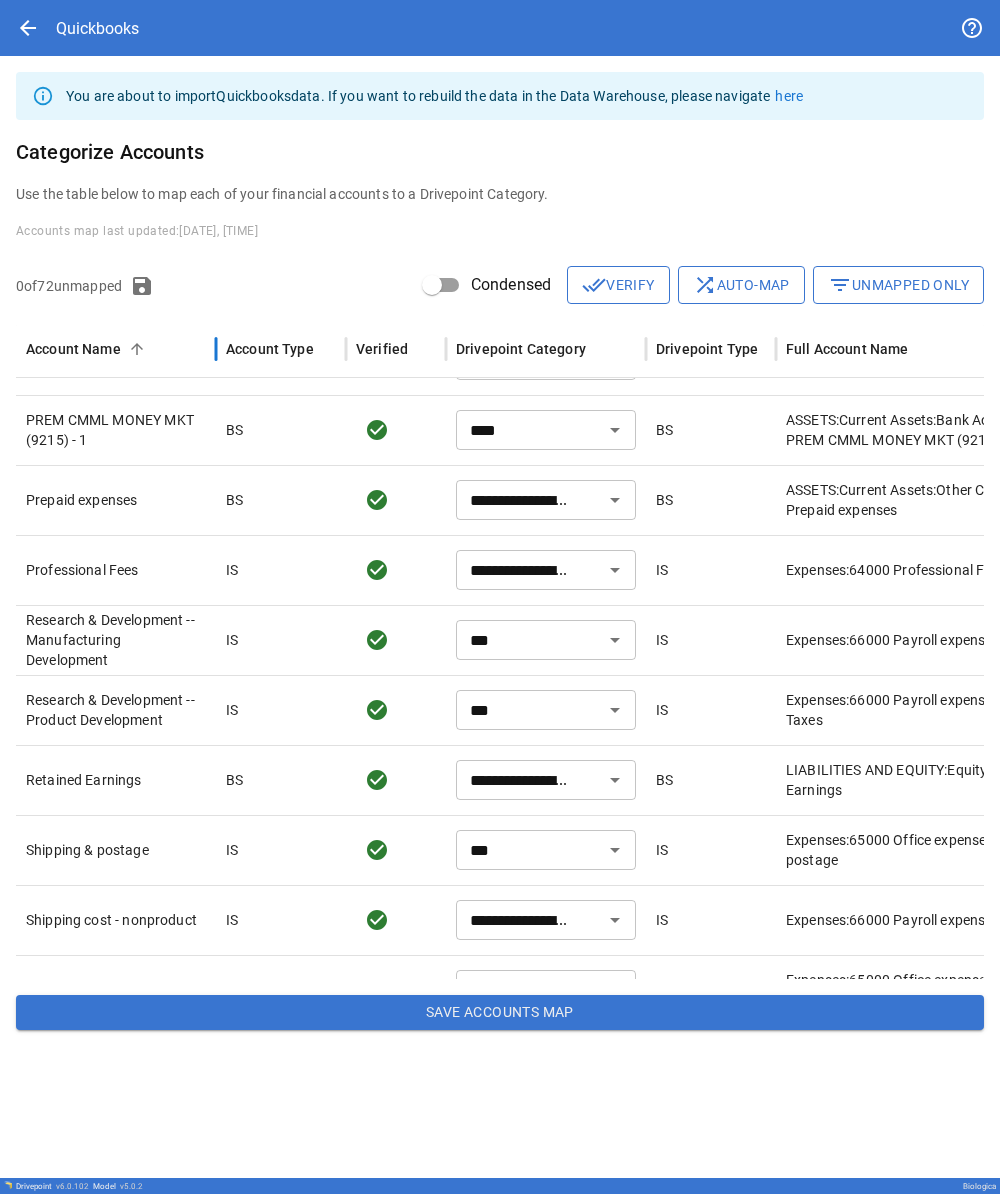 scroll, scrollTop: 3614, scrollLeft: 0, axis: vertical 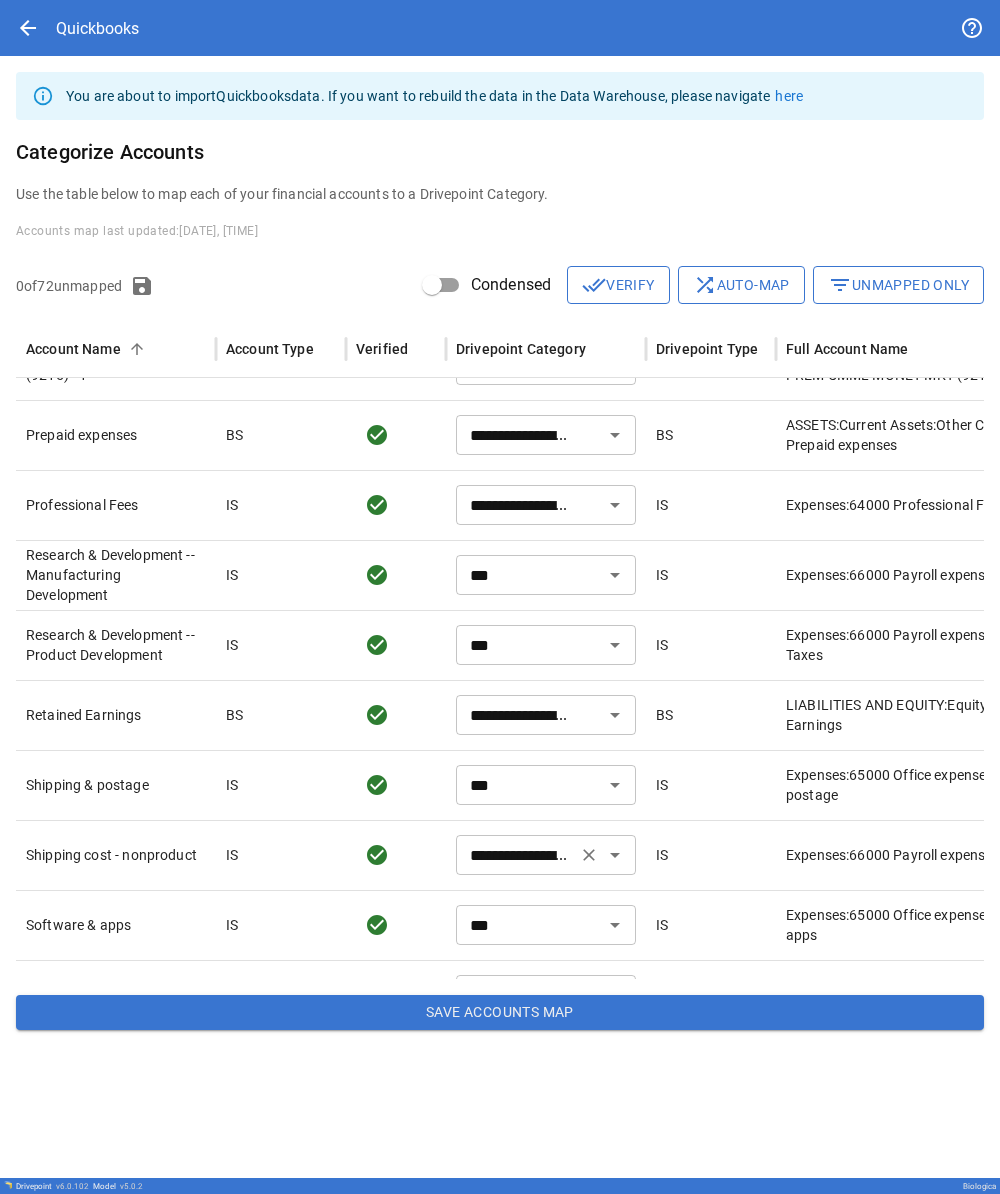 click on "**********" at bounding box center [516, 855] 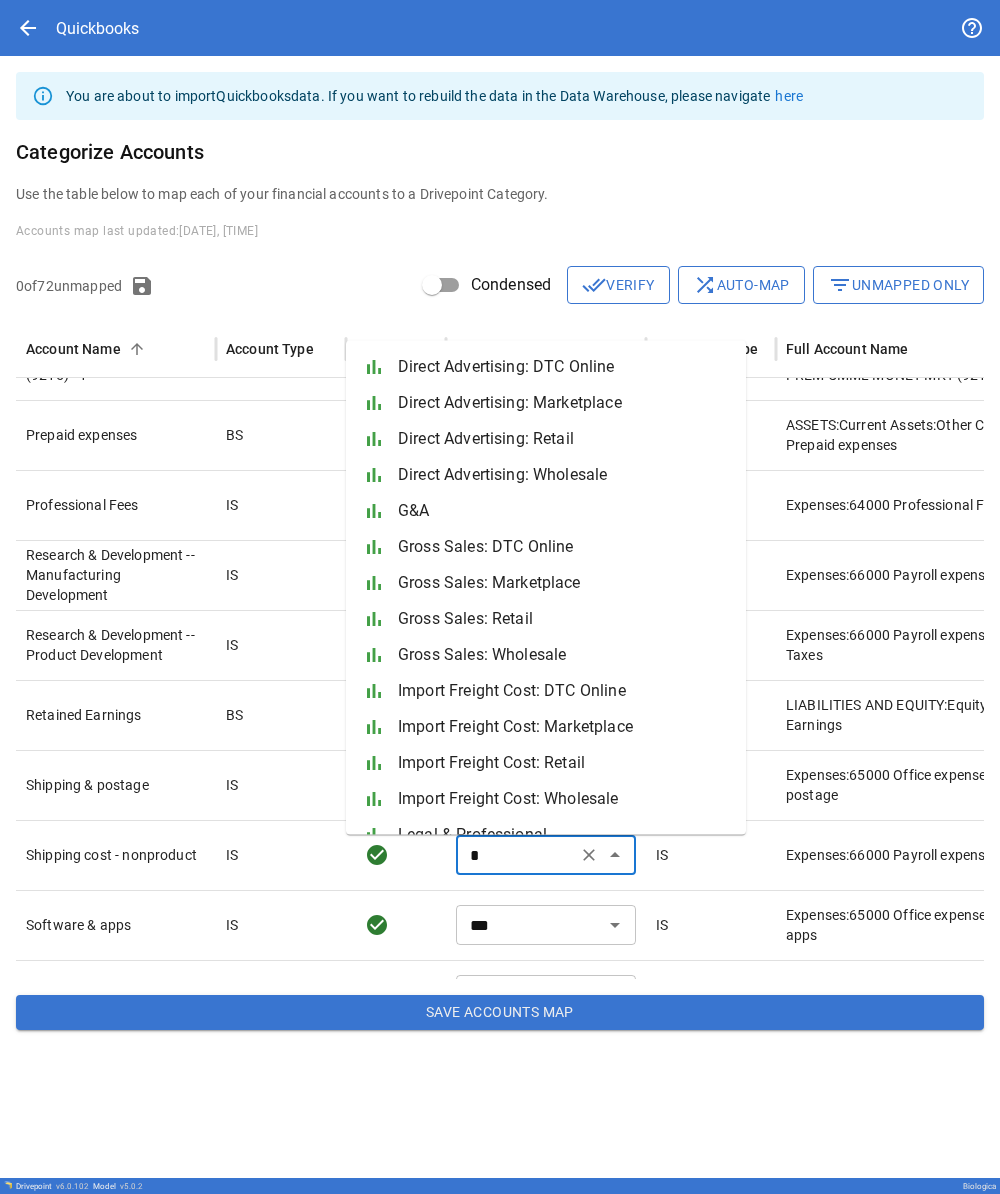 click on "G&A" at bounding box center [564, 511] 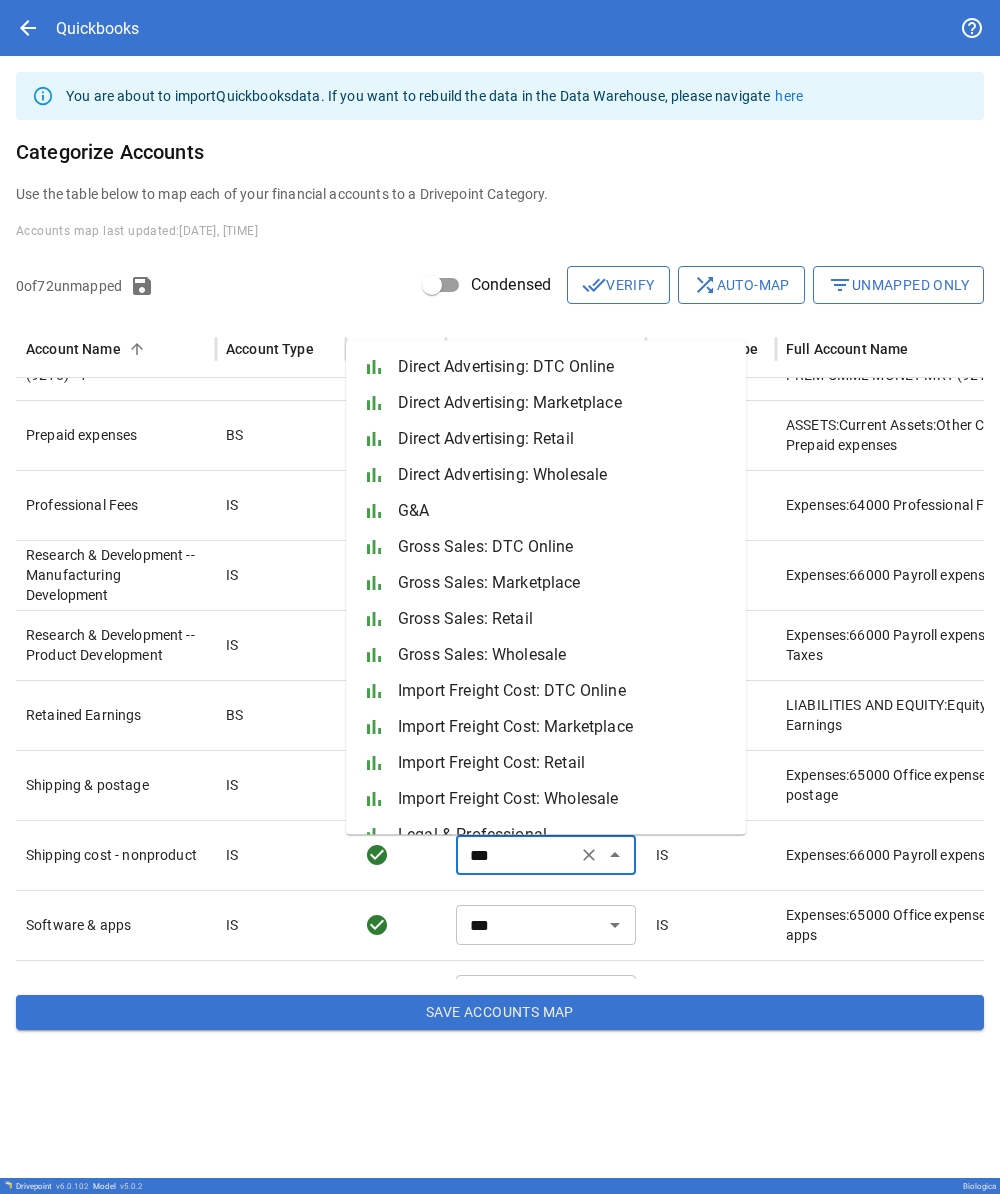 type on "***" 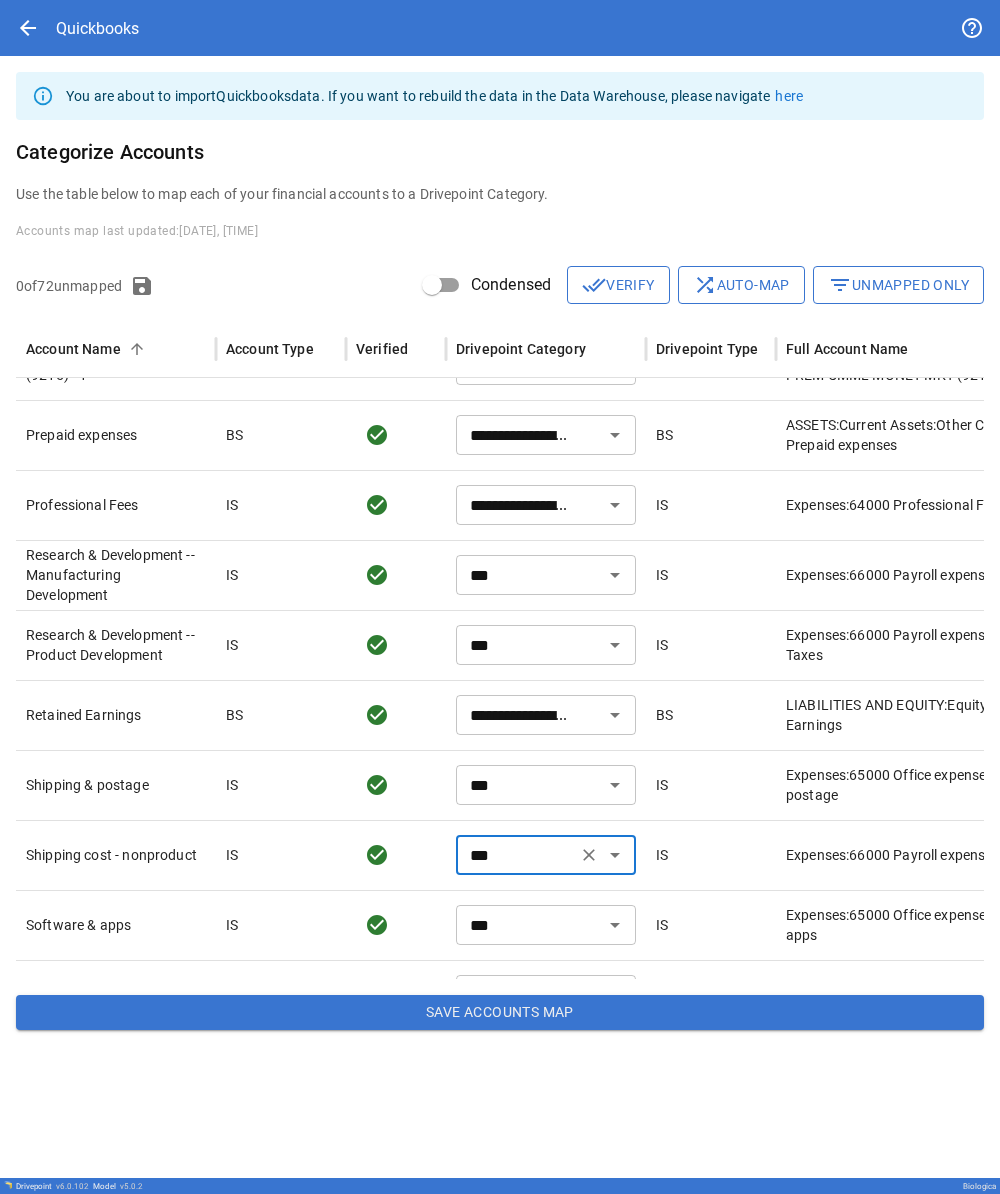 click on "Save Accounts Map" at bounding box center [500, 1013] 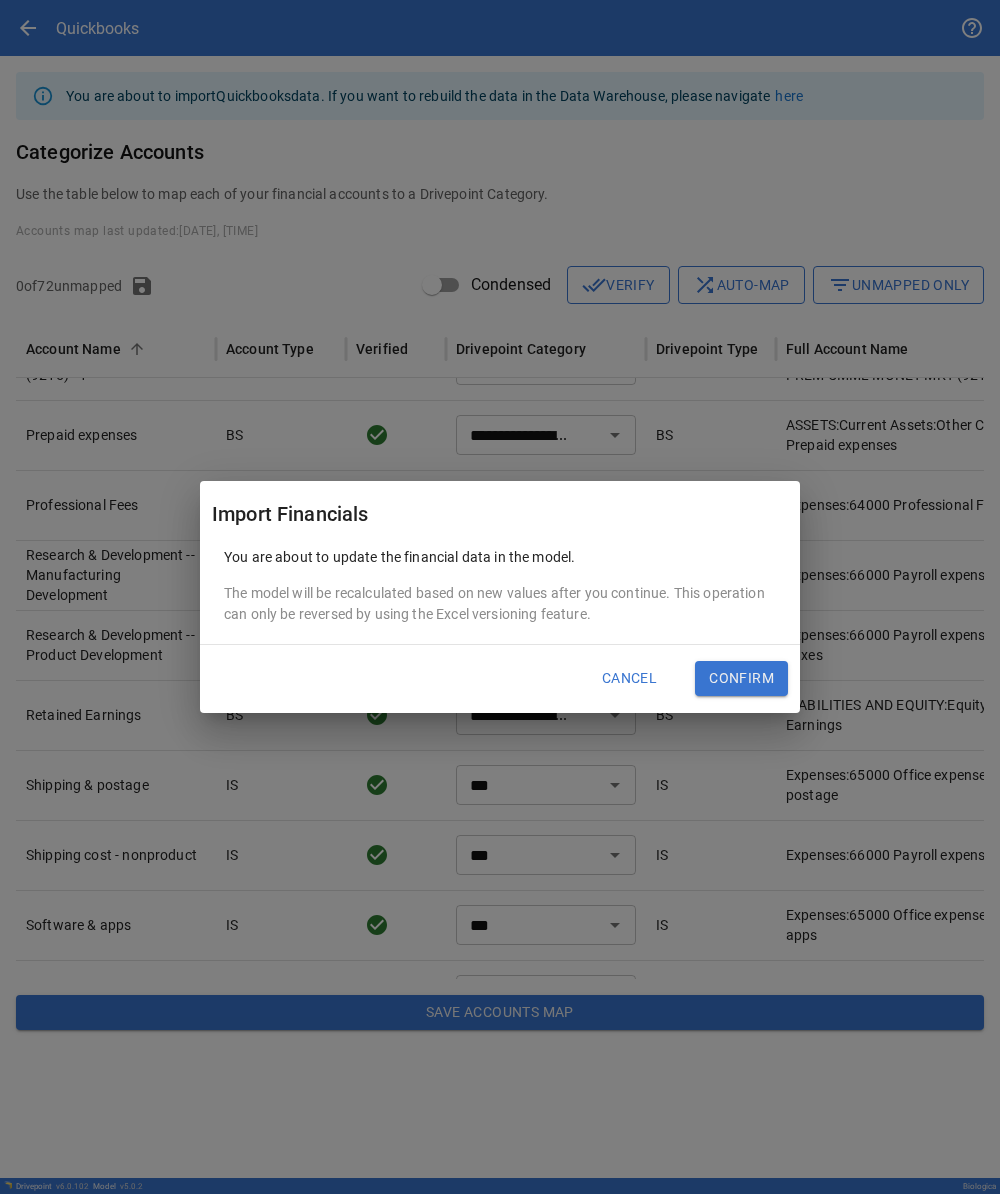 click on "Confirm" at bounding box center (741, 679) 